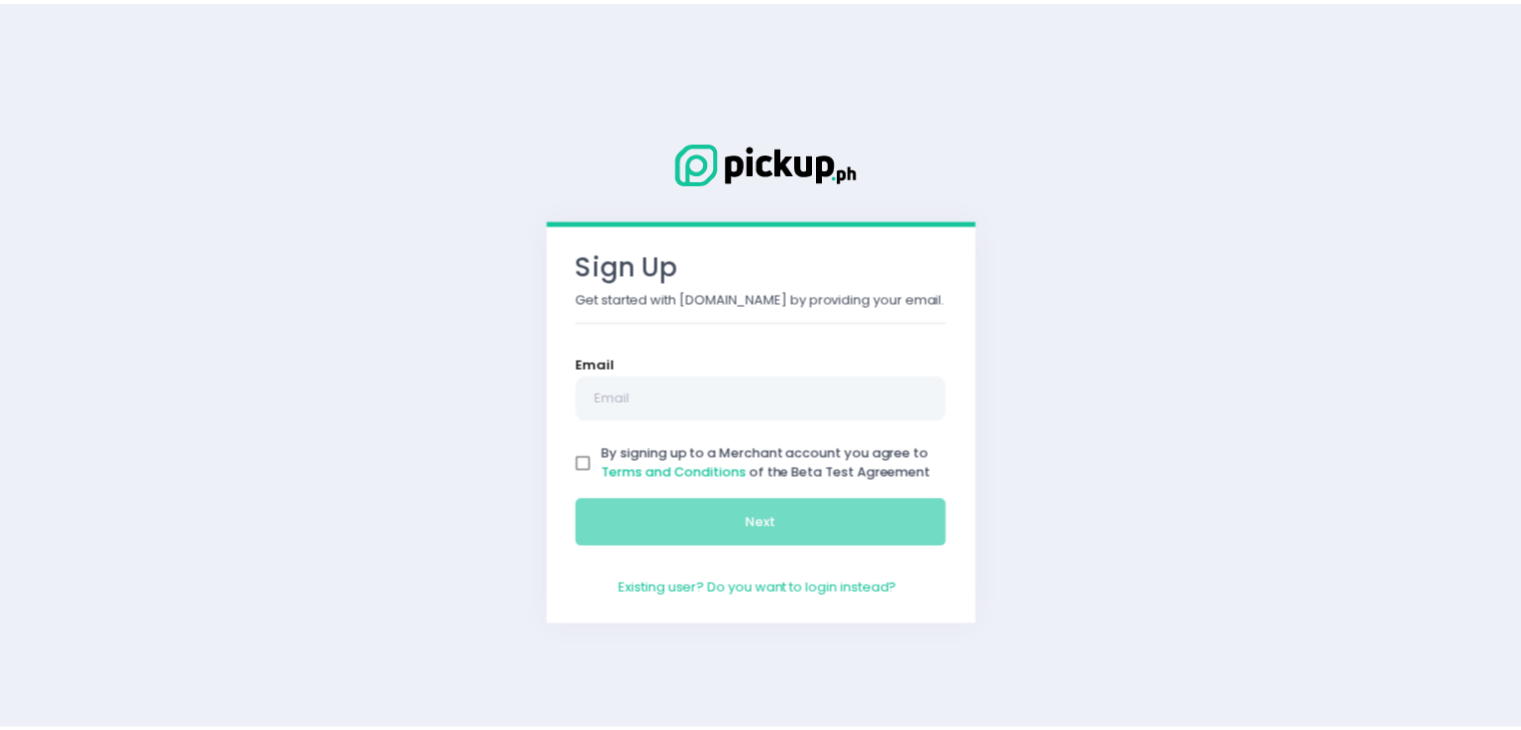 scroll, scrollTop: 0, scrollLeft: 0, axis: both 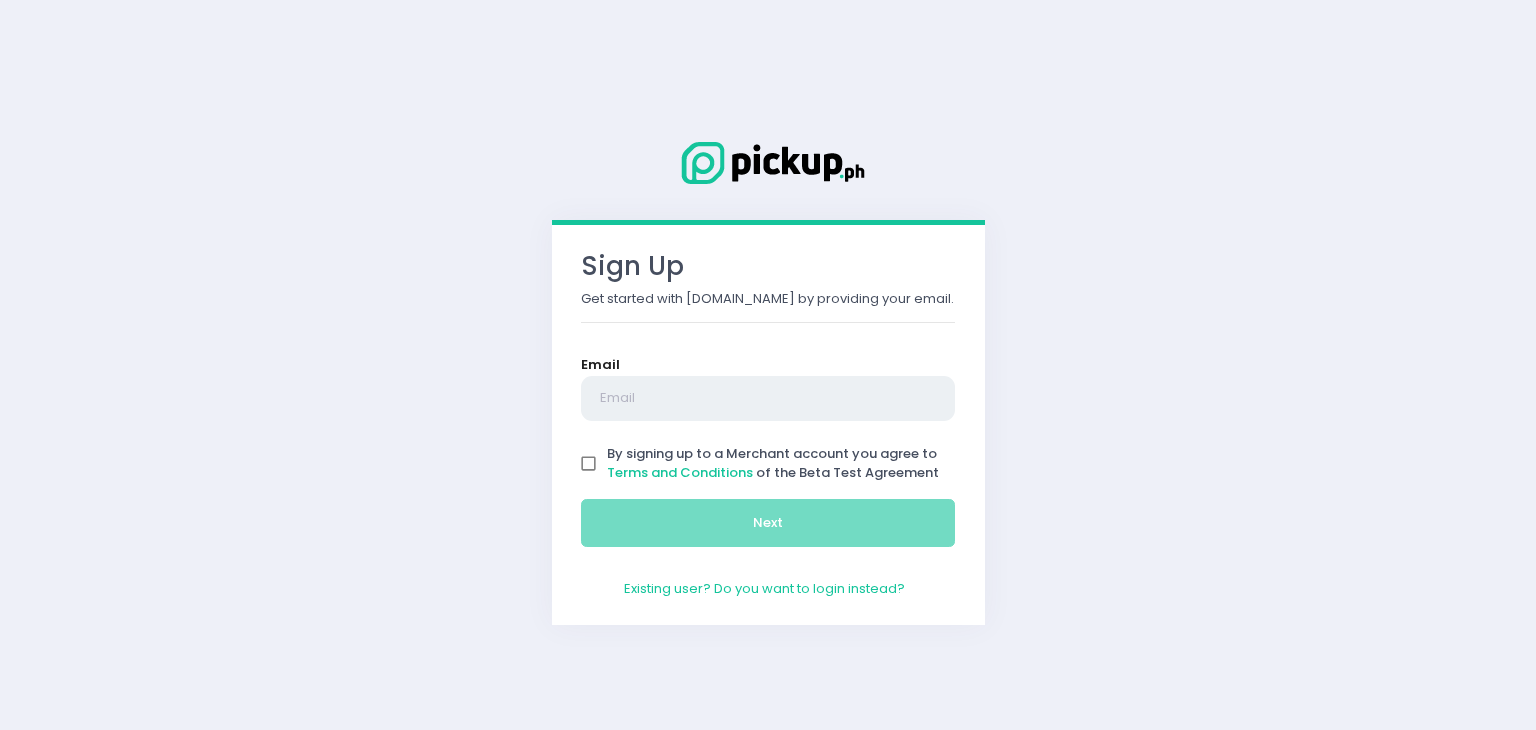 click at bounding box center (768, 399) 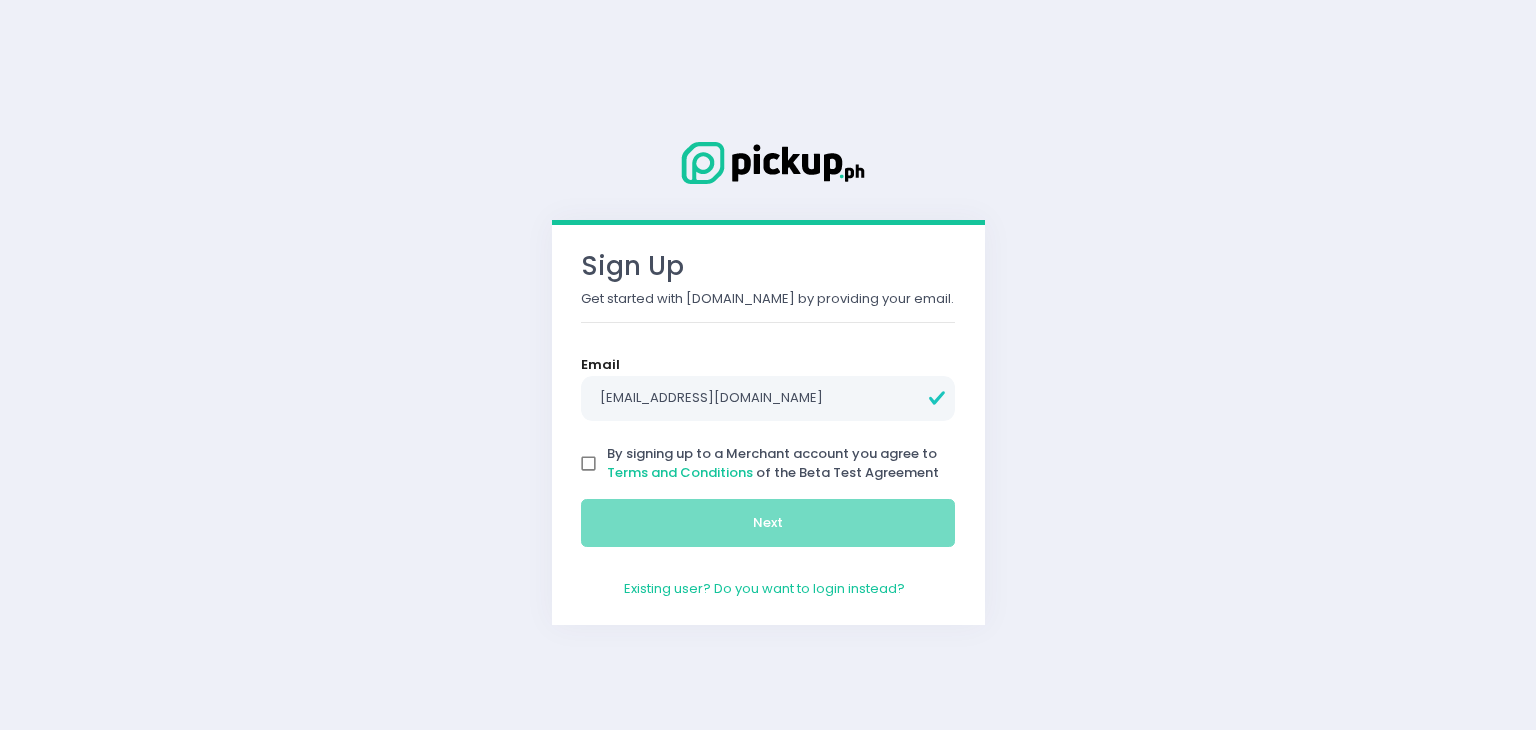 click on "By signing up to a Merchant account you agree to    Terms and Conditions   of the Beta Test Agreement" at bounding box center (773, 463) 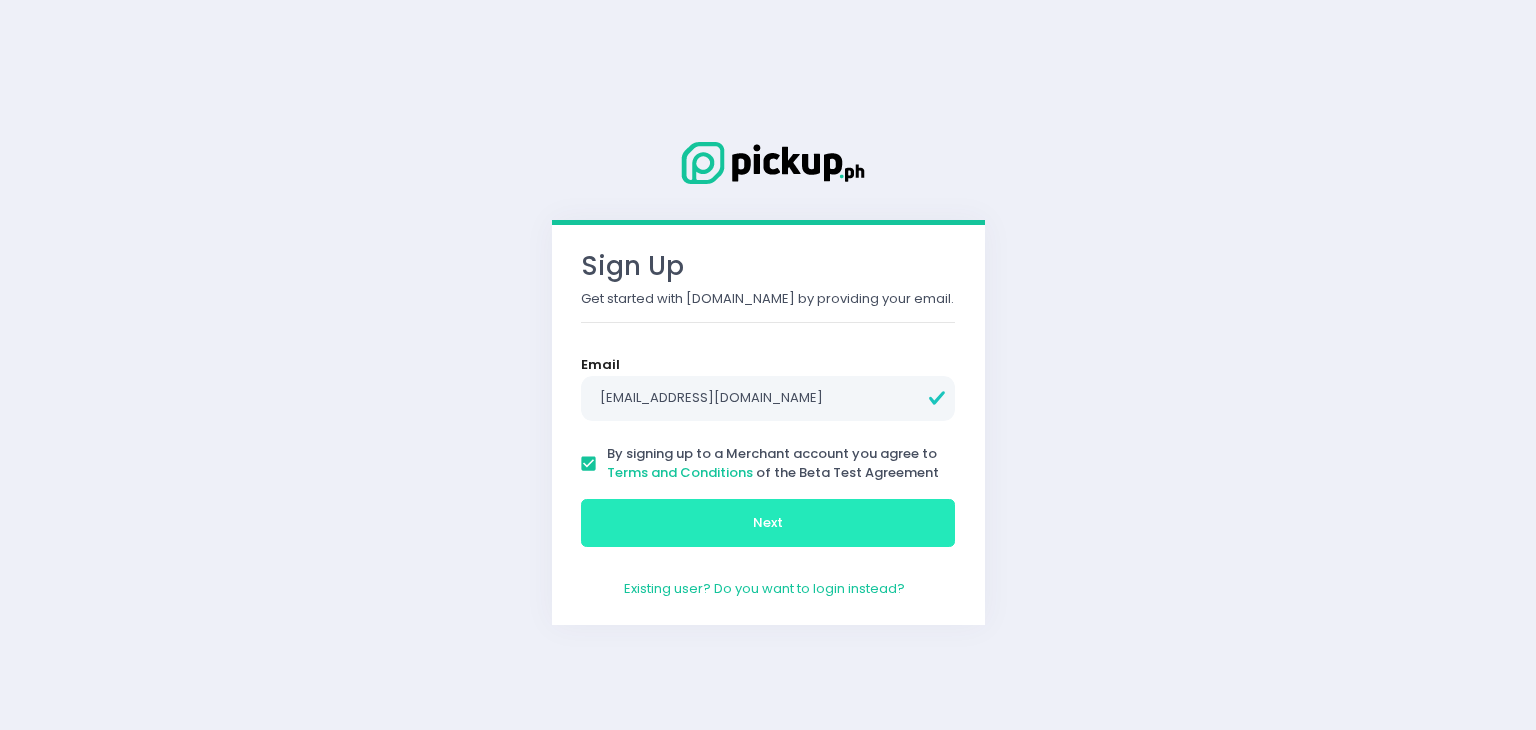 click on "Next" at bounding box center (768, 522) 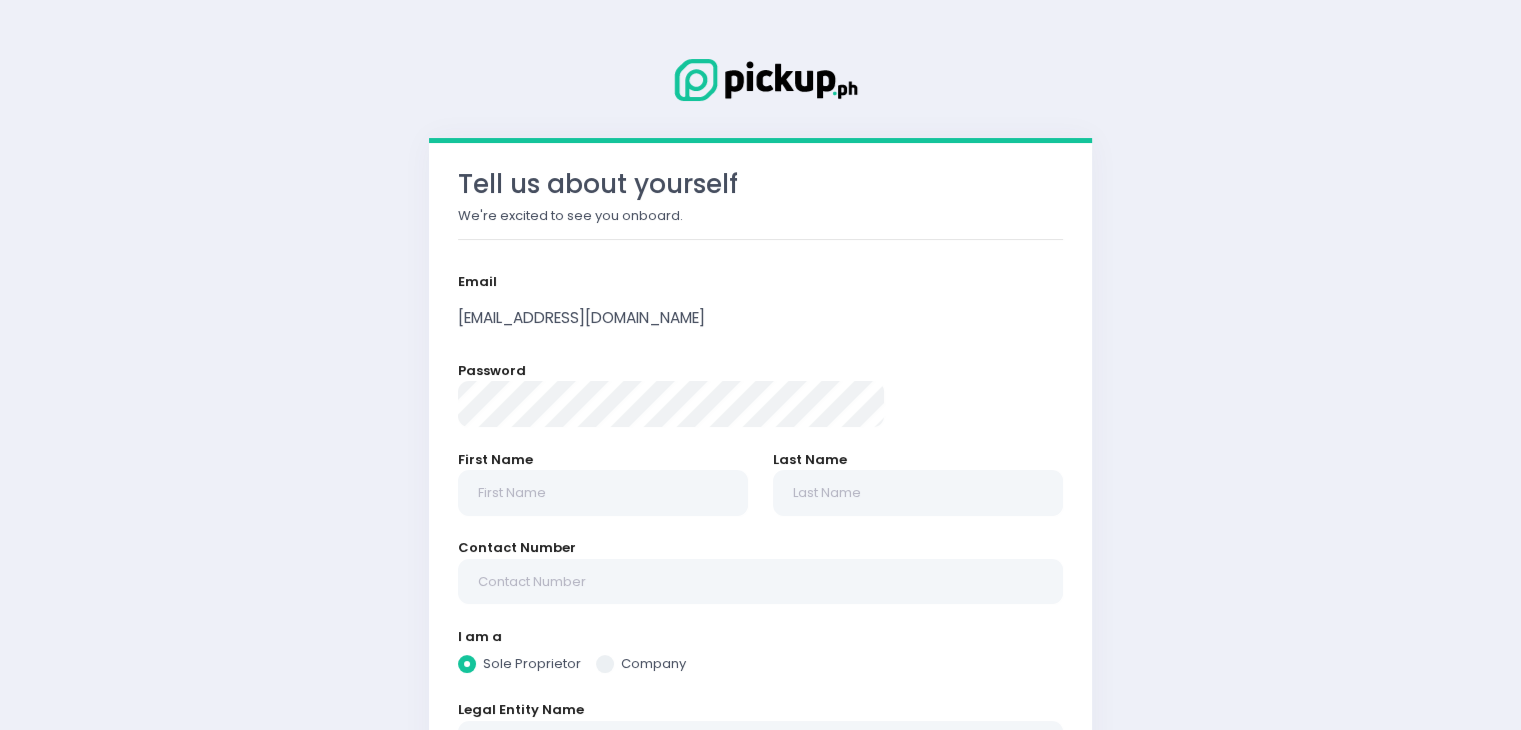 scroll, scrollTop: 128, scrollLeft: 0, axis: vertical 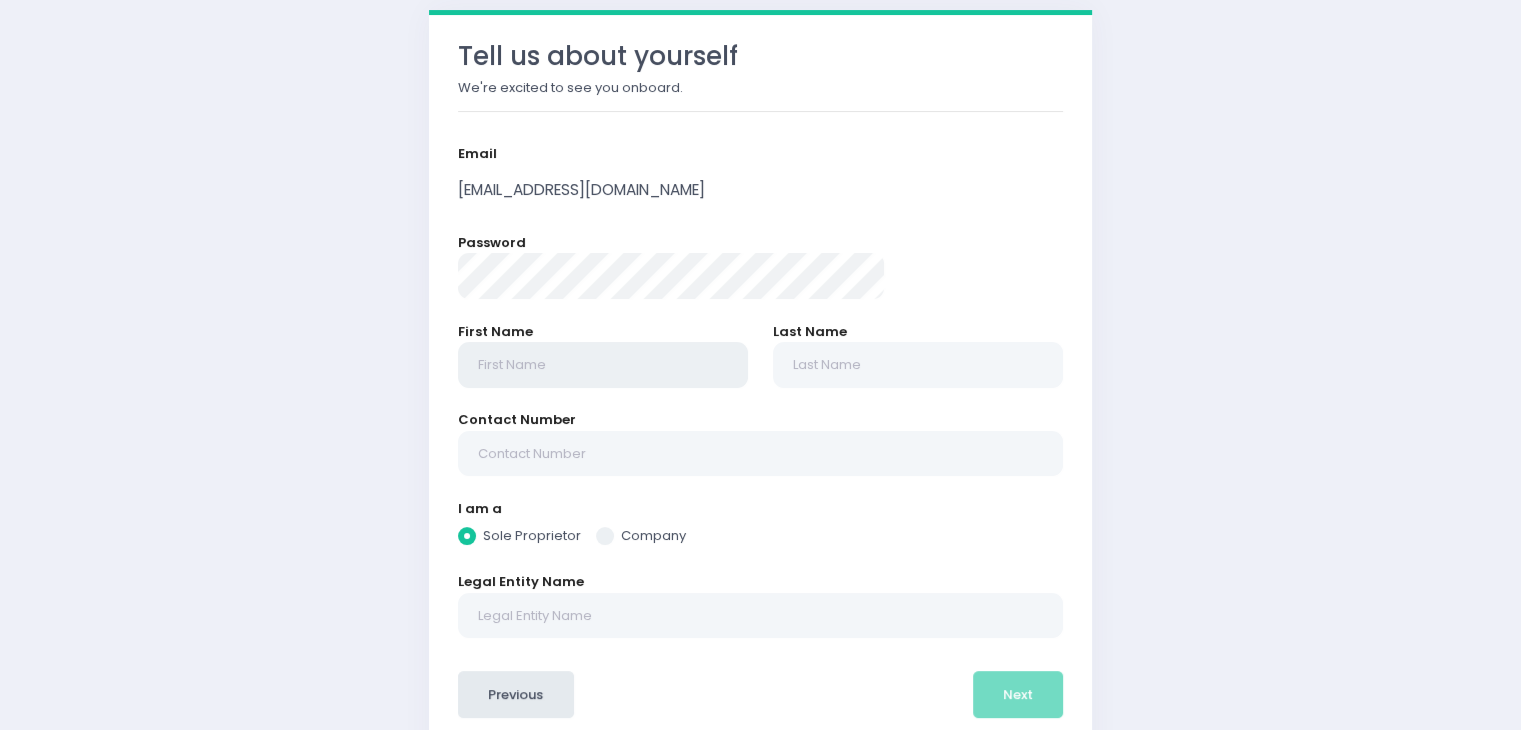 radio on "true" 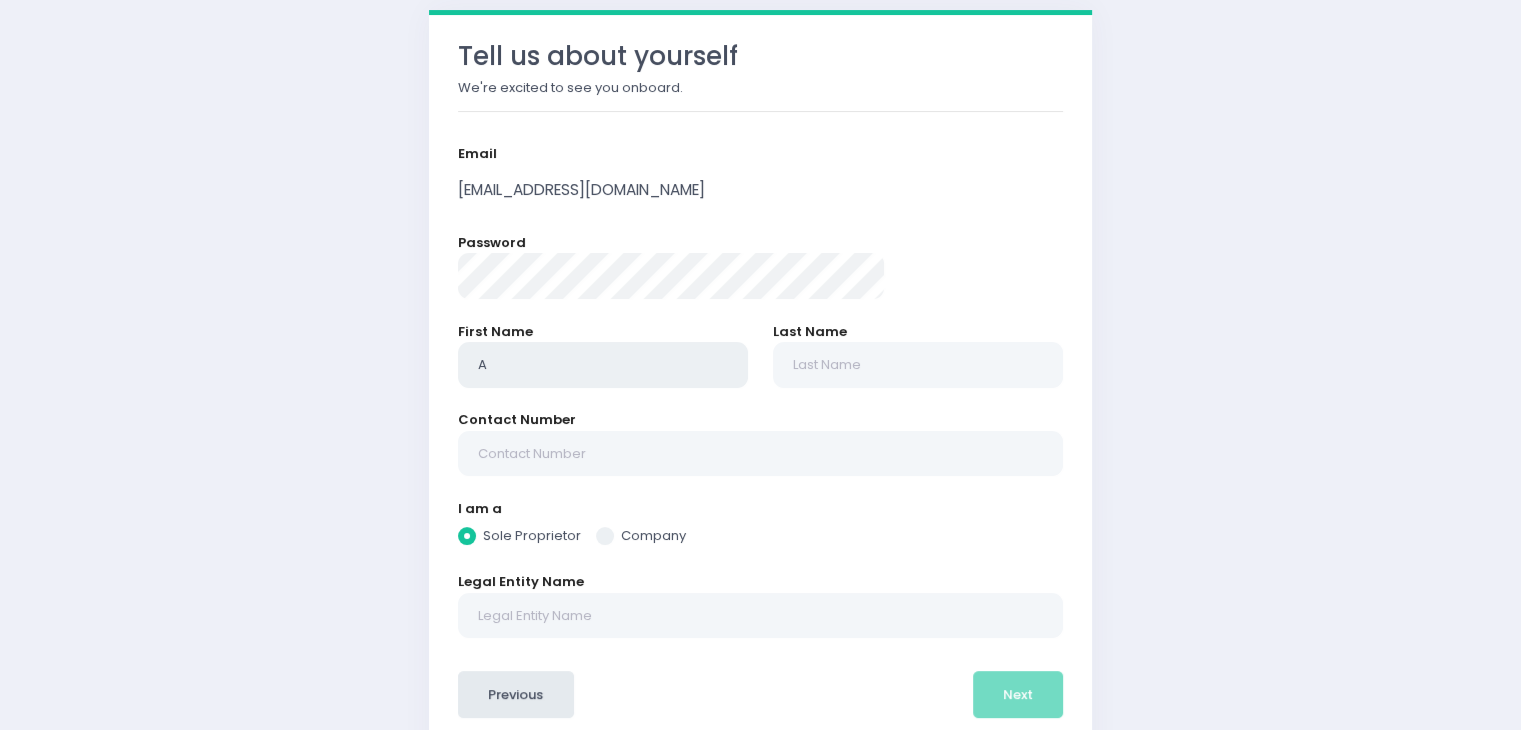 type on "An" 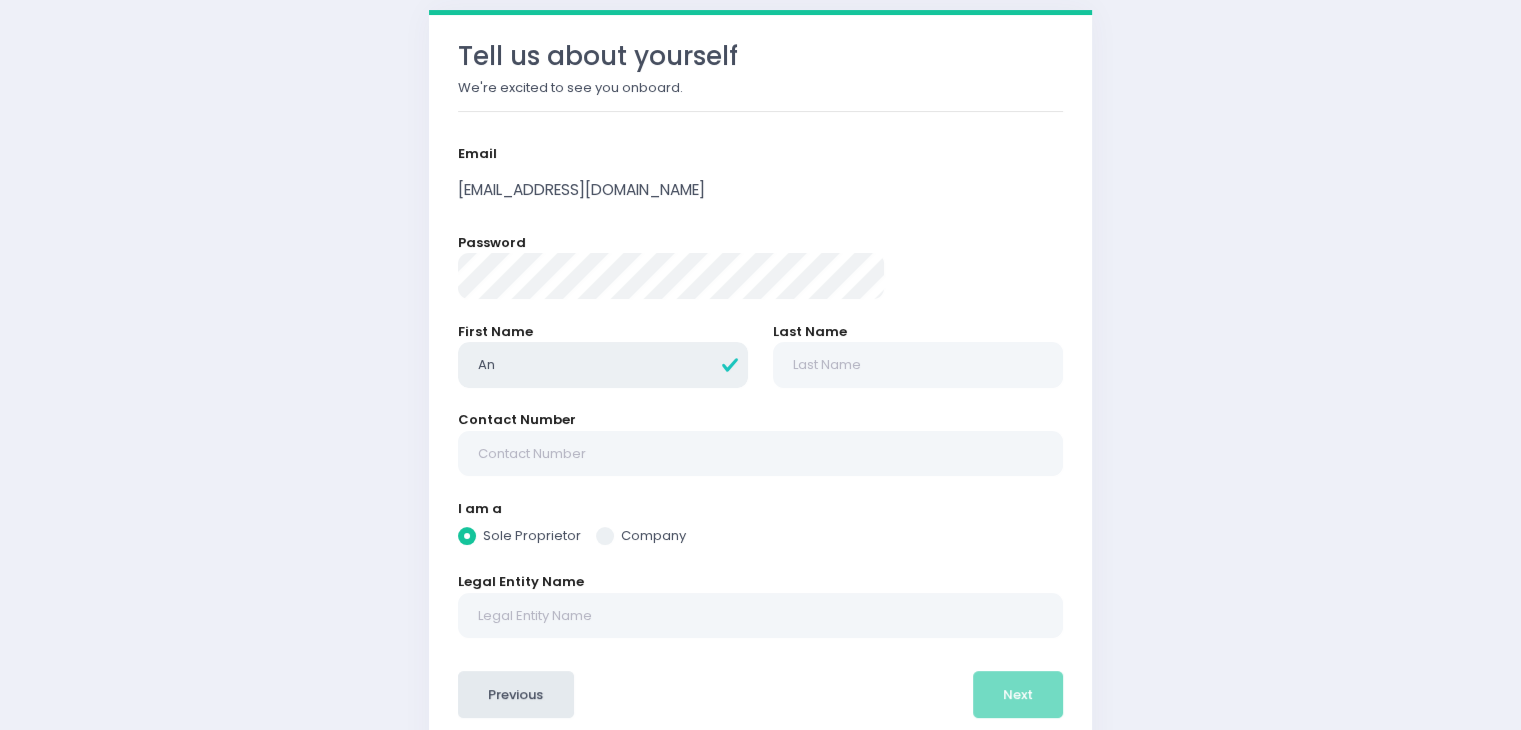 type on "Ang" 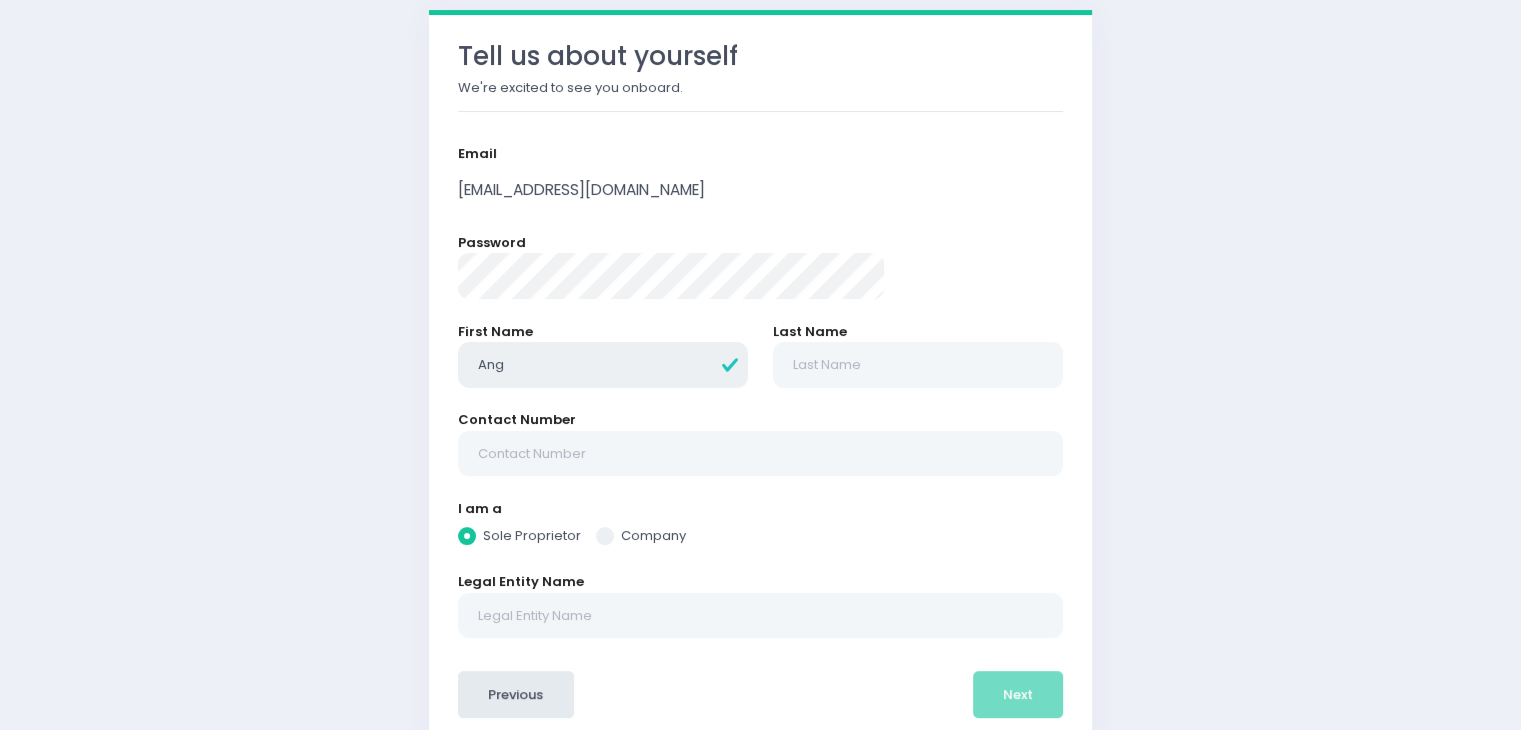 type on "Ange" 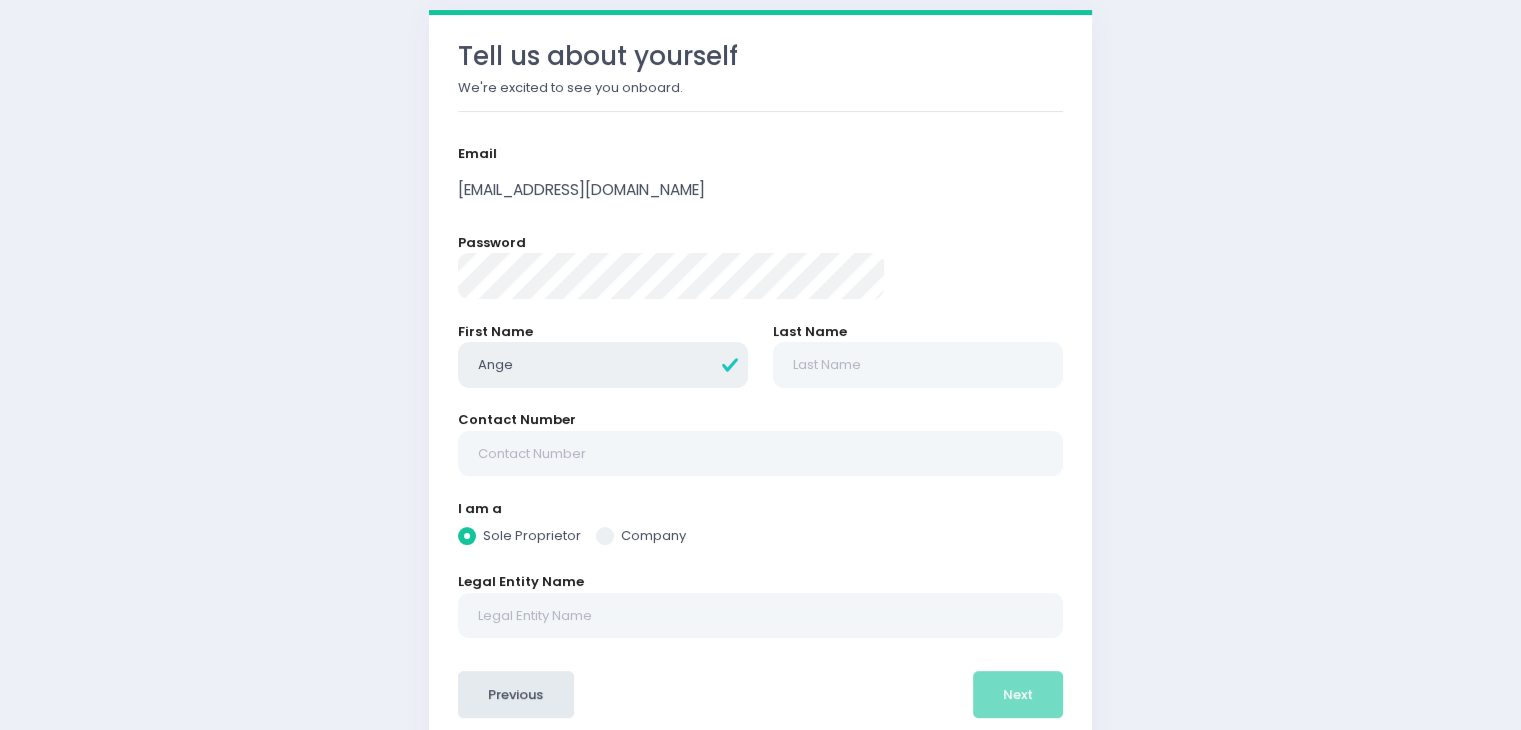 type on "Angel" 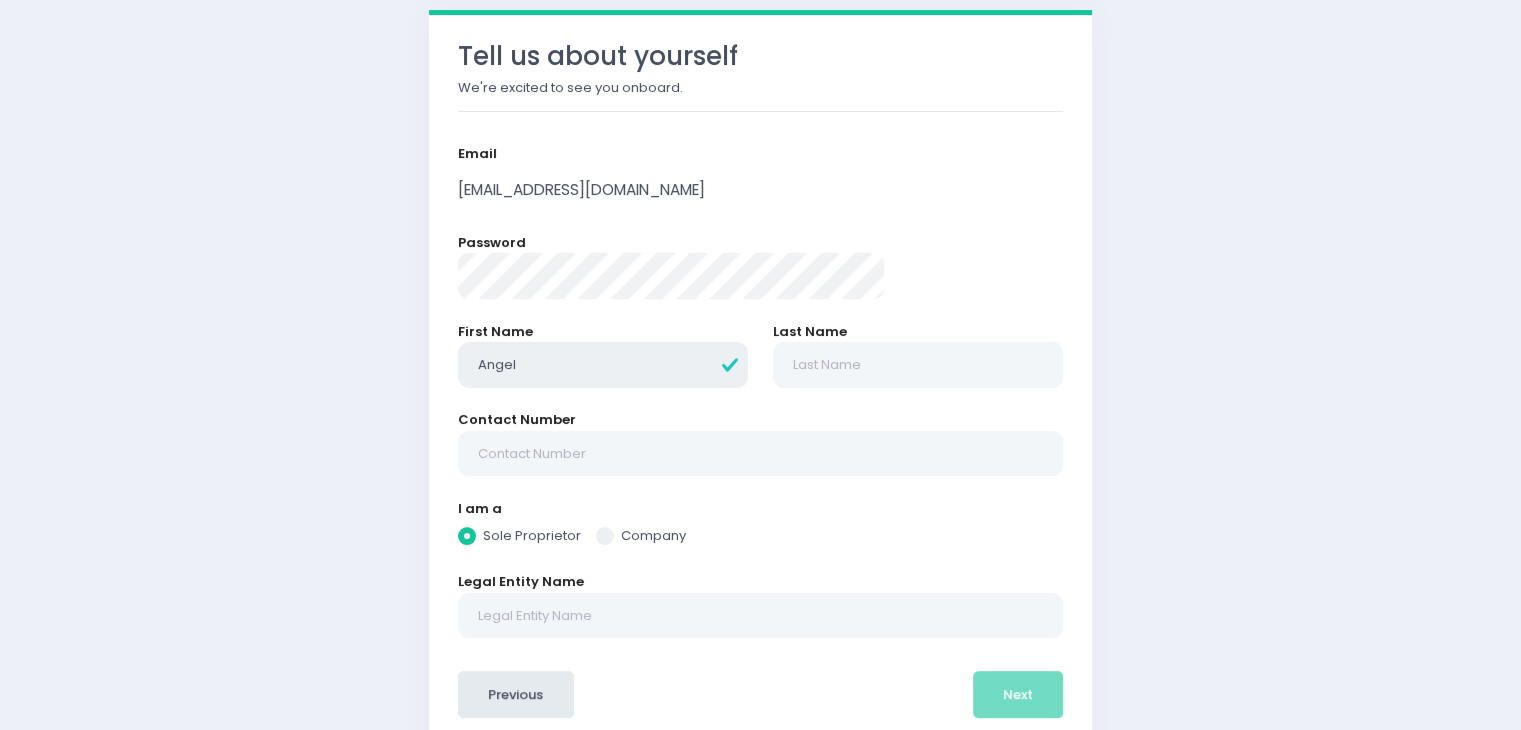 type on "Angeli" 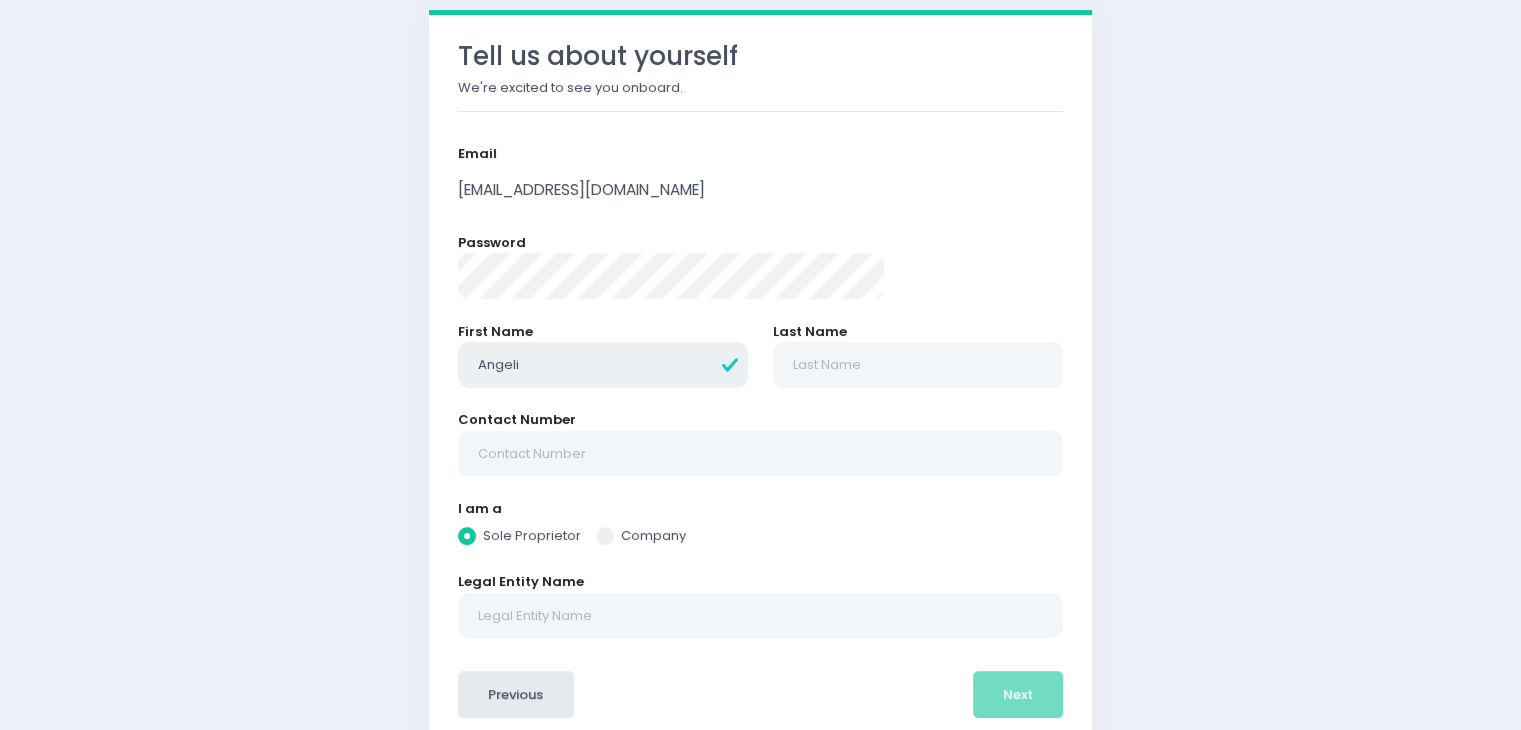 type on "Angelin" 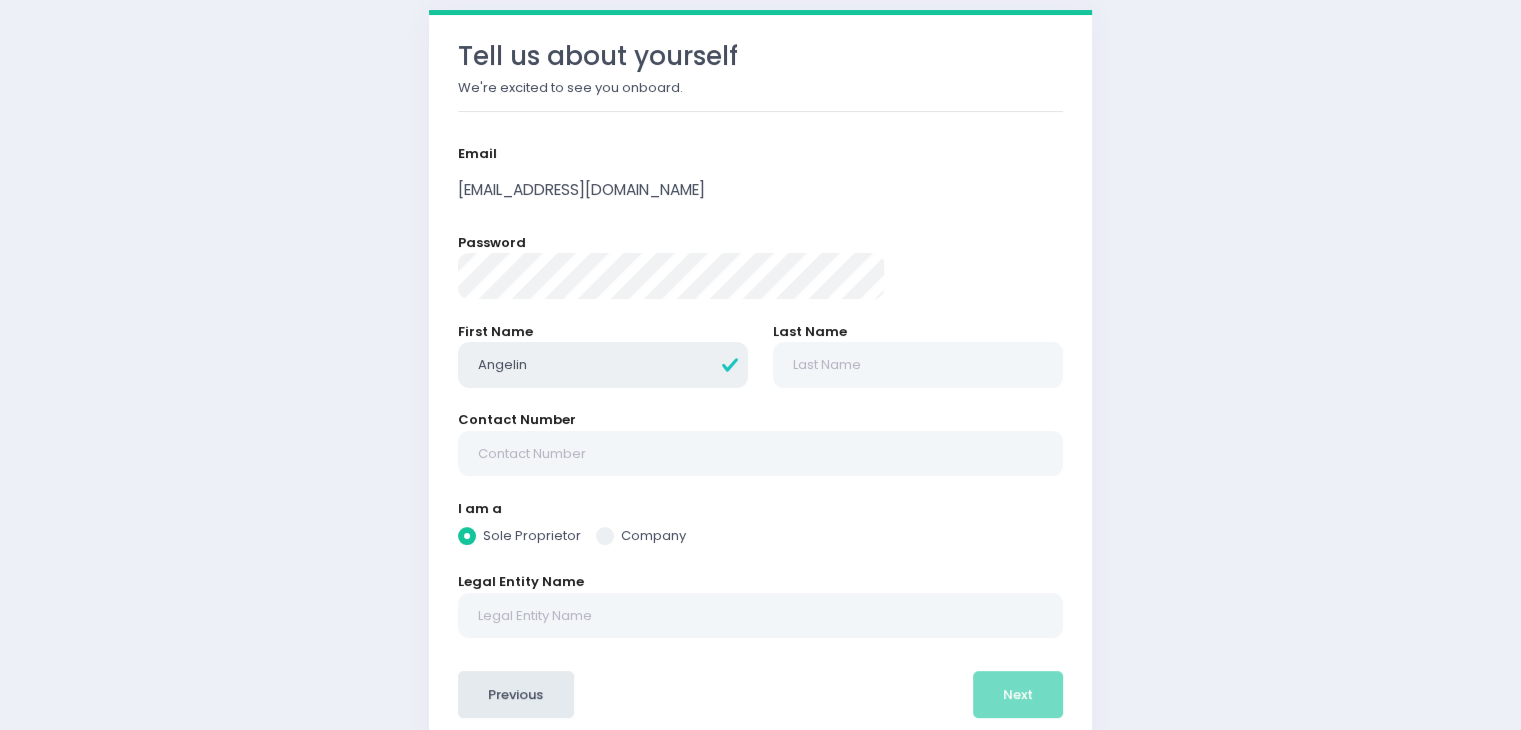 type on "Angelina" 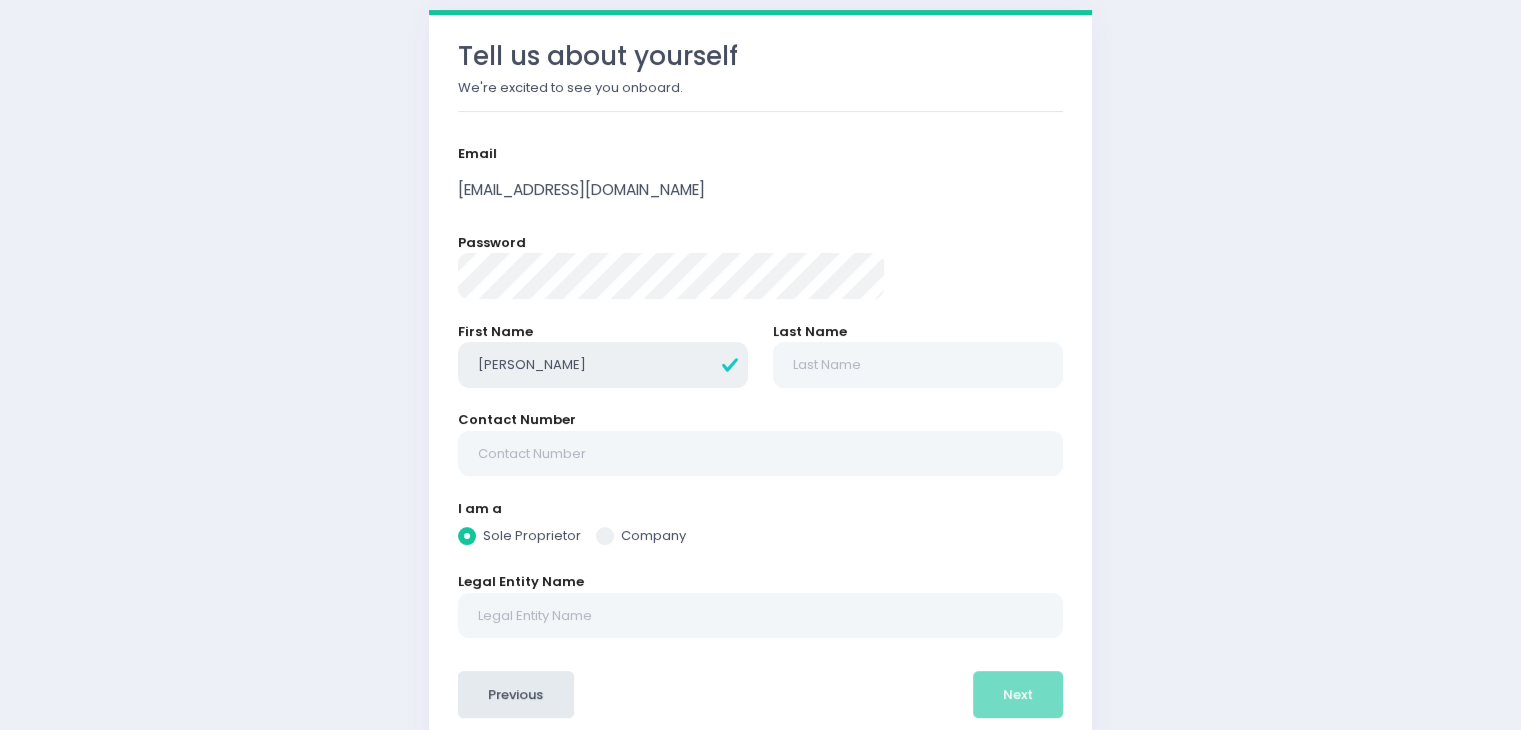 type on "Angelina" 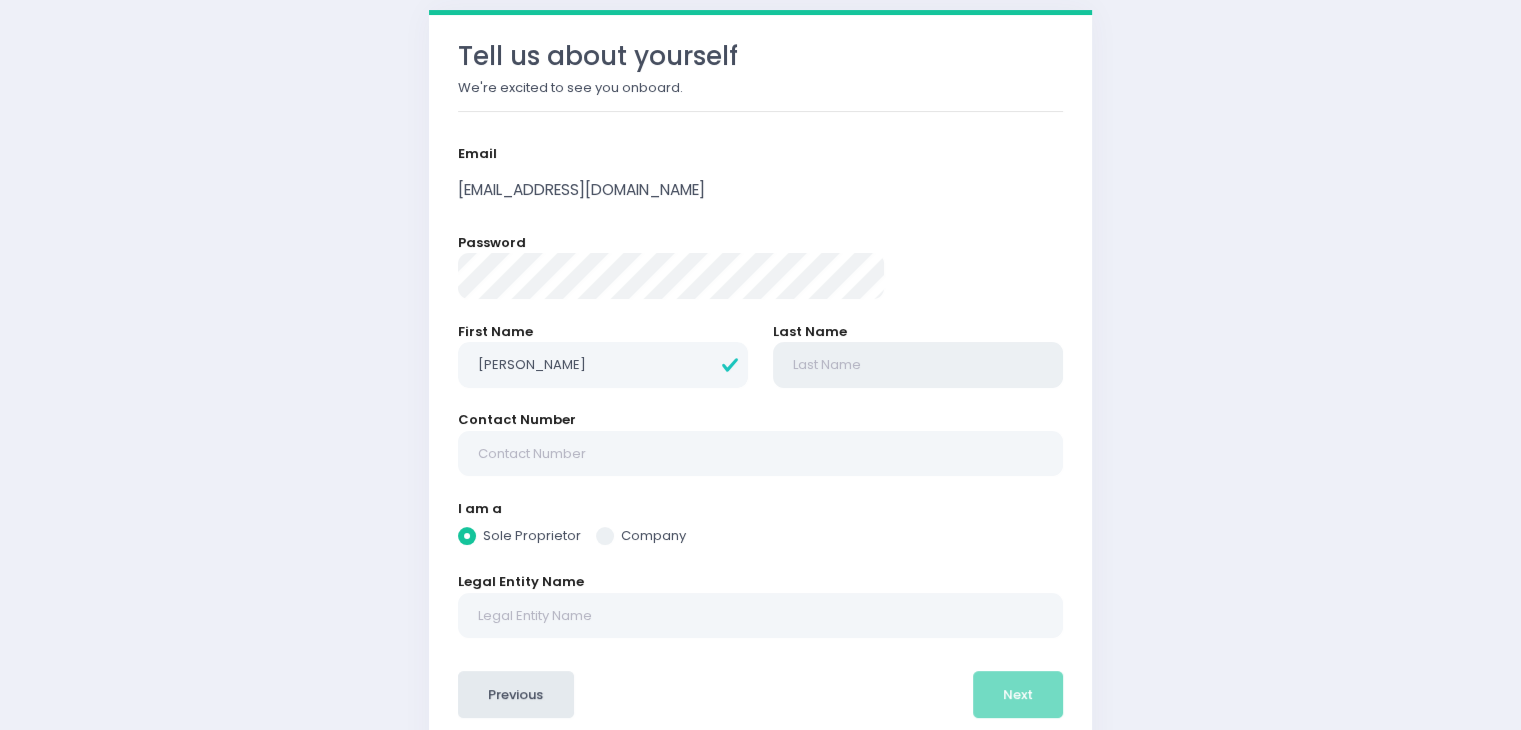 radio on "true" 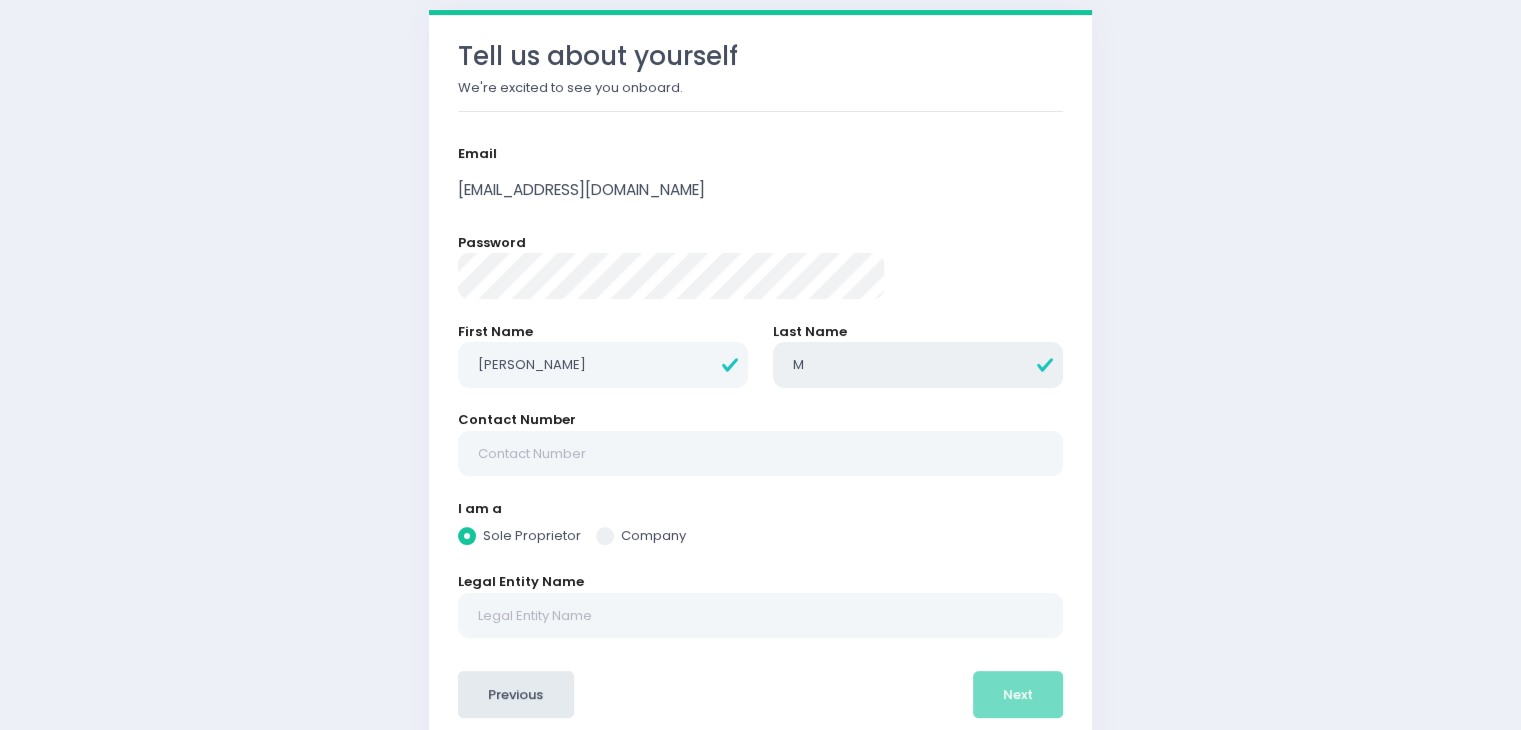type on "M" 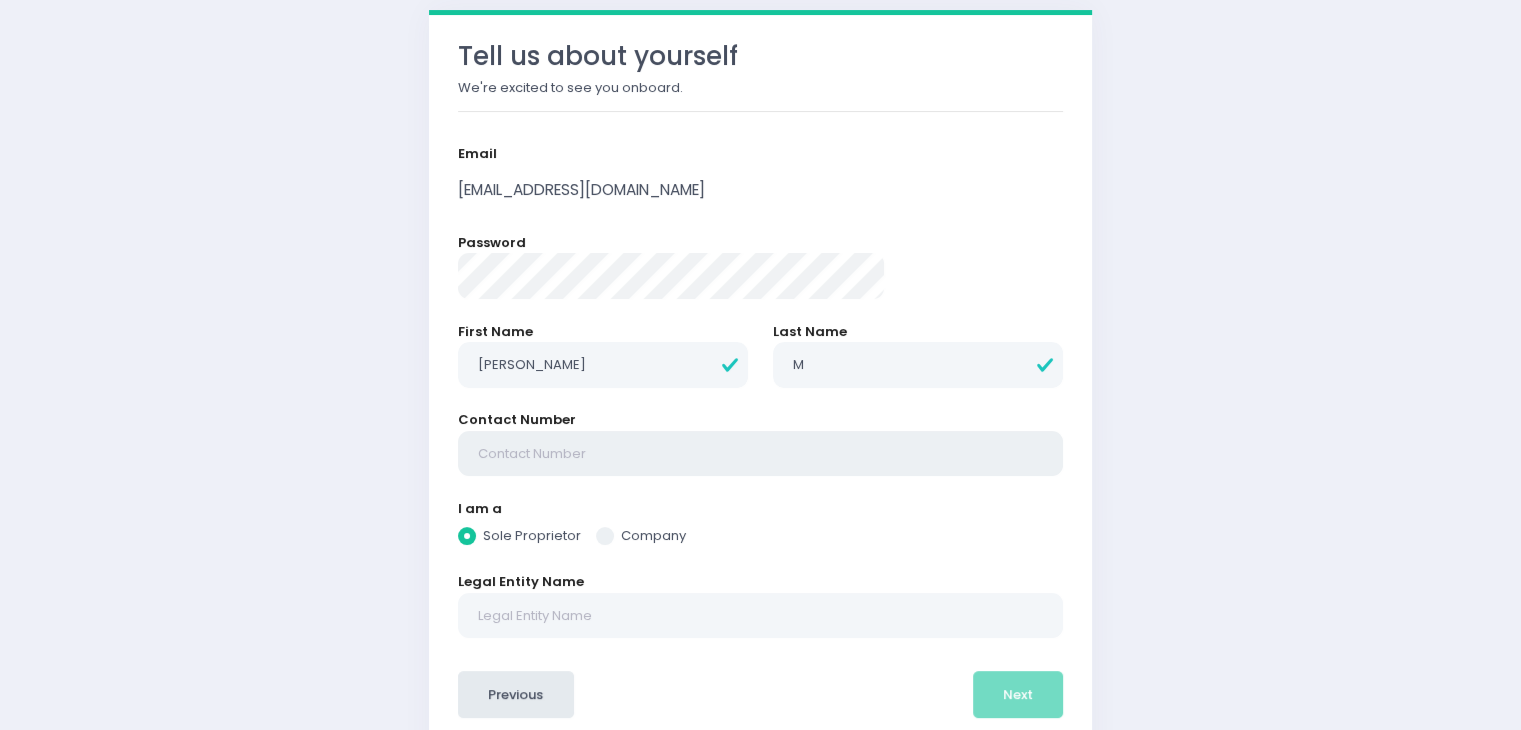 radio on "true" 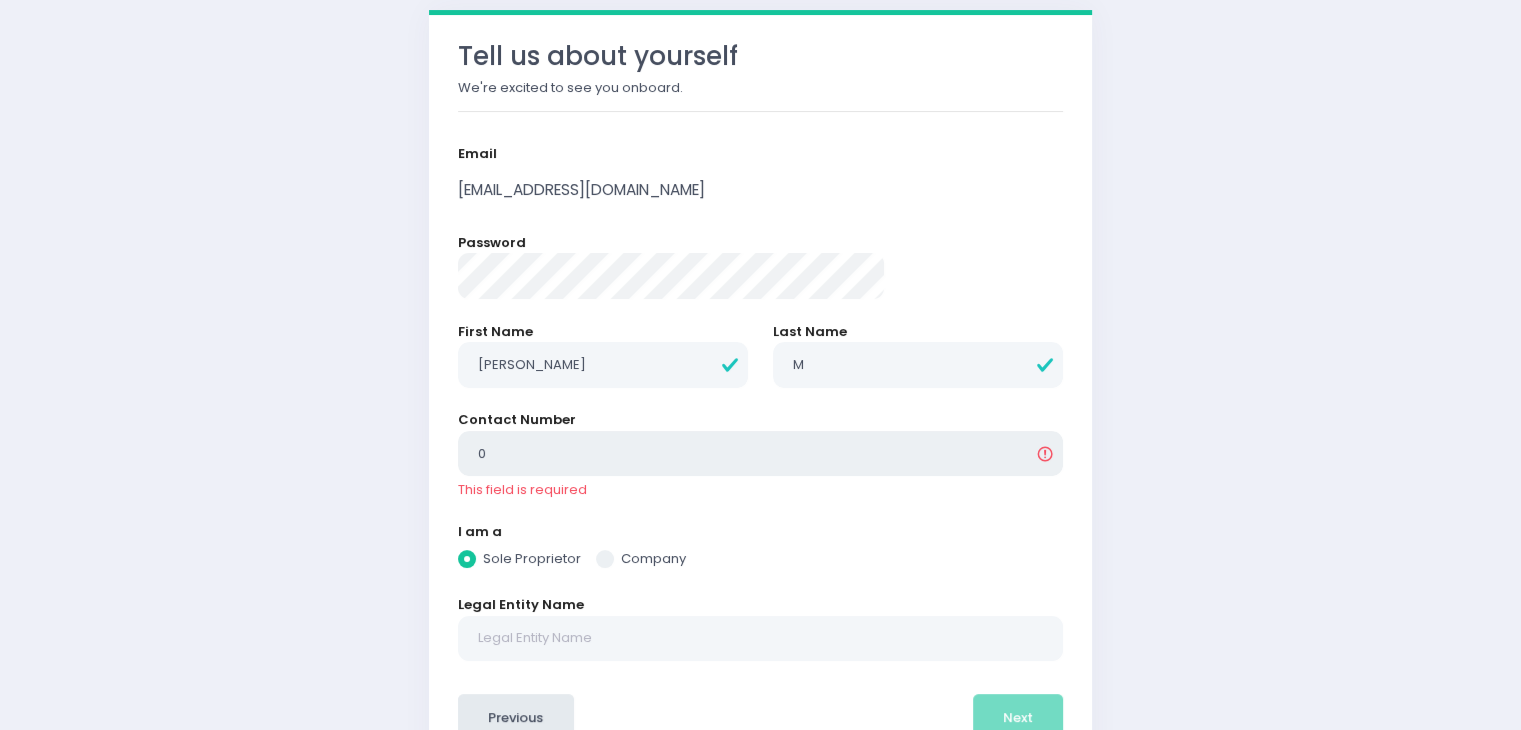 type on "09" 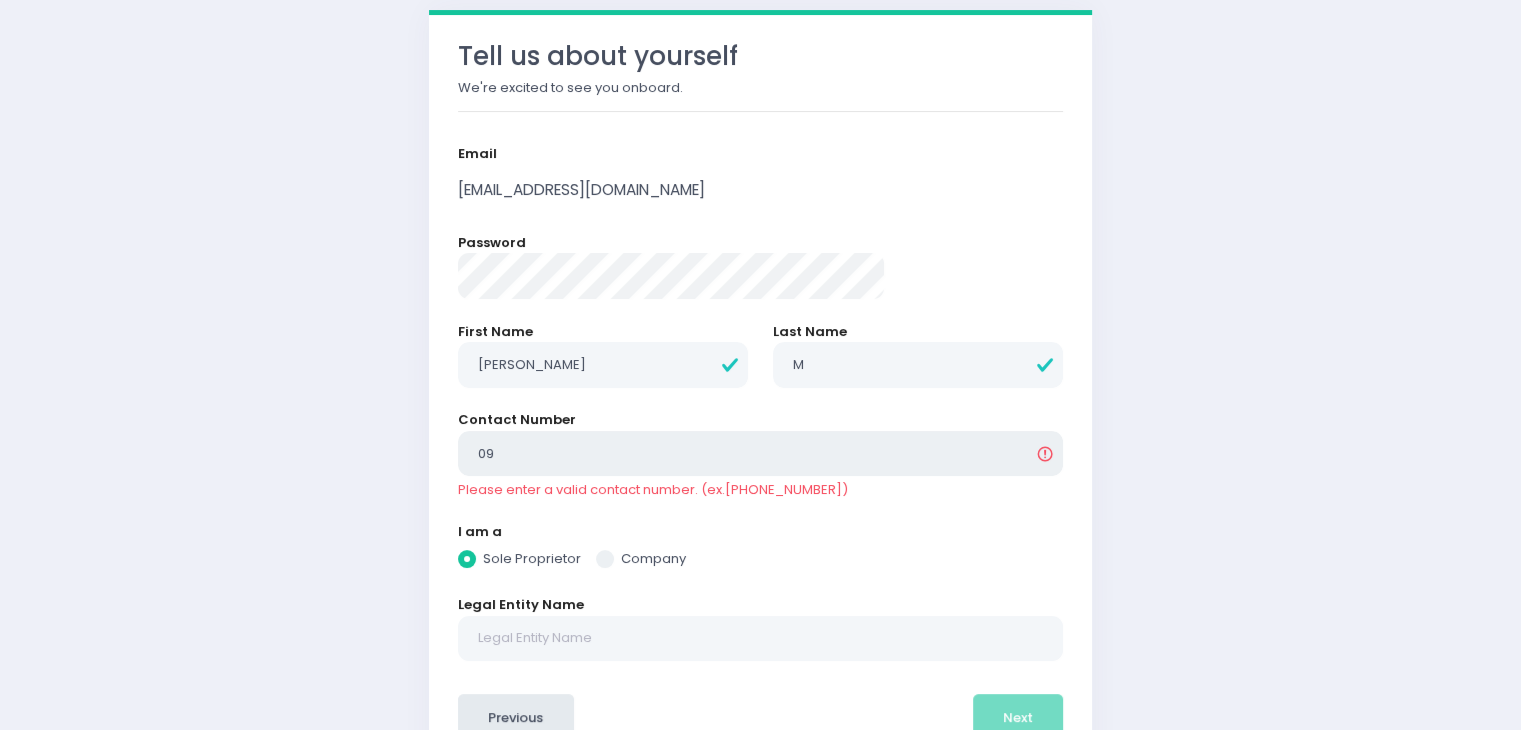 type on "096" 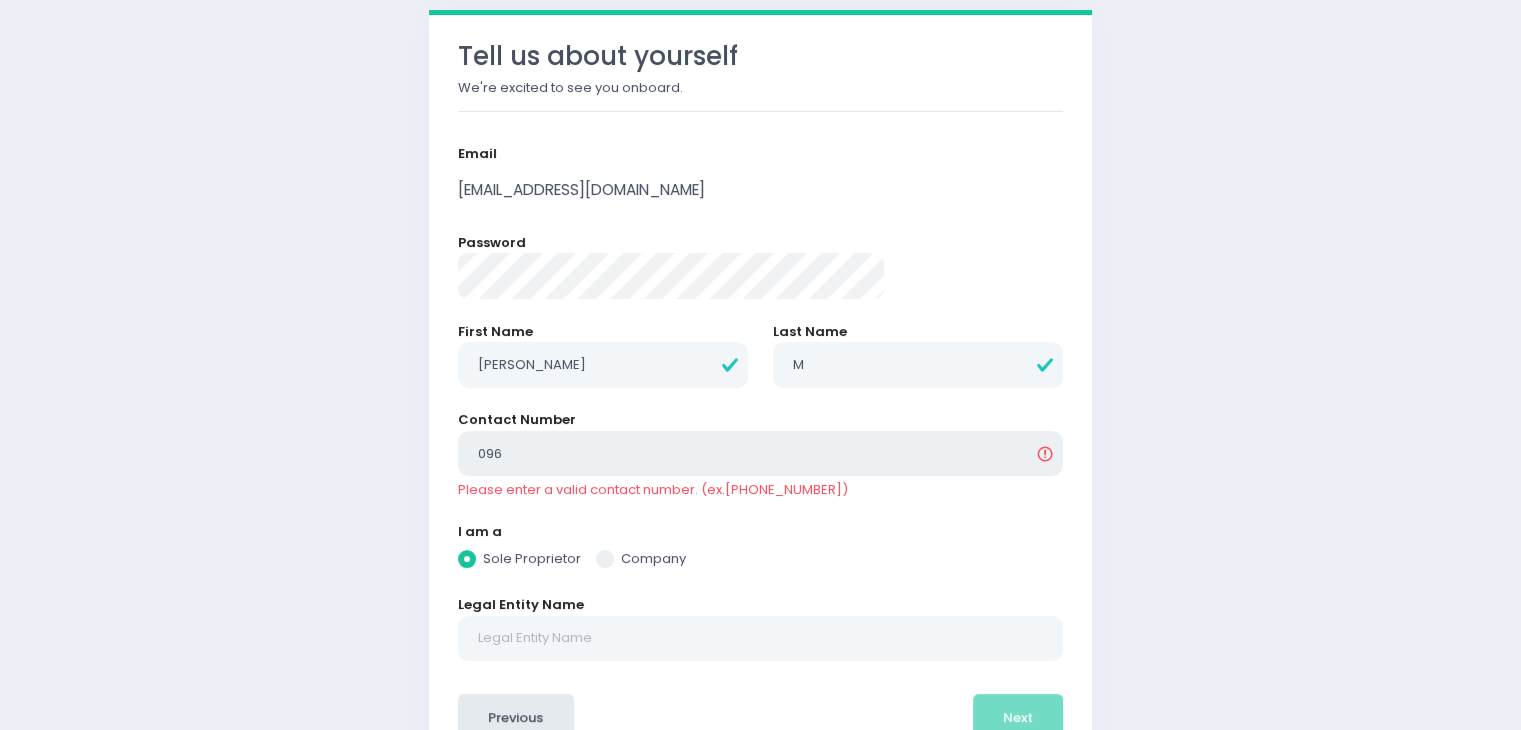 type on "0961" 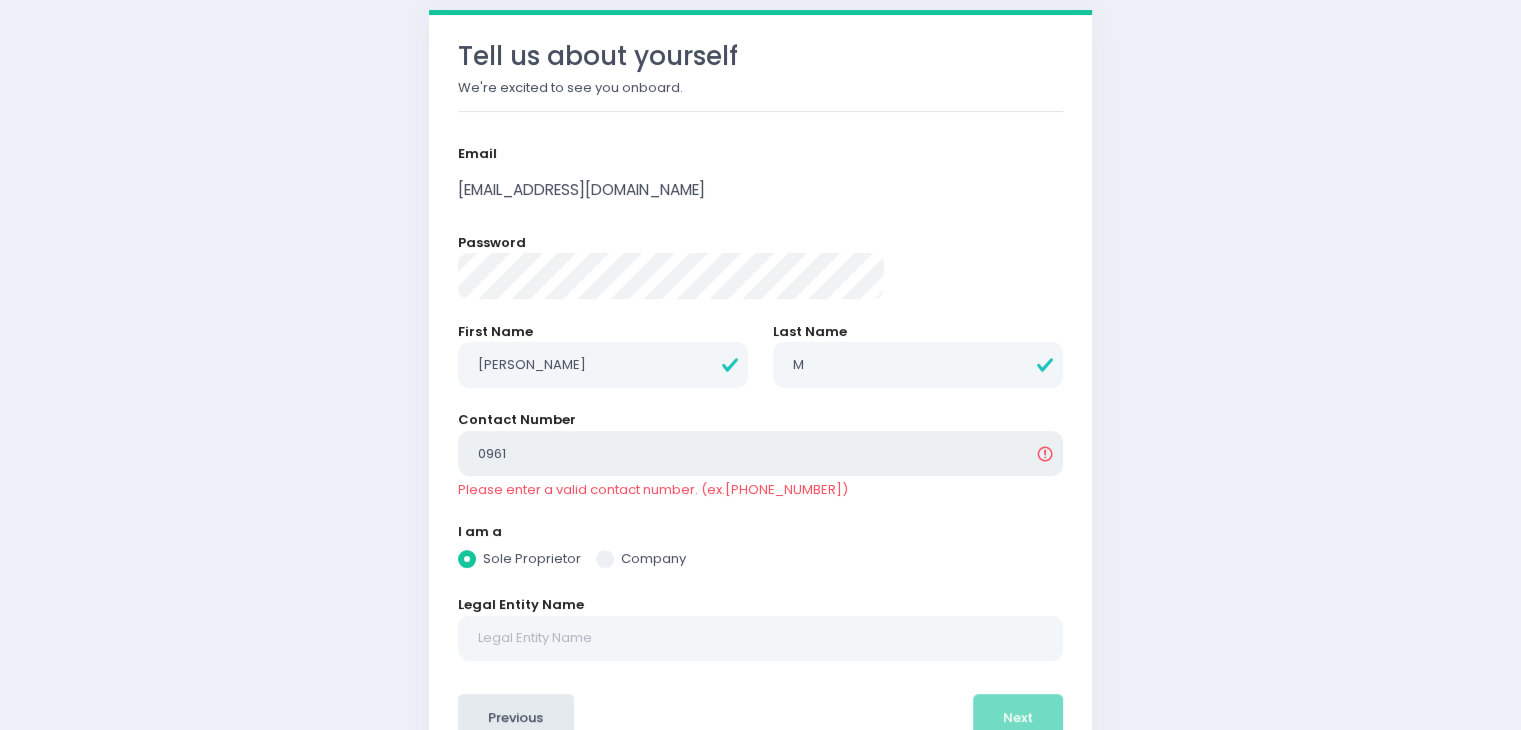 type on "09617" 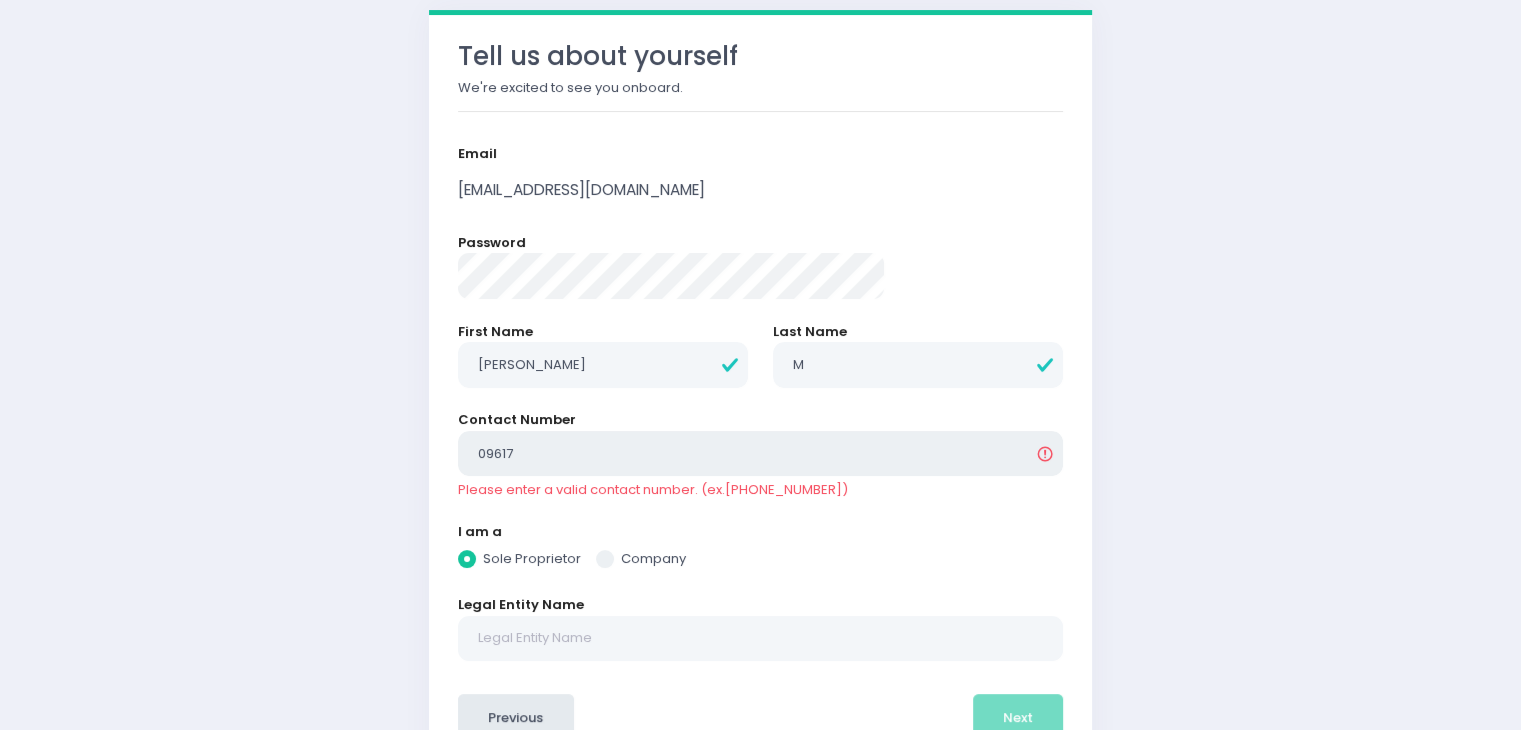 type on "096175" 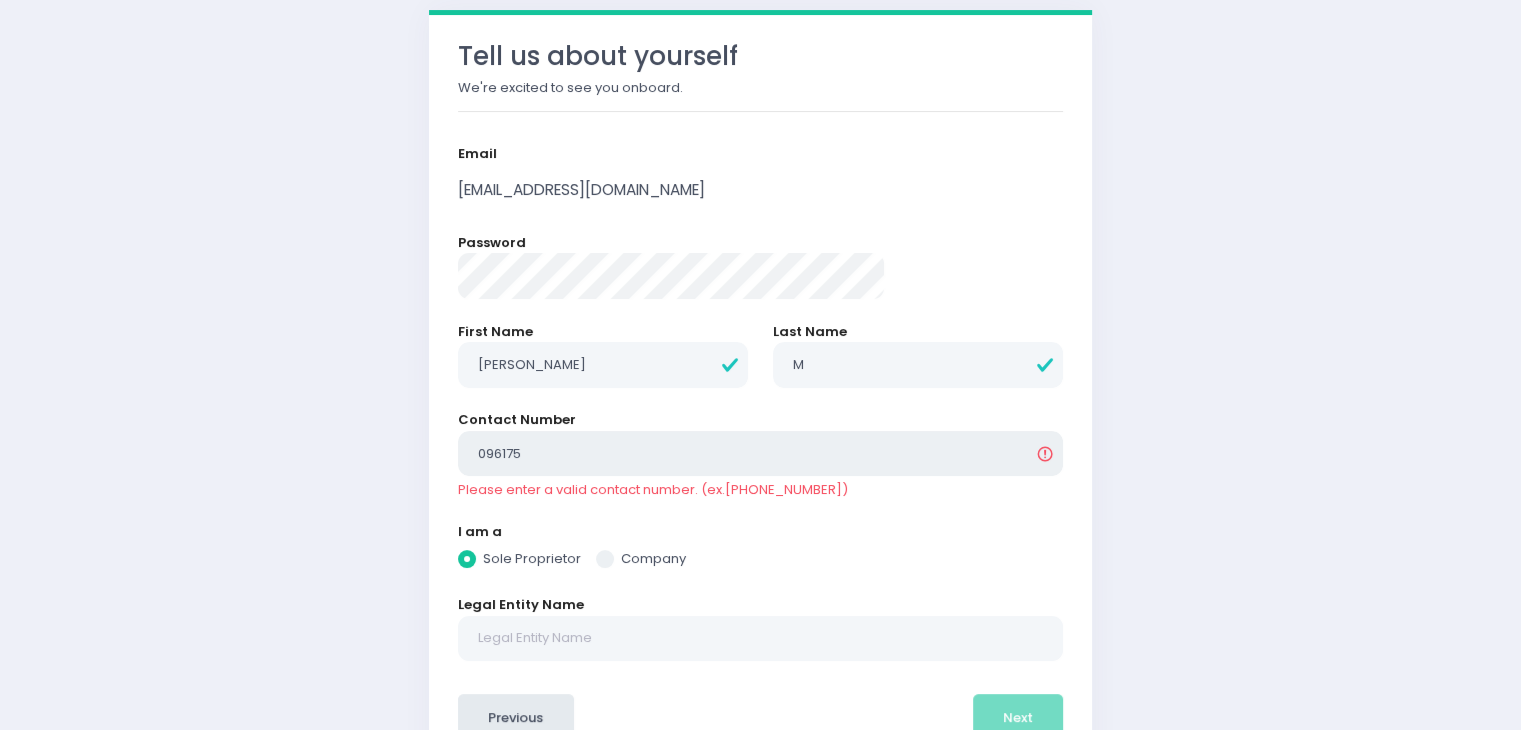radio on "true" 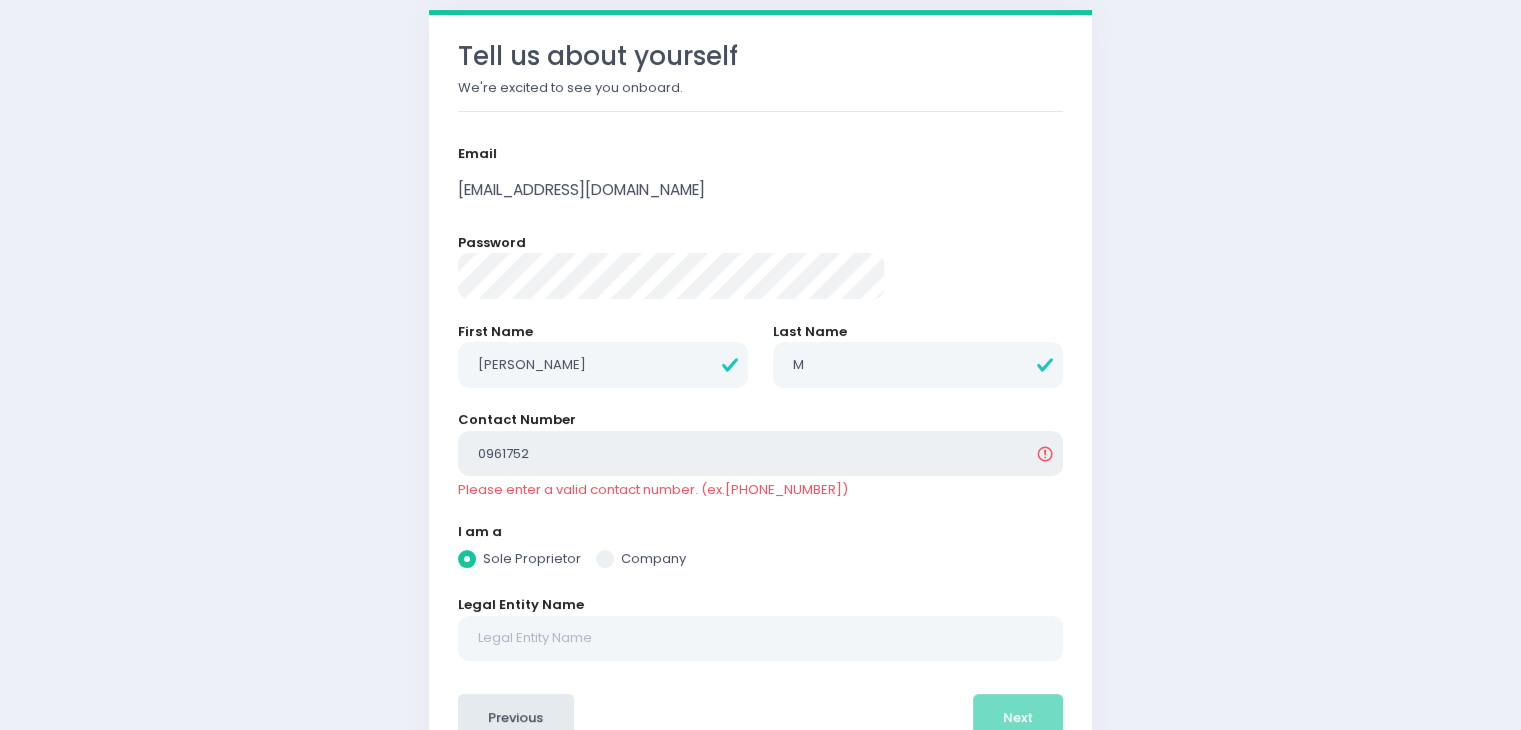 type on "09617527" 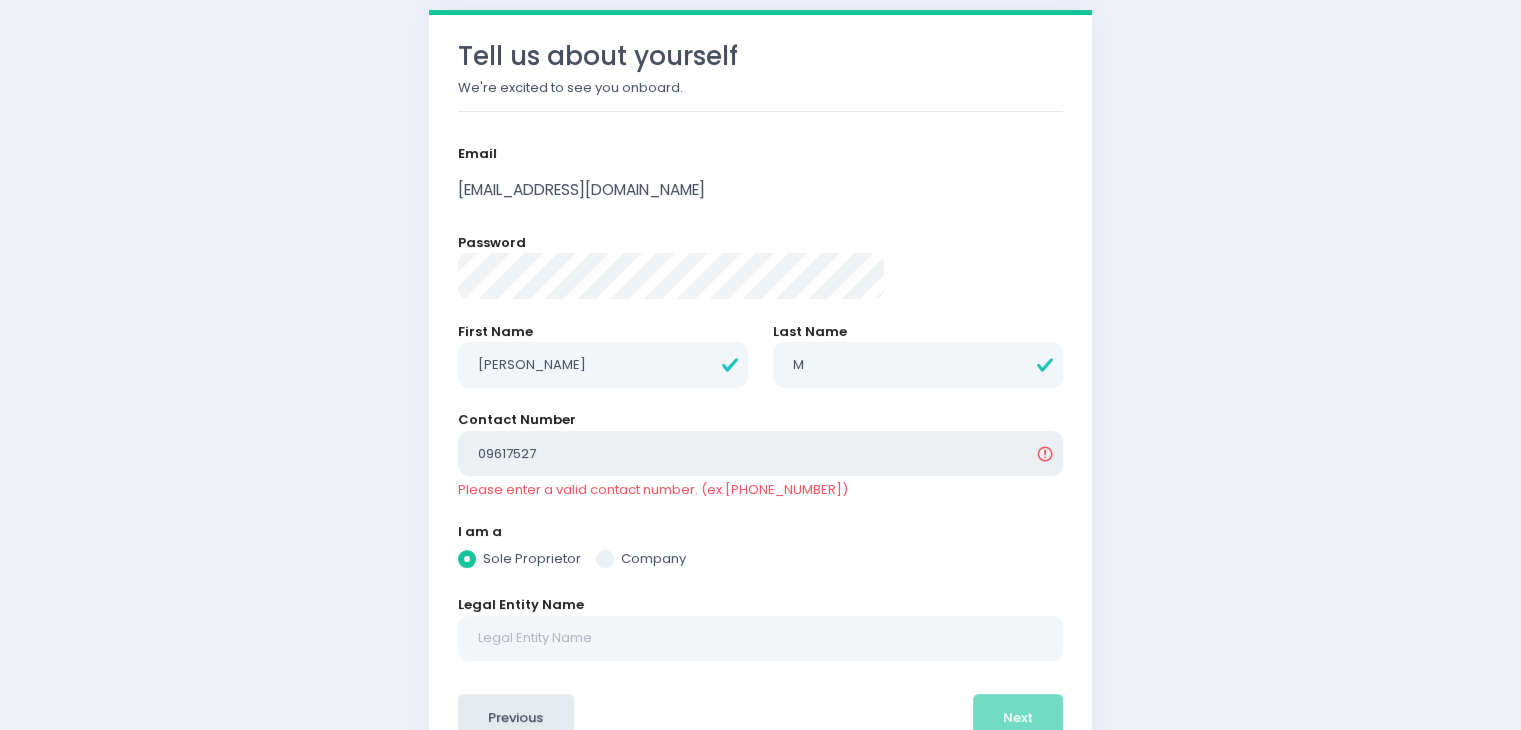 type on "096175276" 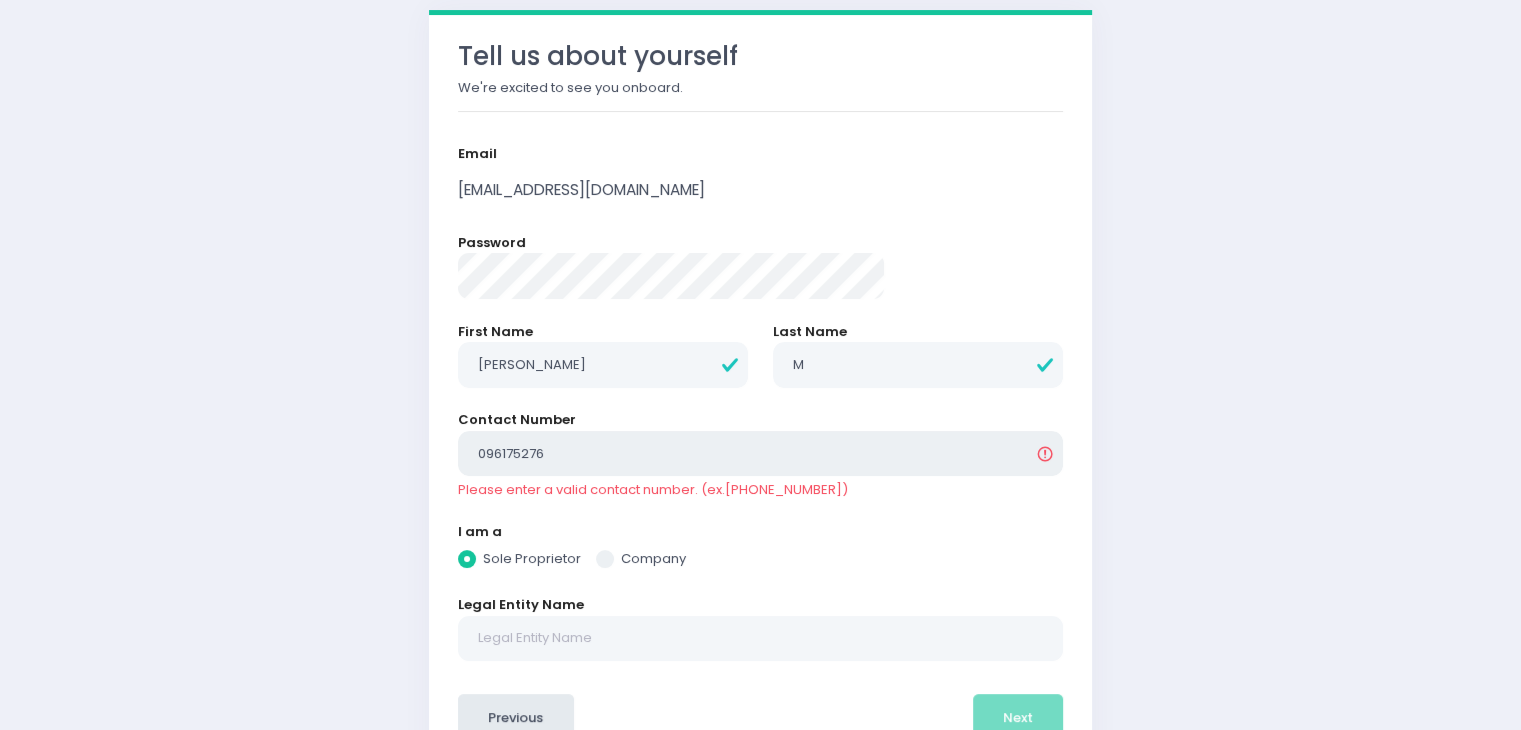 type on "0961752764" 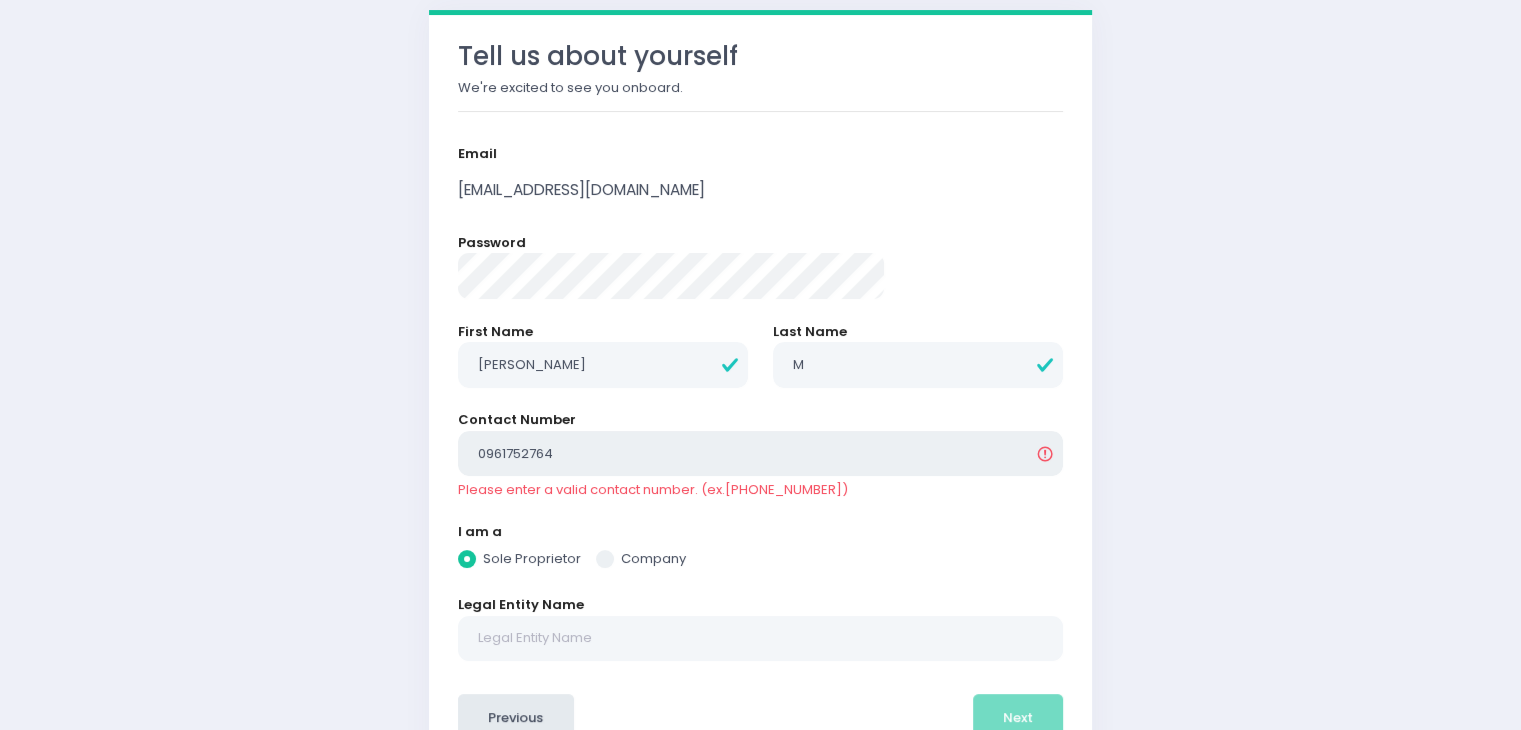 type on "09617527643" 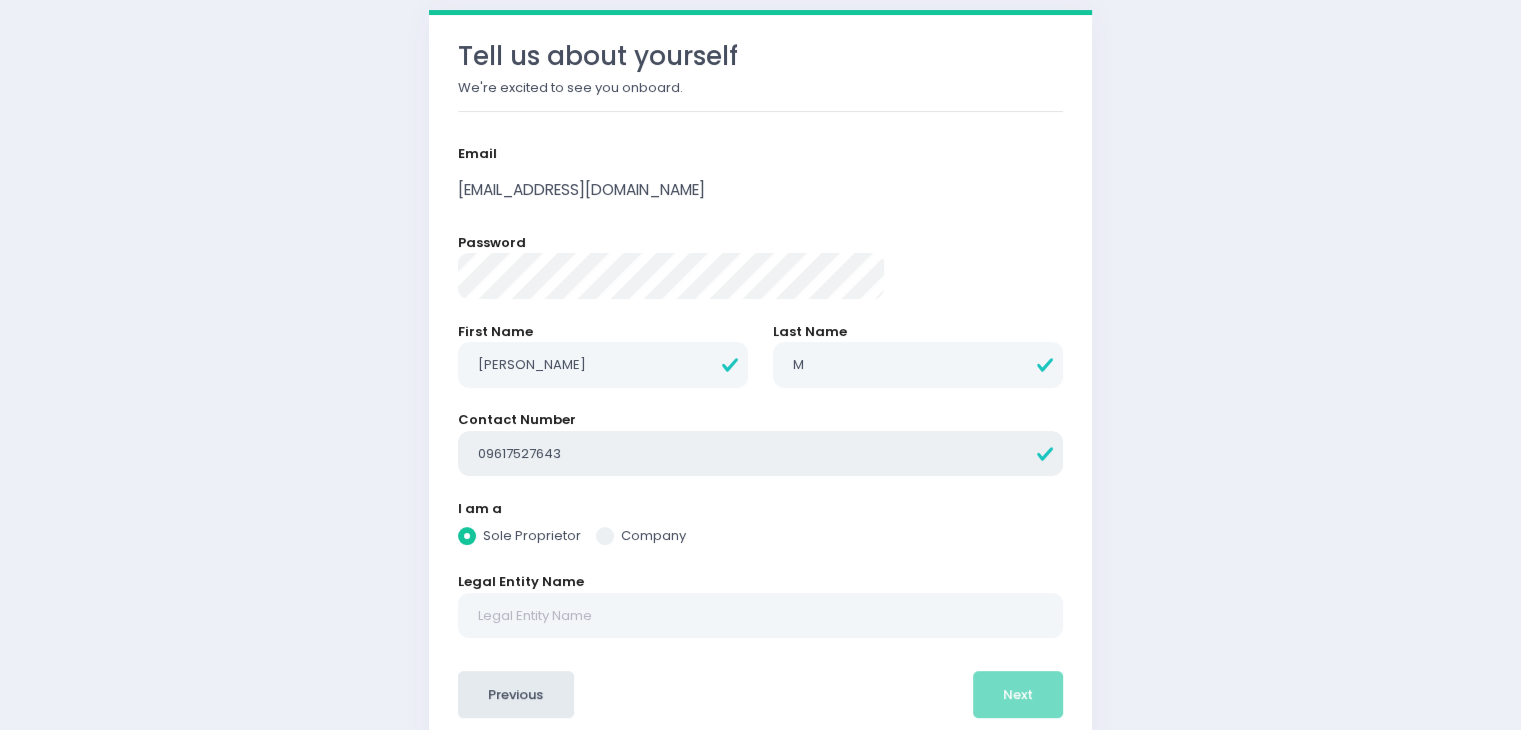 scroll, scrollTop: 197, scrollLeft: 0, axis: vertical 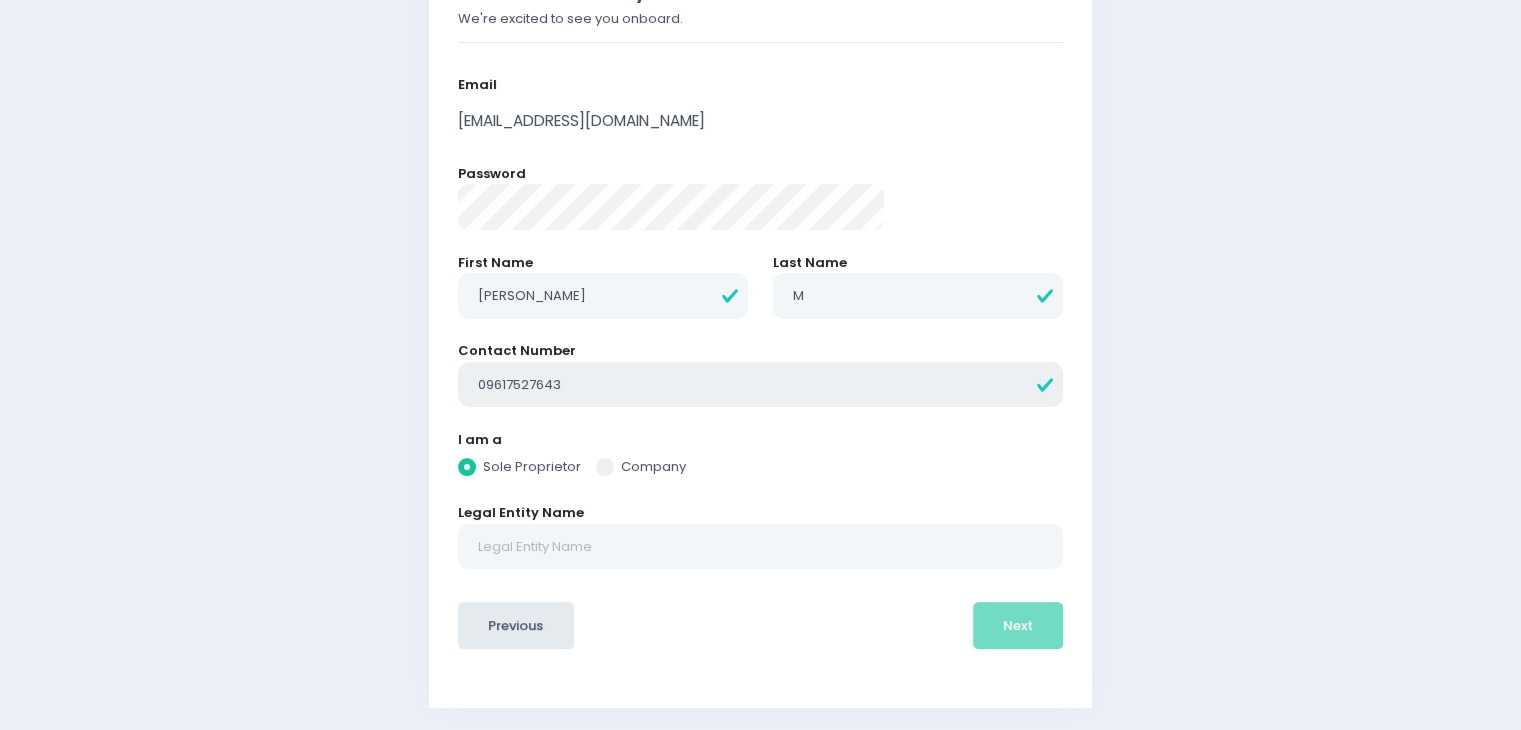 type on "09617527643" 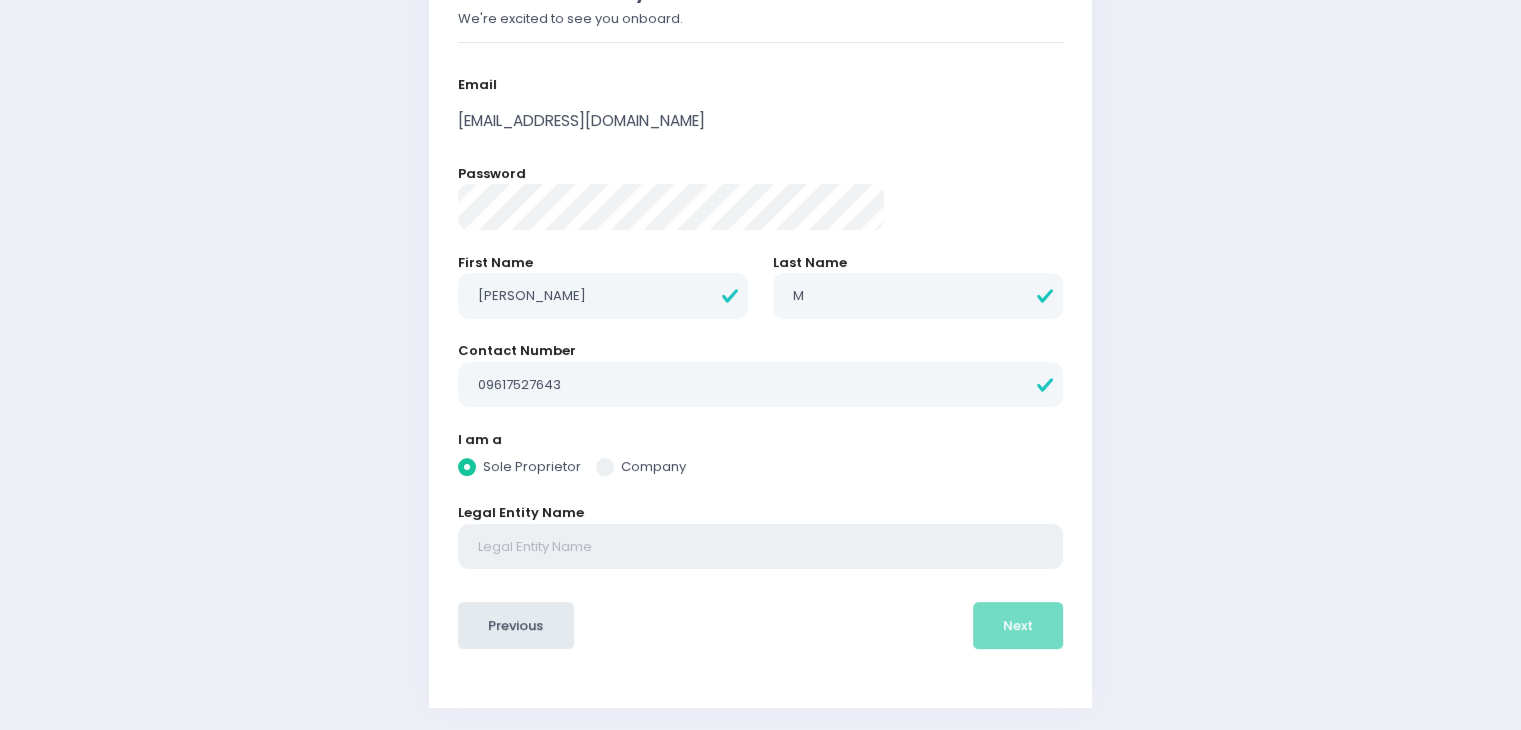 click at bounding box center [760, 547] 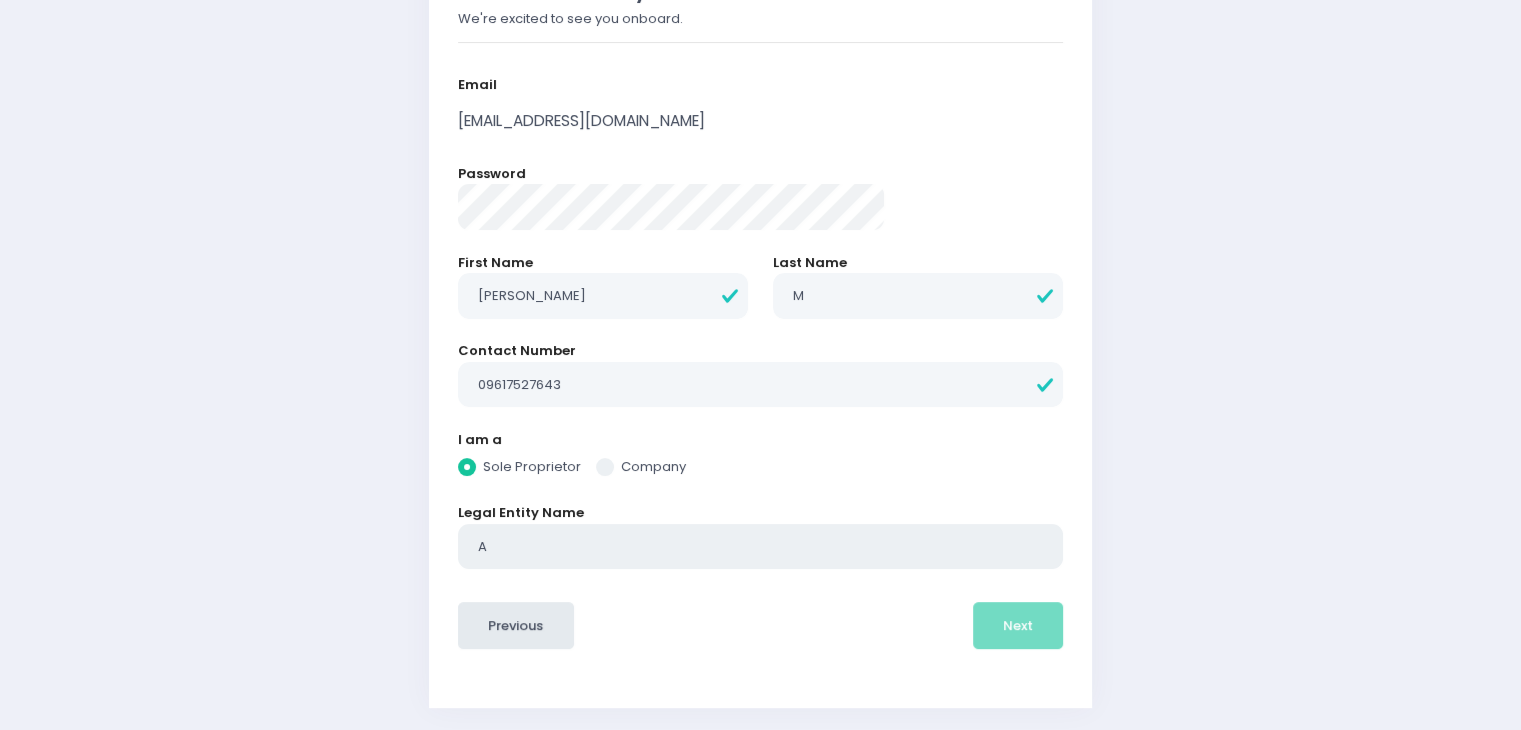radio on "true" 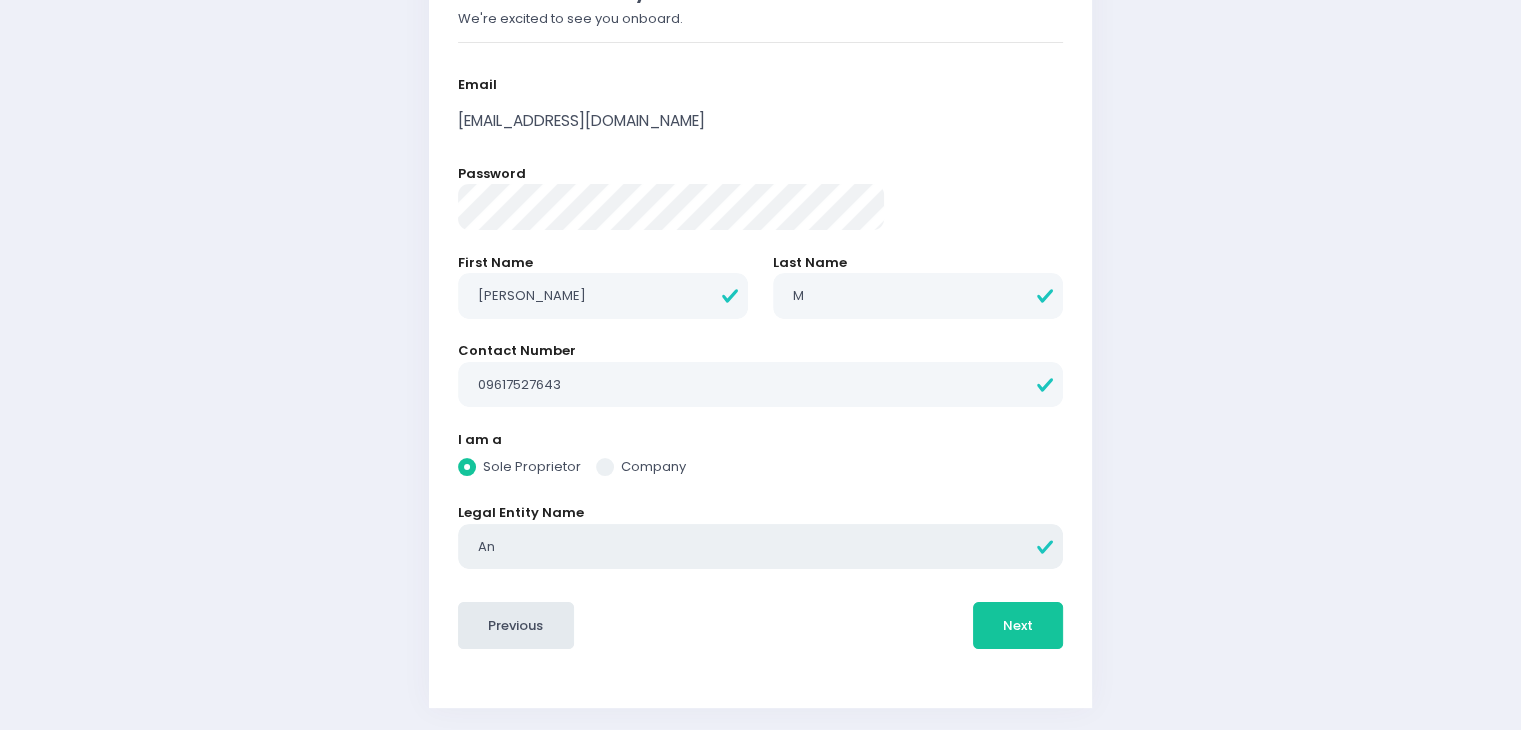 radio on "true" 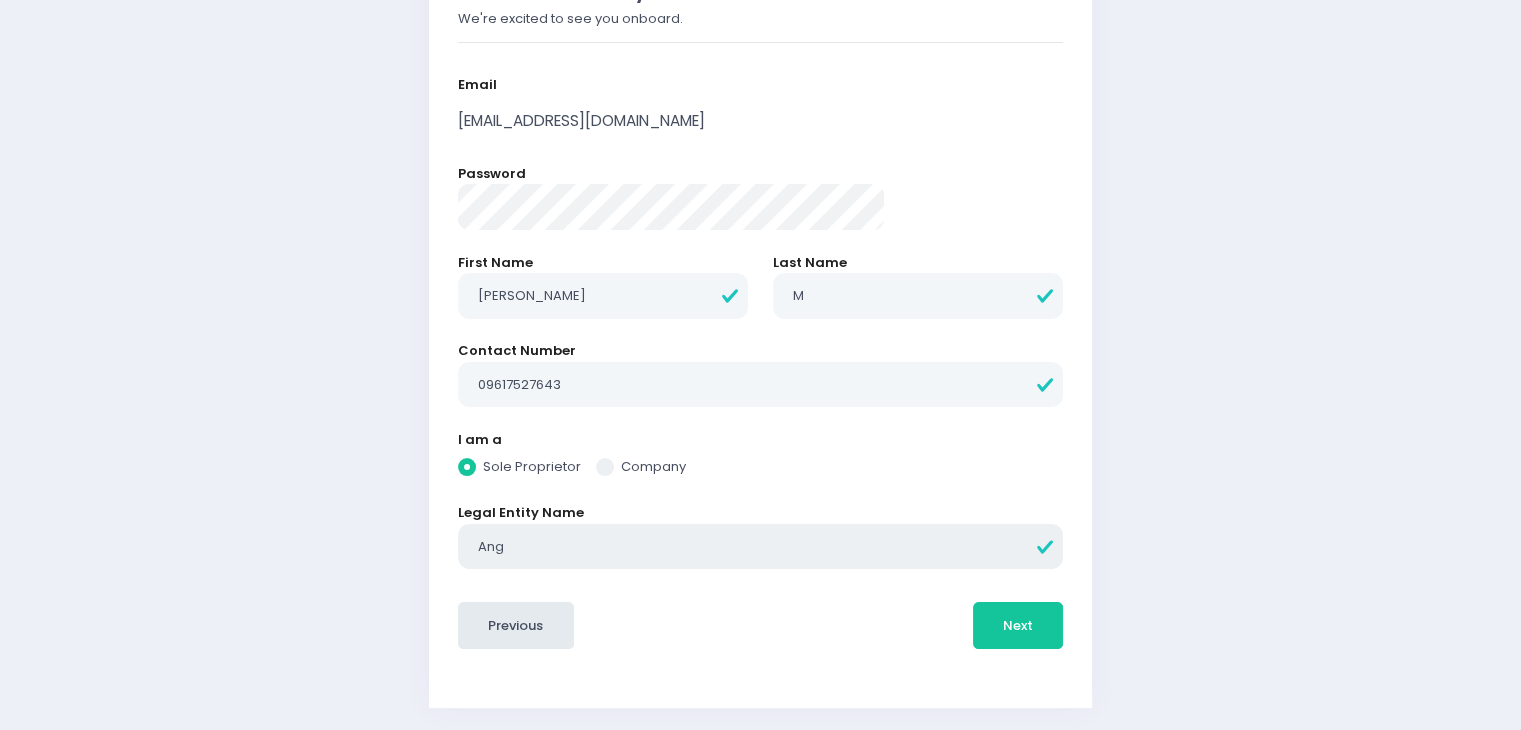 radio on "true" 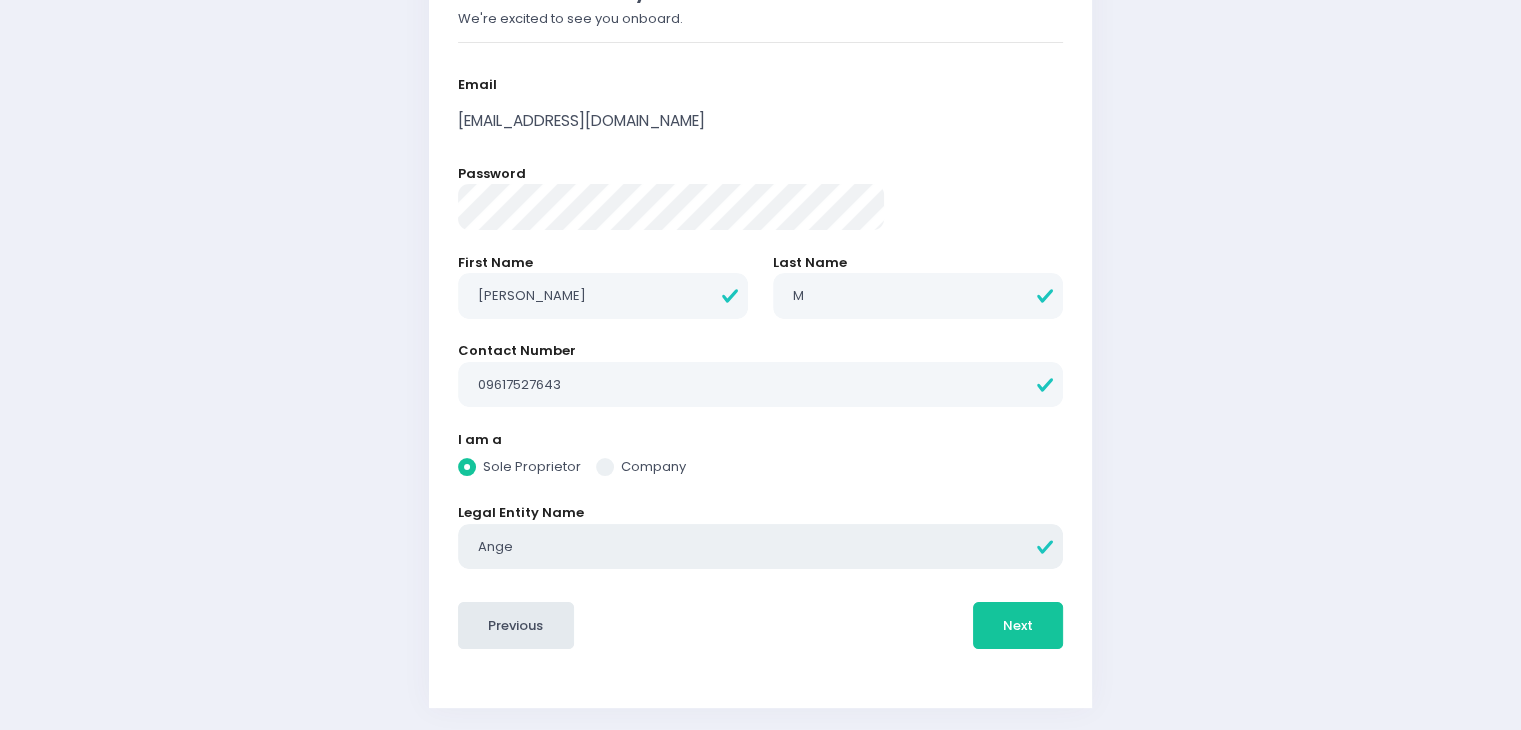 radio on "true" 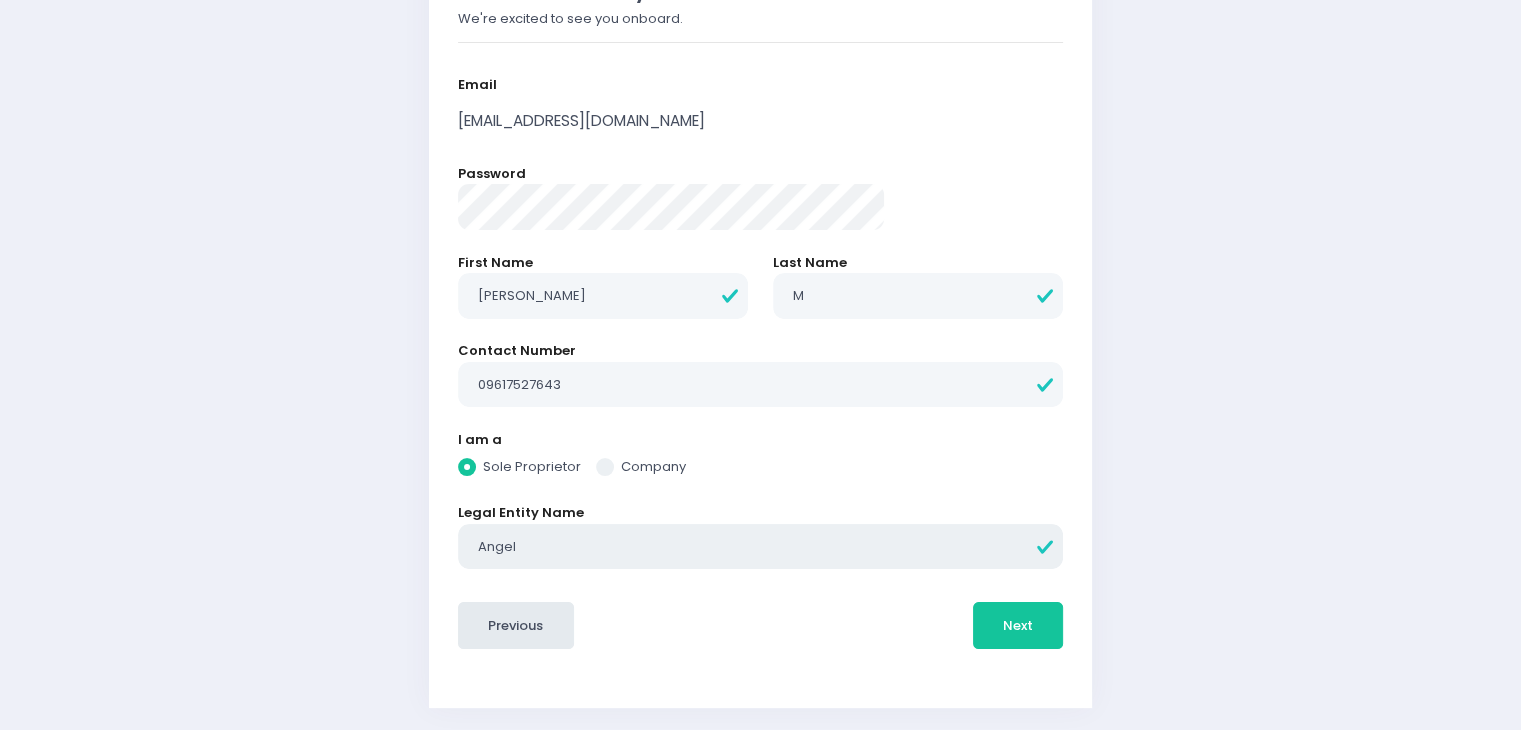 radio on "true" 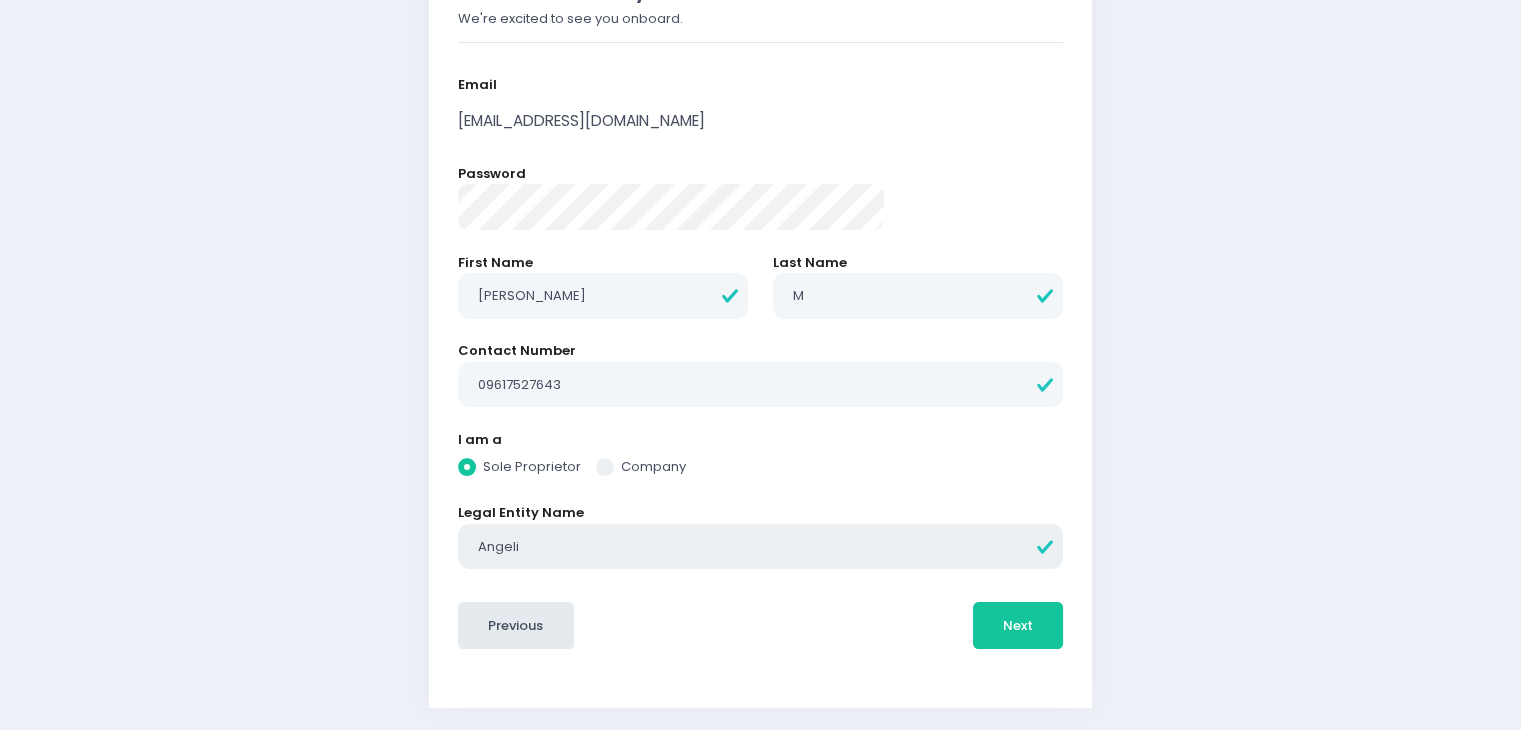 radio on "true" 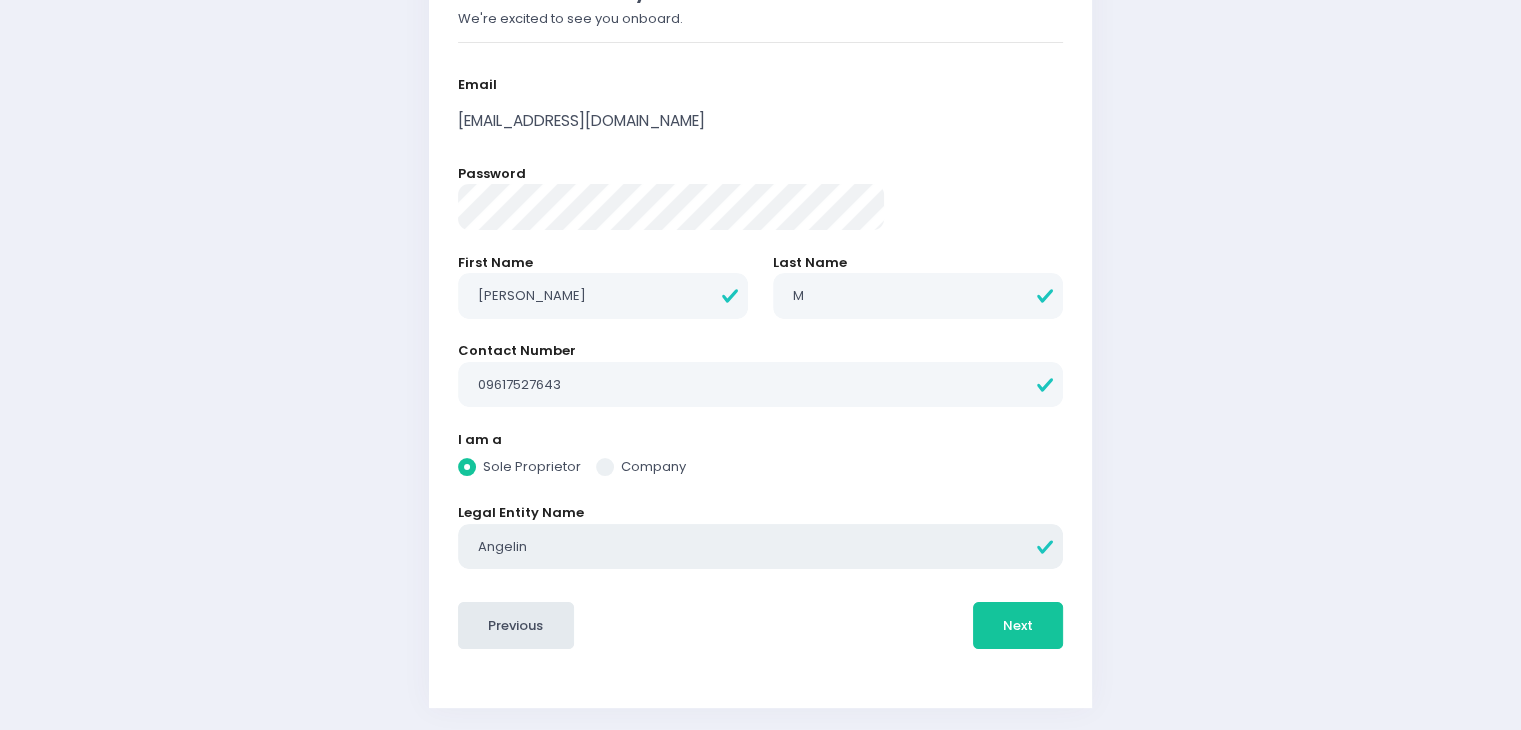 radio on "true" 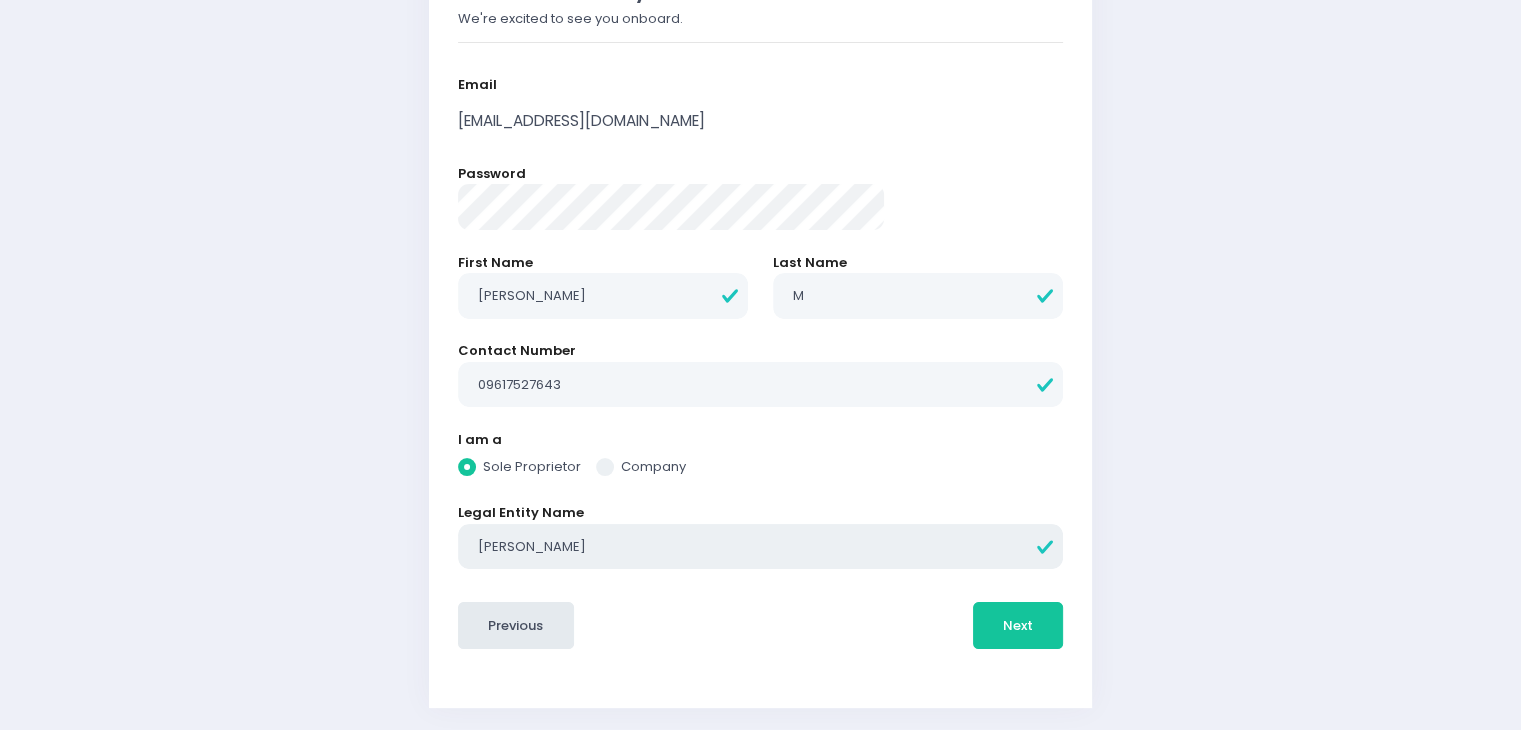radio on "true" 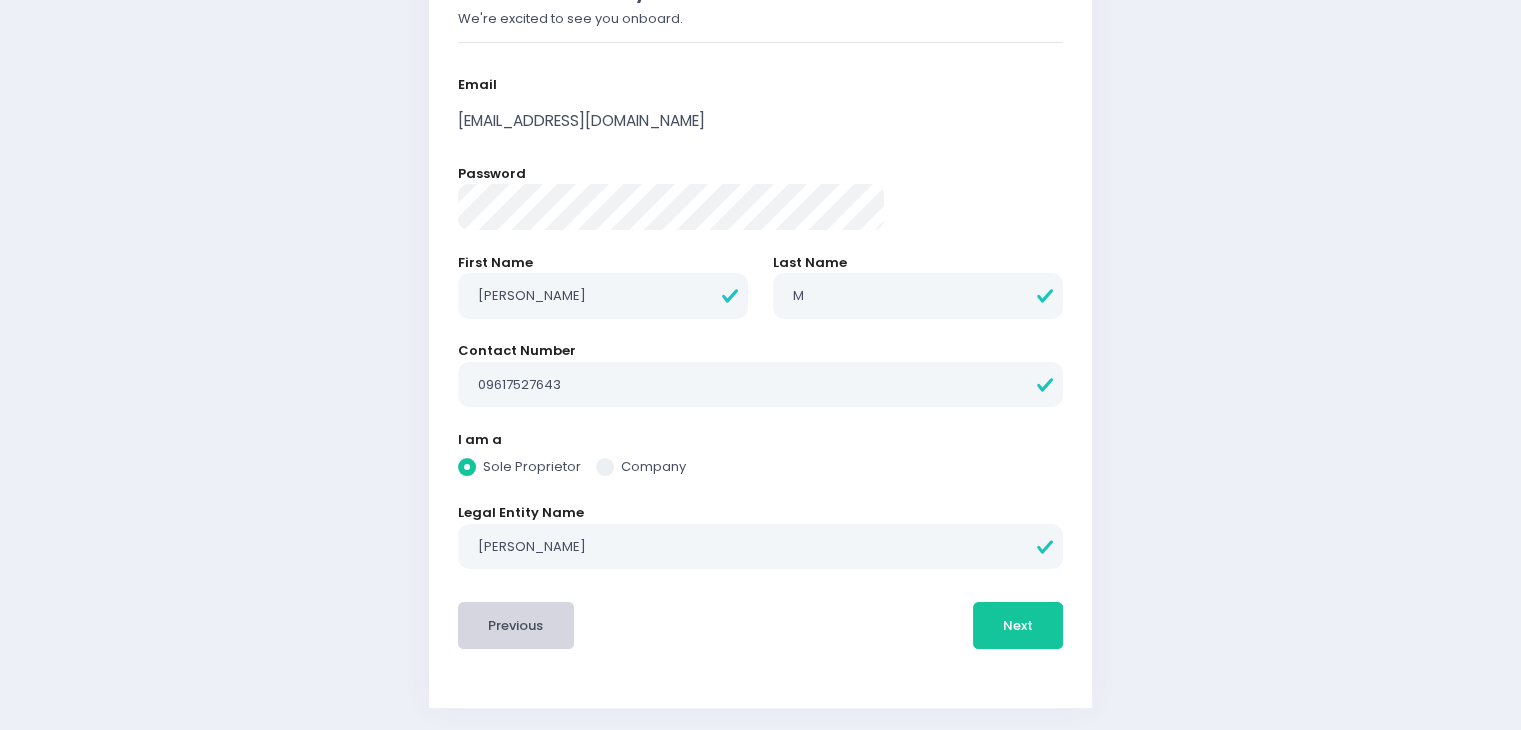 radio on "true" 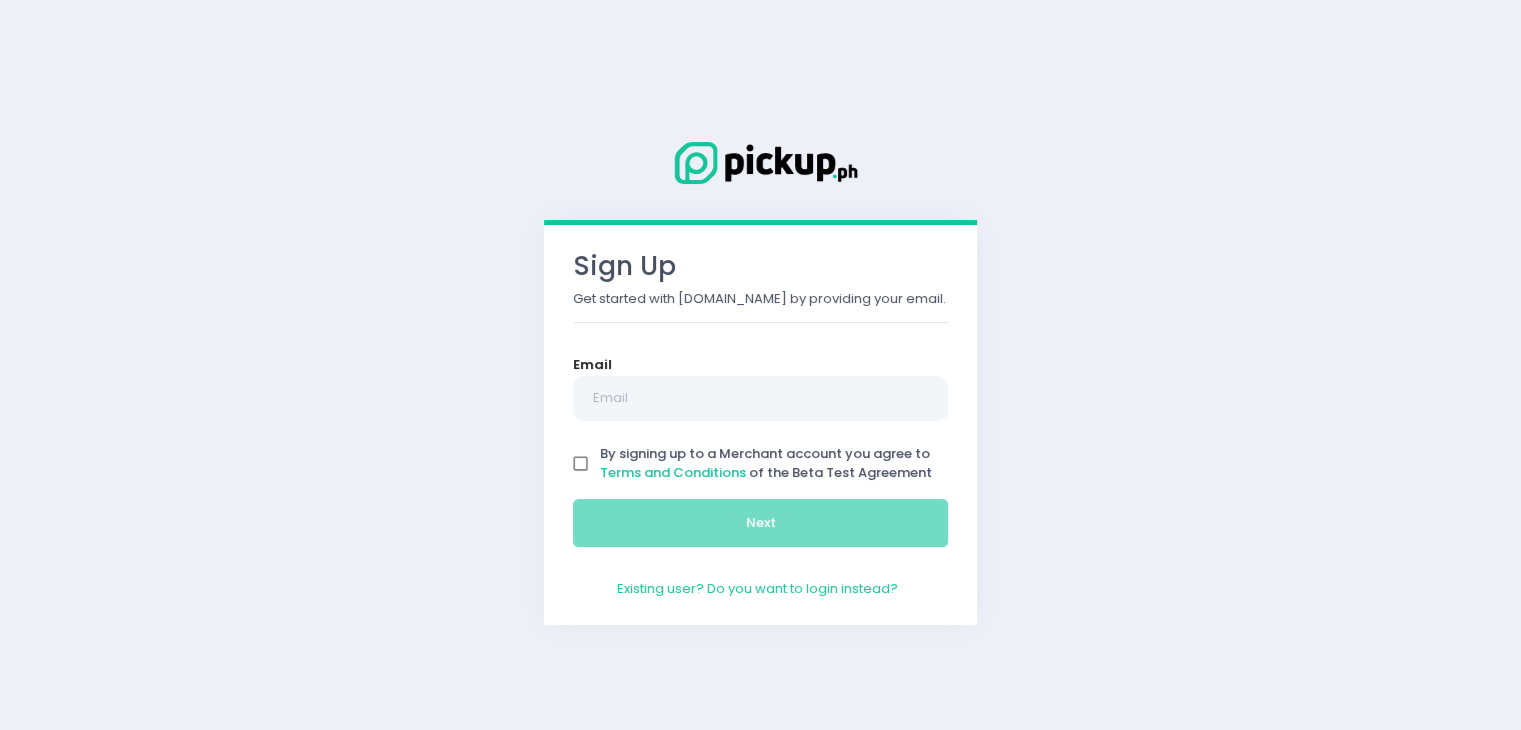 scroll, scrollTop: 0, scrollLeft: 0, axis: both 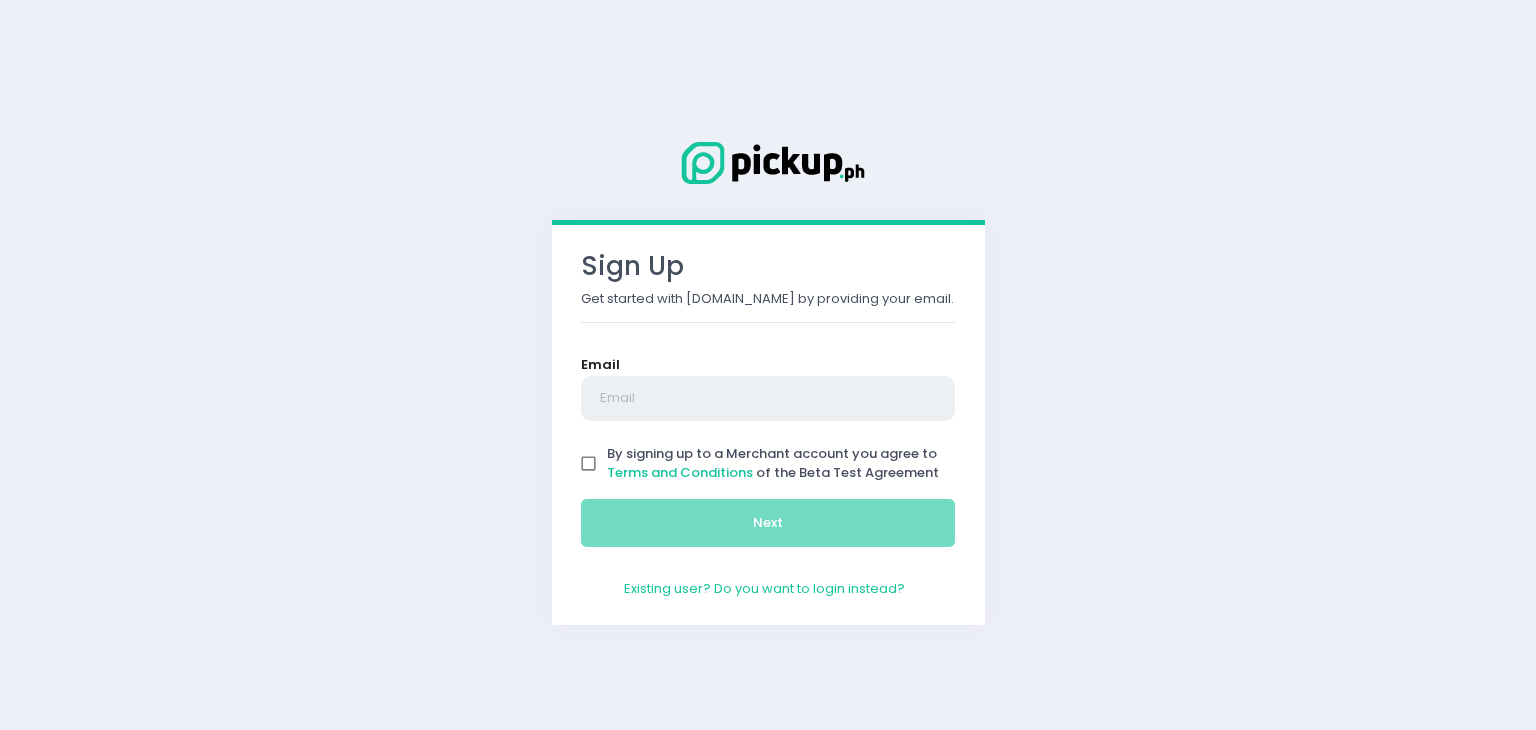 click at bounding box center [768, 399] 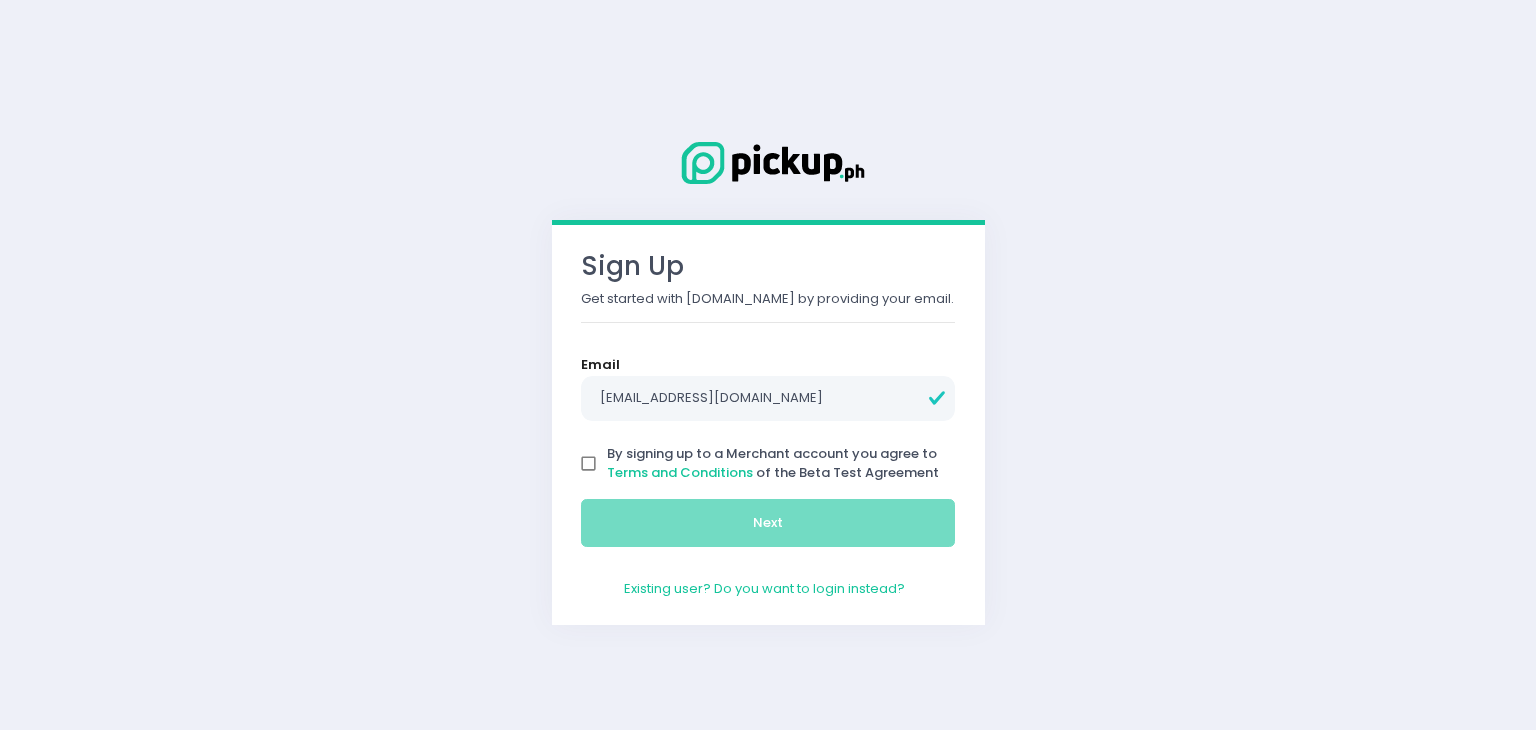 click on "By signing up to a Merchant account you agree to    Terms and Conditions   of the Beta Test Agreement" at bounding box center (589, 464) 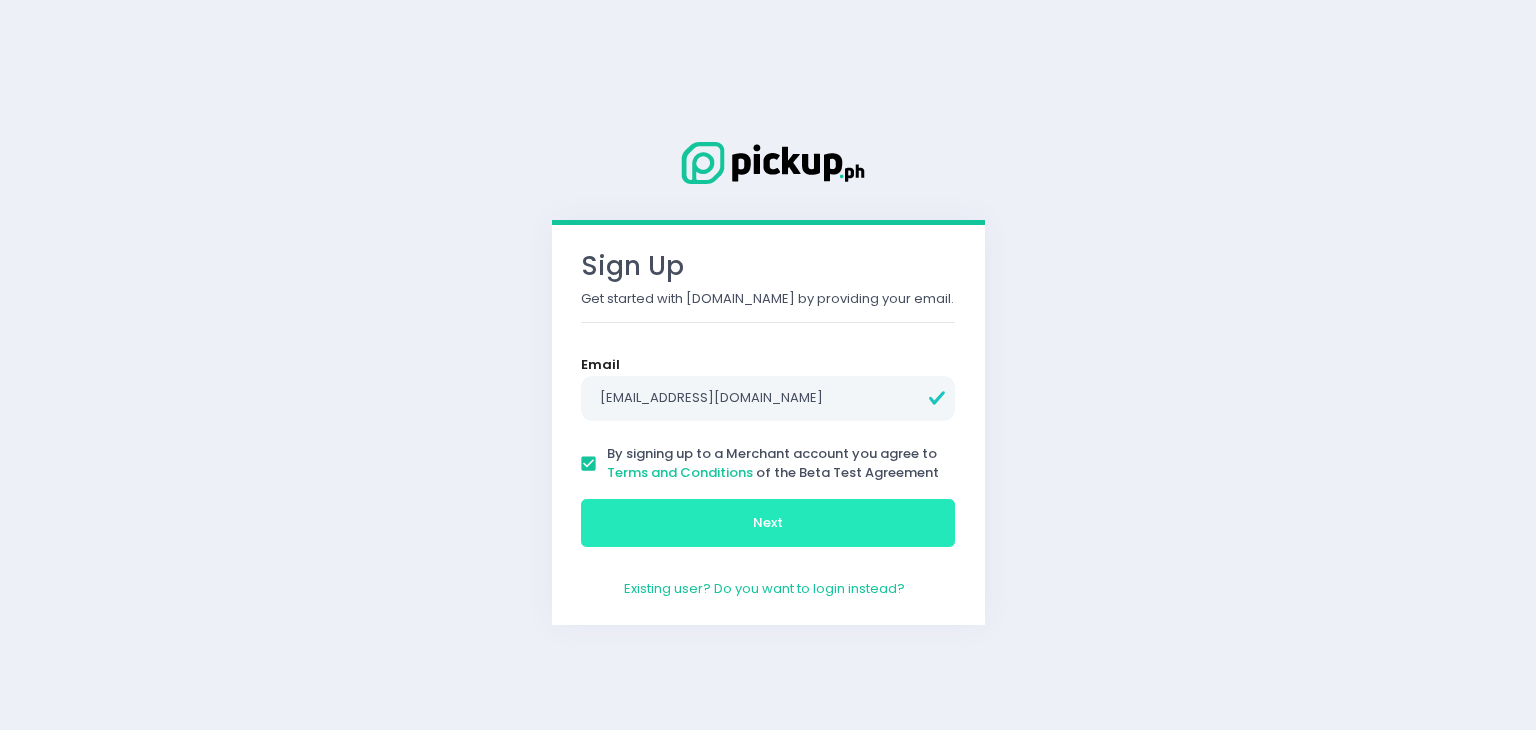 click on "Next" at bounding box center [768, 523] 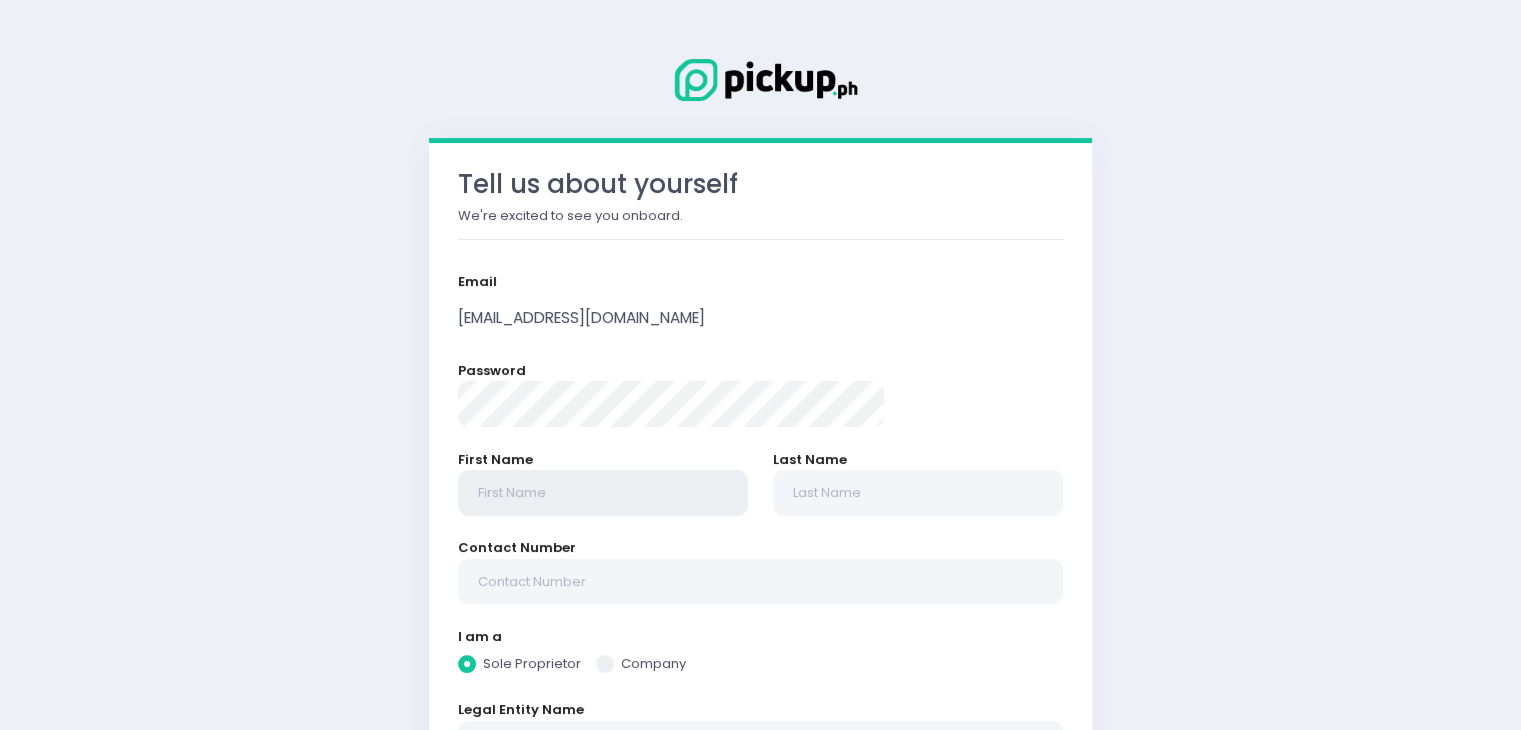 radio on "true" 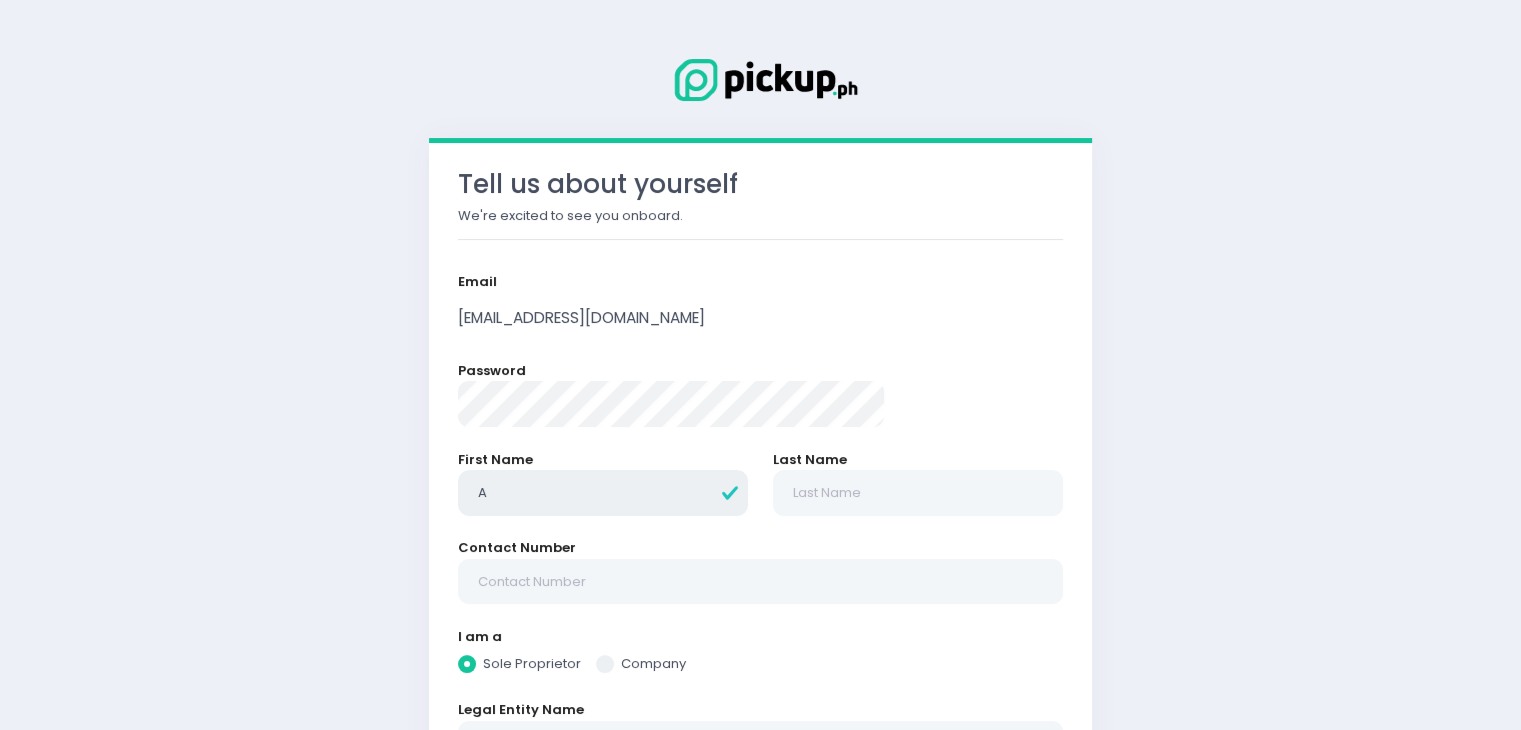 type on "Angelina" 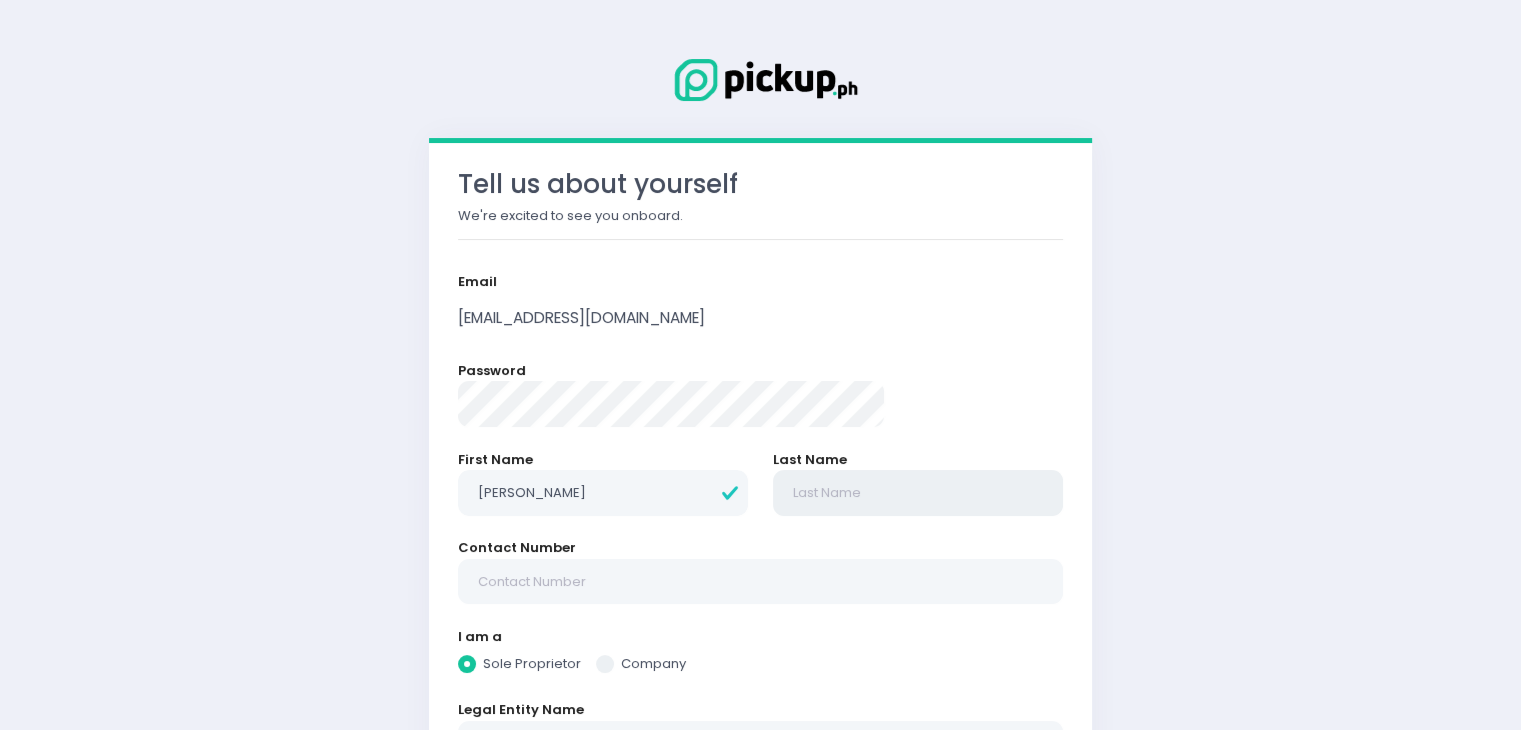 radio on "true" 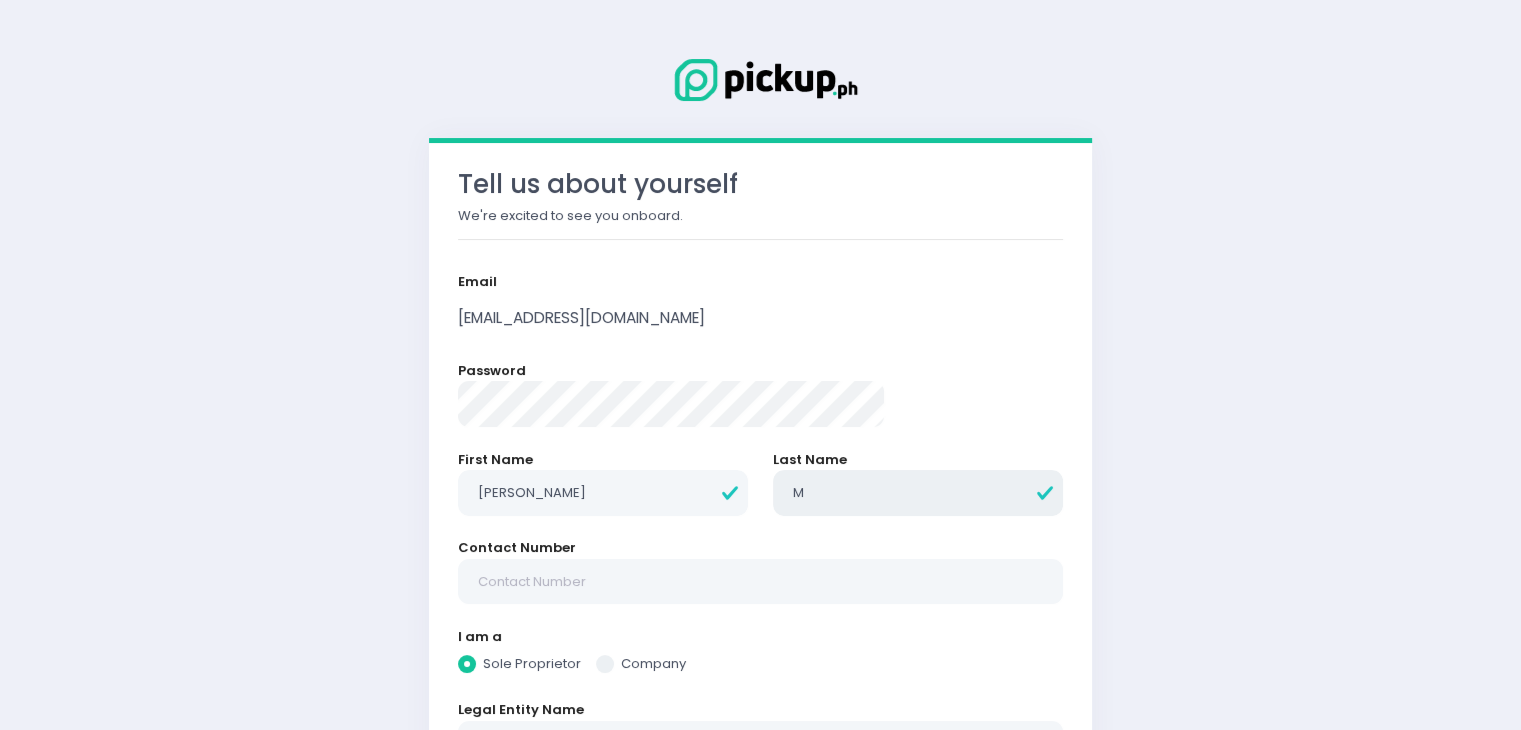 type on "M" 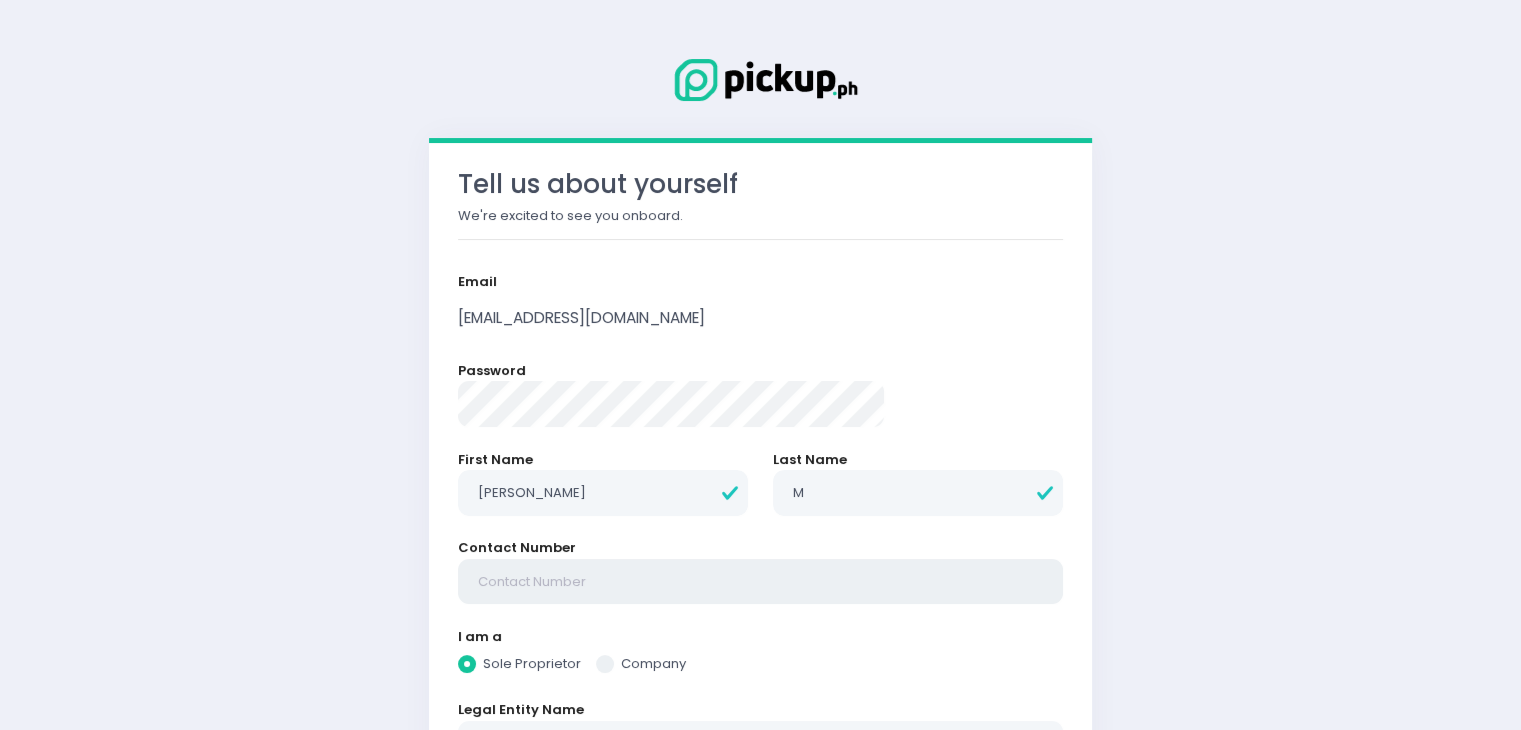 radio on "true" 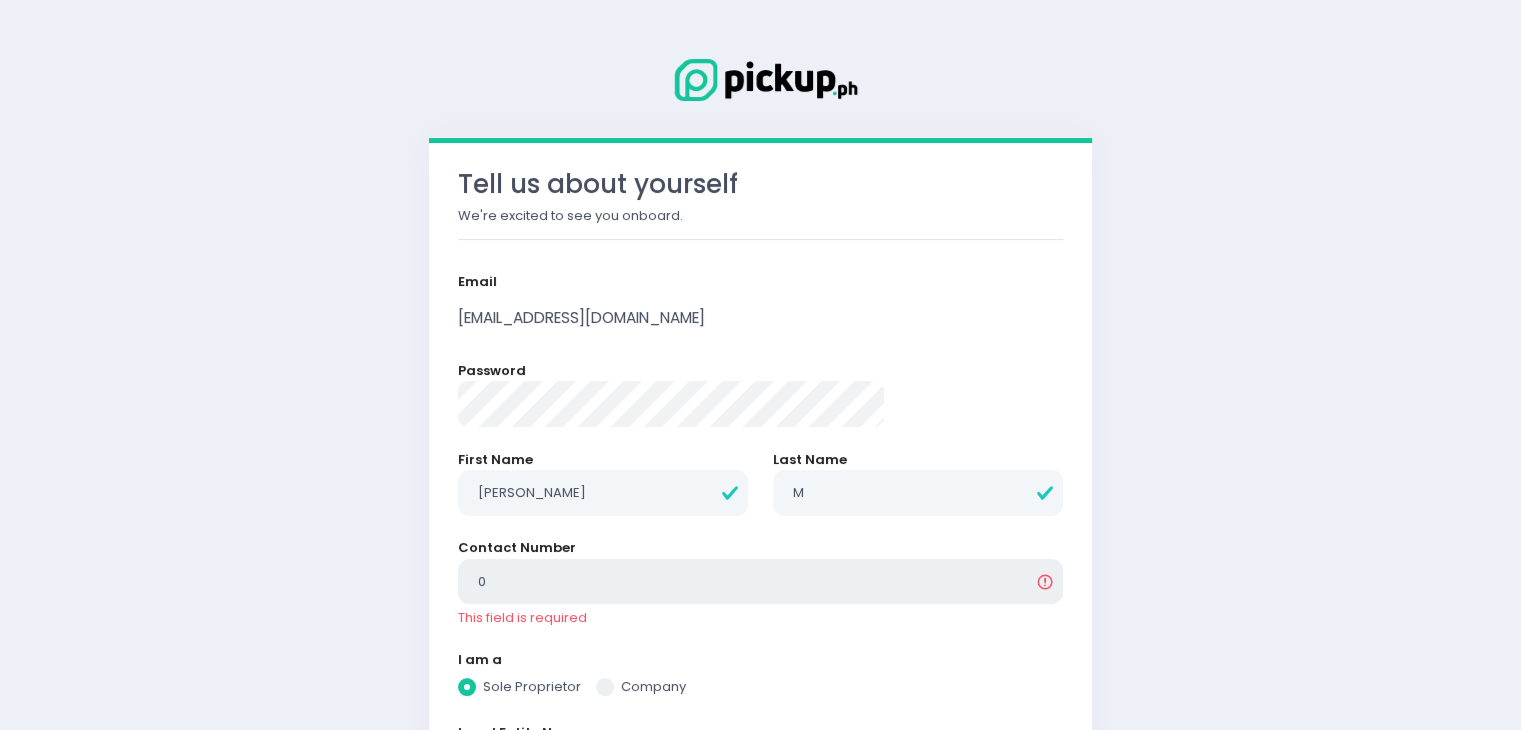 type on "09617527643" 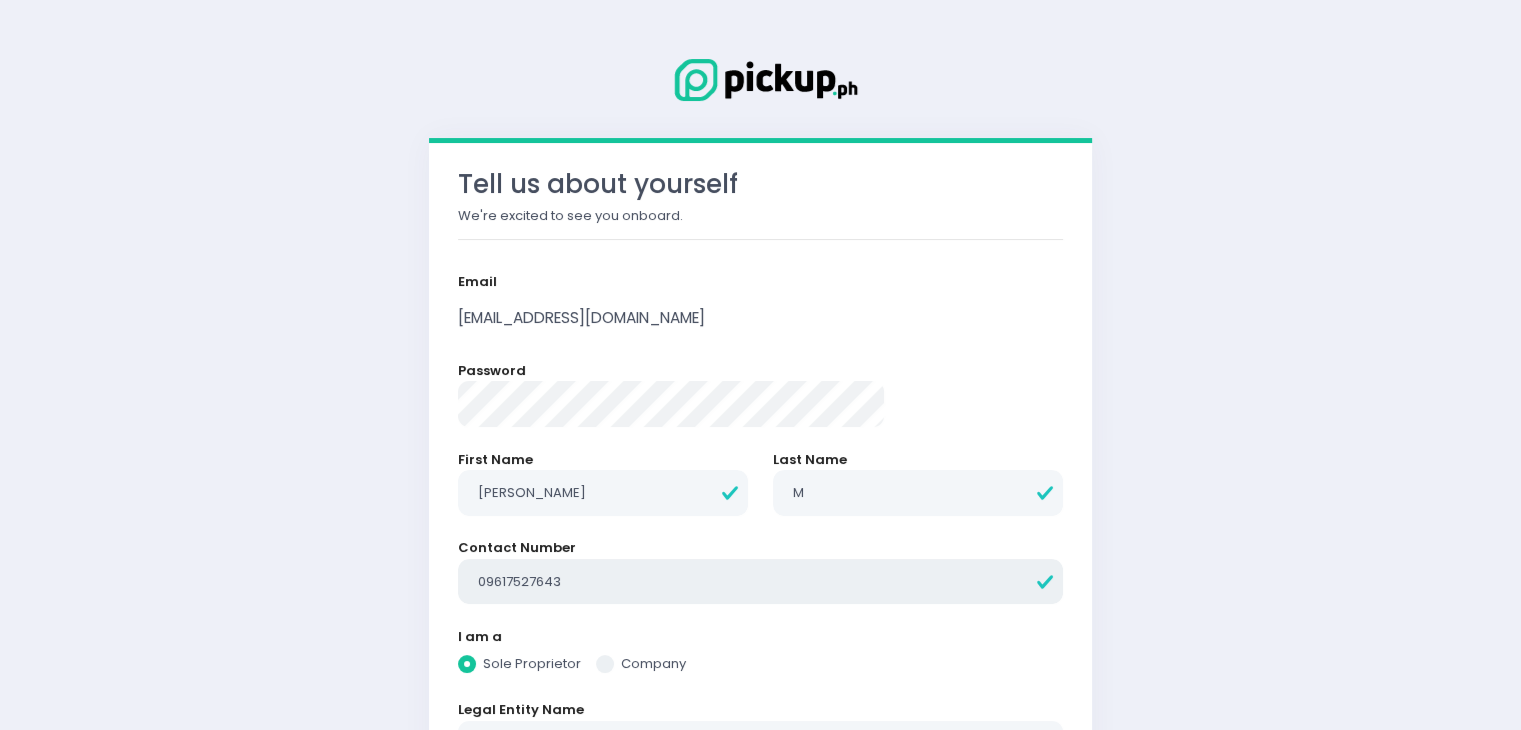 scroll, scrollTop: 197, scrollLeft: 0, axis: vertical 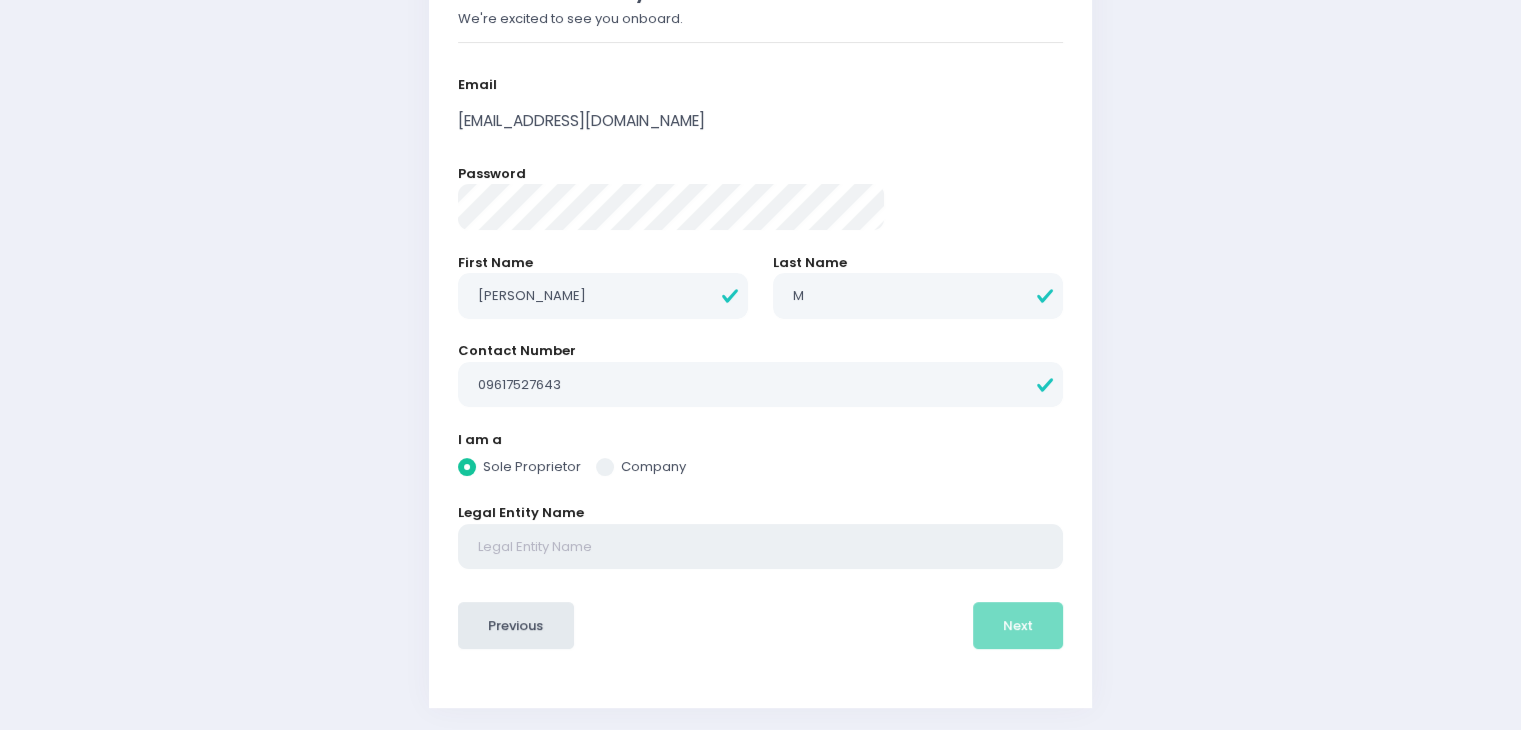 radio on "true" 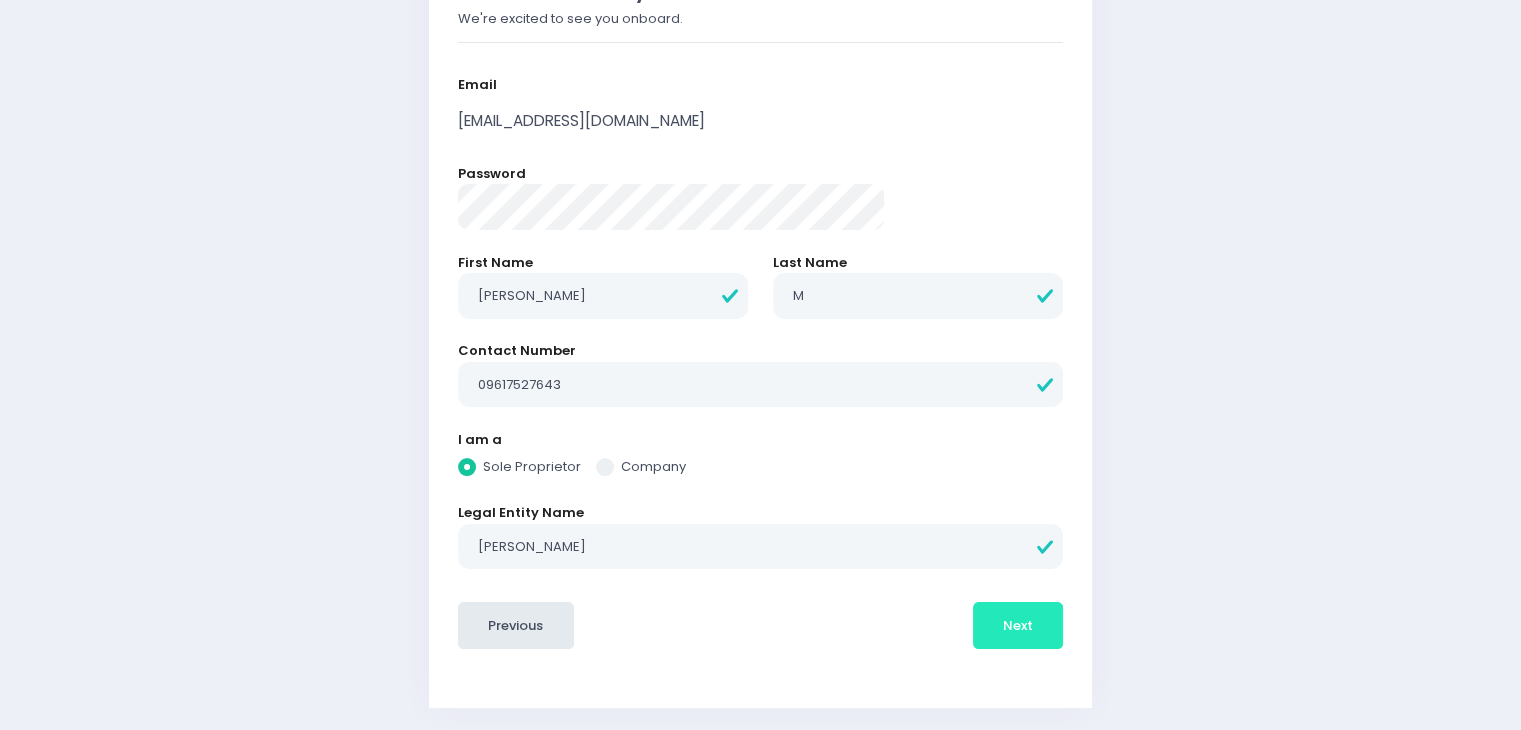 click on "Next" at bounding box center (1018, 625) 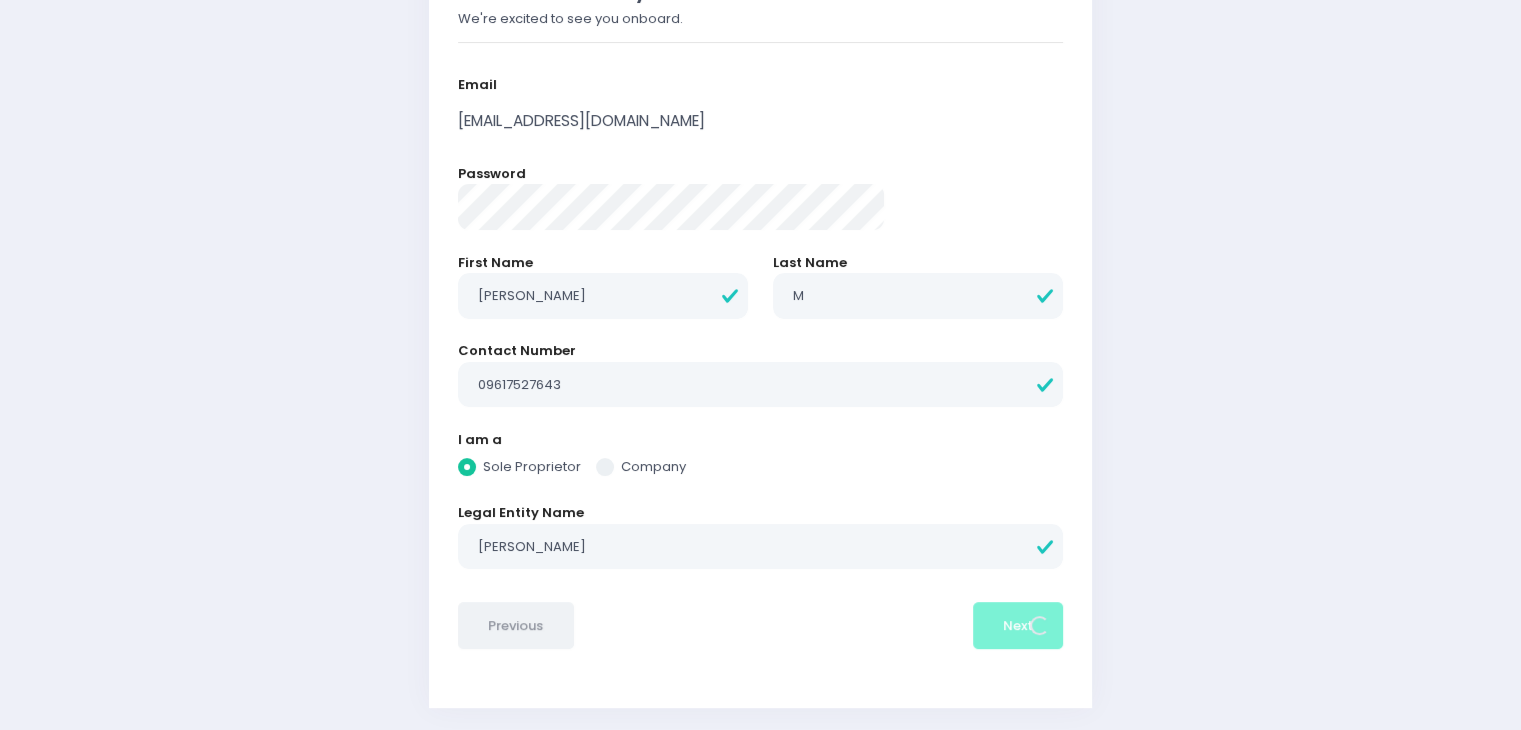 scroll, scrollTop: 0, scrollLeft: 0, axis: both 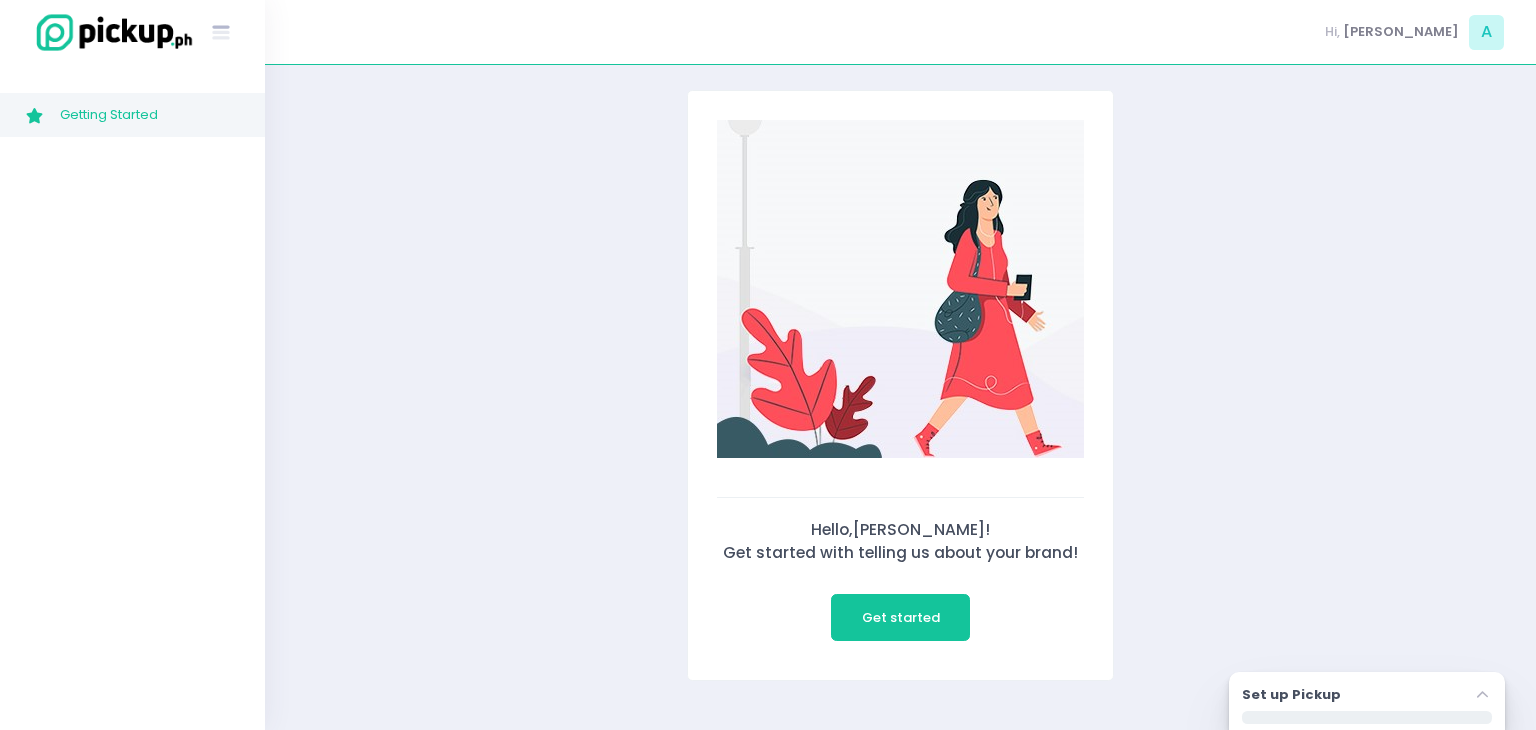 click on "Get started" at bounding box center [900, 617] 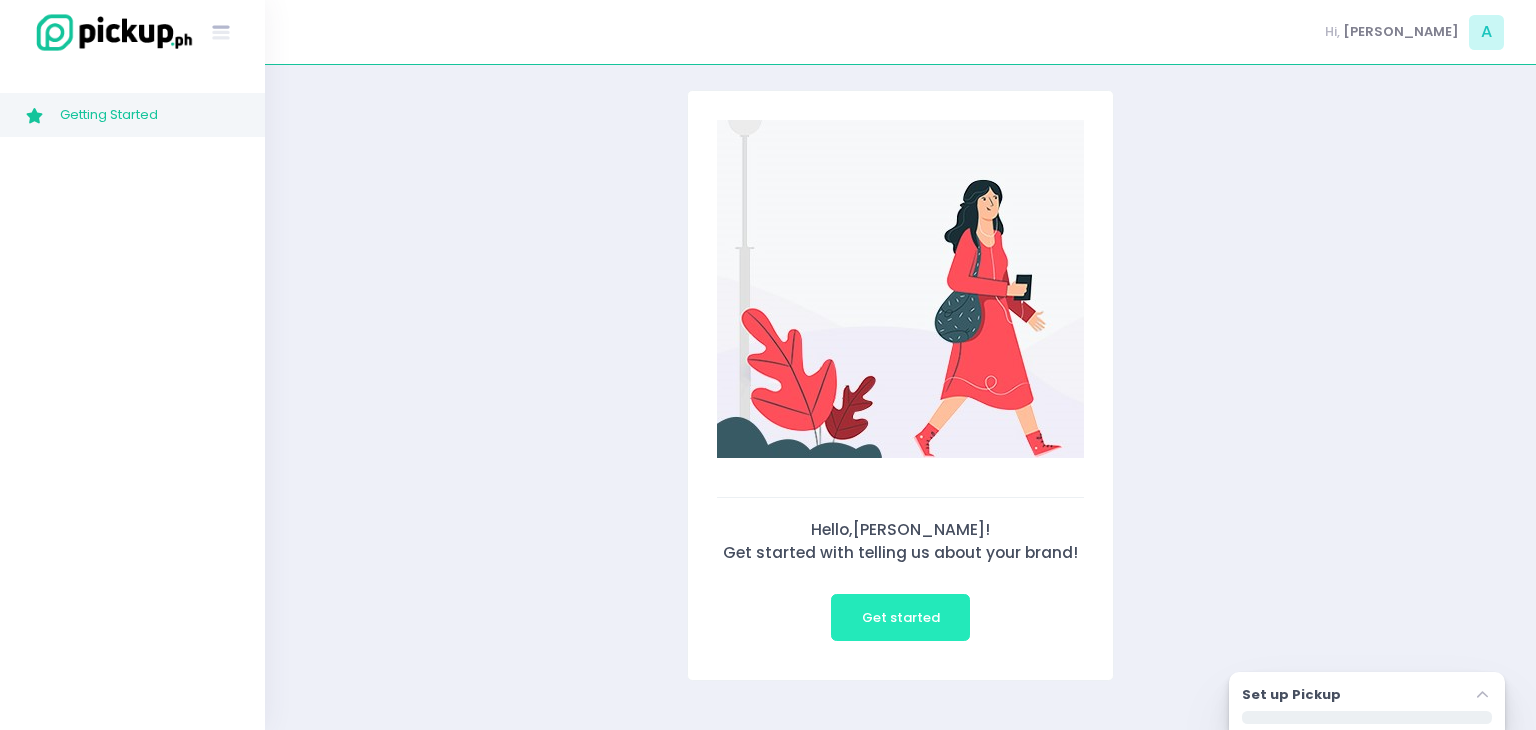 click on "Get started" at bounding box center [900, 618] 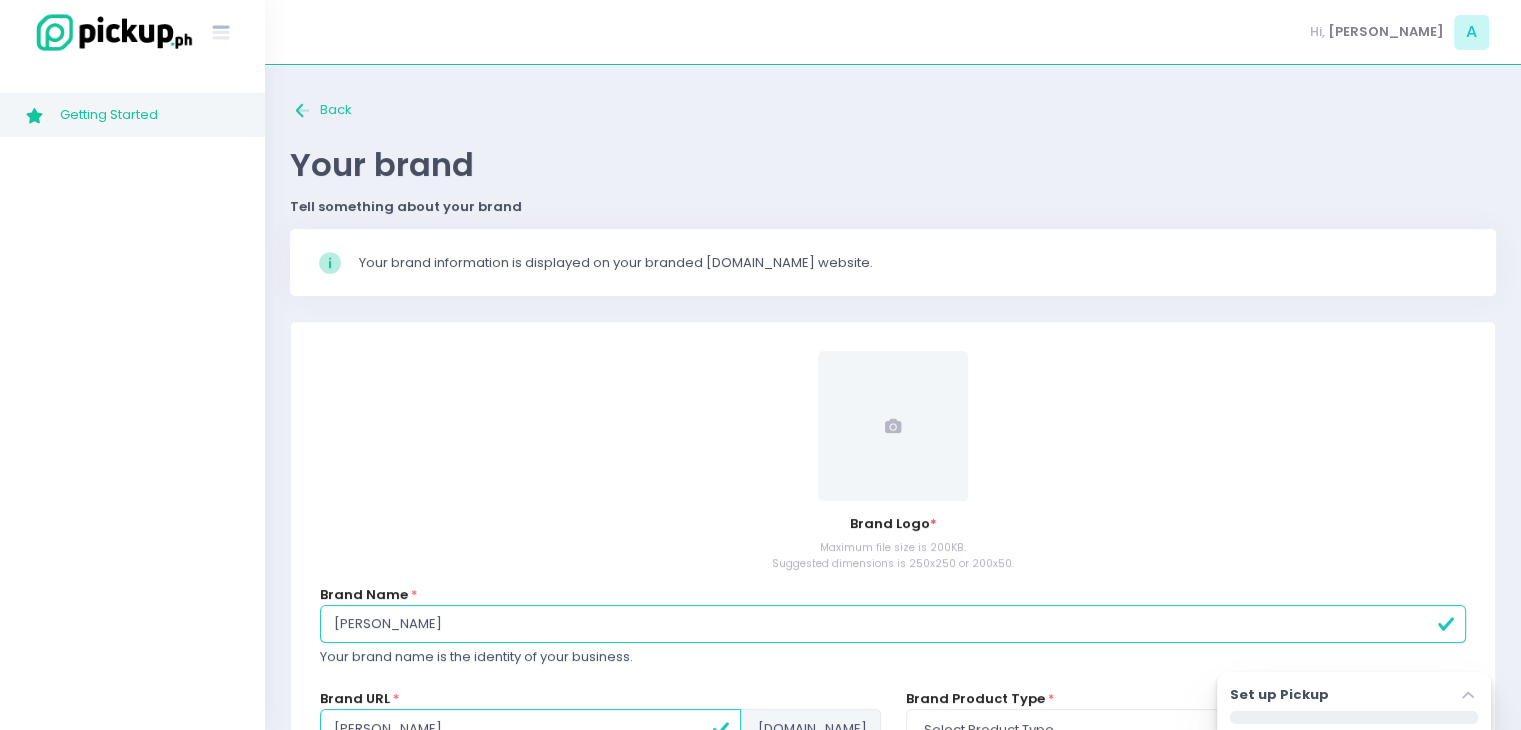 scroll, scrollTop: 188, scrollLeft: 0, axis: vertical 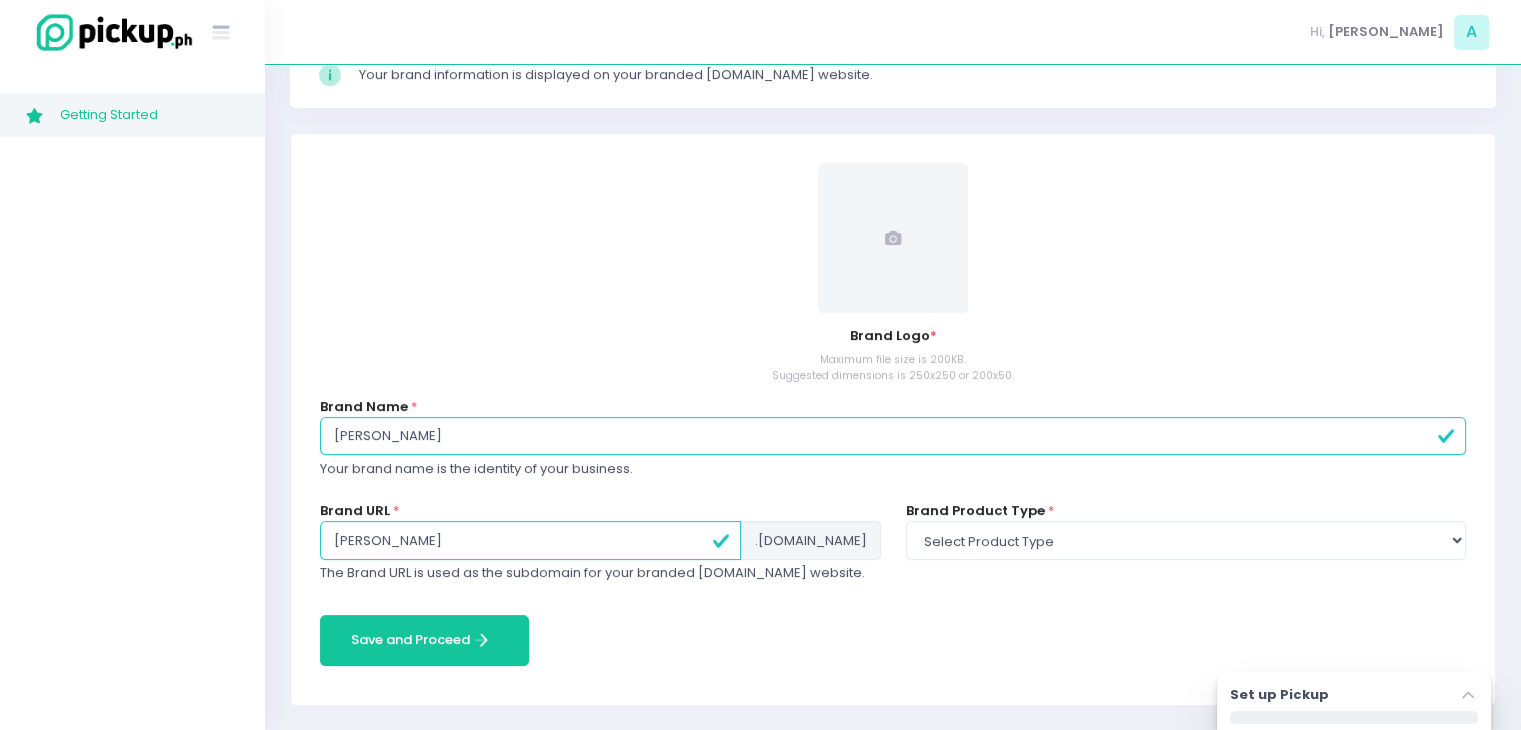 click on "Angelina" at bounding box center (893, 436) 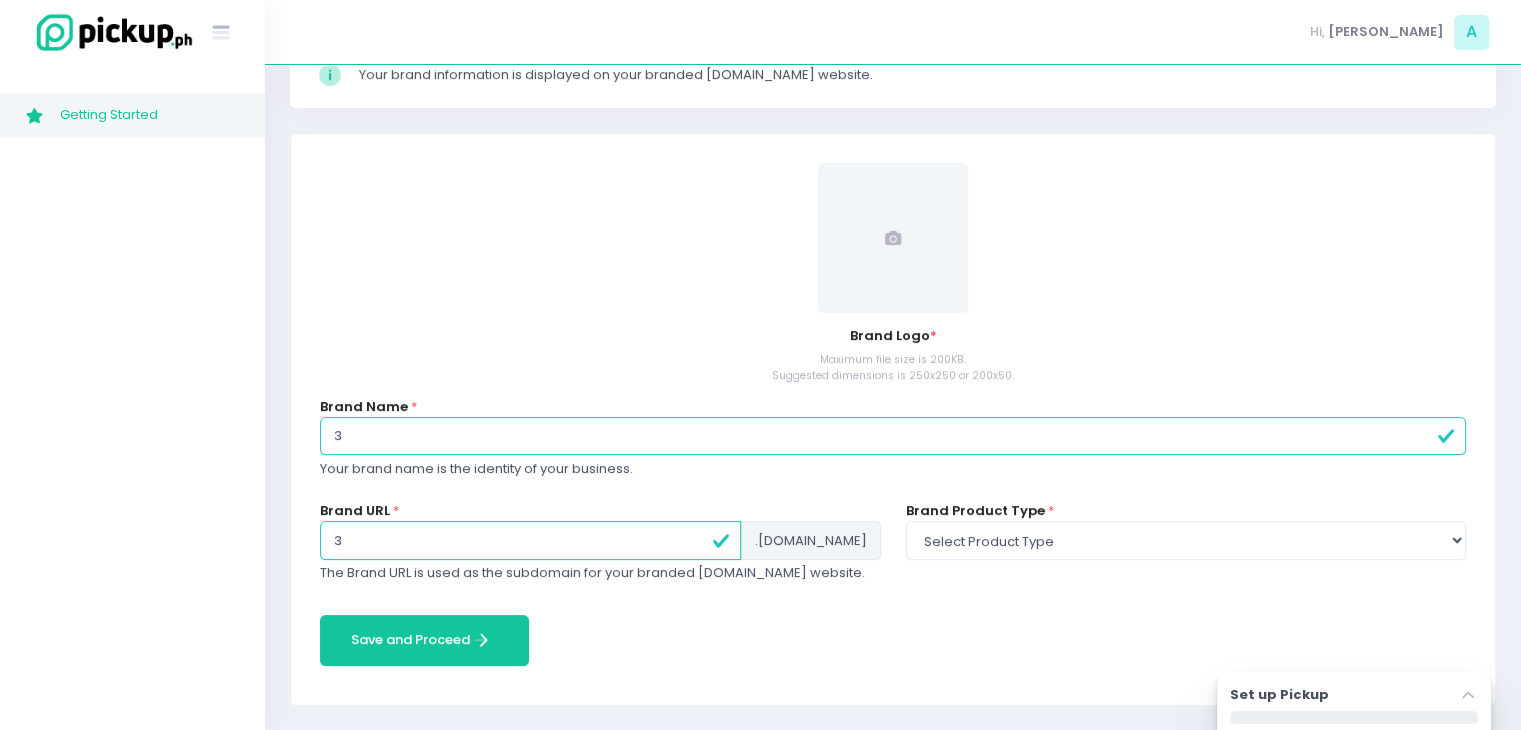 type on "3S" 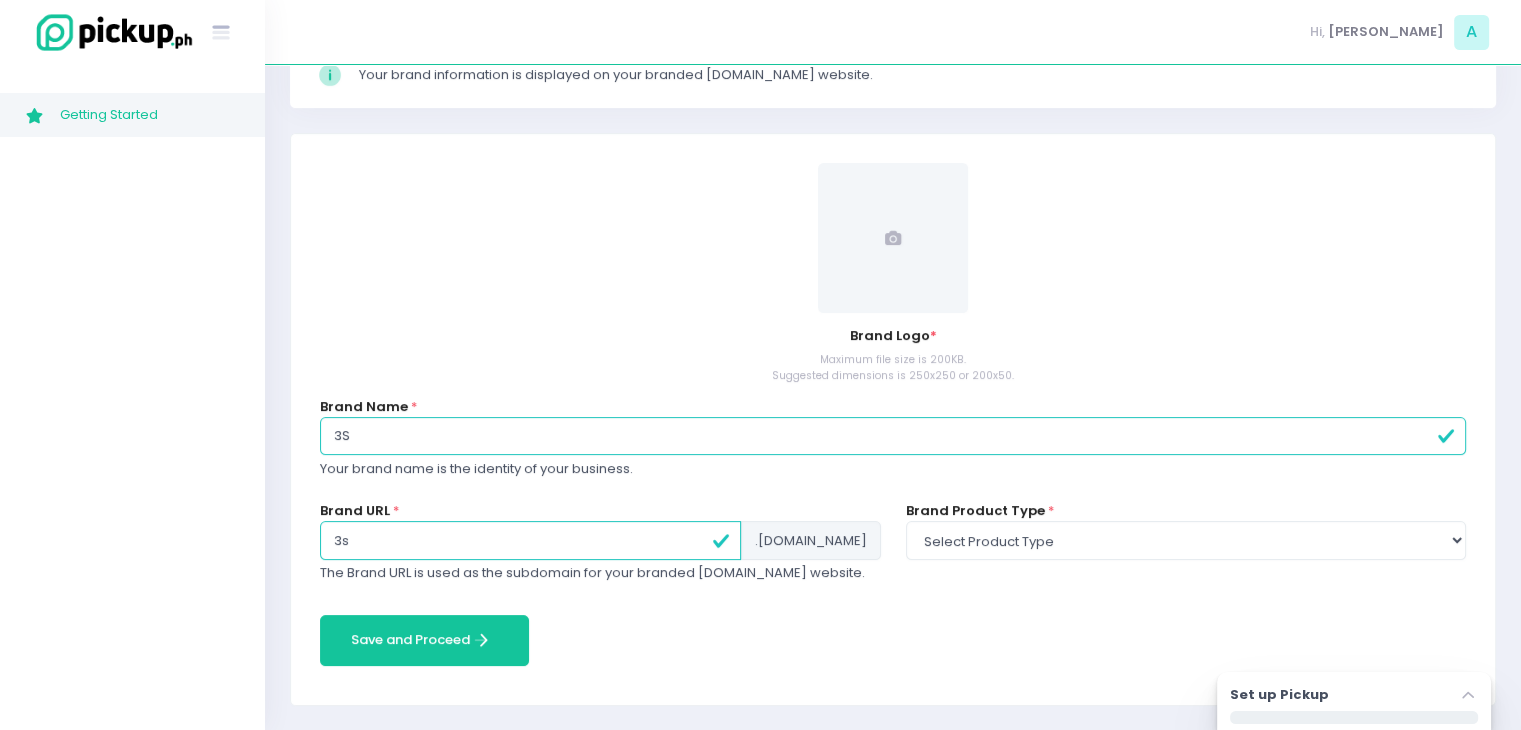 type on "3Si" 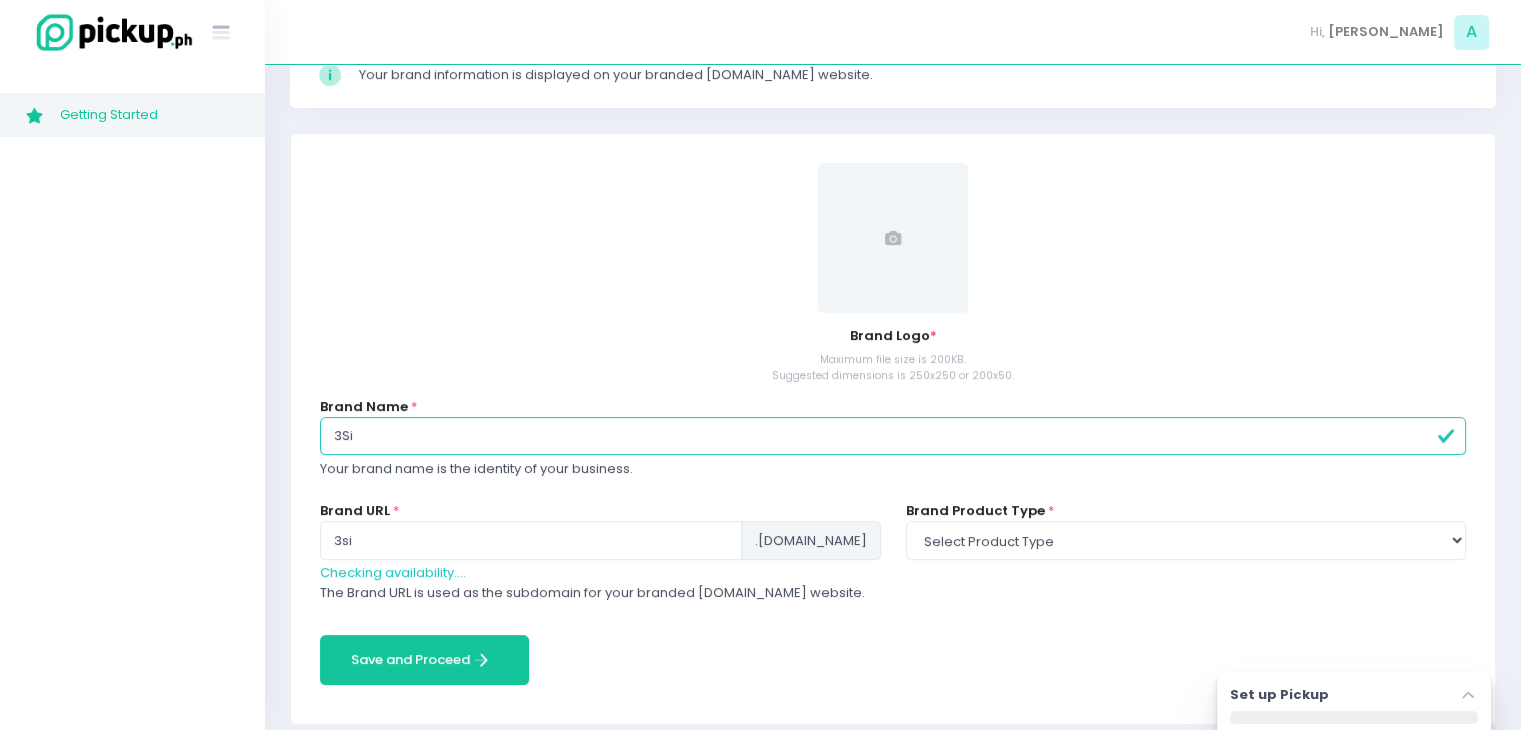 type on "3Six" 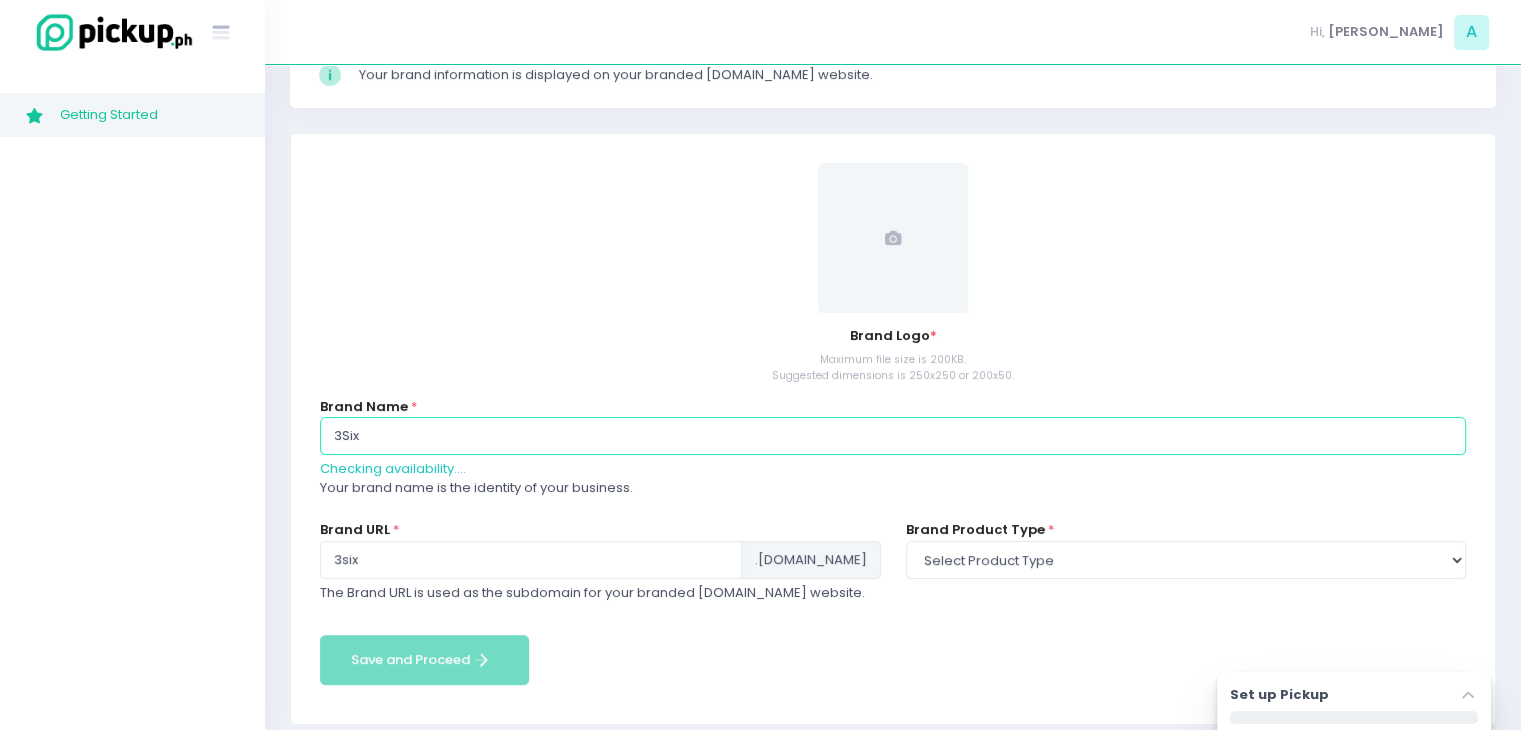 type on "3Sixt" 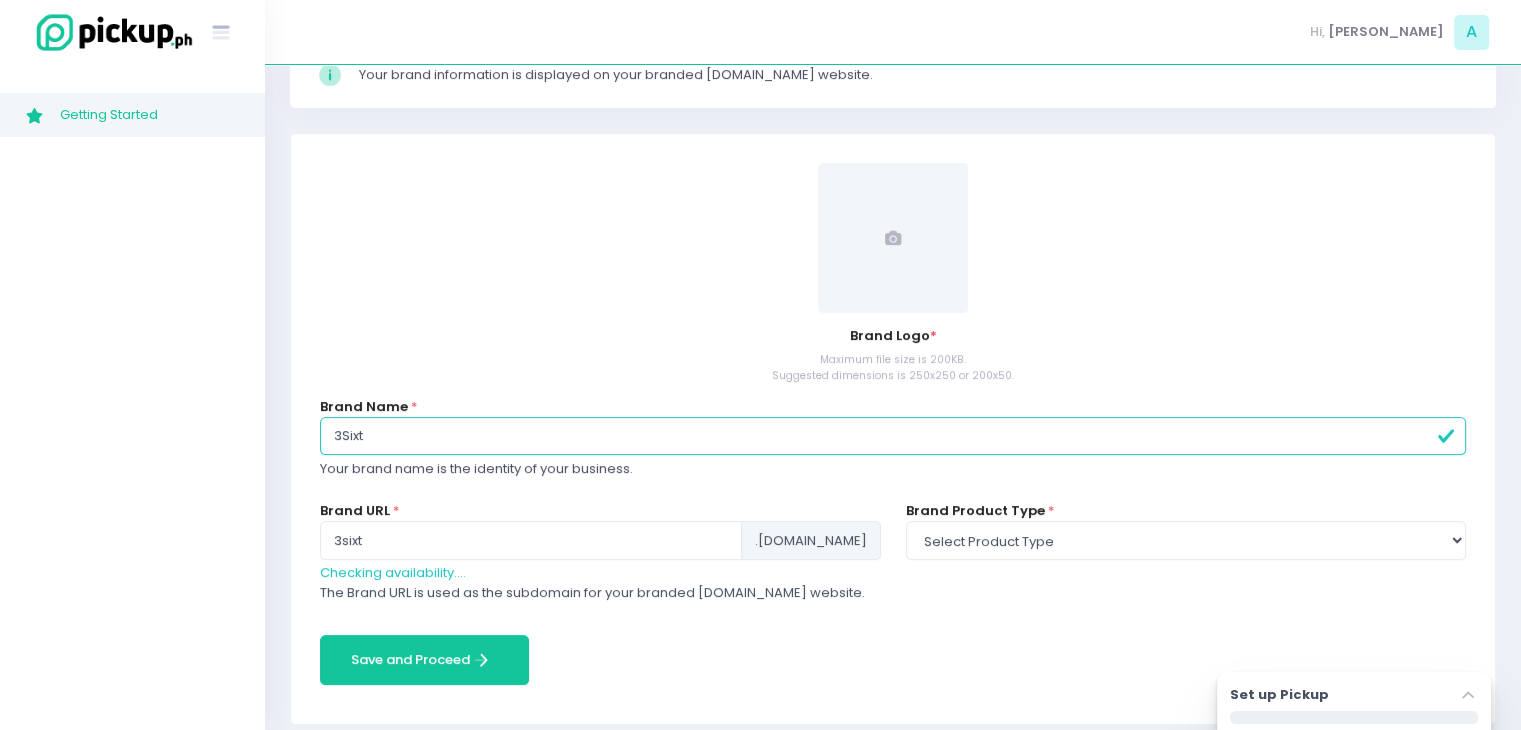 type on "3Sixty" 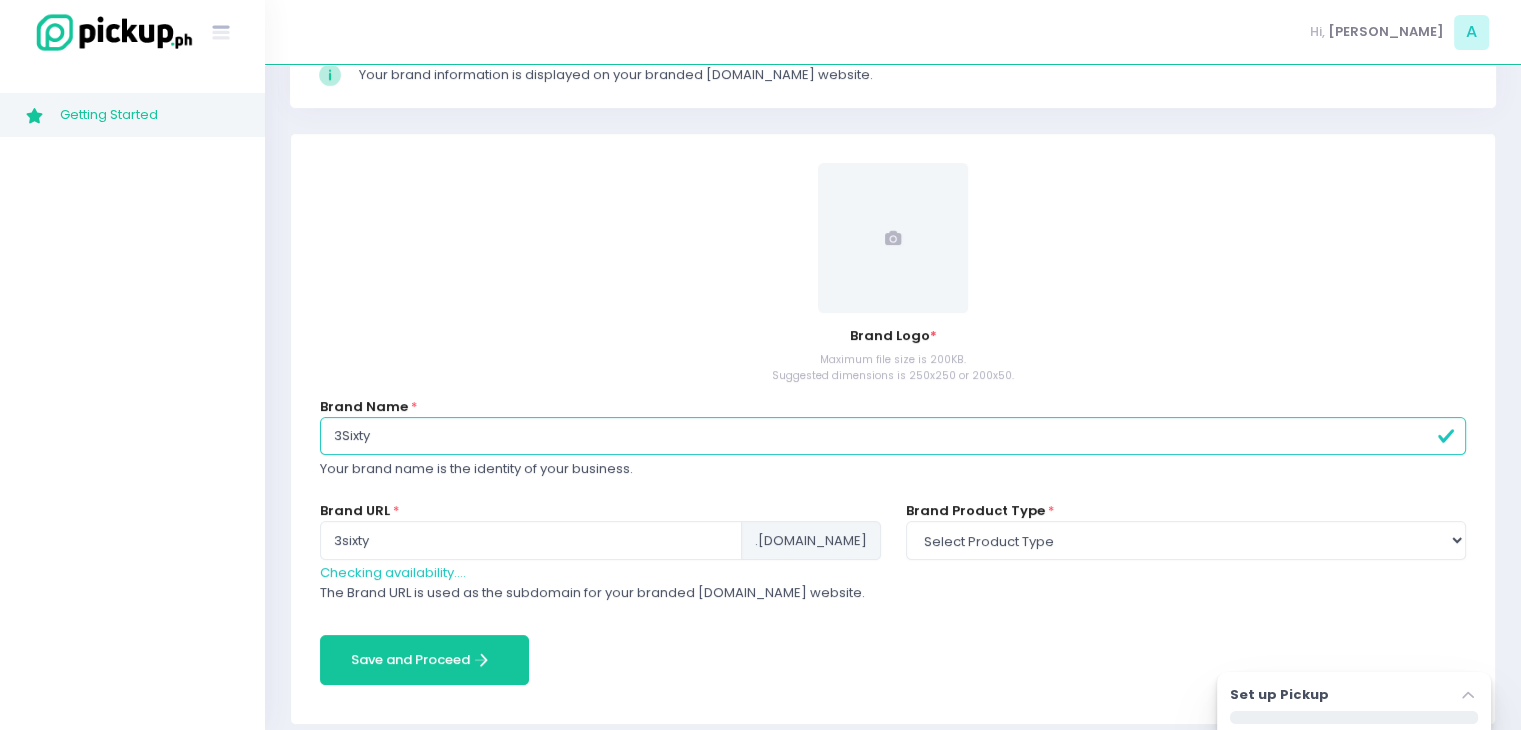 type on "3Sixty" 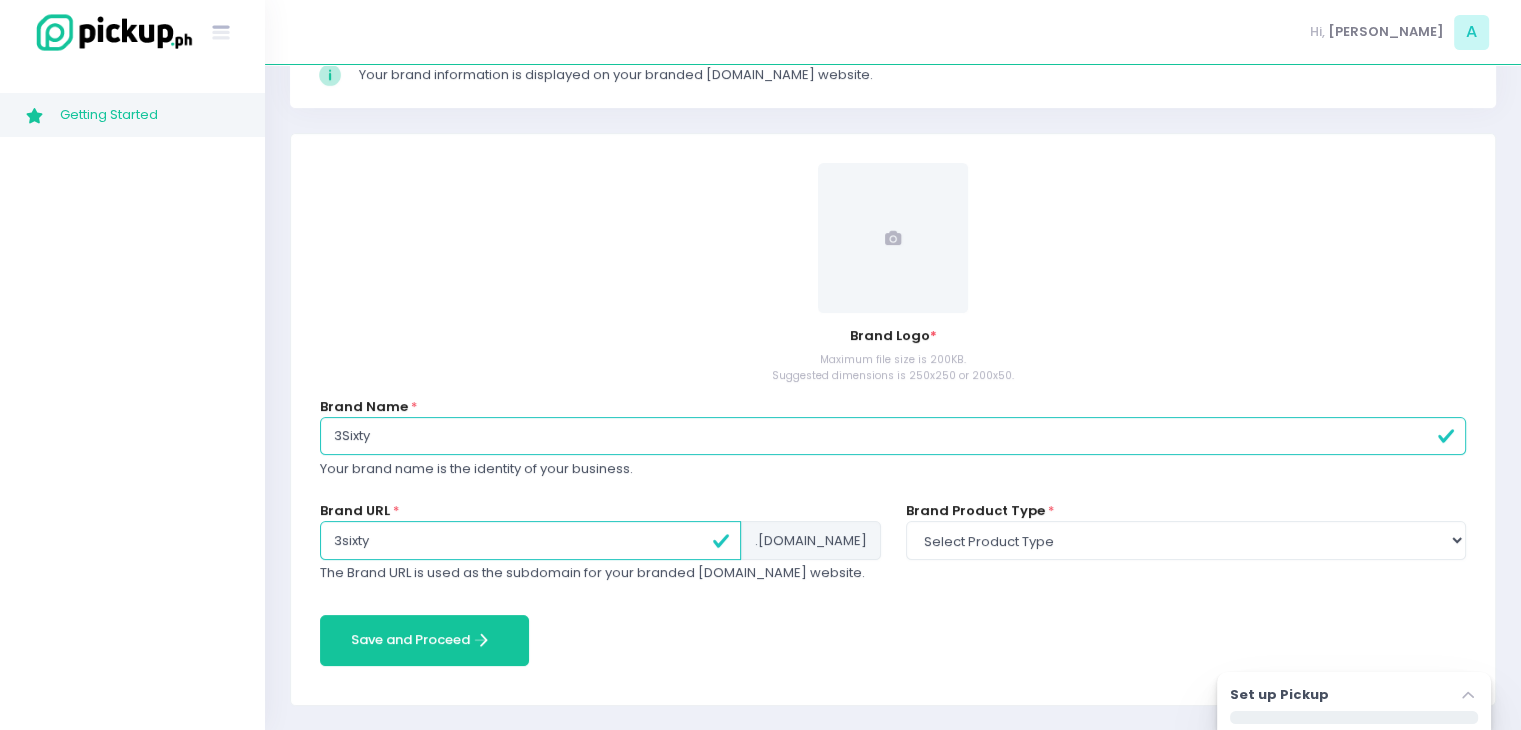 click on "Brand Logo  *   Maximum file size is 200KB.  Suggested dimensions is 250x250 or 200x50.   Brand Name   *   3Sixty Your brand name is the identity of your business.   Brand URL   *   3sixty .pickup.ph The Brand URL is used as the subdomain for your branded Pickup.ph website.   Brand Product Type   *   Select product type food non-food Save and Proceed Save and Proceed Created with Sketch." at bounding box center [893, 419] 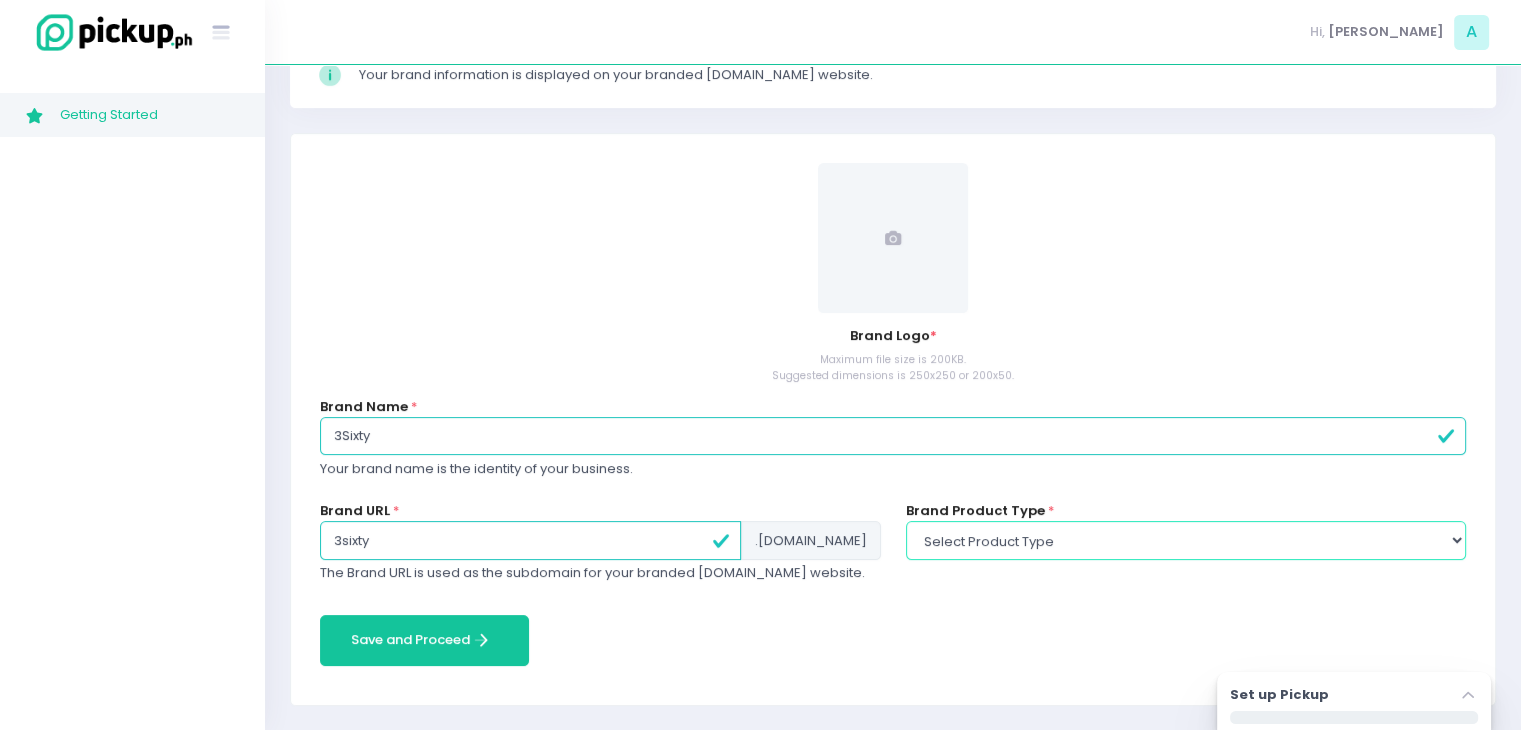 click on "Select product type food non-food" at bounding box center (1186, 540) 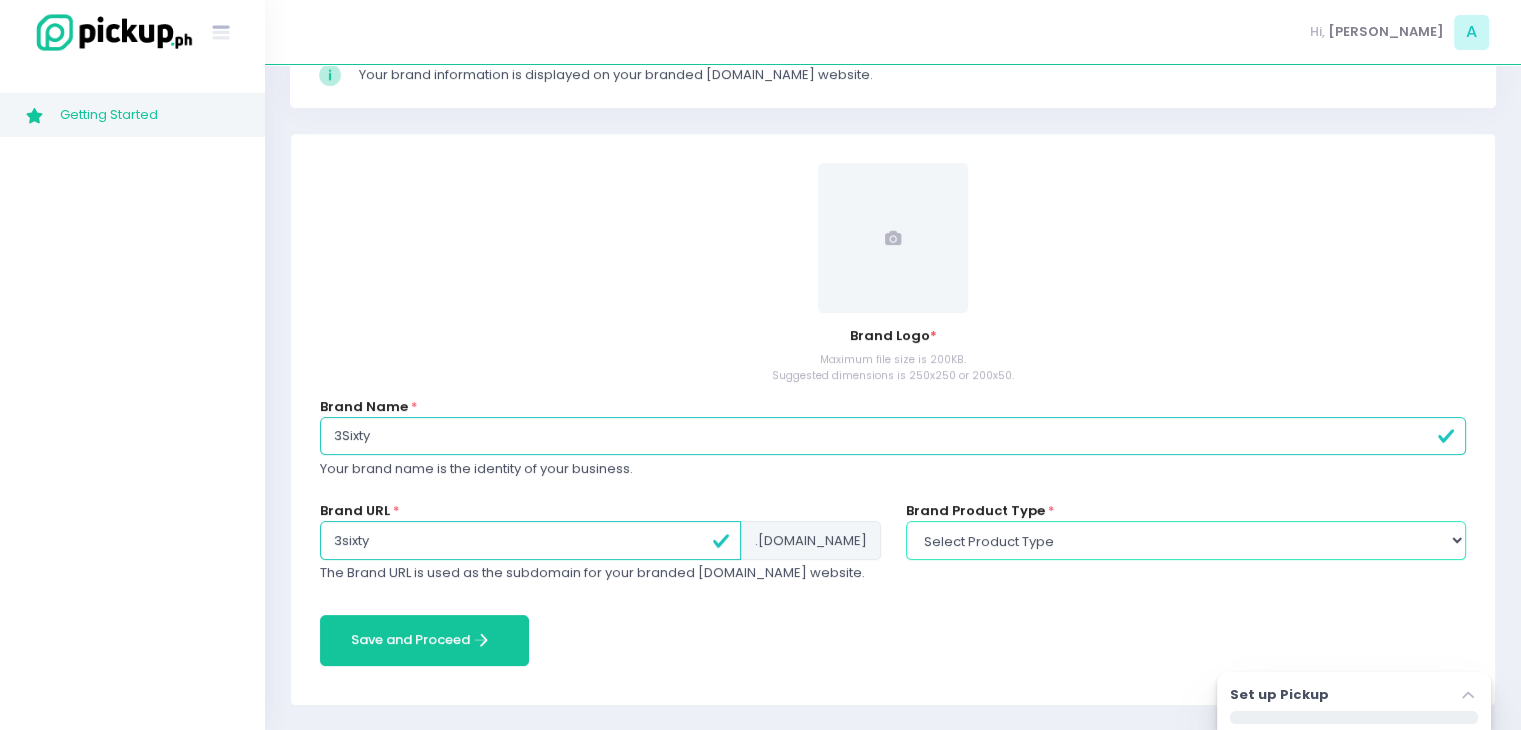 select on "food" 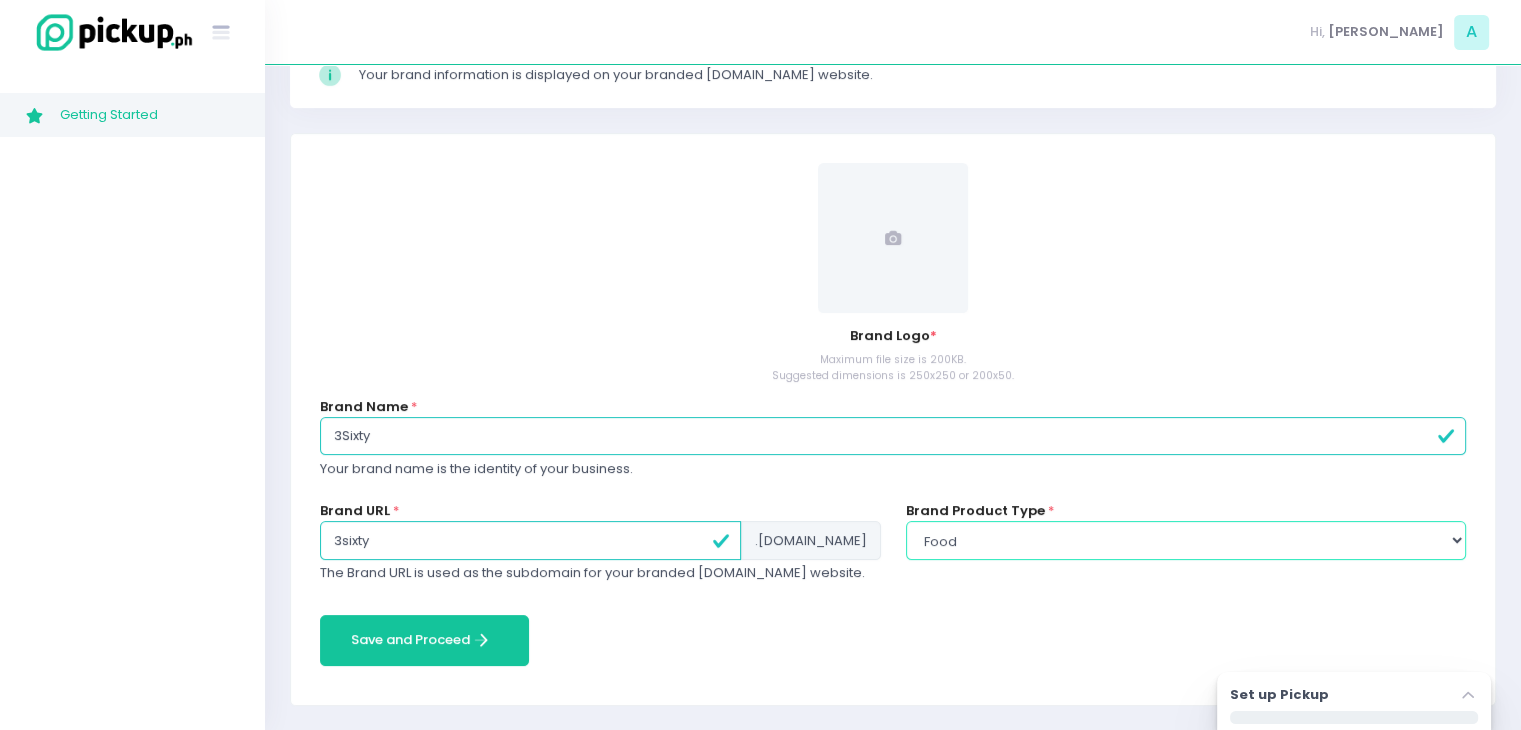 click on "Select product type food non-food" at bounding box center [1186, 540] 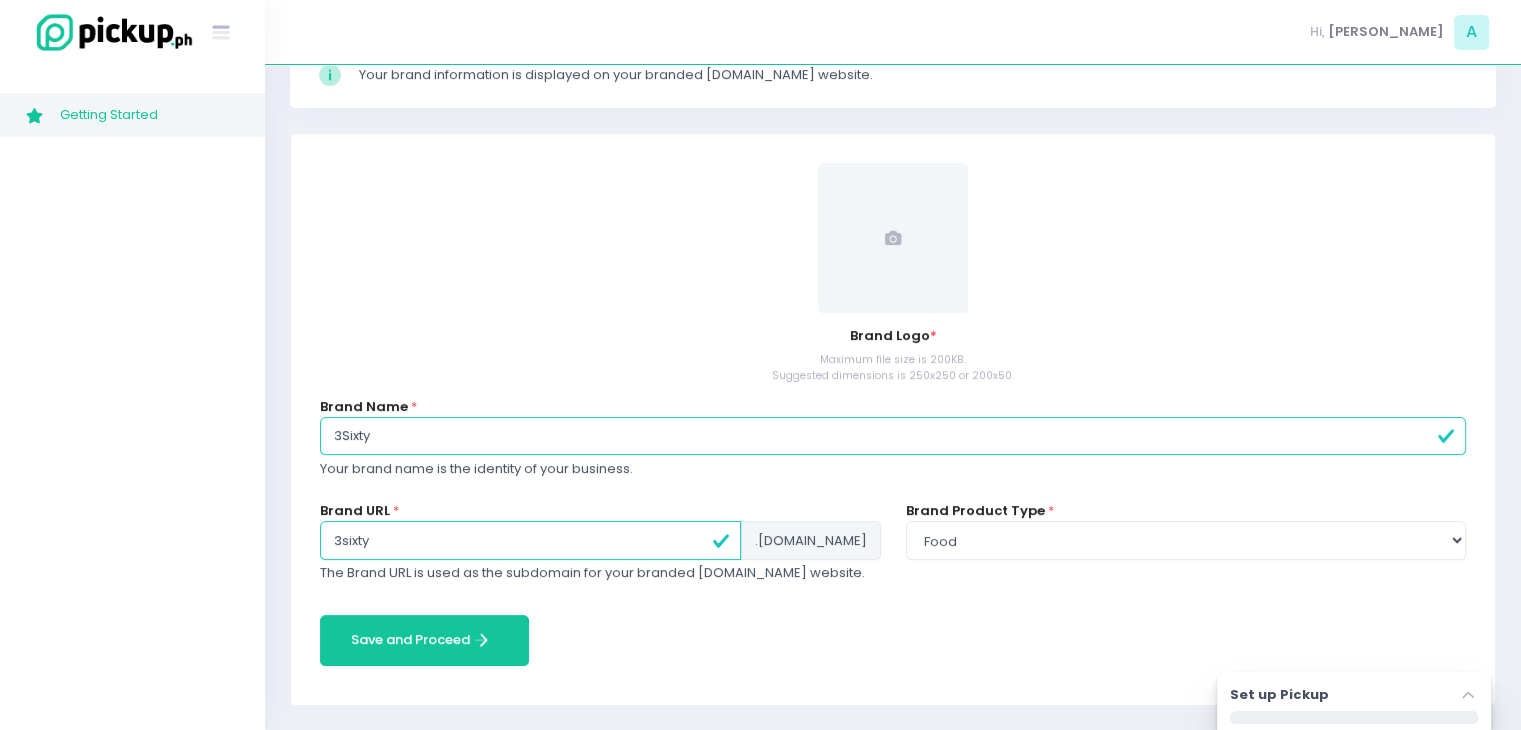 click at bounding box center (893, 238) 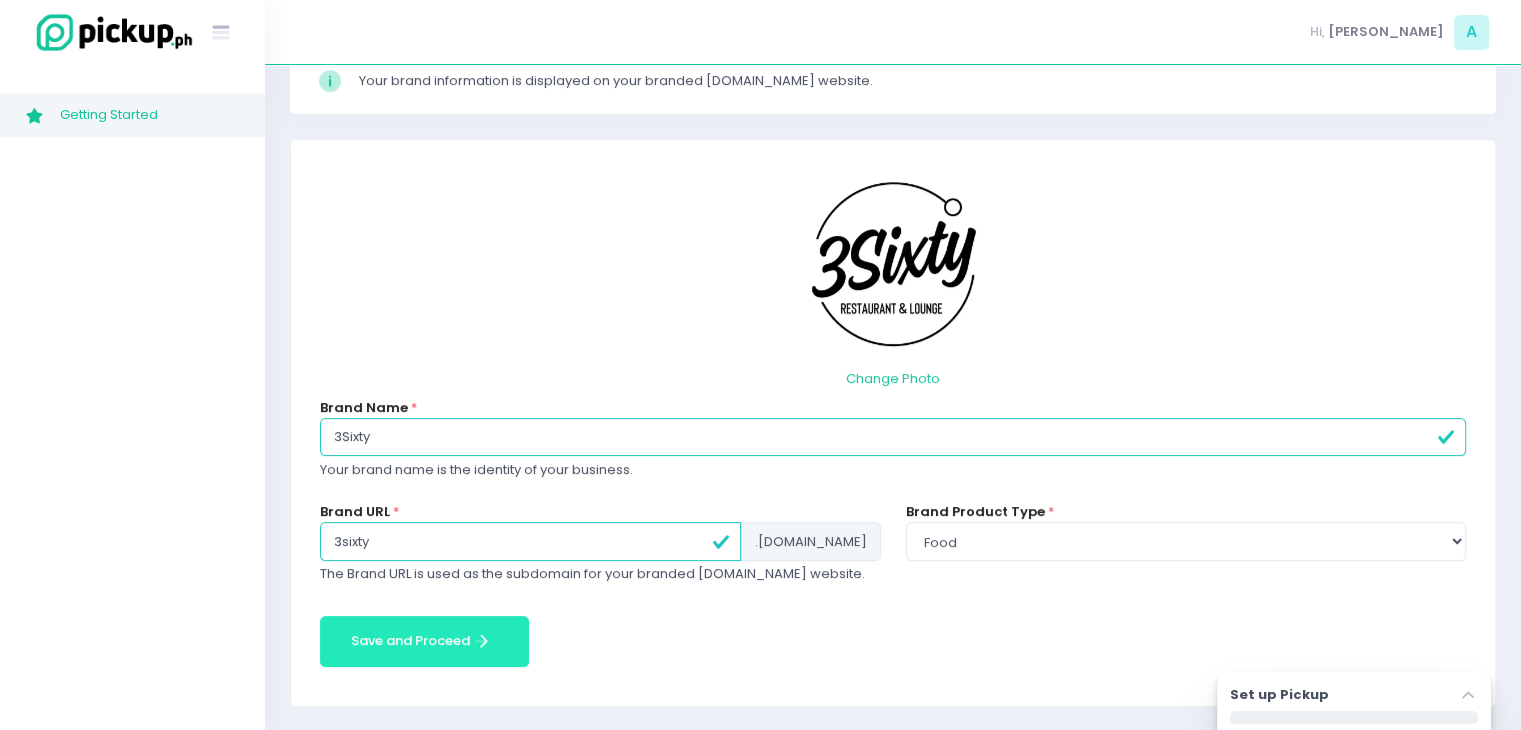 click on "Save and Proceed Save and Proceed Created with Sketch." at bounding box center (424, 641) 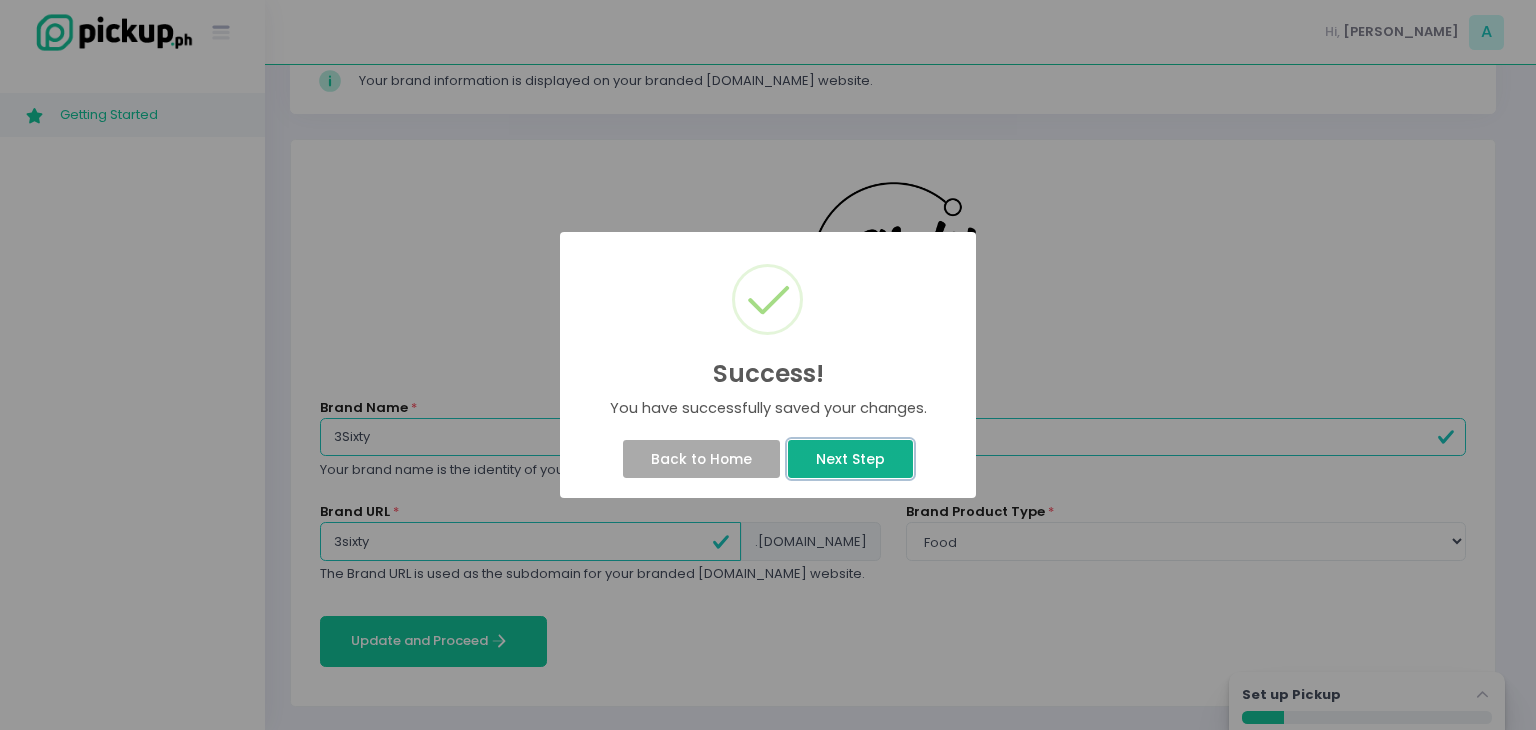 click on "Next Step" at bounding box center [850, 459] 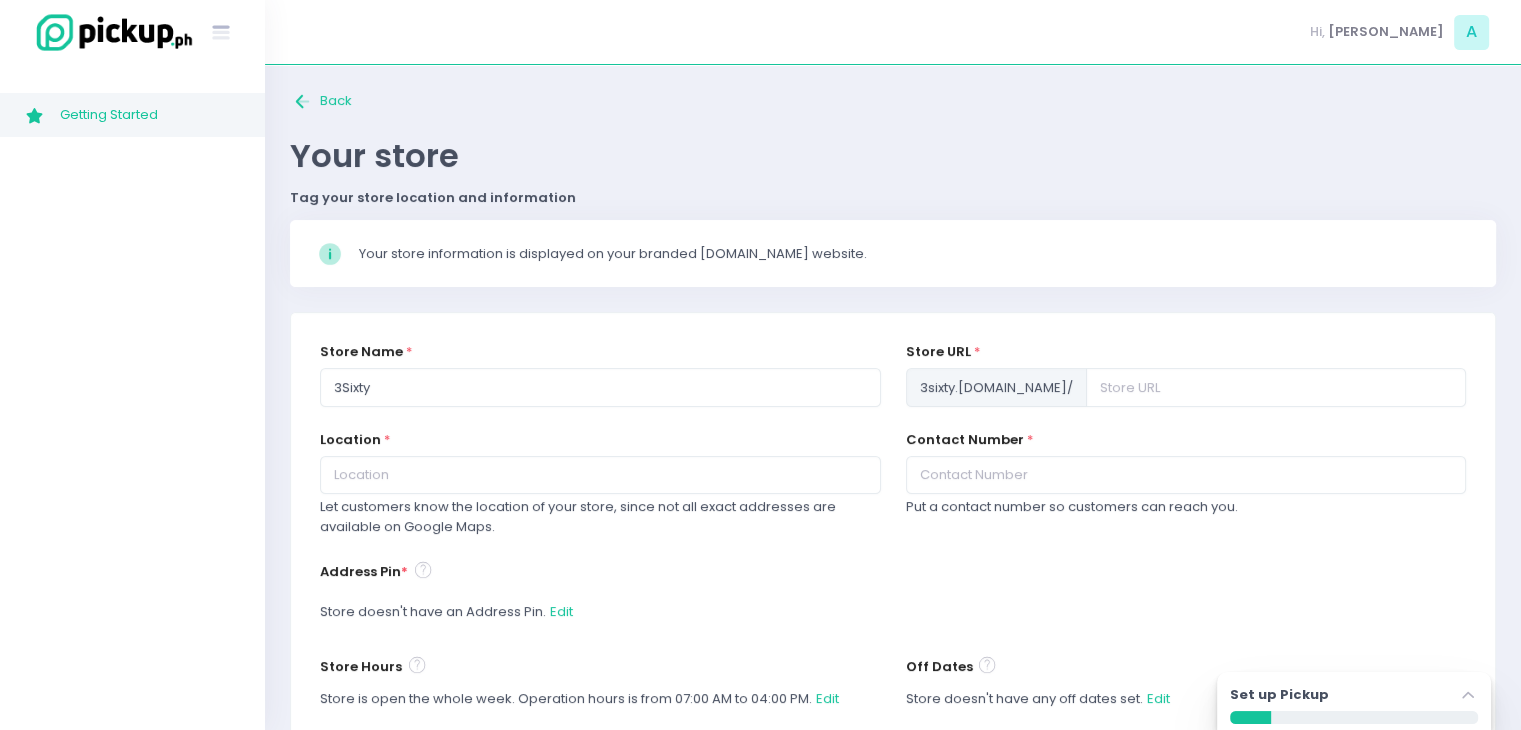 scroll, scrollTop: 6, scrollLeft: 0, axis: vertical 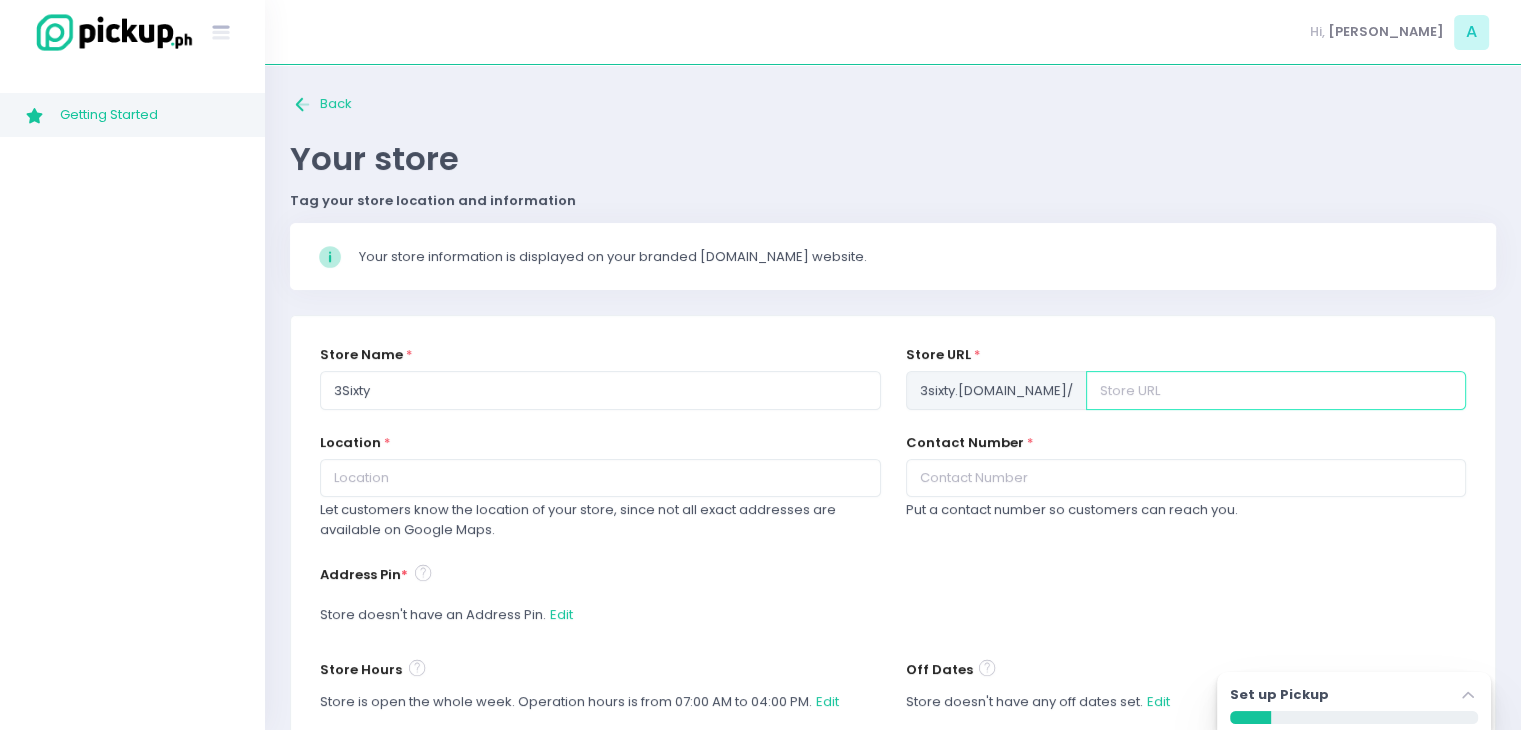 click at bounding box center (1276, 390) 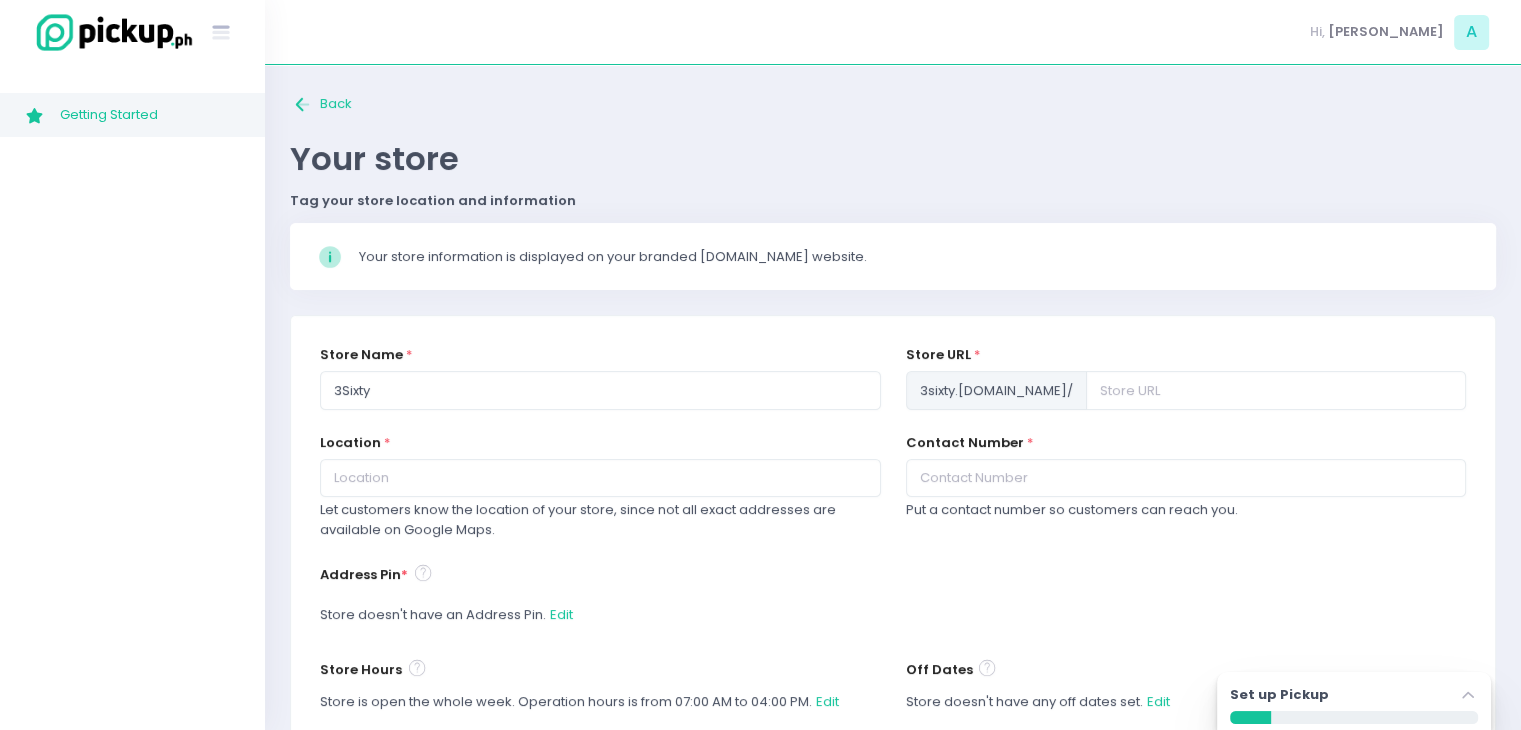 click on "Store URL" at bounding box center (938, 355) 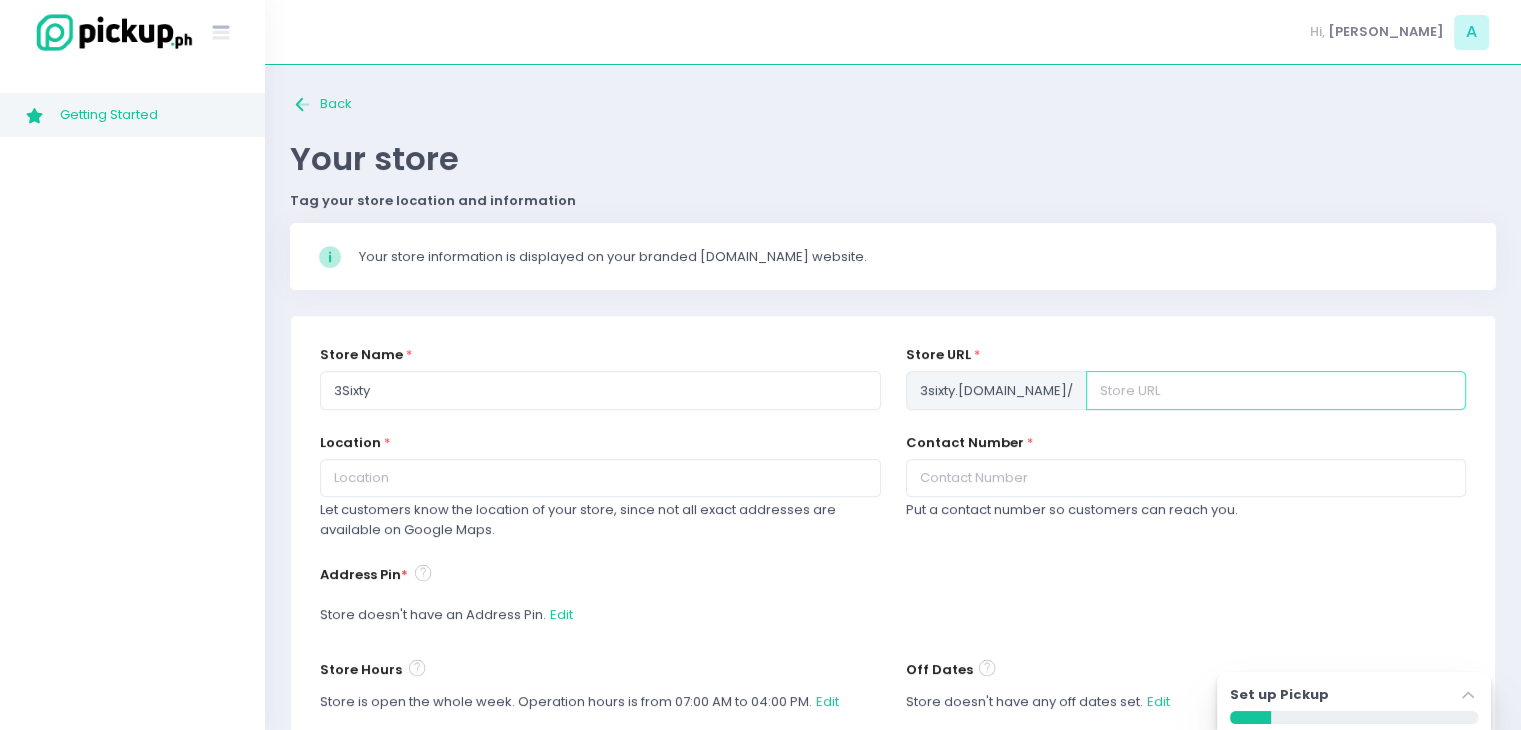 click at bounding box center (1276, 390) 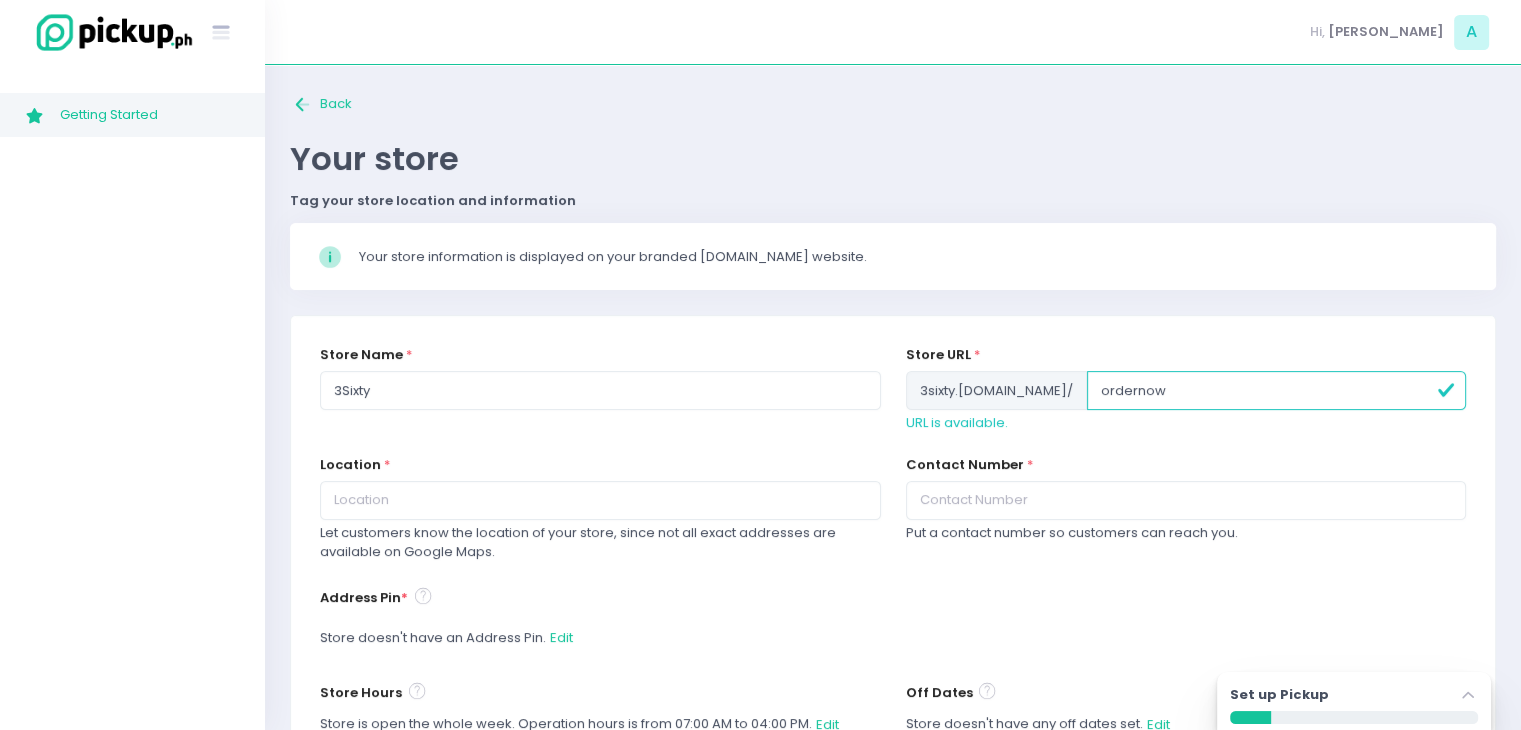 type on "ordernow" 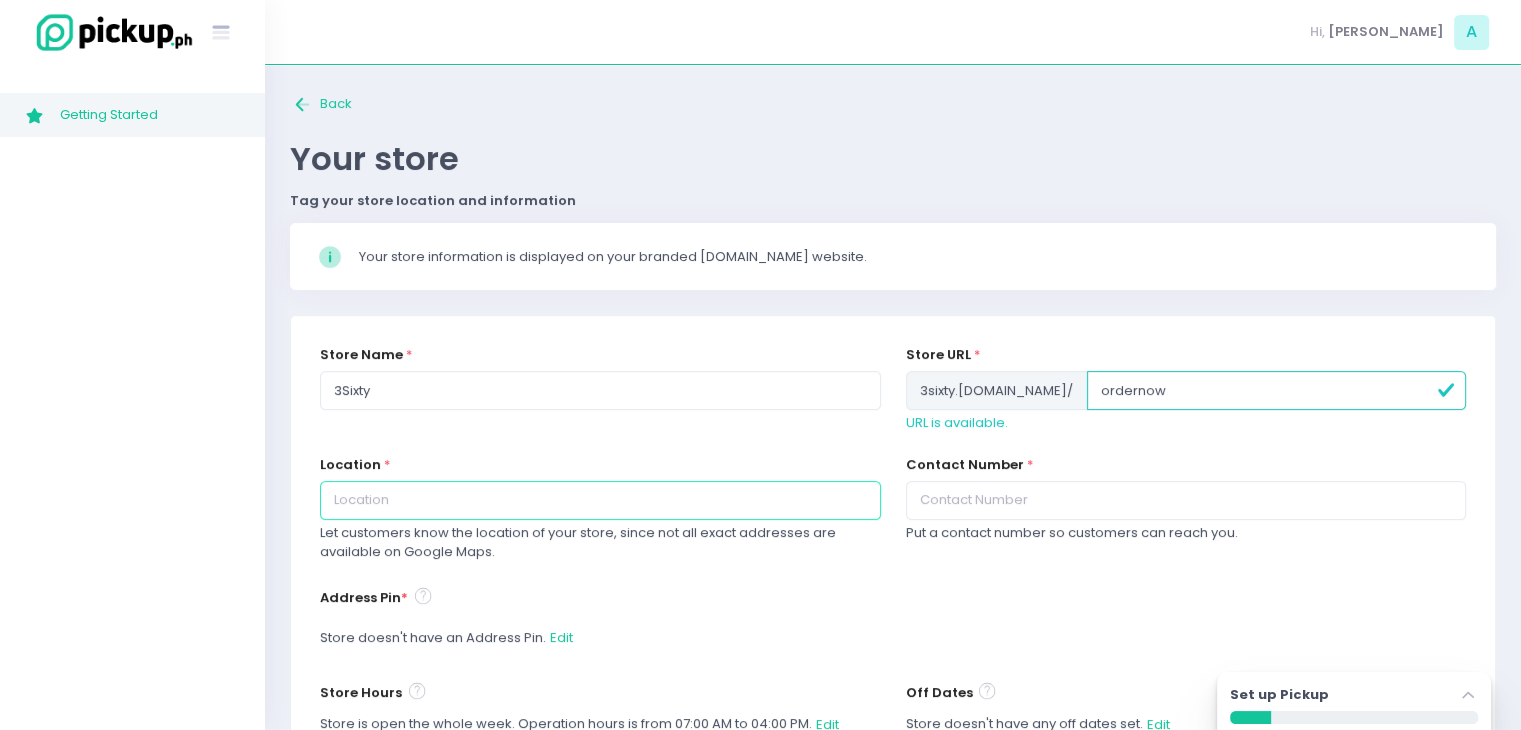 click at bounding box center [600, 500] 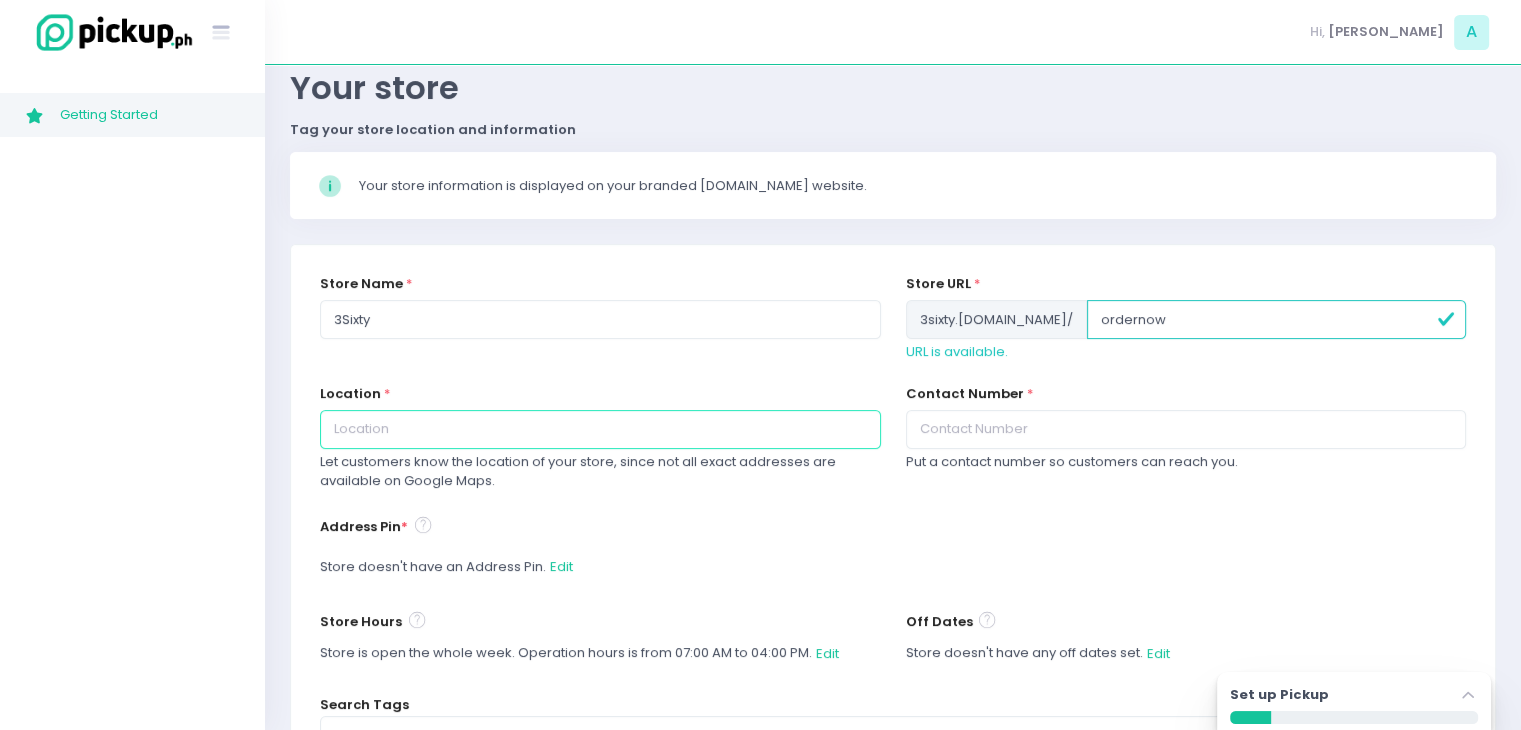 scroll, scrollTop: 78, scrollLeft: 0, axis: vertical 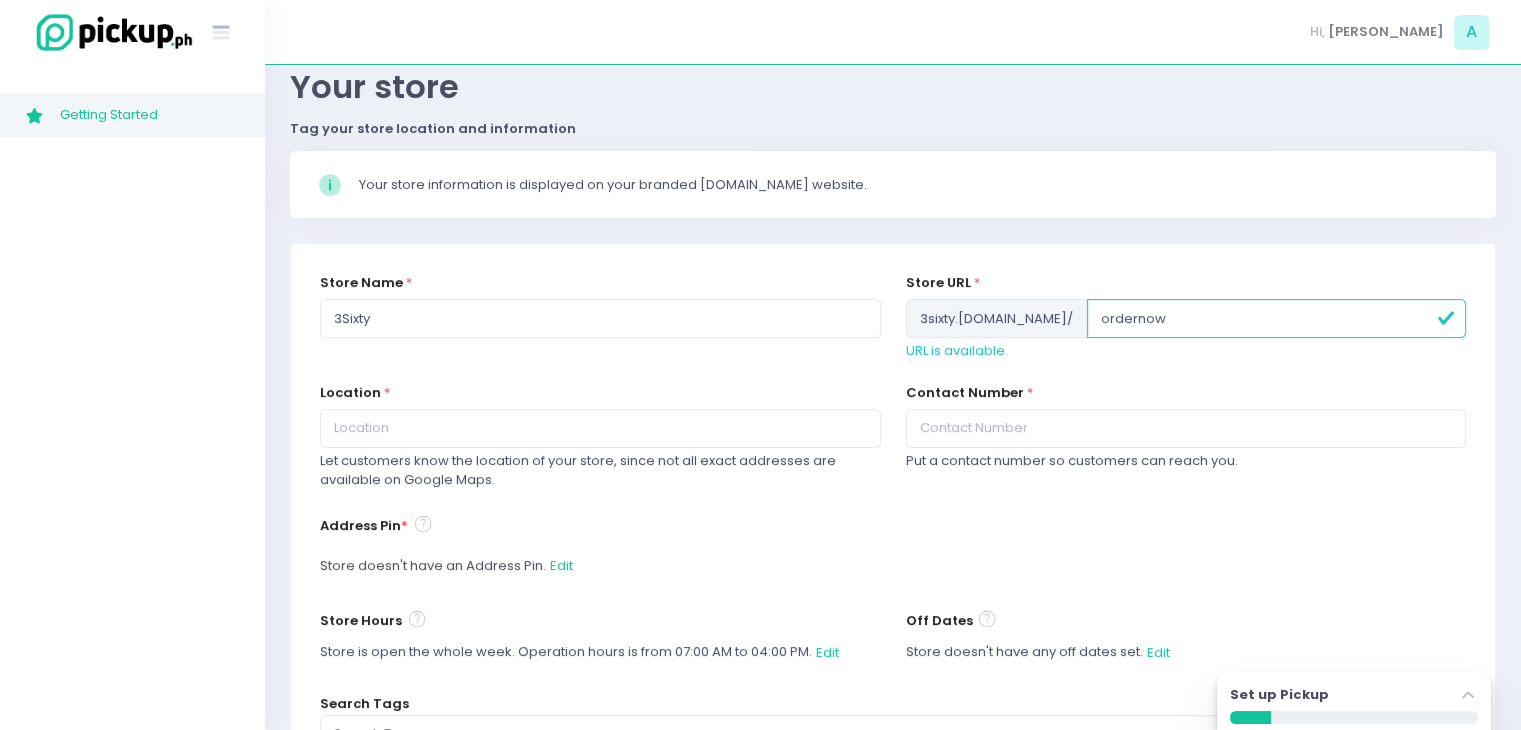 click on "Location   *   Let customers know the location of your store,
since not all exact addresses are available on Google Maps." at bounding box center (600, 447) 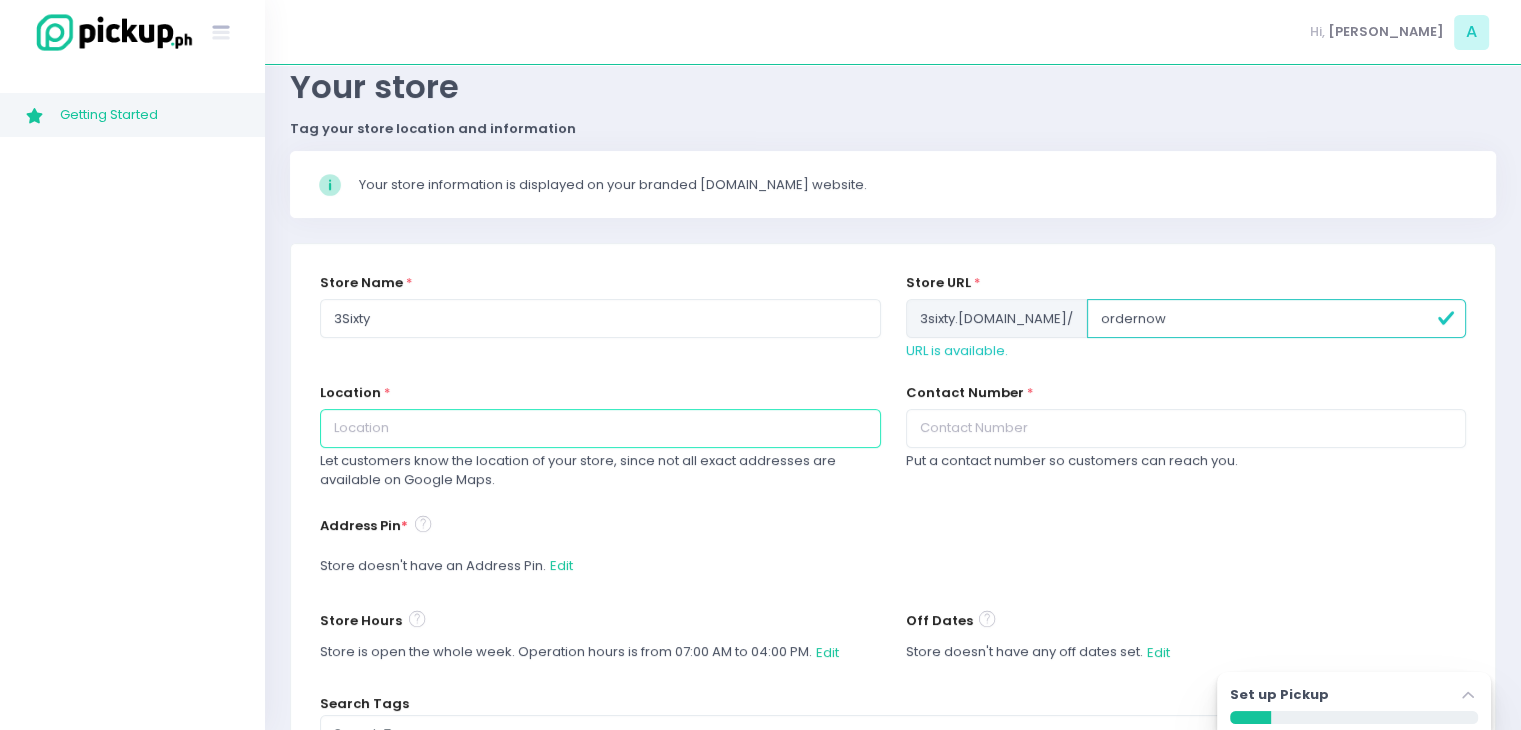 click at bounding box center [600, 428] 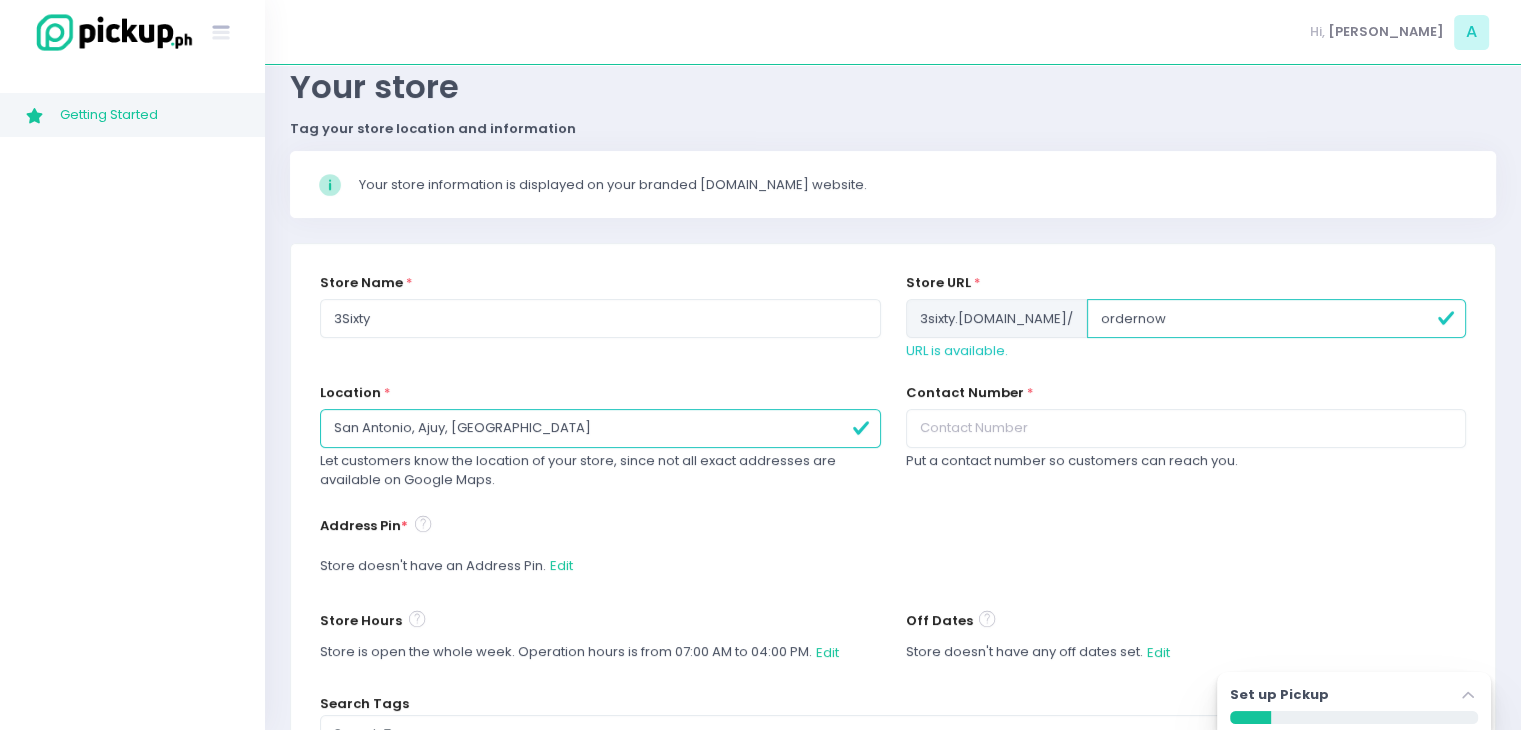 type on "San Antonio, Ajuy, Iloilo" 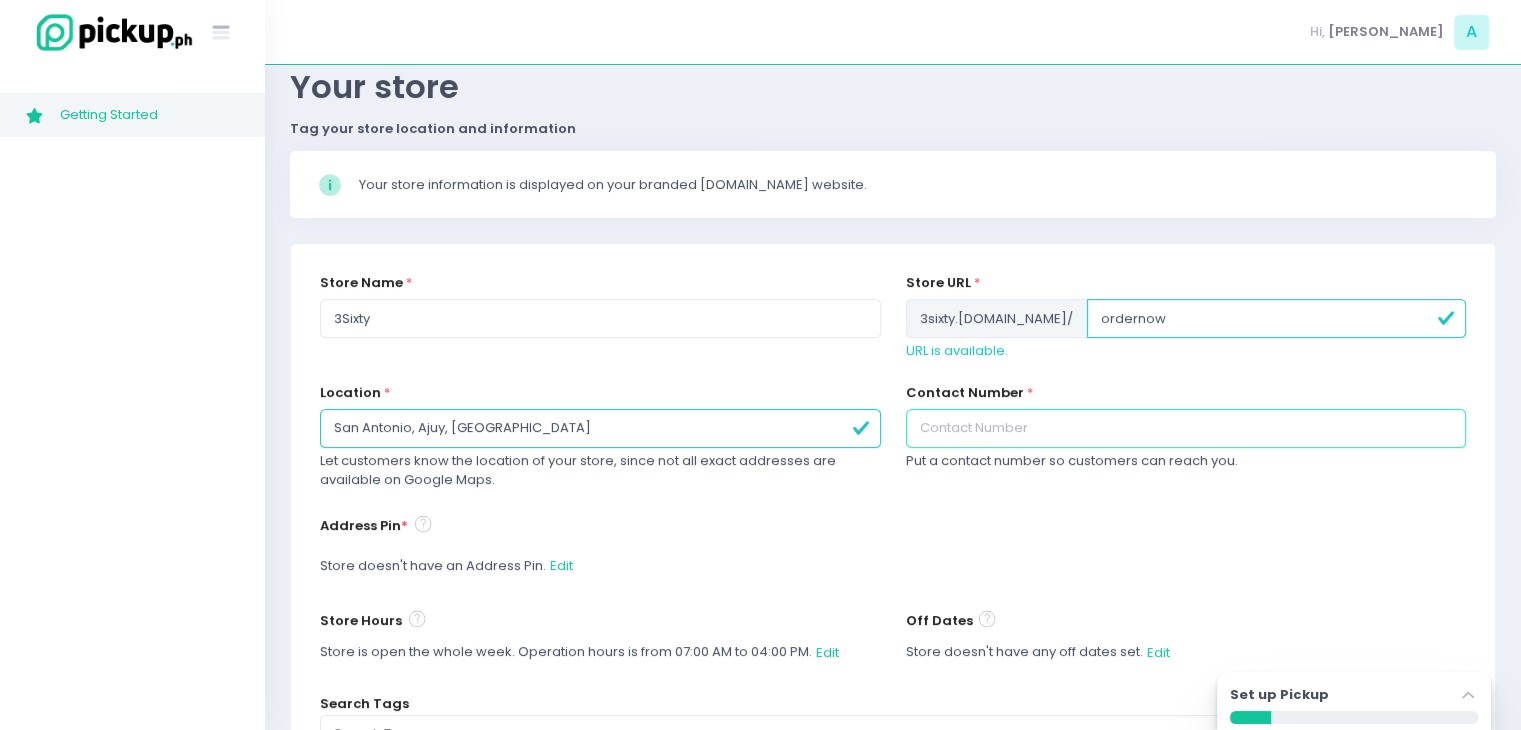 click at bounding box center [1186, 428] 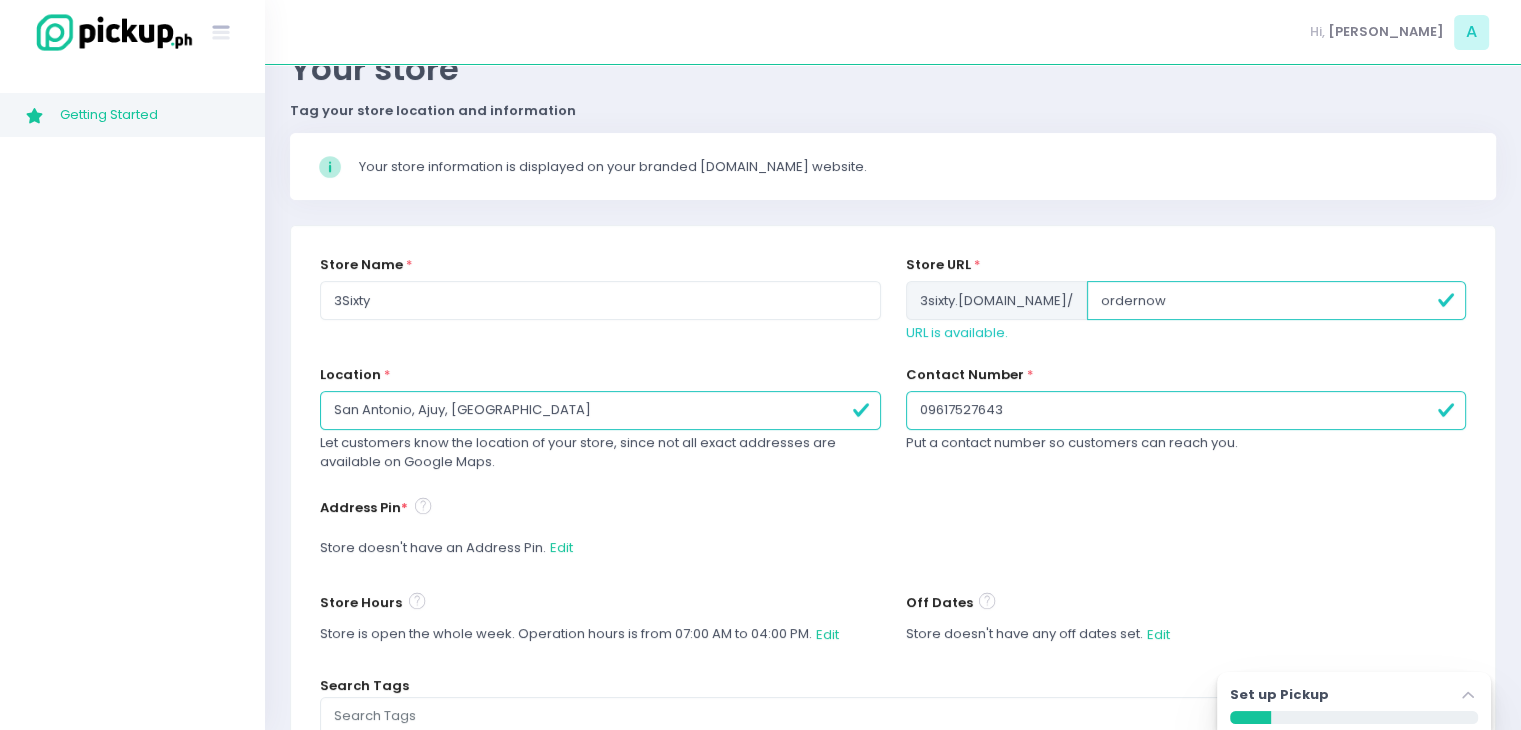 scroll, scrollTop: 97, scrollLeft: 0, axis: vertical 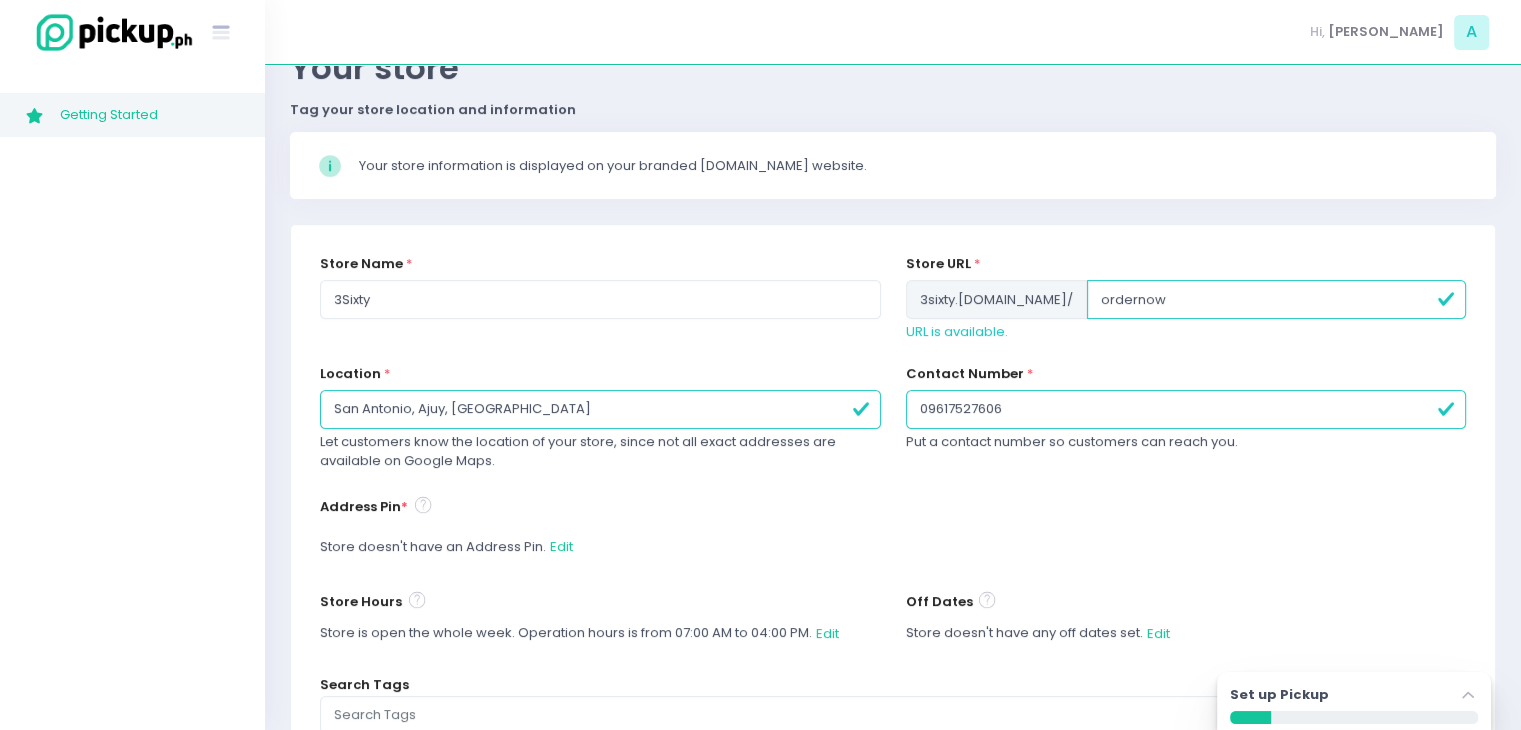 type on "09617527606" 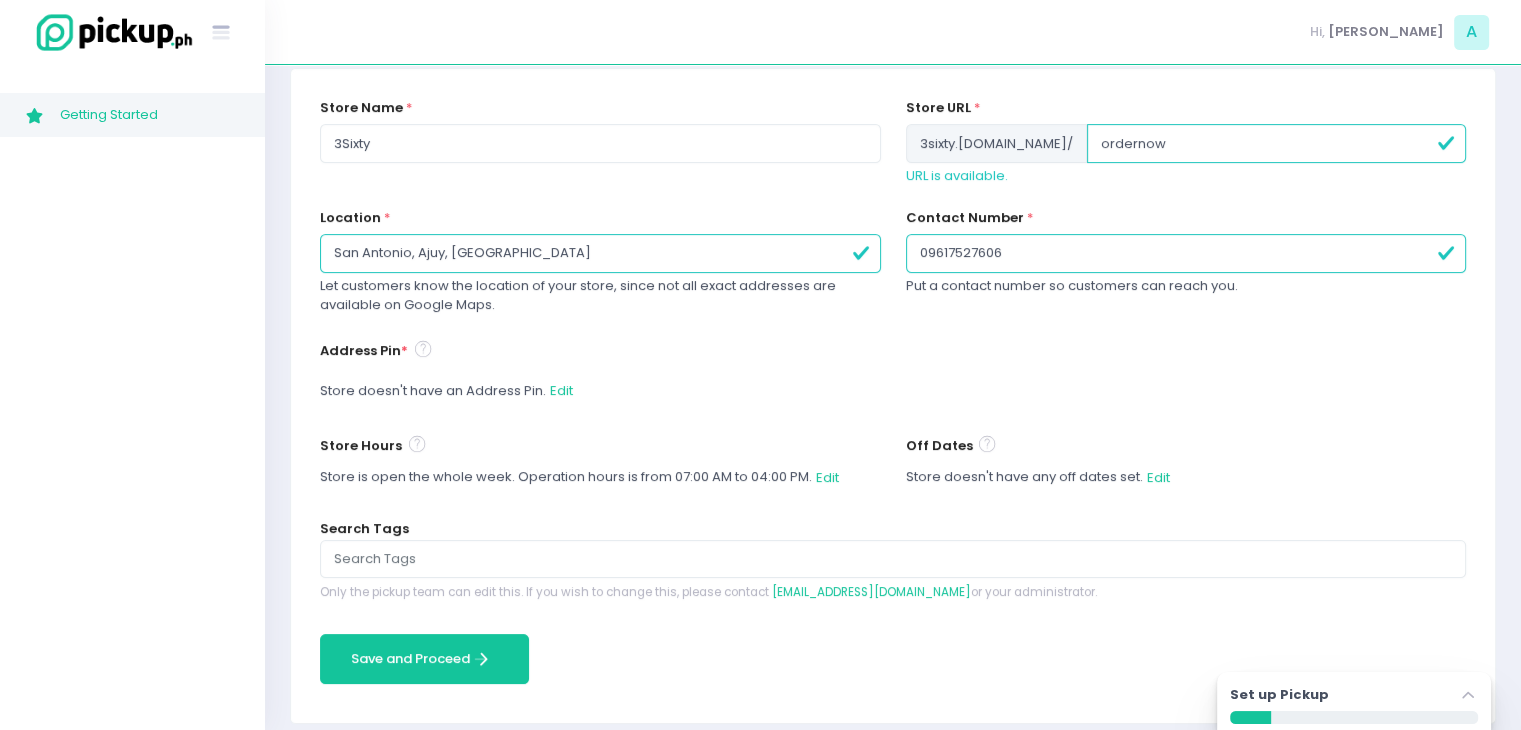 scroll, scrollTop: 269, scrollLeft: 0, axis: vertical 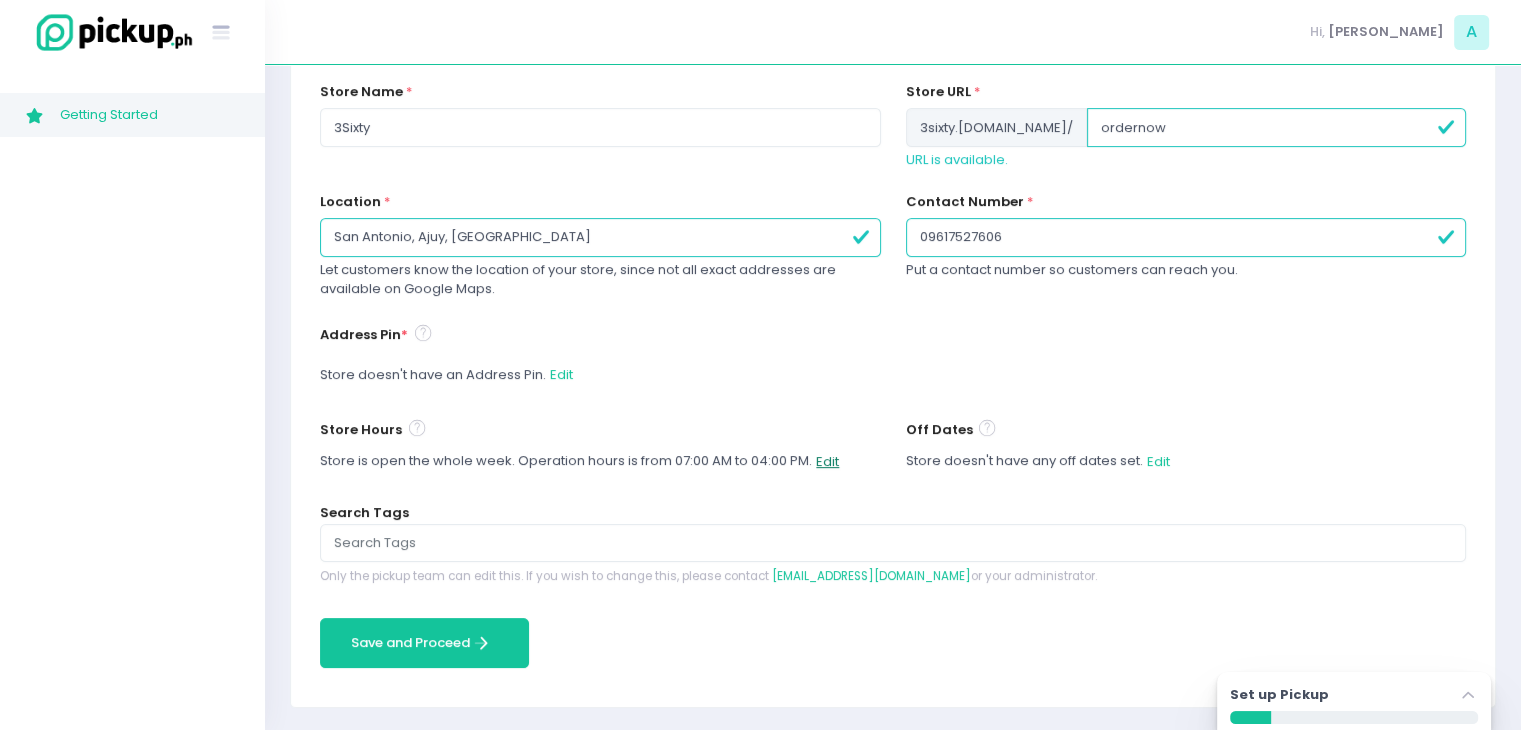 click on "Edit" at bounding box center (827, 461) 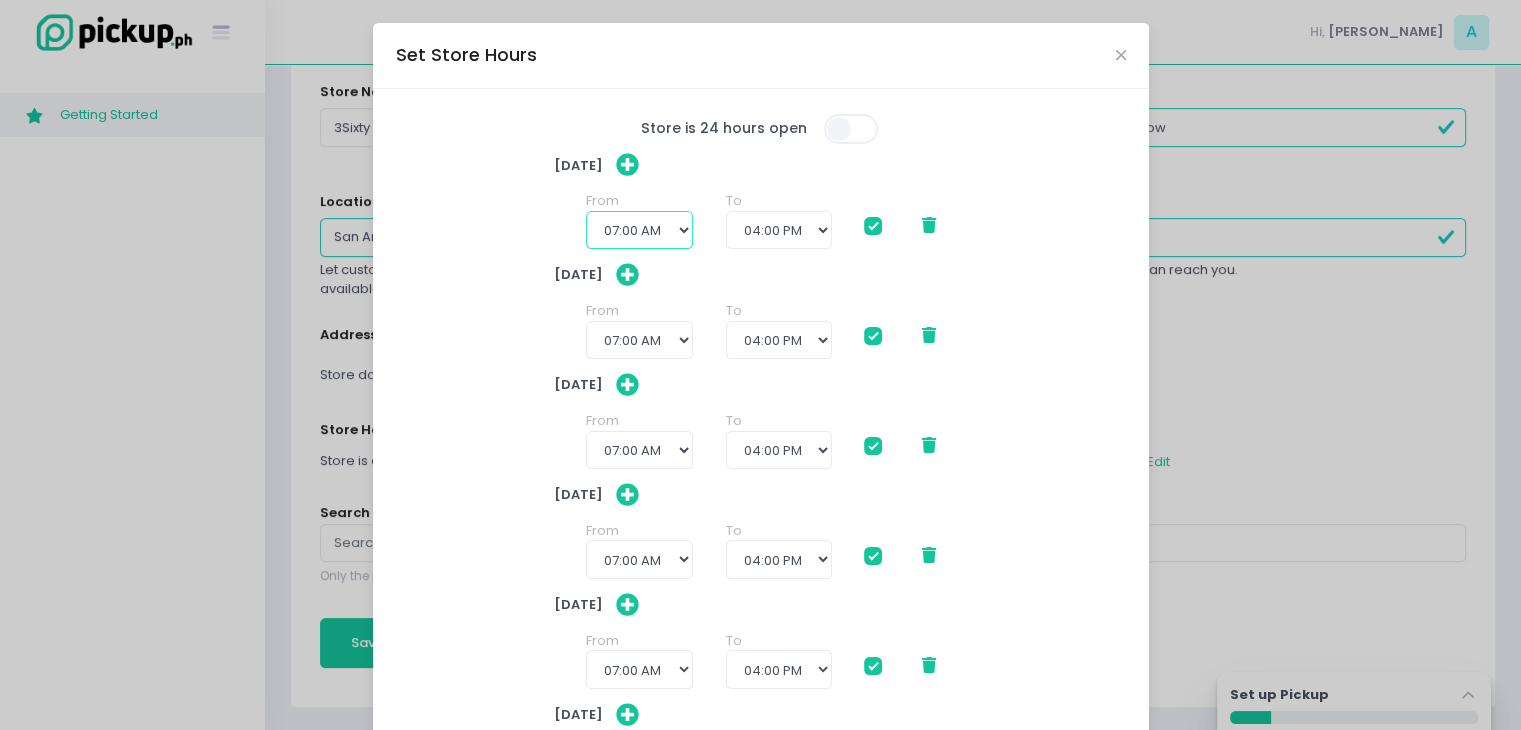 click on "12:00 AM 12:30 AM 01:00 AM 01:30 AM 02:00 AM 02:30 AM 03:00 AM 03:30 AM 04:00 AM 04:30 AM 05:00 AM 05:30 AM 06:00 AM 06:30 AM 07:00 AM 07:30 AM 08:00 AM 08:30 AM 09:00 AM 09:30 AM 10:00 AM 10:30 AM 11:00 AM 11:30 AM 12:00 PM 12:30 PM 01:00 PM 01:30 PM 02:00 PM 02:30 PM 03:00 PM 03:30 PM" at bounding box center [639, 230] 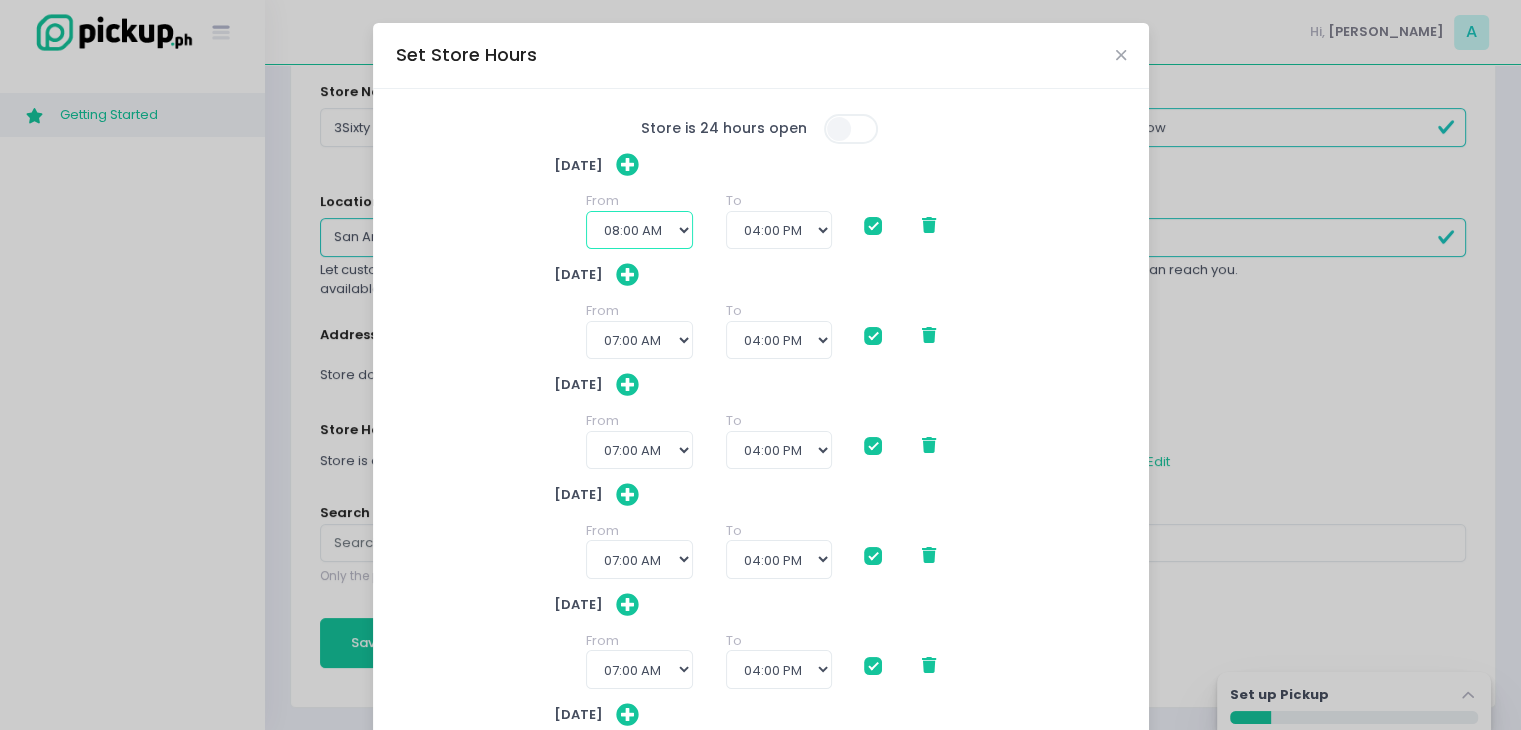 click on "12:00 AM 12:30 AM 01:00 AM 01:30 AM 02:00 AM 02:30 AM 03:00 AM 03:30 AM 04:00 AM 04:30 AM 05:00 AM 05:30 AM 06:00 AM 06:30 AM 07:00 AM 07:30 AM 08:00 AM 08:30 AM 09:00 AM 09:30 AM 10:00 AM 10:30 AM 11:00 AM 11:30 AM 12:00 PM 12:30 PM 01:00 PM 01:30 PM 02:00 PM 02:30 PM 03:00 PM 03:30 PM" at bounding box center [639, 230] 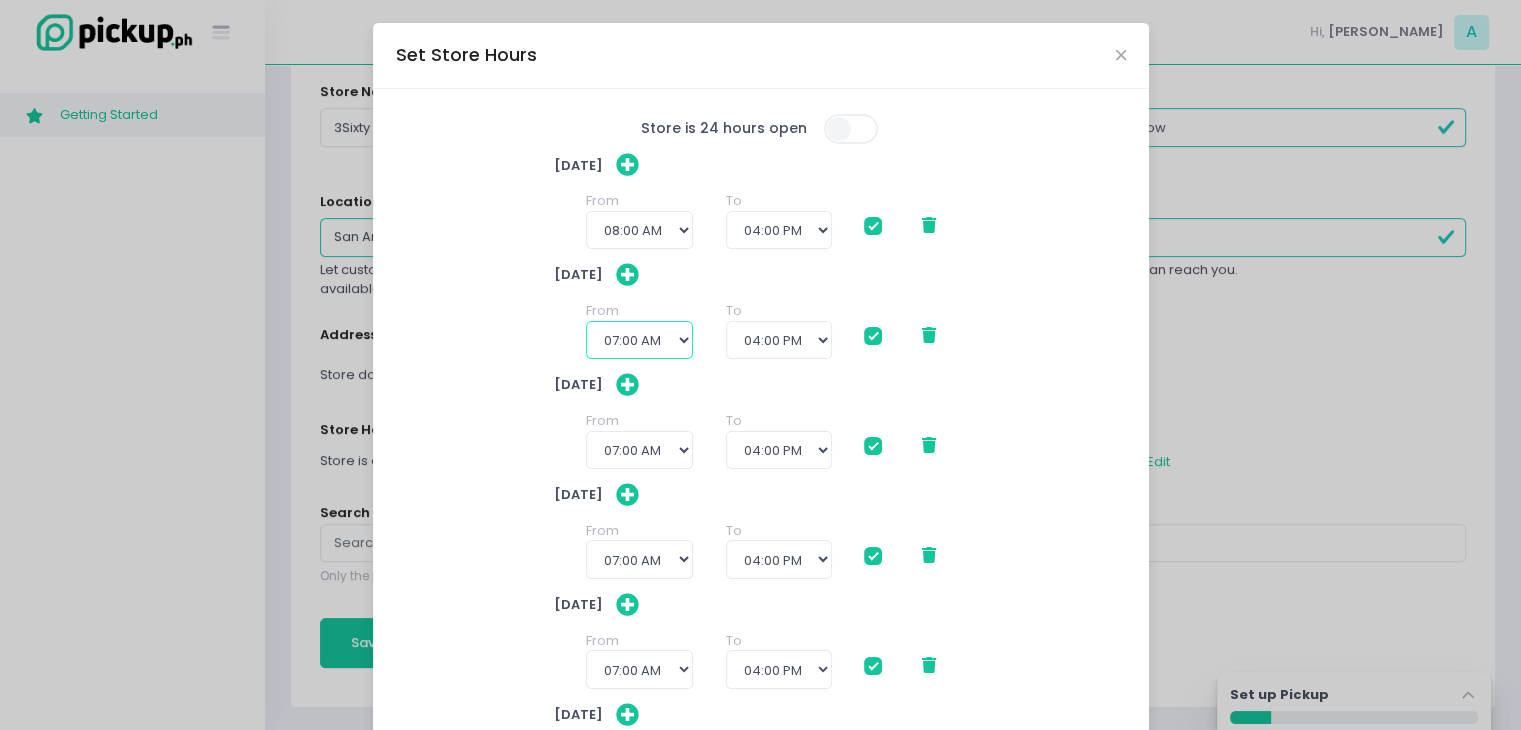 click on "12:00 AM 12:30 AM 01:00 AM 01:30 AM 02:00 AM 02:30 AM 03:00 AM 03:30 AM 04:00 AM 04:30 AM 05:00 AM 05:30 AM 06:00 AM 06:30 AM 07:00 AM 07:30 AM 08:00 AM 08:30 AM 09:00 AM 09:30 AM 10:00 AM 10:30 AM 11:00 AM 11:30 AM 12:00 PM 12:30 PM 01:00 PM 01:30 PM 02:00 PM 02:30 PM 03:00 PM 03:30 PM" at bounding box center [639, 340] 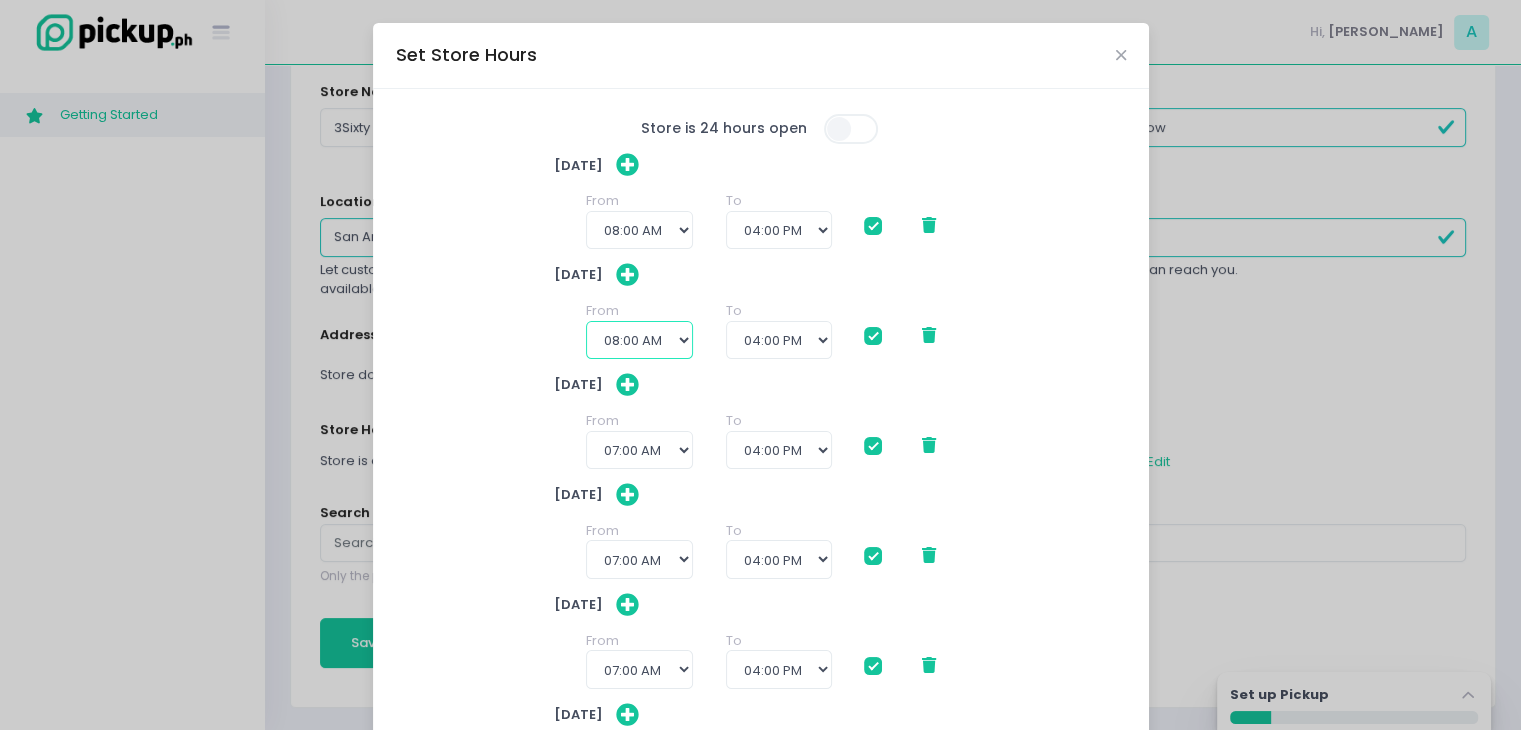 click on "12:00 AM 12:30 AM 01:00 AM 01:30 AM 02:00 AM 02:30 AM 03:00 AM 03:30 AM 04:00 AM 04:30 AM 05:00 AM 05:30 AM 06:00 AM 06:30 AM 07:00 AM 07:30 AM 08:00 AM 08:30 AM 09:00 AM 09:30 AM 10:00 AM 10:30 AM 11:00 AM 11:30 AM 12:00 PM 12:30 PM 01:00 PM 01:30 PM 02:00 PM 02:30 PM 03:00 PM 03:30 PM" at bounding box center [639, 340] 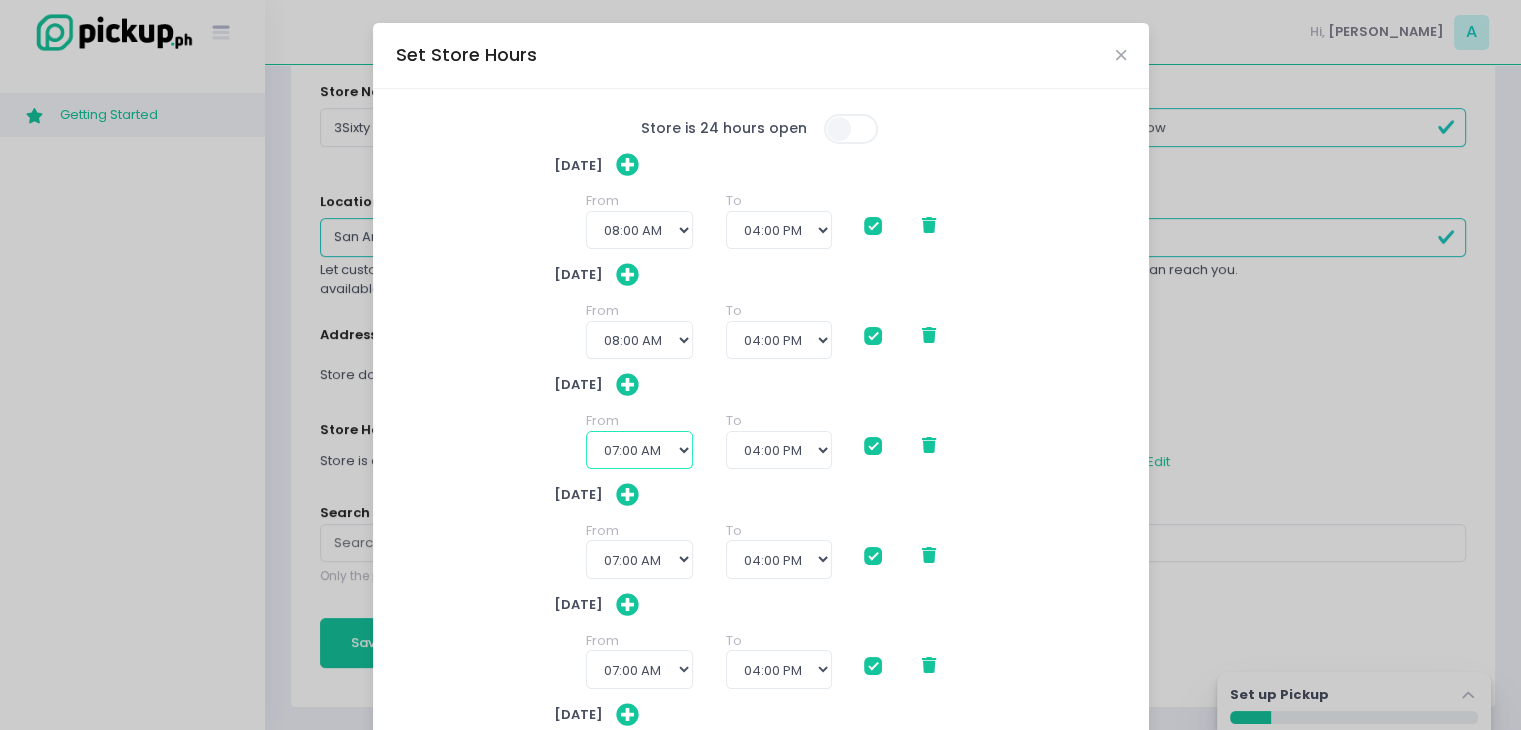 click on "12:00 AM 12:30 AM 01:00 AM 01:30 AM 02:00 AM 02:30 AM 03:00 AM 03:30 AM 04:00 AM 04:30 AM 05:00 AM 05:30 AM 06:00 AM 06:30 AM 07:00 AM 07:30 AM 08:00 AM 08:30 AM 09:00 AM 09:30 AM 10:00 AM 10:30 AM 11:00 AM 11:30 AM 12:00 PM 12:30 PM 01:00 PM 01:30 PM 02:00 PM 02:30 PM 03:00 PM 03:30 PM" at bounding box center [639, 450] 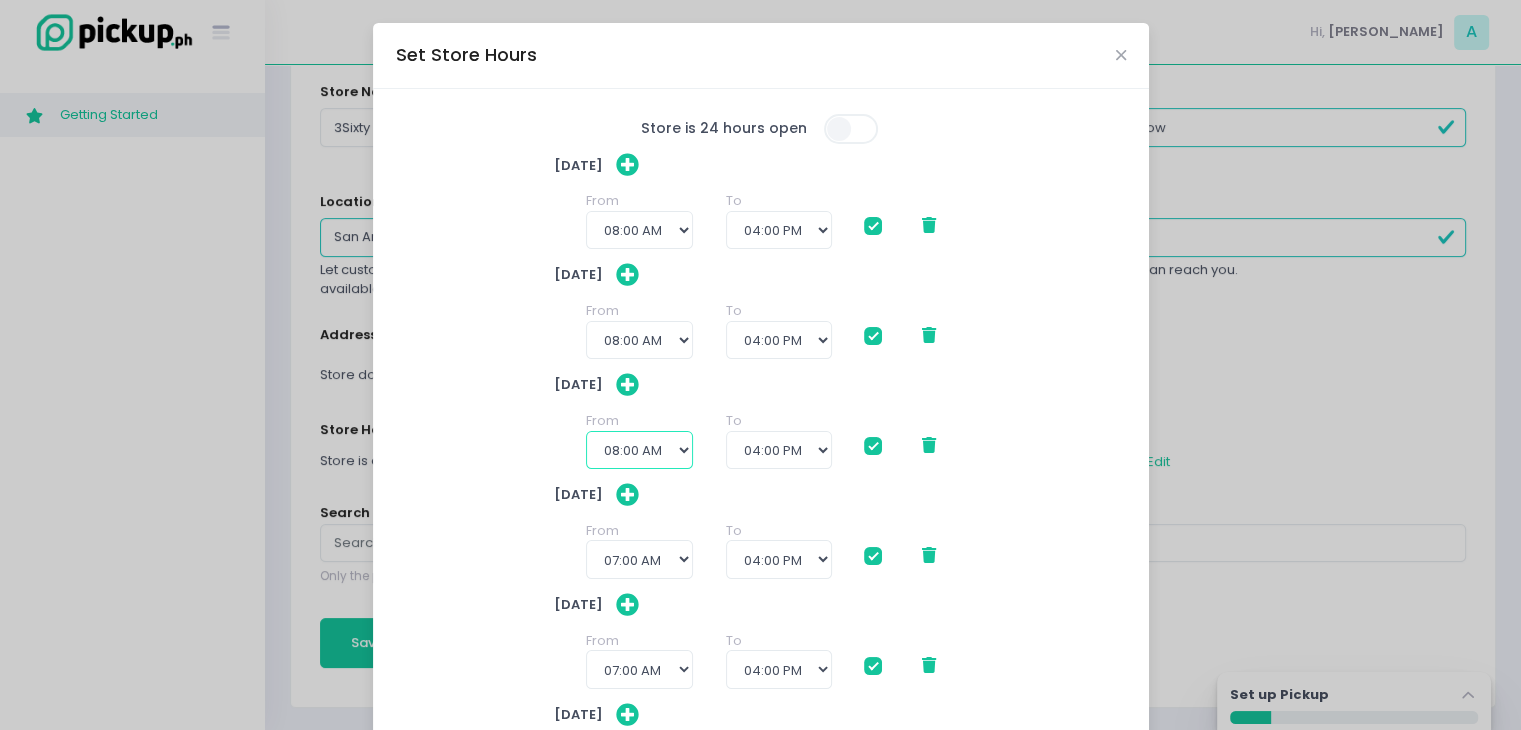 click on "12:00 AM 12:30 AM 01:00 AM 01:30 AM 02:00 AM 02:30 AM 03:00 AM 03:30 AM 04:00 AM 04:30 AM 05:00 AM 05:30 AM 06:00 AM 06:30 AM 07:00 AM 07:30 AM 08:00 AM 08:30 AM 09:00 AM 09:30 AM 10:00 AM 10:30 AM 11:00 AM 11:30 AM 12:00 PM 12:30 PM 01:00 PM 01:30 PM 02:00 PM 02:30 PM 03:00 PM 03:30 PM" at bounding box center [639, 450] 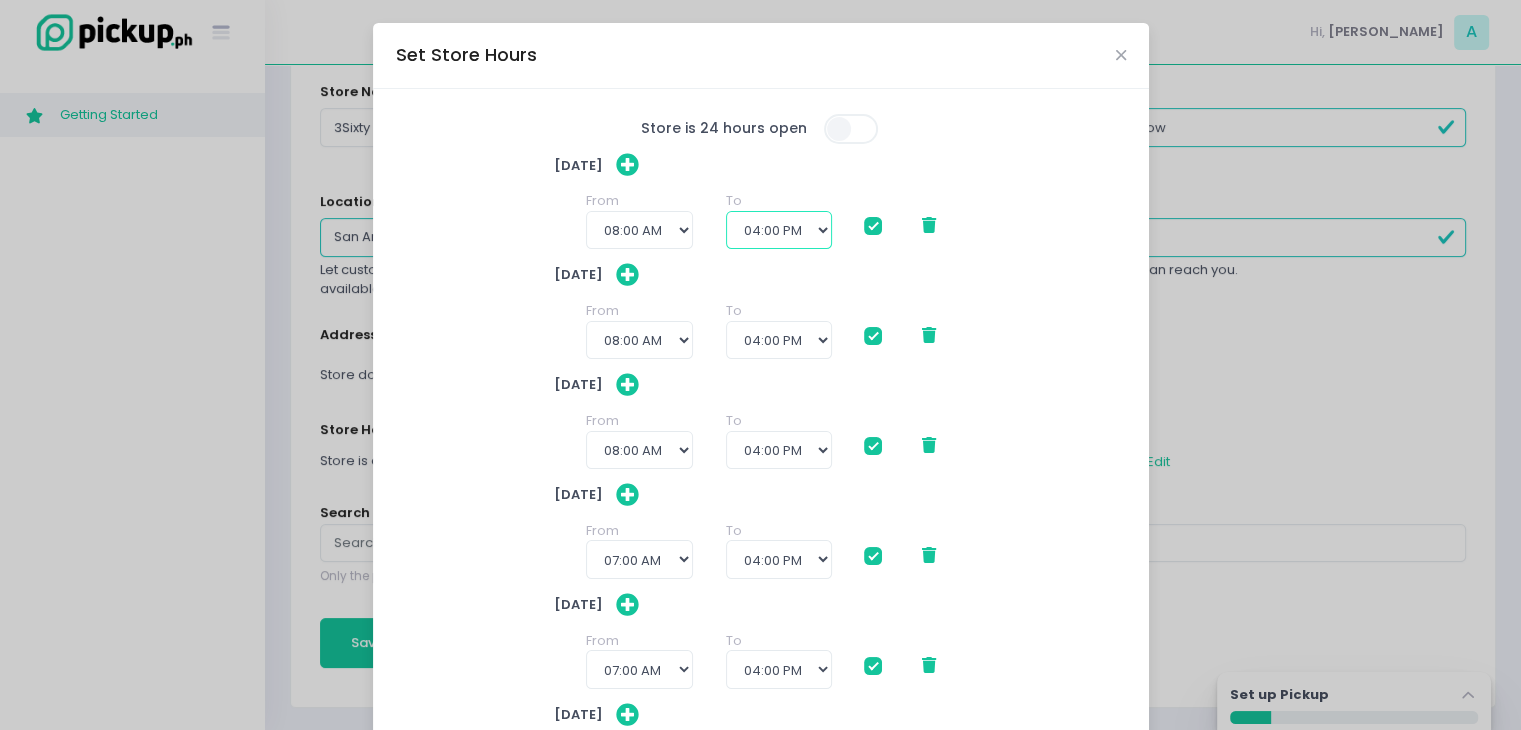click on "09:00 AM 09:30 AM 10:00 AM 10:30 AM 11:00 AM 11:30 AM 12:00 PM 12:30 PM 01:00 PM 01:30 PM 02:00 PM 02:30 PM 03:00 PM 03:30 PM 04:00 PM 04:30 PM 05:00 PM 05:30 PM 06:00 PM 06:30 PM 07:00 PM 07:30 PM 08:00 PM 08:30 PM 09:00 PM 09:30 PM 10:00 PM 10:30 PM 11:00 PM 11:30 PM" at bounding box center [779, 230] 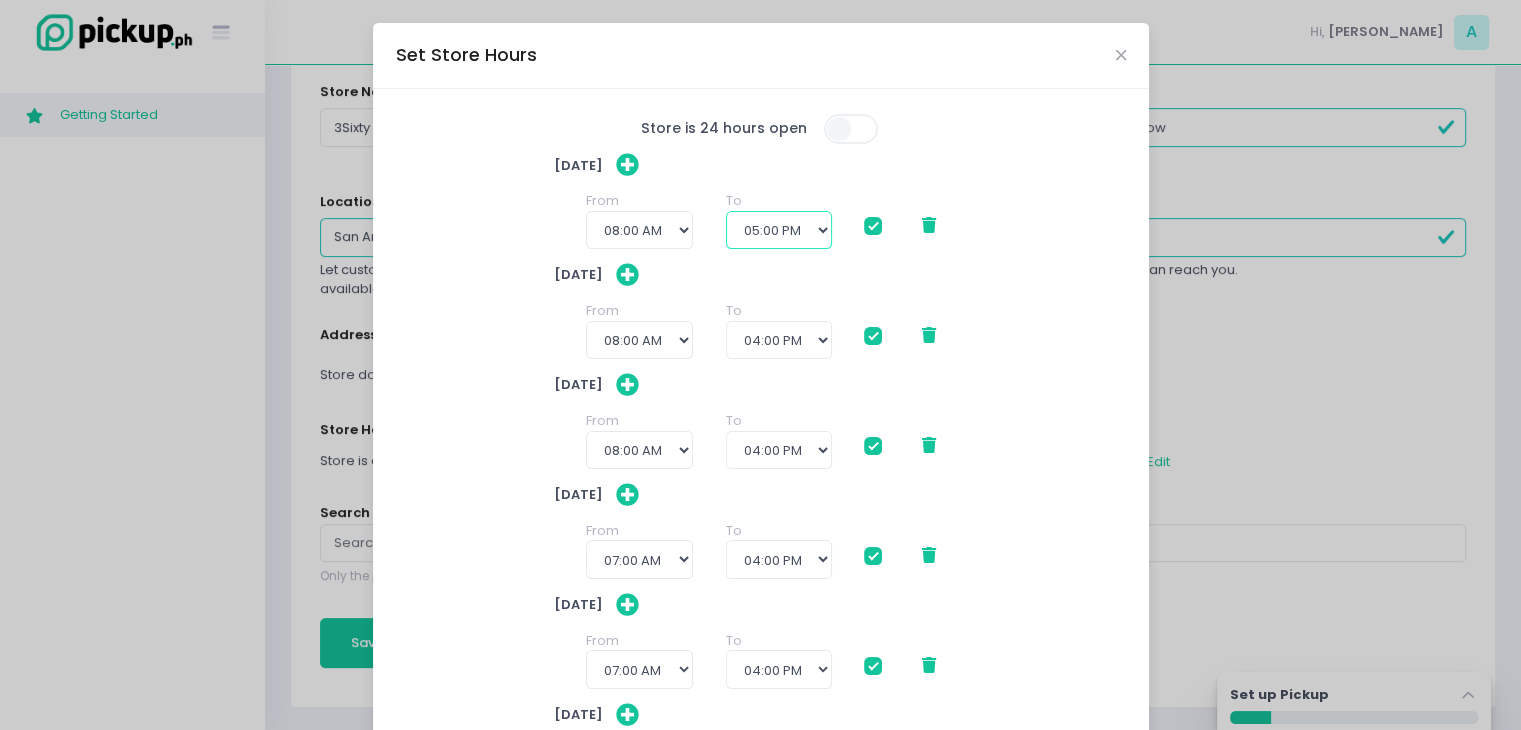 click on "09:00 AM 09:30 AM 10:00 AM 10:30 AM 11:00 AM 11:30 AM 12:00 PM 12:30 PM 01:00 PM 01:30 PM 02:00 PM 02:30 PM 03:00 PM 03:30 PM 04:00 PM 04:30 PM 05:00 PM 05:30 PM 06:00 PM 06:30 PM 07:00 PM 07:30 PM 08:00 PM 08:30 PM 09:00 PM 09:30 PM 10:00 PM 10:30 PM 11:00 PM 11:30 PM" at bounding box center [779, 230] 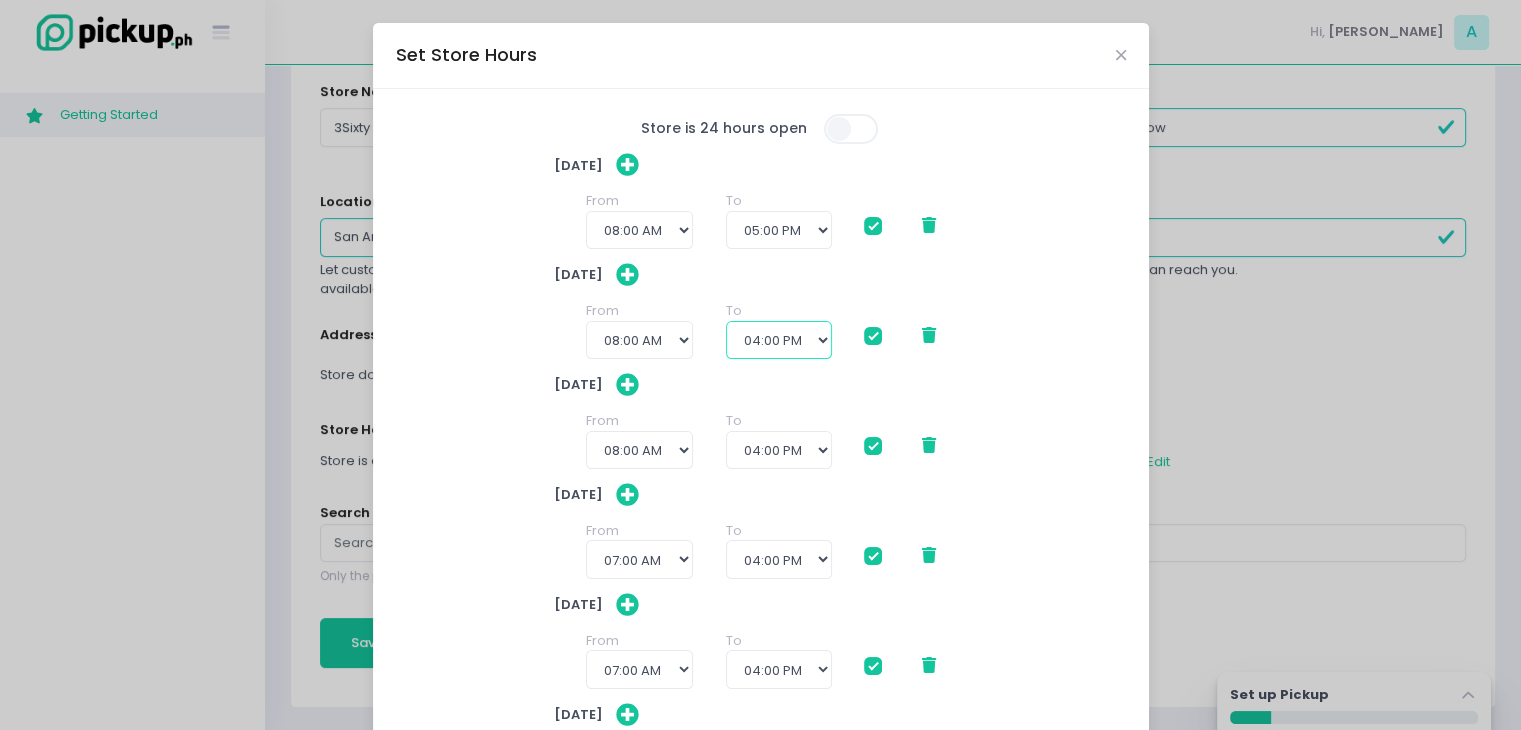 click on "09:00 AM 09:30 AM 10:00 AM 10:30 AM 11:00 AM 11:30 AM 12:00 PM 12:30 PM 01:00 PM 01:30 PM 02:00 PM 02:30 PM 03:00 PM 03:30 PM 04:00 PM 04:30 PM 05:00 PM 05:30 PM 06:00 PM 06:30 PM 07:00 PM 07:30 PM 08:00 PM 08:30 PM 09:00 PM 09:30 PM 10:00 PM 10:30 PM 11:00 PM 11:30 PM" at bounding box center [779, 340] 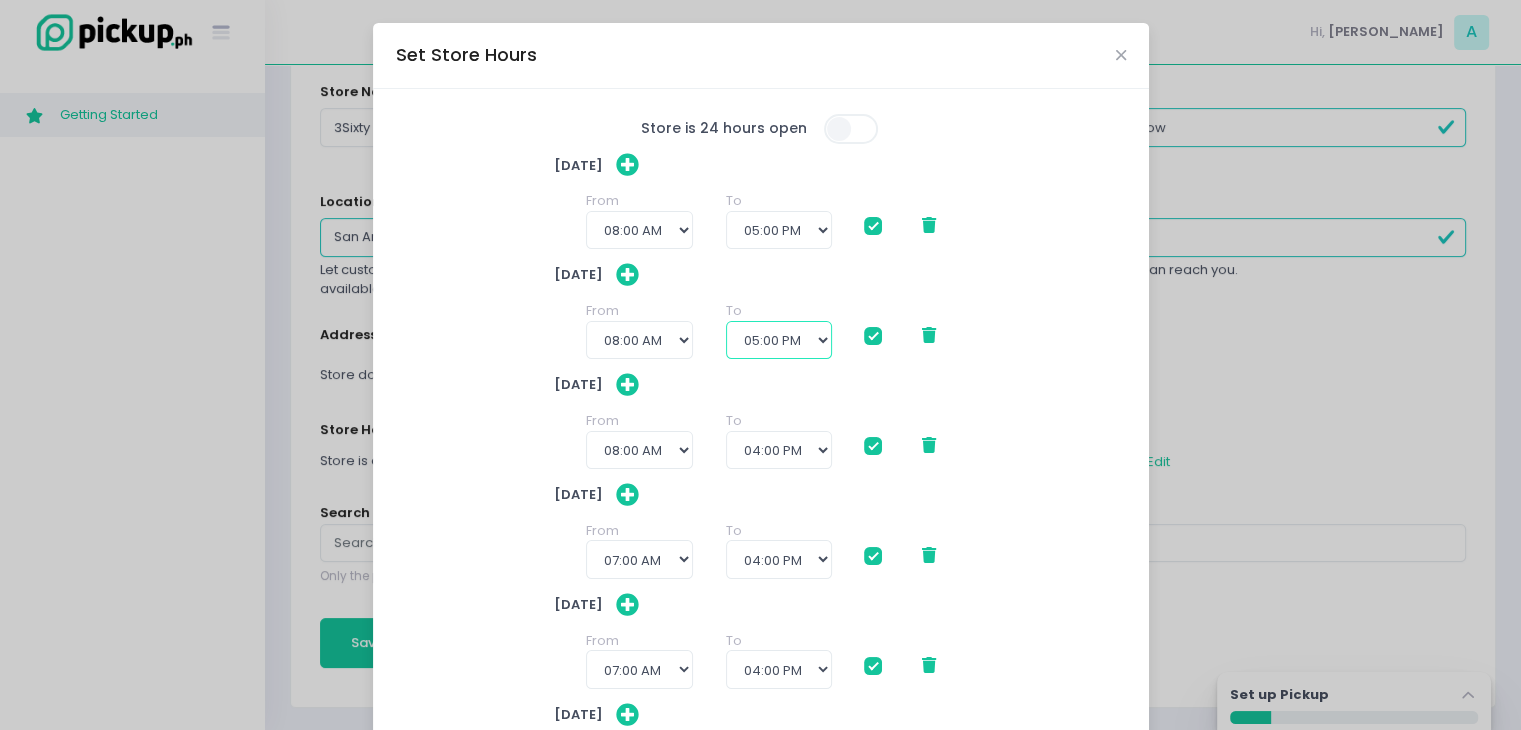click on "09:00 AM 09:30 AM 10:00 AM 10:30 AM 11:00 AM 11:30 AM 12:00 PM 12:30 PM 01:00 PM 01:30 PM 02:00 PM 02:30 PM 03:00 PM 03:30 PM 04:00 PM 04:30 PM 05:00 PM 05:30 PM 06:00 PM 06:30 PM 07:00 PM 07:30 PM 08:00 PM 08:30 PM 09:00 PM 09:30 PM 10:00 PM 10:30 PM 11:00 PM 11:30 PM" at bounding box center [779, 340] 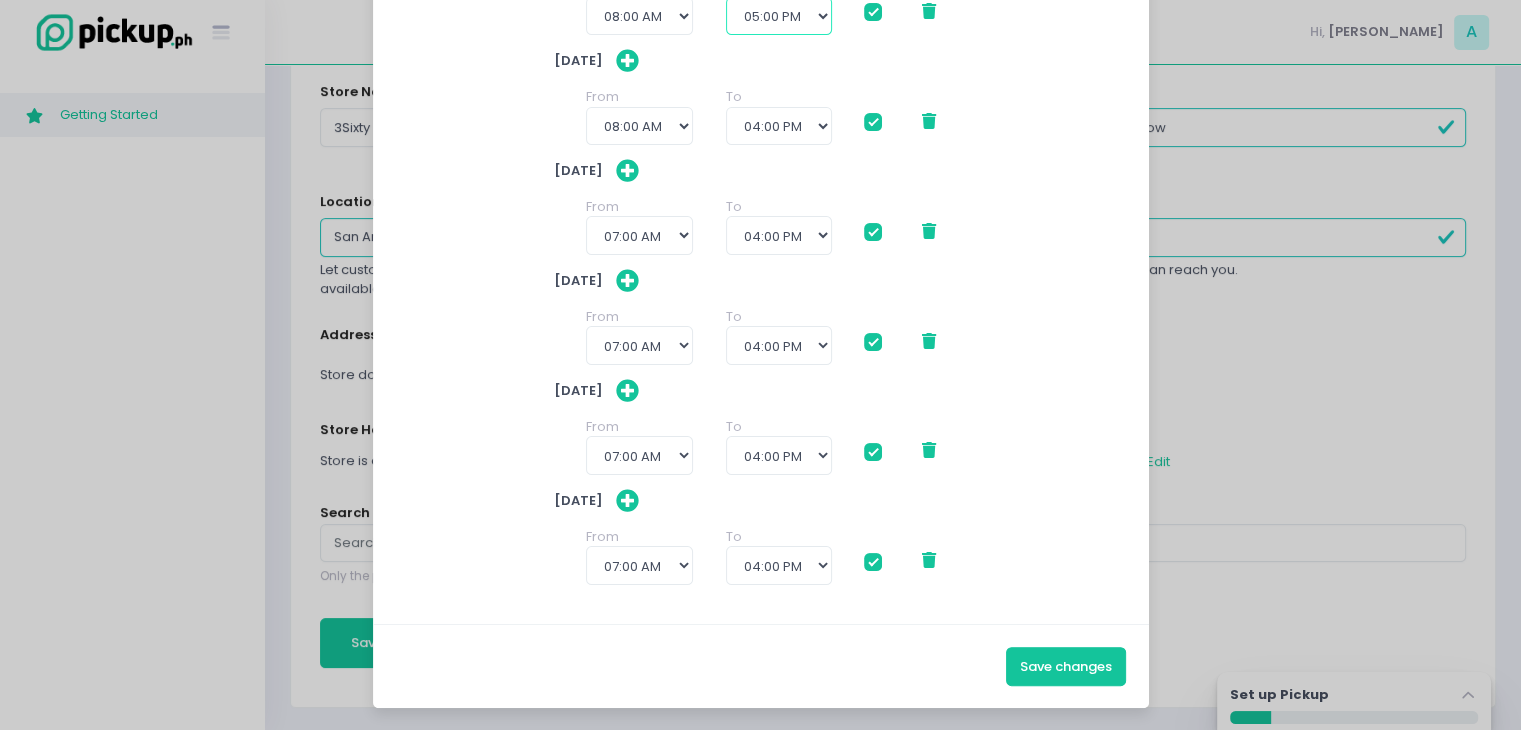 scroll, scrollTop: 0, scrollLeft: 0, axis: both 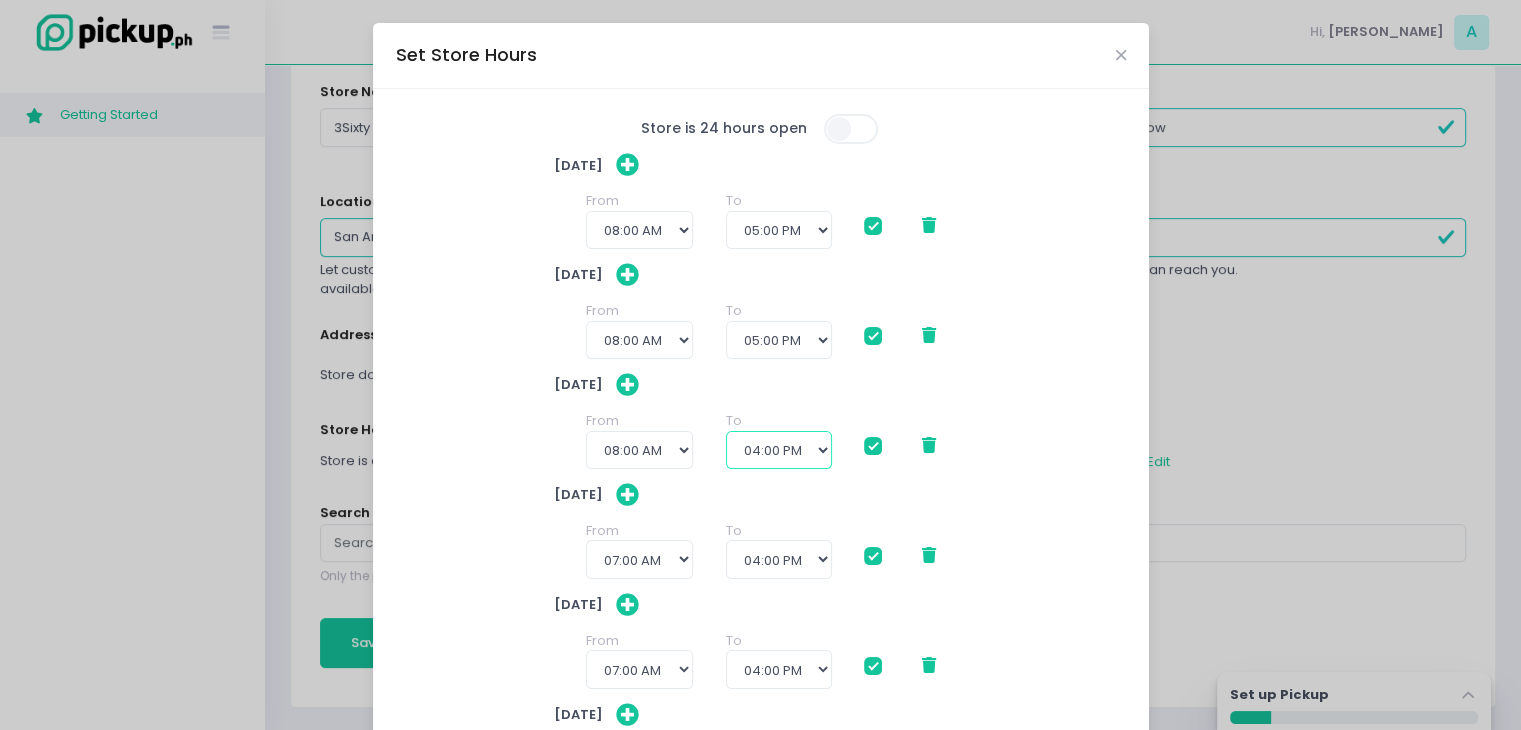click on "09:00 AM 09:30 AM 10:00 AM 10:30 AM 11:00 AM 11:30 AM 12:00 PM 12:30 PM 01:00 PM 01:30 PM 02:00 PM 02:30 PM 03:00 PM 03:30 PM 04:00 PM 04:30 PM 05:00 PM 05:30 PM 06:00 PM 06:30 PM 07:00 PM 07:30 PM 08:00 PM 08:30 PM 09:00 PM 09:30 PM 10:00 PM 10:30 PM 11:00 PM 11:30 PM" at bounding box center (779, 450) 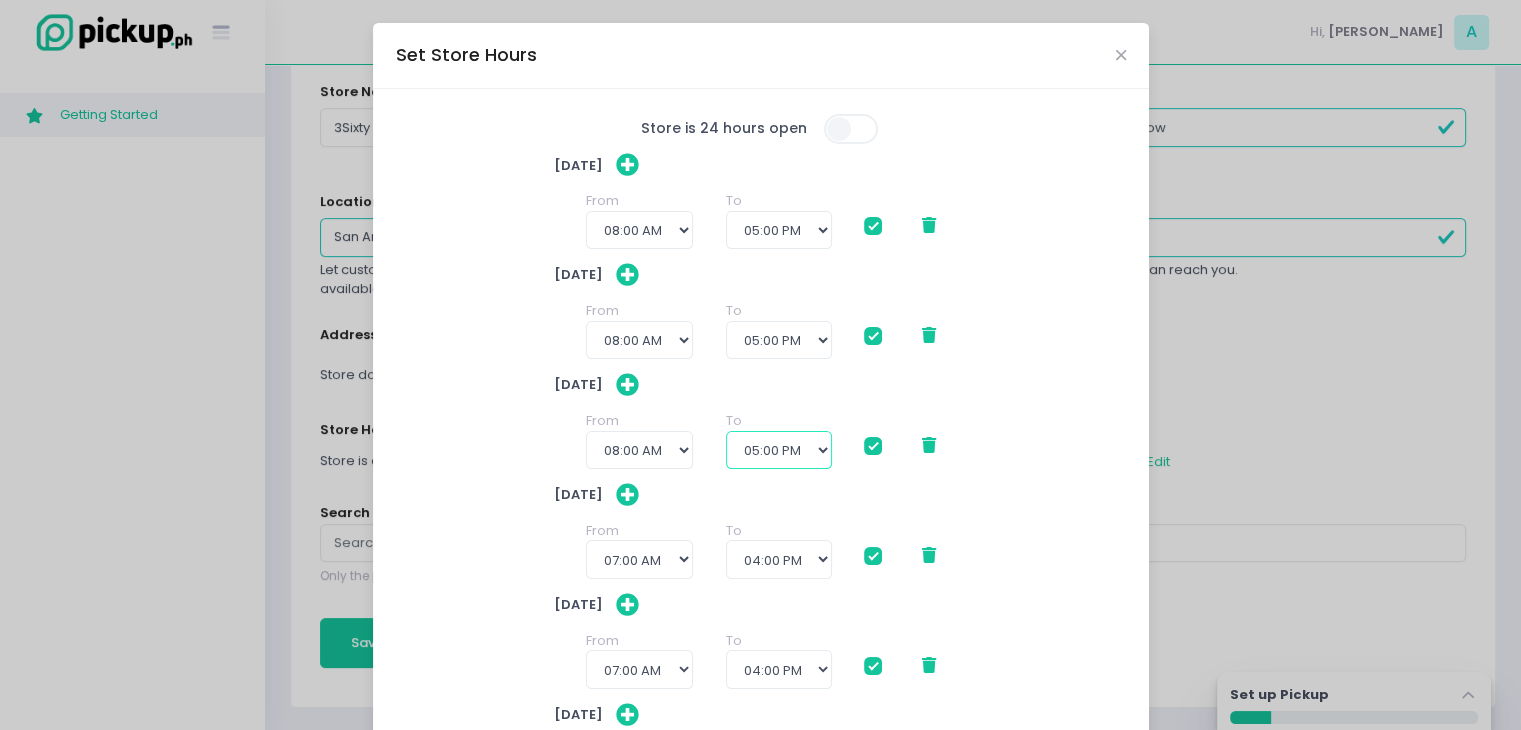click on "09:00 AM 09:30 AM 10:00 AM 10:30 AM 11:00 AM 11:30 AM 12:00 PM 12:30 PM 01:00 PM 01:30 PM 02:00 PM 02:30 PM 03:00 PM 03:30 PM 04:00 PM 04:30 PM 05:00 PM 05:30 PM 06:00 PM 06:30 PM 07:00 PM 07:30 PM 08:00 PM 08:30 PM 09:00 PM 09:30 PM 10:00 PM 10:30 PM 11:00 PM 11:30 PM" at bounding box center [779, 450] 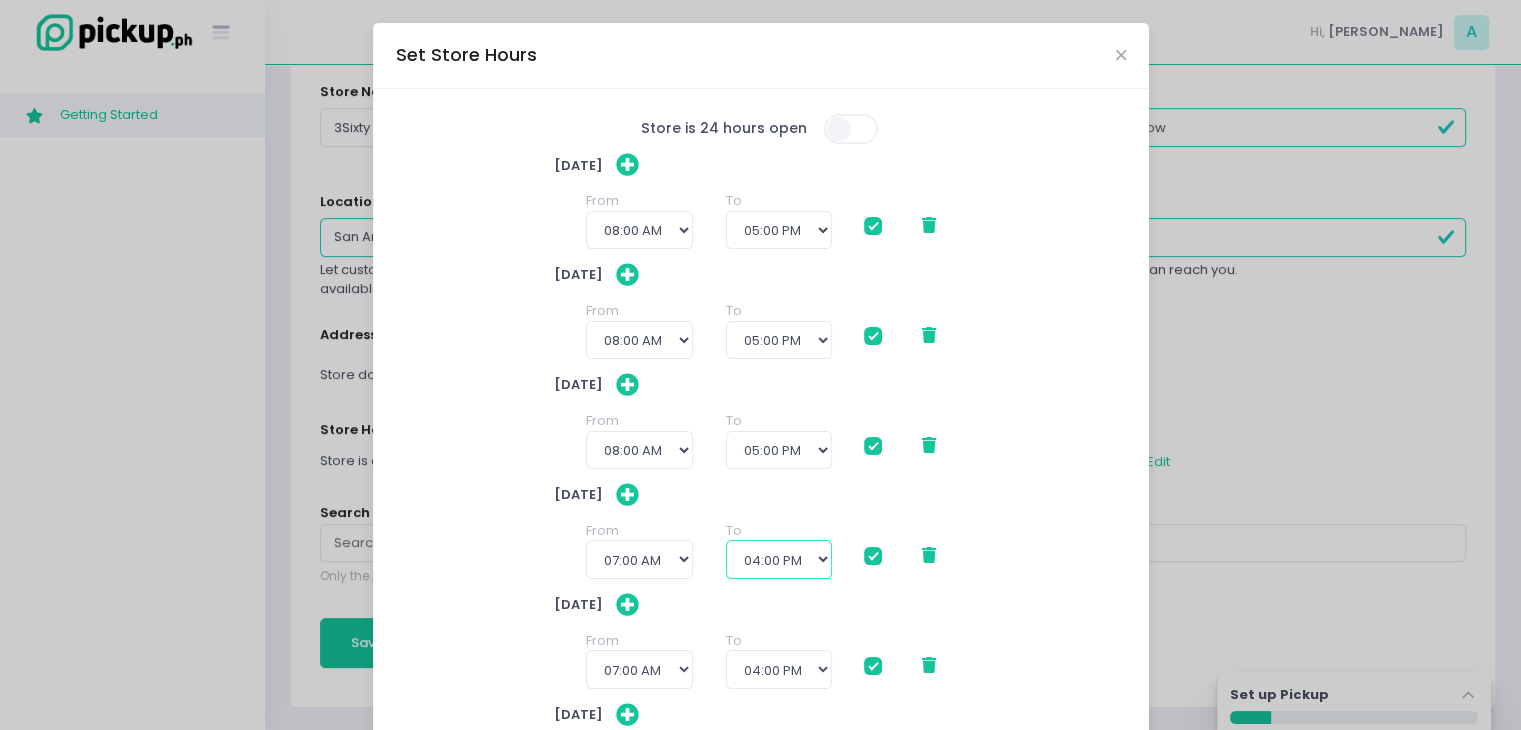 click on "08:00 AM 08:30 AM 09:00 AM 09:30 AM 10:00 AM 10:30 AM 11:00 AM 11:30 AM 12:00 PM 12:30 PM 01:00 PM 01:30 PM 02:00 PM 02:30 PM 03:00 PM 03:30 PM 04:00 PM 04:30 PM 05:00 PM 05:30 PM 06:00 PM 06:30 PM 07:00 PM 07:30 PM 08:00 PM 08:30 PM 09:00 PM 09:30 PM 10:00 PM 10:30 PM 11:00 PM 11:30 PM" at bounding box center (779, 559) 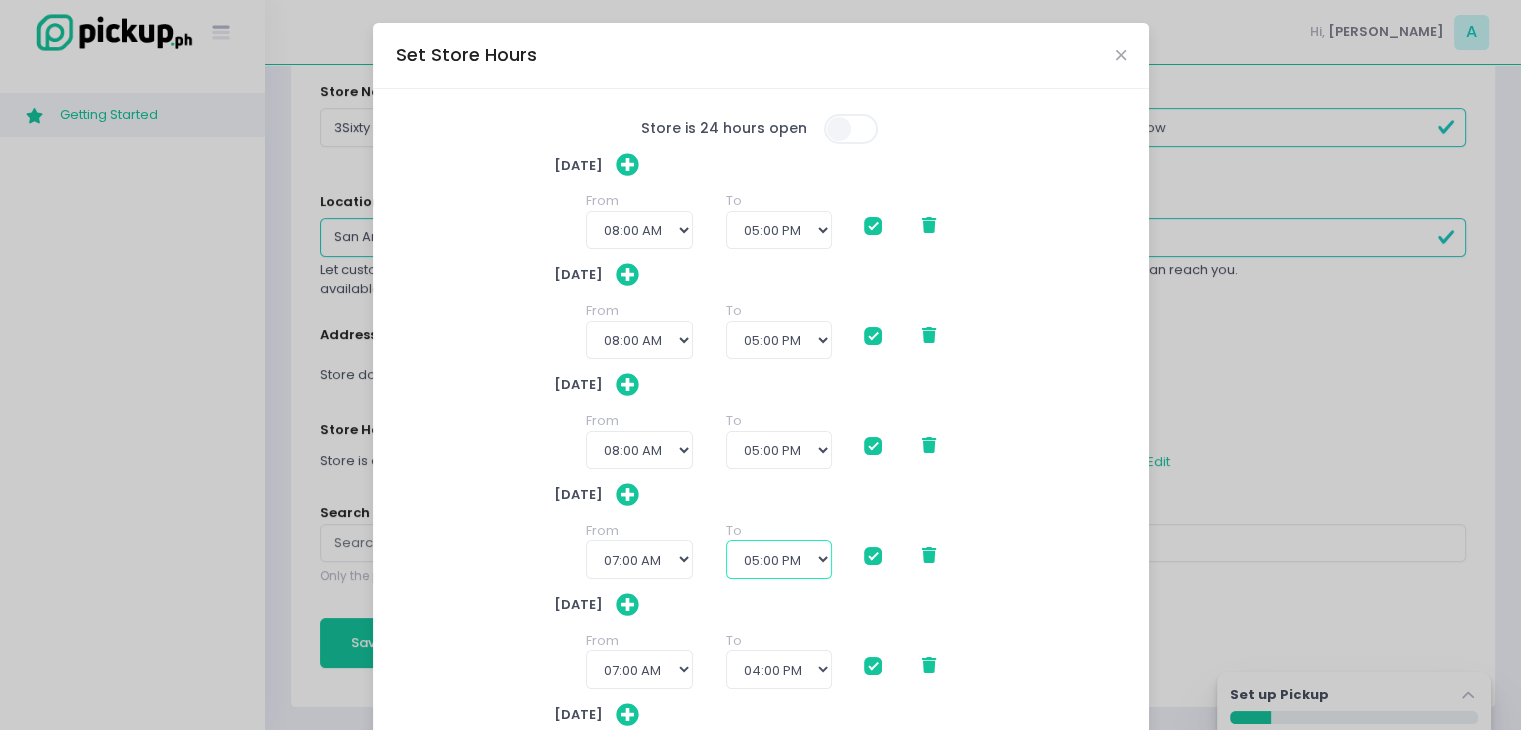 click on "08:00 AM 08:30 AM 09:00 AM 09:30 AM 10:00 AM 10:30 AM 11:00 AM 11:30 AM 12:00 PM 12:30 PM 01:00 PM 01:30 PM 02:00 PM 02:30 PM 03:00 PM 03:30 PM 04:00 PM 04:30 PM 05:00 PM 05:30 PM 06:00 PM 06:30 PM 07:00 PM 07:30 PM 08:00 PM 08:30 PM 09:00 PM 09:30 PM 10:00 PM 10:30 PM 11:00 PM 11:30 PM" at bounding box center [779, 559] 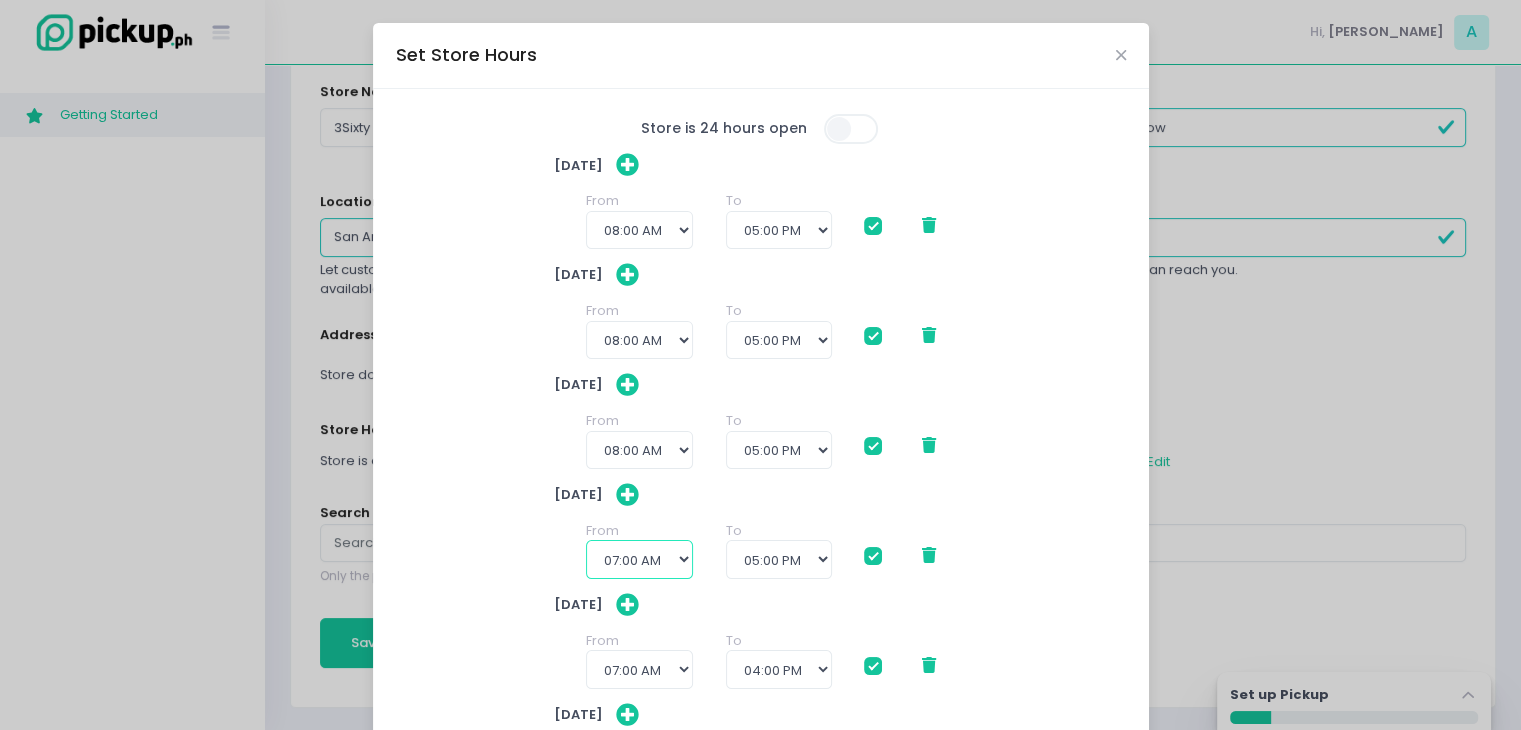 click on "12:00 AM 12:30 AM 01:00 AM 01:30 AM 02:00 AM 02:30 AM 03:00 AM 03:30 AM 04:00 AM 04:30 AM 05:00 AM 05:30 AM 06:00 AM 06:30 AM 07:00 AM 07:30 AM 08:00 AM 08:30 AM 09:00 AM 09:30 AM 10:00 AM 10:30 AM 11:00 AM 11:30 AM 12:00 PM 12:30 PM 01:00 PM 01:30 PM 02:00 PM 02:30 PM 03:00 PM 03:30 PM 04:00 PM 04:30 PM" at bounding box center [639, 559] 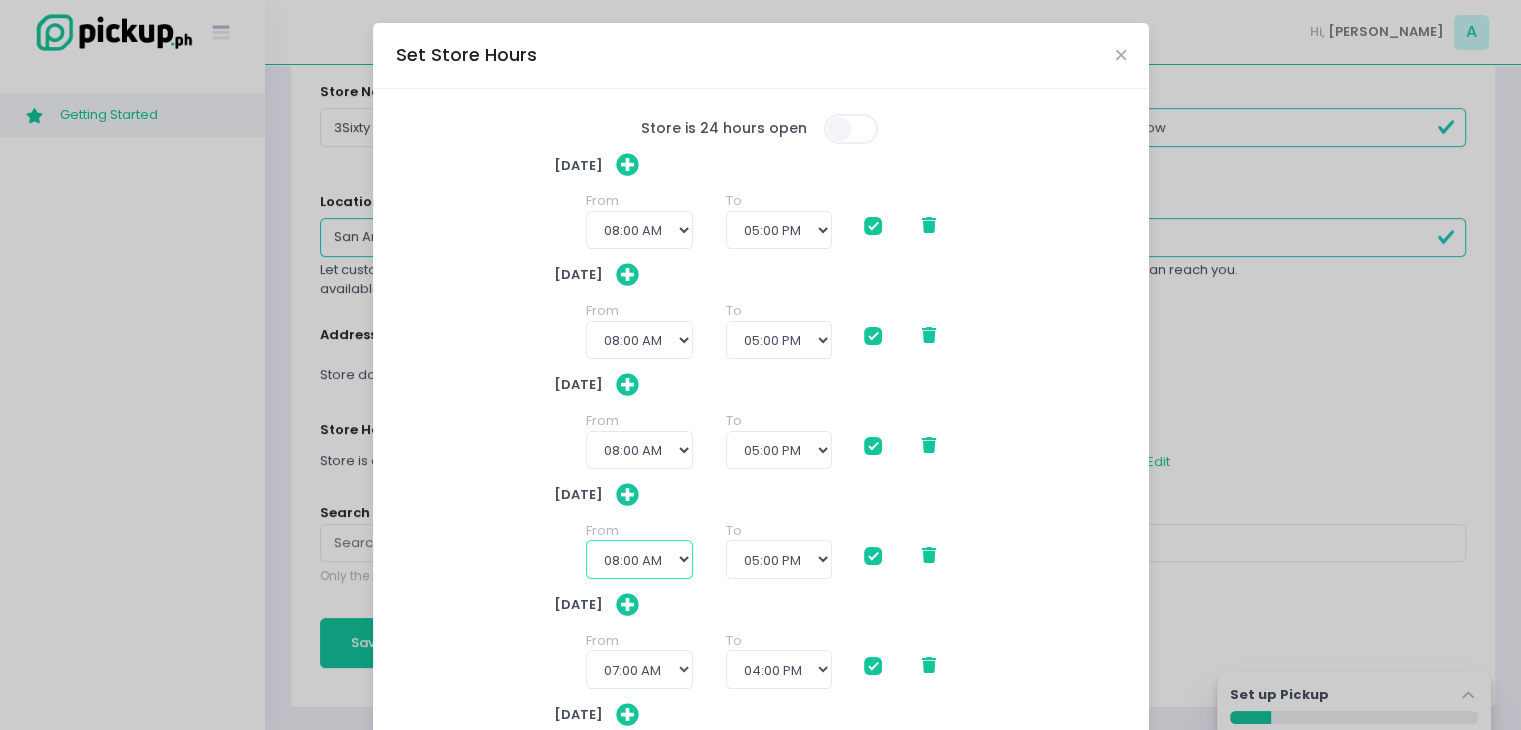 click on "12:00 AM 12:30 AM 01:00 AM 01:30 AM 02:00 AM 02:30 AM 03:00 AM 03:30 AM 04:00 AM 04:30 AM 05:00 AM 05:30 AM 06:00 AM 06:30 AM 07:00 AM 07:30 AM 08:00 AM 08:30 AM 09:00 AM 09:30 AM 10:00 AM 10:30 AM 11:00 AM 11:30 AM 12:00 PM 12:30 PM 01:00 PM 01:30 PM 02:00 PM 02:30 PM 03:00 PM 03:30 PM 04:00 PM 04:30 PM" at bounding box center [639, 559] 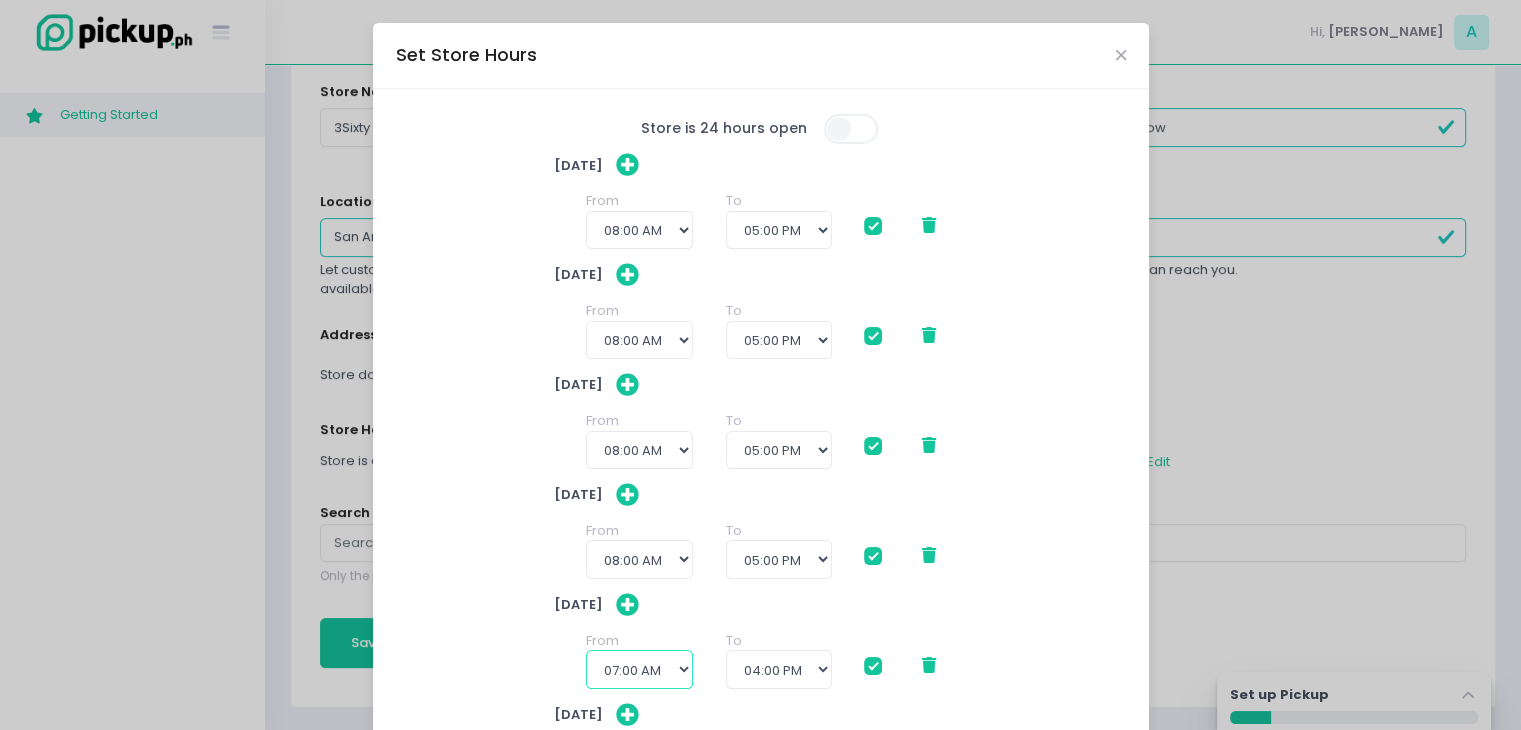 click on "12:00 AM 12:30 AM 01:00 AM 01:30 AM 02:00 AM 02:30 AM 03:00 AM 03:30 AM 04:00 AM 04:30 AM 05:00 AM 05:30 AM 06:00 AM 06:30 AM 07:00 AM 07:30 AM 08:00 AM 08:30 AM 09:00 AM 09:30 AM 10:00 AM 10:30 AM 11:00 AM 11:30 AM 12:00 PM 12:30 PM 01:00 PM 01:30 PM 02:00 PM 02:30 PM 03:00 PM 03:30 PM" at bounding box center (639, 669) 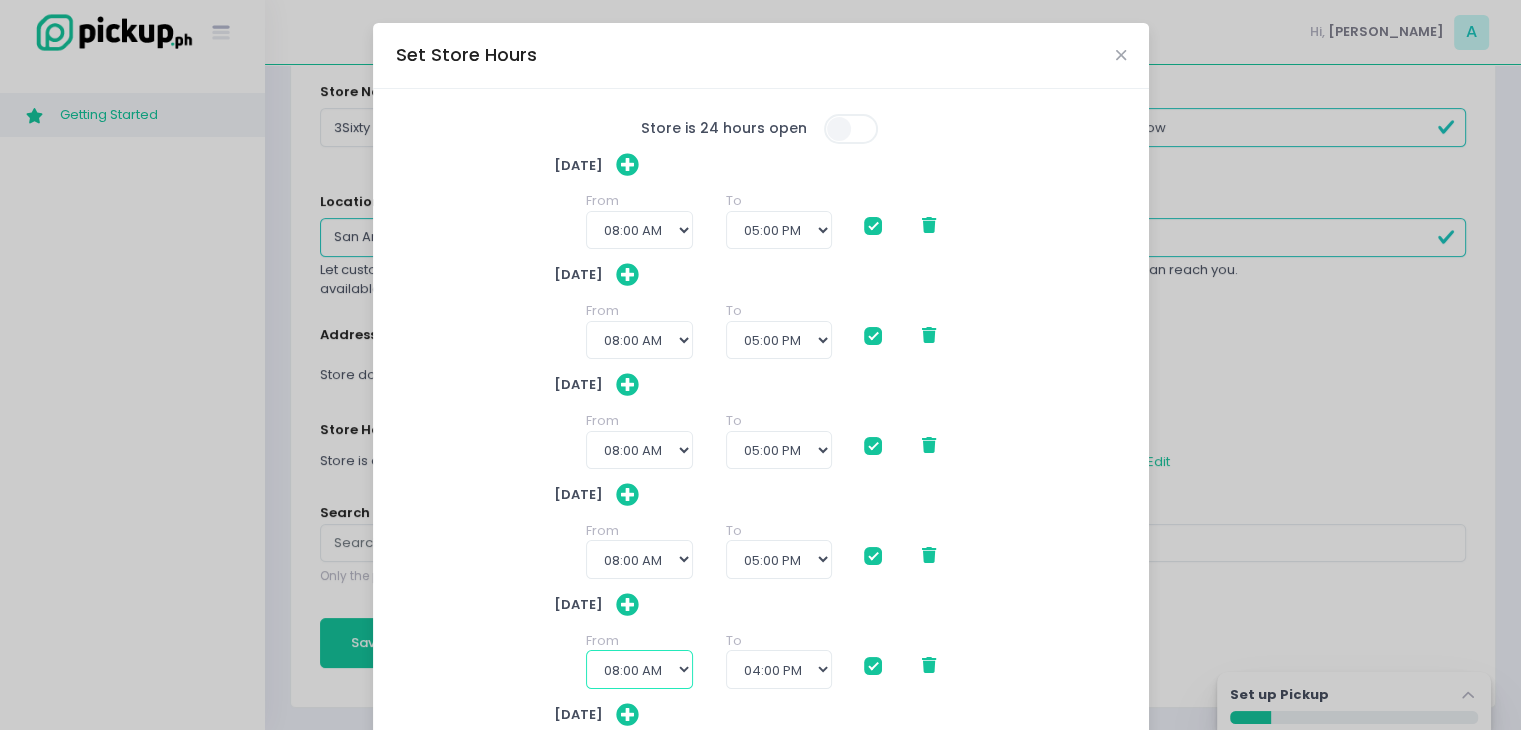 click on "12:00 AM 12:30 AM 01:00 AM 01:30 AM 02:00 AM 02:30 AM 03:00 AM 03:30 AM 04:00 AM 04:30 AM 05:00 AM 05:30 AM 06:00 AM 06:30 AM 07:00 AM 07:30 AM 08:00 AM 08:30 AM 09:00 AM 09:30 AM 10:00 AM 10:30 AM 11:00 AM 11:30 AM 12:00 PM 12:30 PM 01:00 PM 01:30 PM 02:00 PM 02:30 PM 03:00 PM 03:30 PM" at bounding box center (639, 669) 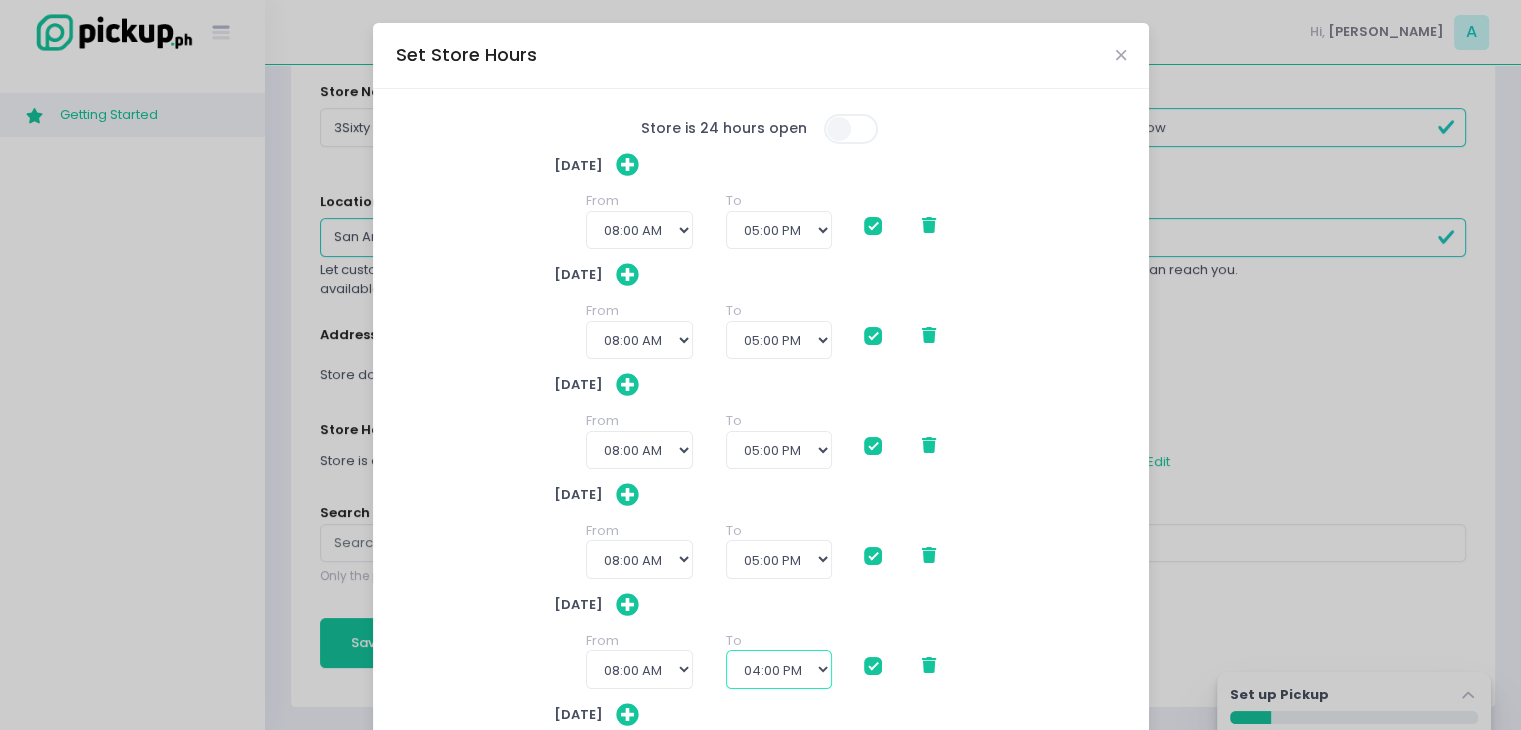 click on "09:00 AM 09:30 AM 10:00 AM 10:30 AM 11:00 AM 11:30 AM 12:00 PM 12:30 PM 01:00 PM 01:30 PM 02:00 PM 02:30 PM 03:00 PM 03:30 PM 04:00 PM 04:30 PM 05:00 PM 05:30 PM 06:00 PM 06:30 PM 07:00 PM 07:30 PM 08:00 PM 08:30 PM 09:00 PM 09:30 PM 10:00 PM 10:30 PM 11:00 PM 11:30 PM" at bounding box center (779, 669) 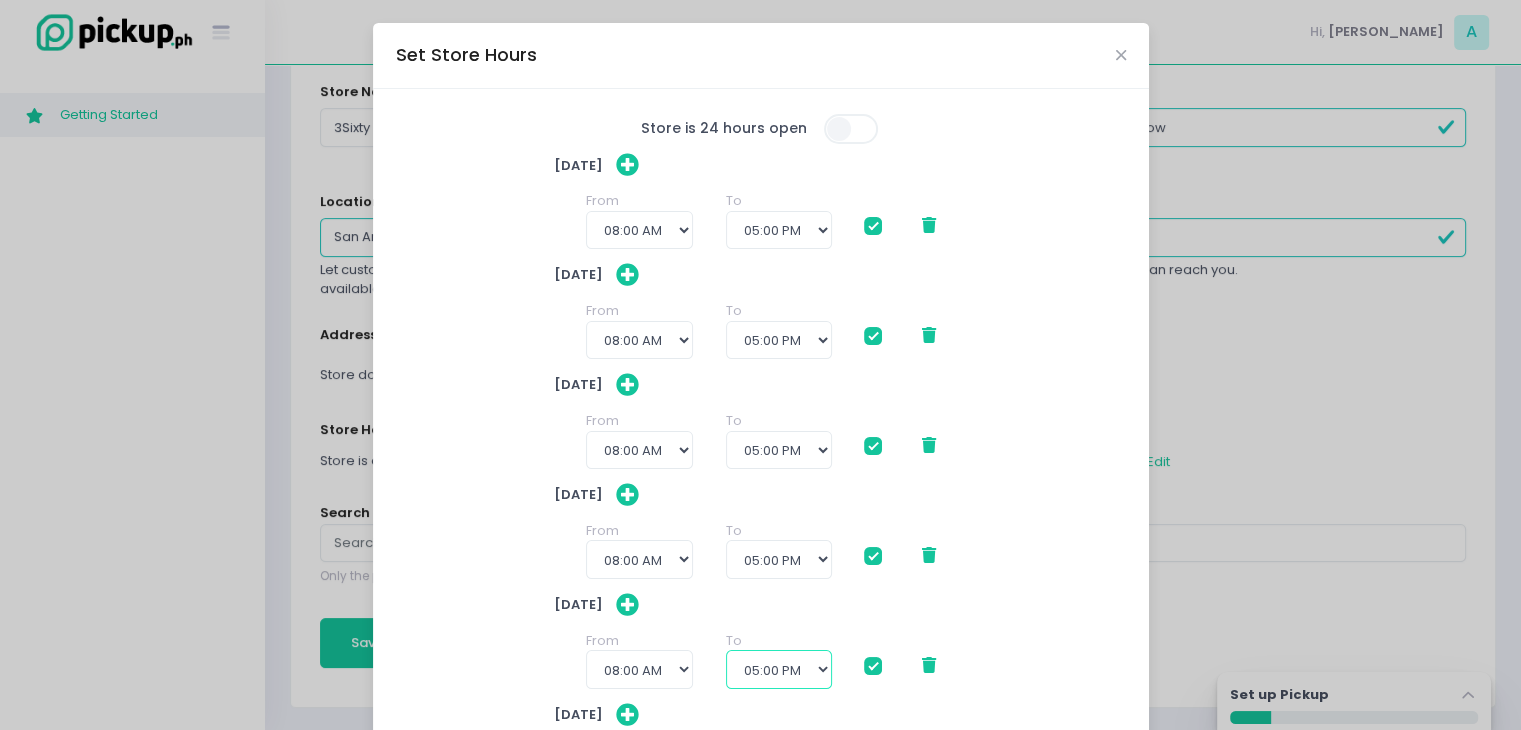 click on "09:00 AM 09:30 AM 10:00 AM 10:30 AM 11:00 AM 11:30 AM 12:00 PM 12:30 PM 01:00 PM 01:30 PM 02:00 PM 02:30 PM 03:00 PM 03:30 PM 04:00 PM 04:30 PM 05:00 PM 05:30 PM 06:00 PM 06:30 PM 07:00 PM 07:30 PM 08:00 PM 08:30 PM 09:00 PM 09:30 PM 10:00 PM 10:30 PM 11:00 PM 11:30 PM" at bounding box center (779, 669) 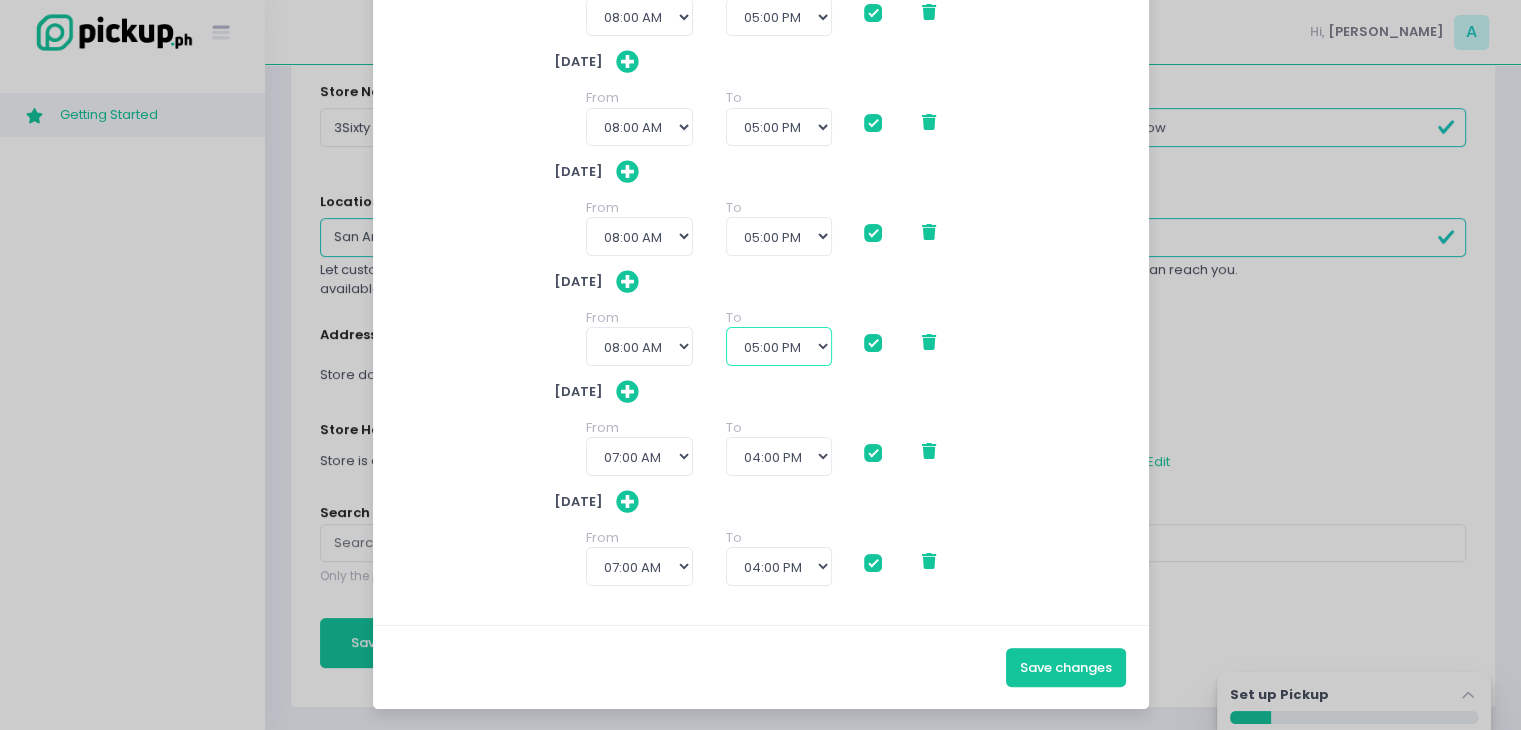 scroll, scrollTop: 324, scrollLeft: 0, axis: vertical 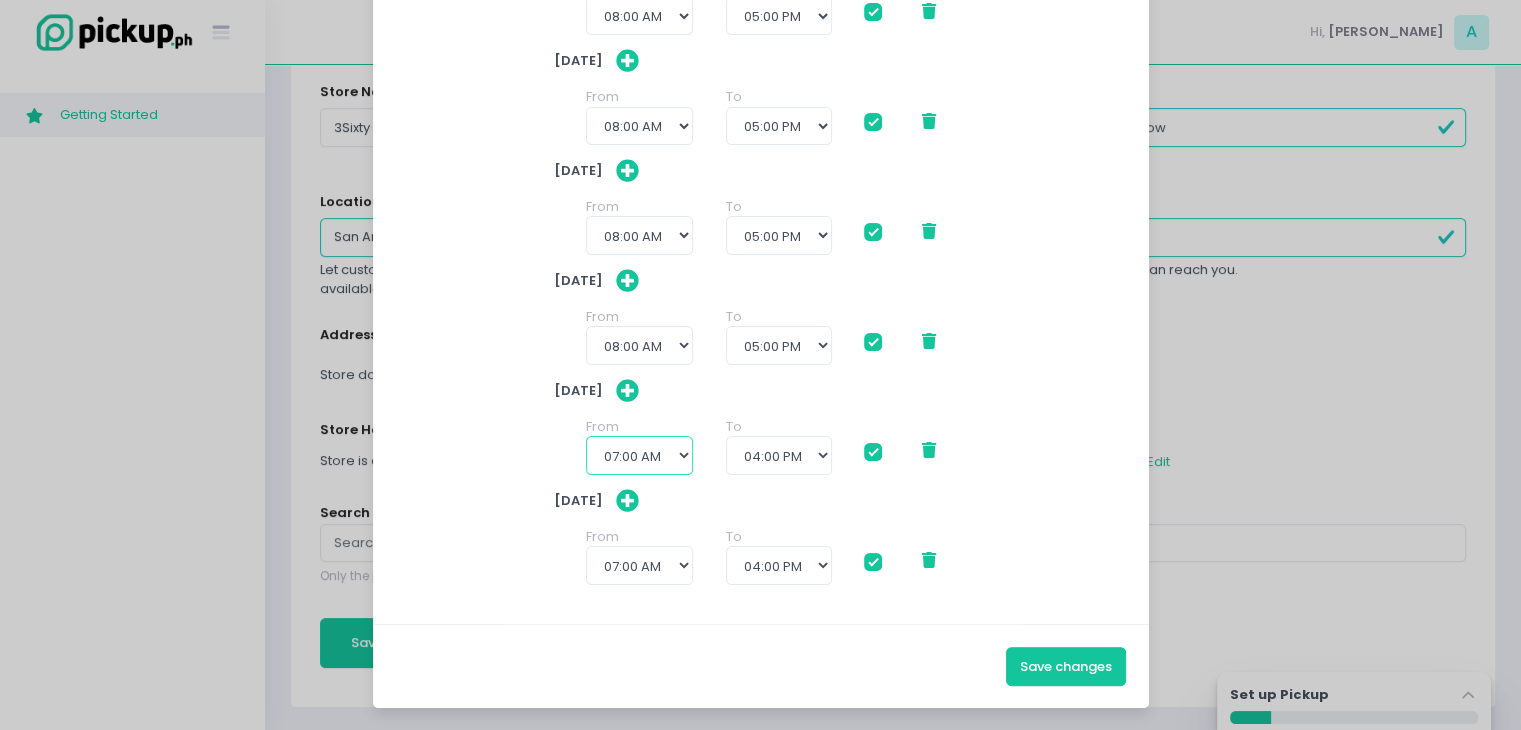 click on "12:00 AM 12:30 AM 01:00 AM 01:30 AM 02:00 AM 02:30 AM 03:00 AM 03:30 AM 04:00 AM 04:30 AM 05:00 AM 05:30 AM 06:00 AM 06:30 AM 07:00 AM 07:30 AM 08:00 AM 08:30 AM 09:00 AM 09:30 AM 10:00 AM 10:30 AM 11:00 AM 11:30 AM 12:00 PM 12:30 PM 01:00 PM 01:30 PM 02:00 PM 02:30 PM 03:00 PM 03:30 PM" at bounding box center [639, 455] 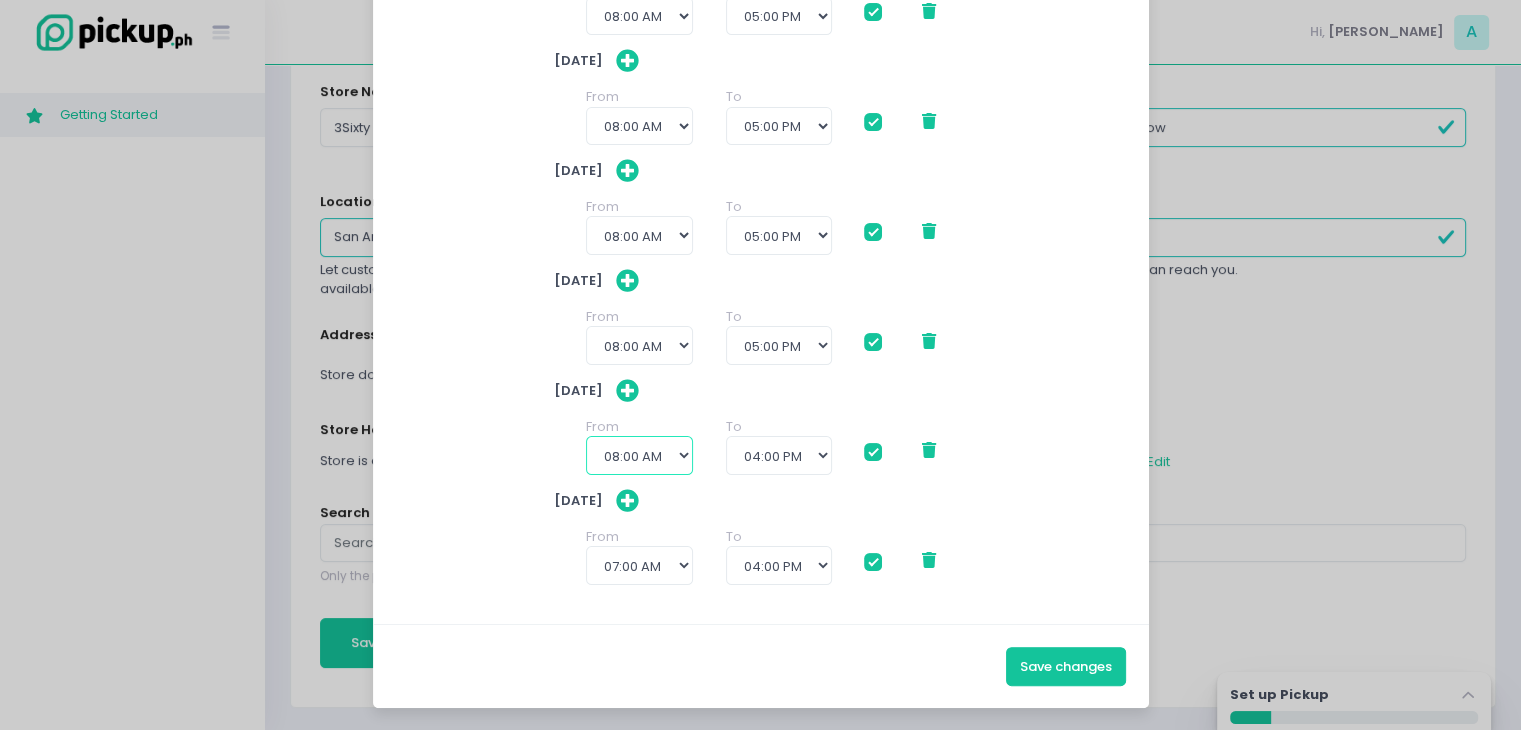 click on "12:00 AM 12:30 AM 01:00 AM 01:30 AM 02:00 AM 02:30 AM 03:00 AM 03:30 AM 04:00 AM 04:30 AM 05:00 AM 05:30 AM 06:00 AM 06:30 AM 07:00 AM 07:30 AM 08:00 AM 08:30 AM 09:00 AM 09:30 AM 10:00 AM 10:30 AM 11:00 AM 11:30 AM 12:00 PM 12:30 PM 01:00 PM 01:30 PM 02:00 PM 02:30 PM 03:00 PM 03:30 PM" at bounding box center (639, 455) 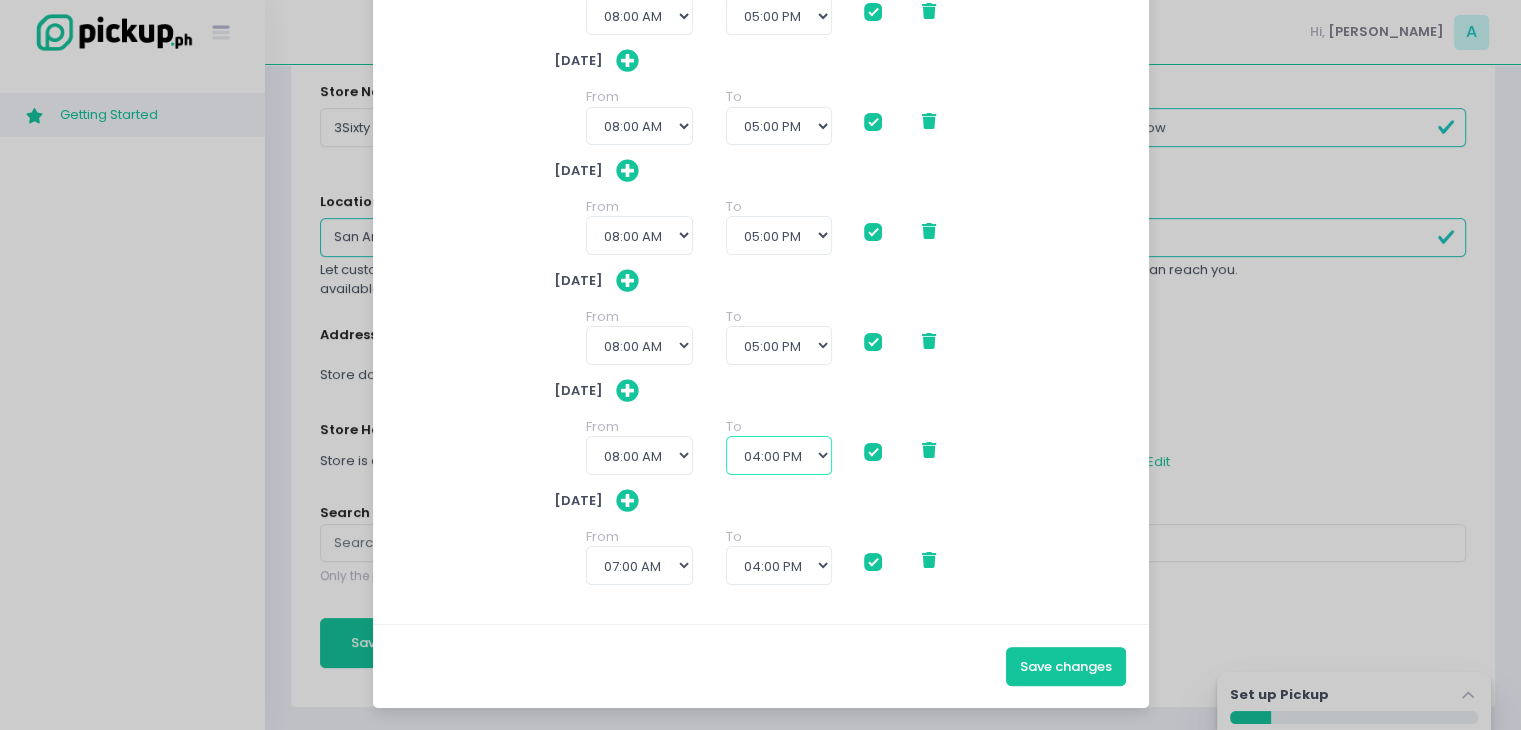 click on "09:00 AM 09:30 AM 10:00 AM 10:30 AM 11:00 AM 11:30 AM 12:00 PM 12:30 PM 01:00 PM 01:30 PM 02:00 PM 02:30 PM 03:00 PM 03:30 PM 04:00 PM 04:30 PM 05:00 PM 05:30 PM 06:00 PM 06:30 PM 07:00 PM 07:30 PM 08:00 PM 08:30 PM 09:00 PM 09:30 PM 10:00 PM 10:30 PM 11:00 PM 11:30 PM" at bounding box center (779, 455) 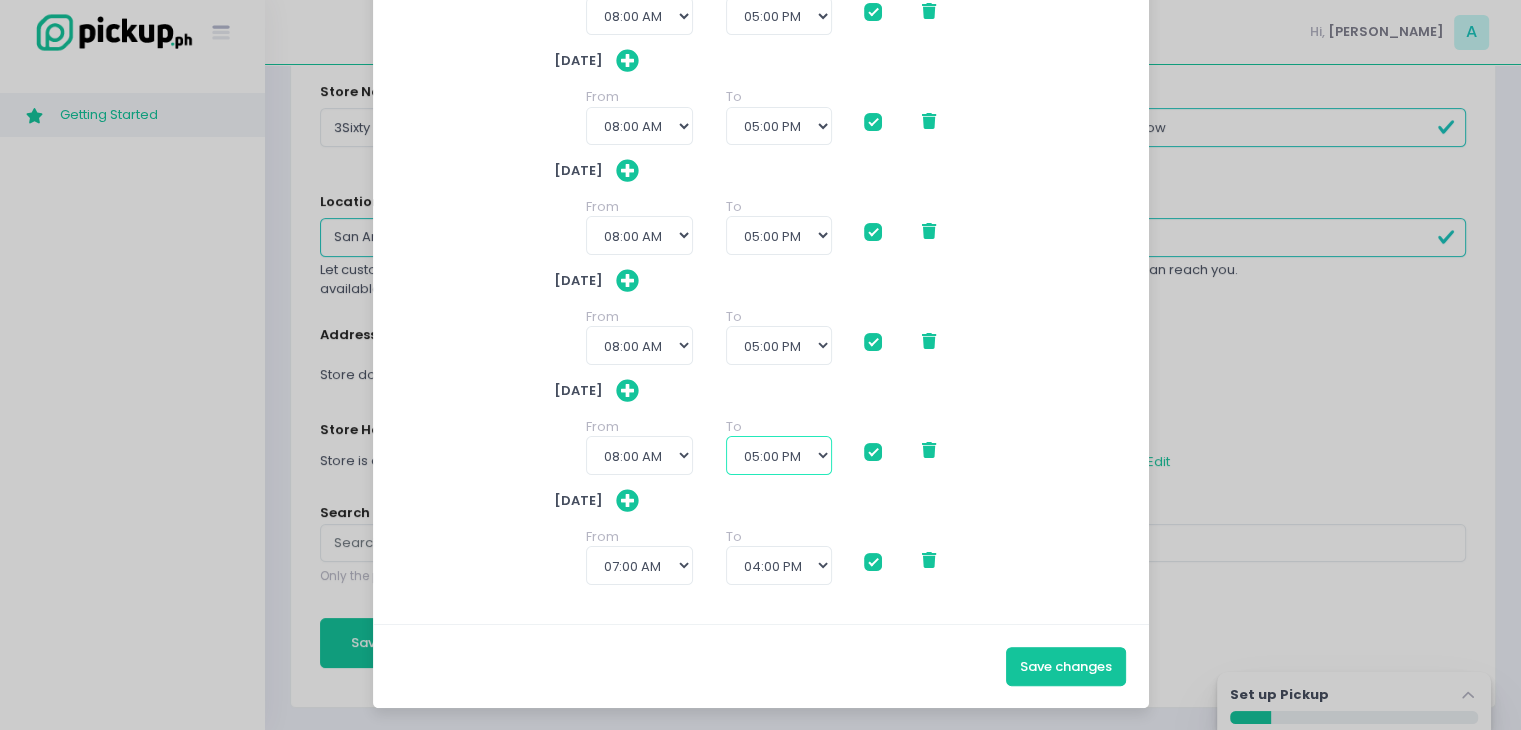 click on "09:00 AM 09:30 AM 10:00 AM 10:30 AM 11:00 AM 11:30 AM 12:00 PM 12:30 PM 01:00 PM 01:30 PM 02:00 PM 02:30 PM 03:00 PM 03:30 PM 04:00 PM 04:30 PM 05:00 PM 05:30 PM 06:00 PM 06:30 PM 07:00 PM 07:30 PM 08:00 PM 08:30 PM 09:00 PM 09:30 PM 10:00 PM 10:30 PM 11:00 PM 11:30 PM" at bounding box center (779, 455) 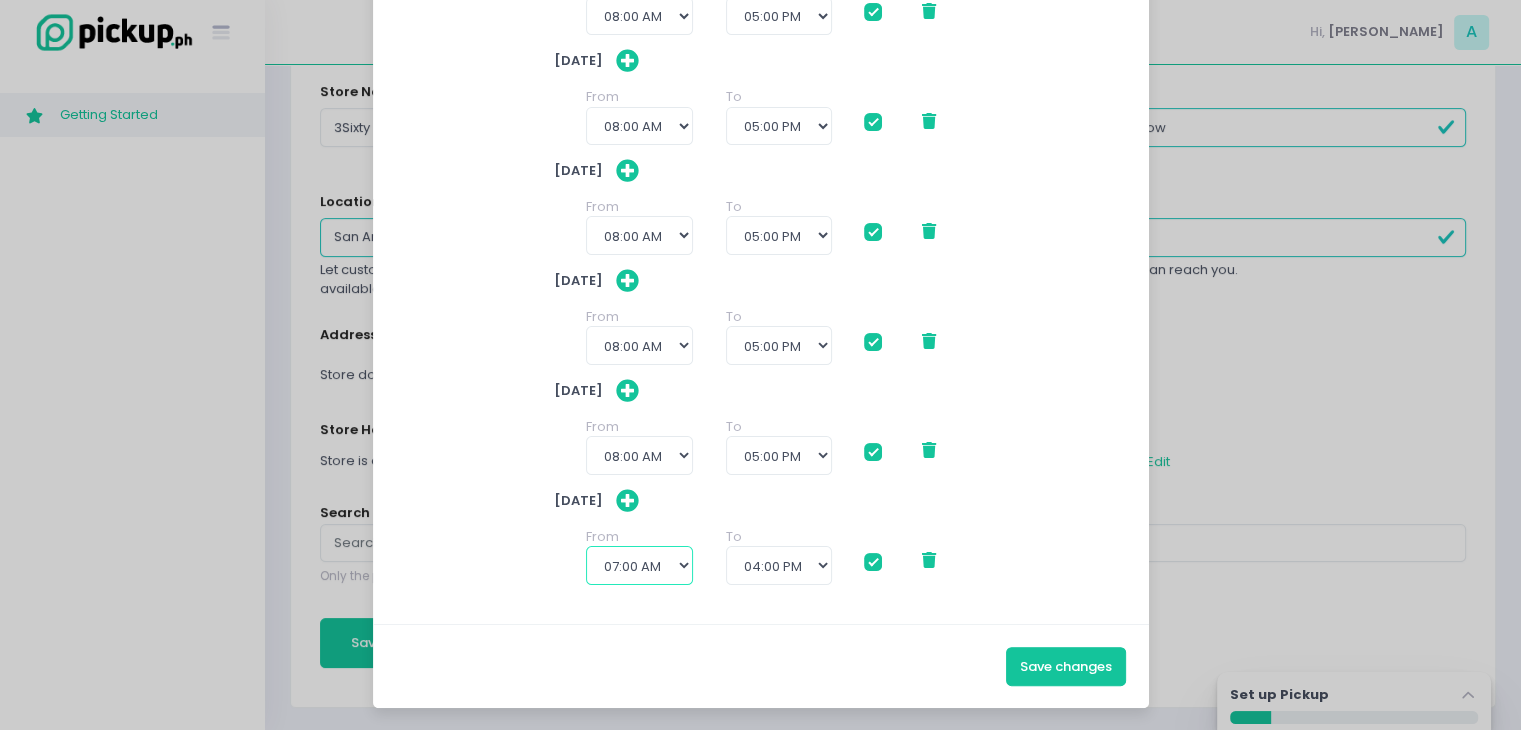 click on "12:00 AM 12:30 AM 01:00 AM 01:30 AM 02:00 AM 02:30 AM 03:00 AM 03:30 AM 04:00 AM 04:30 AM 05:00 AM 05:30 AM 06:00 AM 06:30 AM 07:00 AM 07:30 AM 08:00 AM 08:30 AM 09:00 AM 09:30 AM 10:00 AM 10:30 AM 11:00 AM 11:30 AM 12:00 PM 12:30 PM 01:00 PM 01:30 PM 02:00 PM 02:30 PM 03:00 PM 03:30 PM" at bounding box center (639, 565) 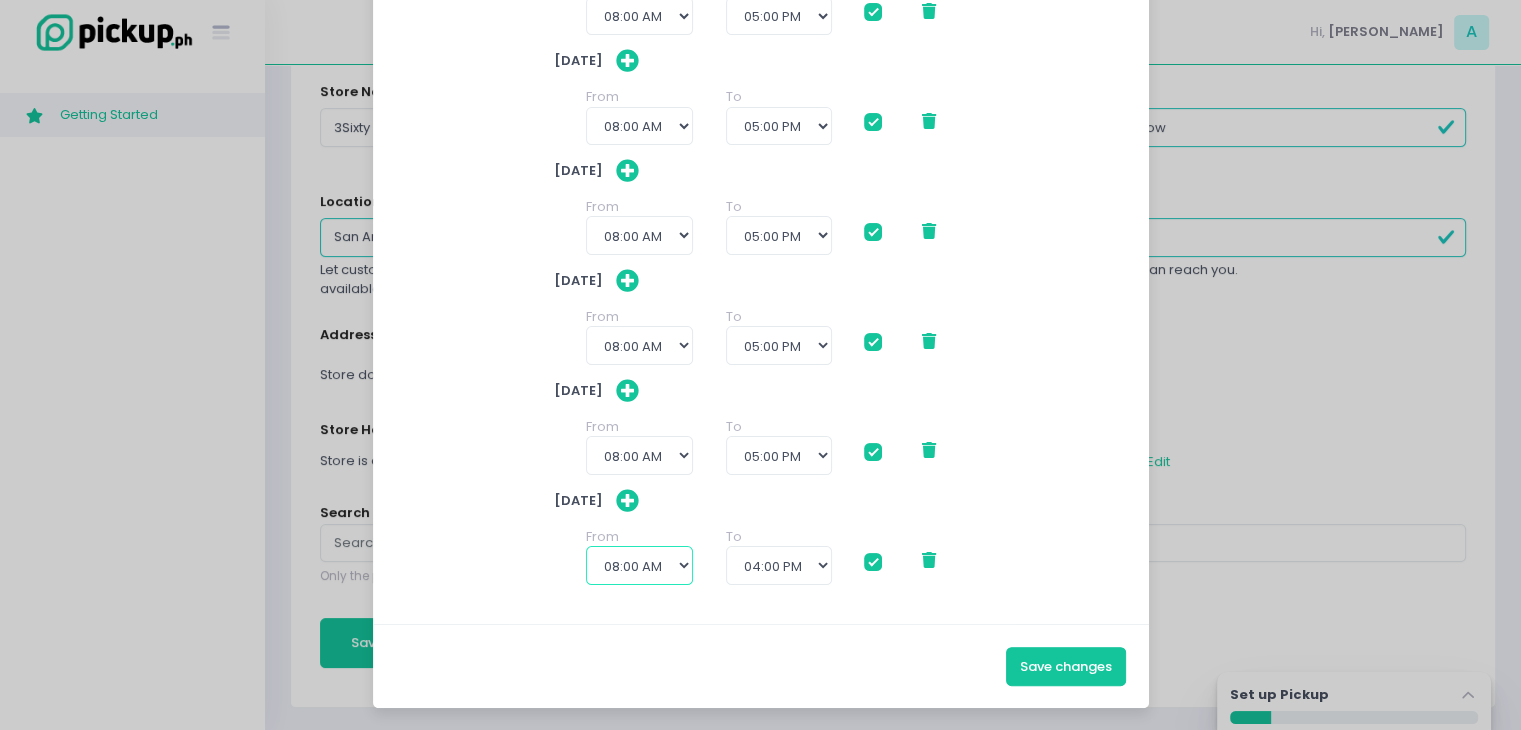 click on "12:00 AM 12:30 AM 01:00 AM 01:30 AM 02:00 AM 02:30 AM 03:00 AM 03:30 AM 04:00 AM 04:30 AM 05:00 AM 05:30 AM 06:00 AM 06:30 AM 07:00 AM 07:30 AM 08:00 AM 08:30 AM 09:00 AM 09:30 AM 10:00 AM 10:30 AM 11:00 AM 11:30 AM 12:00 PM 12:30 PM 01:00 PM 01:30 PM 02:00 PM 02:30 PM 03:00 PM 03:30 PM" at bounding box center [639, 565] 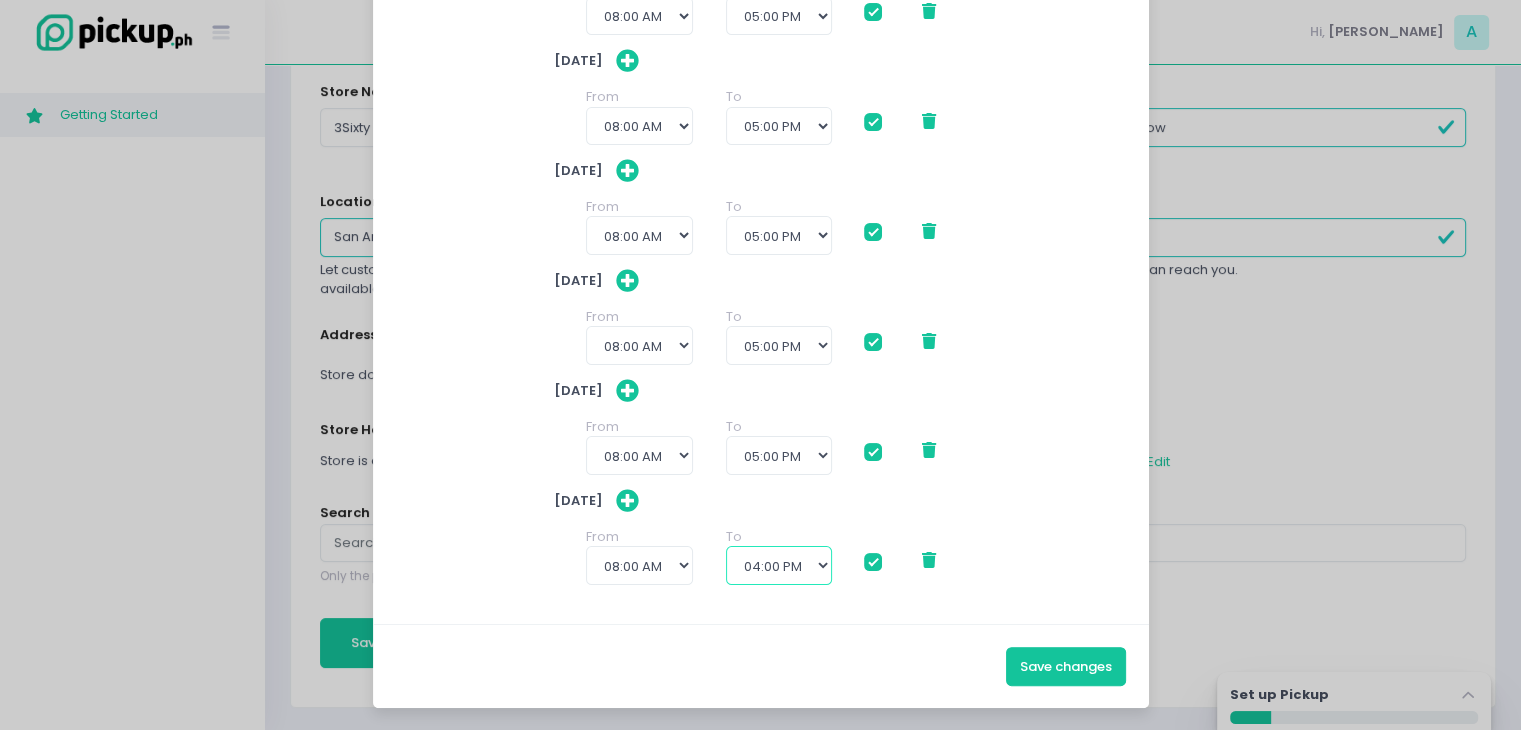click on "09:00 AM 09:30 AM 10:00 AM 10:30 AM 11:00 AM 11:30 AM 12:00 PM 12:30 PM 01:00 PM 01:30 PM 02:00 PM 02:30 PM 03:00 PM 03:30 PM 04:00 PM 04:30 PM 05:00 PM 05:30 PM 06:00 PM 06:30 PM 07:00 PM 07:30 PM 08:00 PM 08:30 PM 09:00 PM 09:30 PM 10:00 PM 10:30 PM 11:00 PM 11:30 PM" at bounding box center [779, 565] 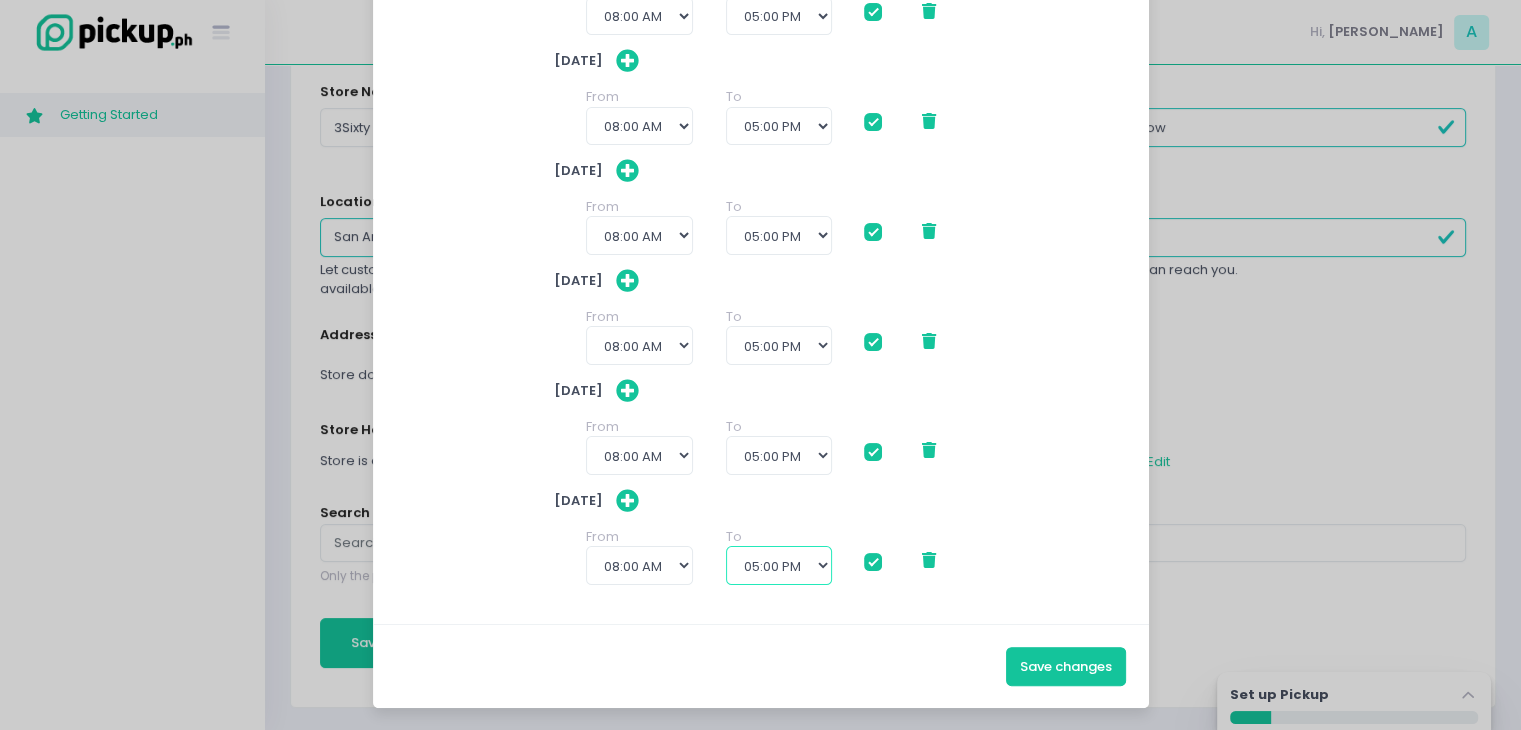 click on "09:00 AM 09:30 AM 10:00 AM 10:30 AM 11:00 AM 11:30 AM 12:00 PM 12:30 PM 01:00 PM 01:30 PM 02:00 PM 02:30 PM 03:00 PM 03:30 PM 04:00 PM 04:30 PM 05:00 PM 05:30 PM 06:00 PM 06:30 PM 07:00 PM 07:30 PM 08:00 PM 08:30 PM 09:00 PM 09:30 PM 10:00 PM 10:30 PM 11:00 PM 11:30 PM" at bounding box center (779, 565) 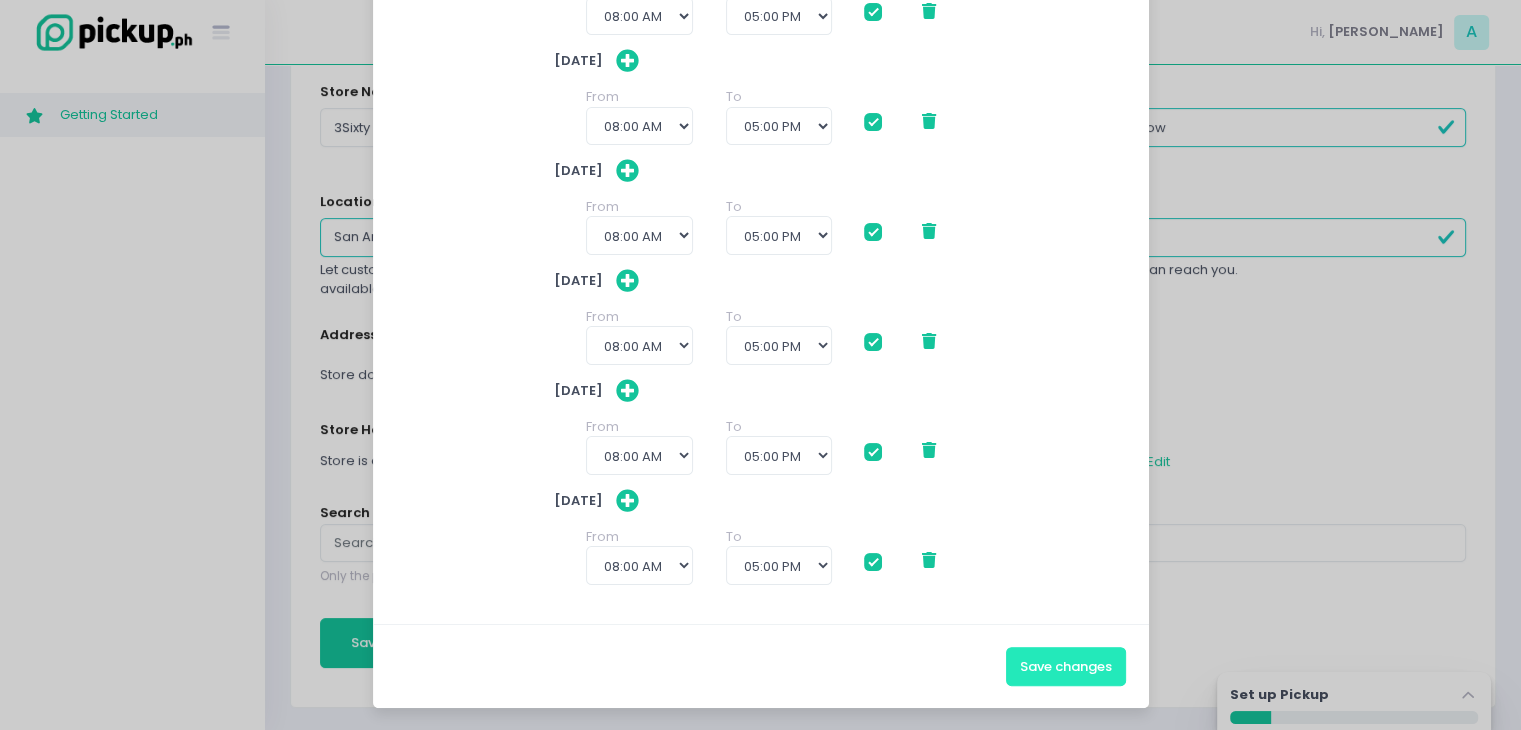 click on "Save changes" at bounding box center (1066, 666) 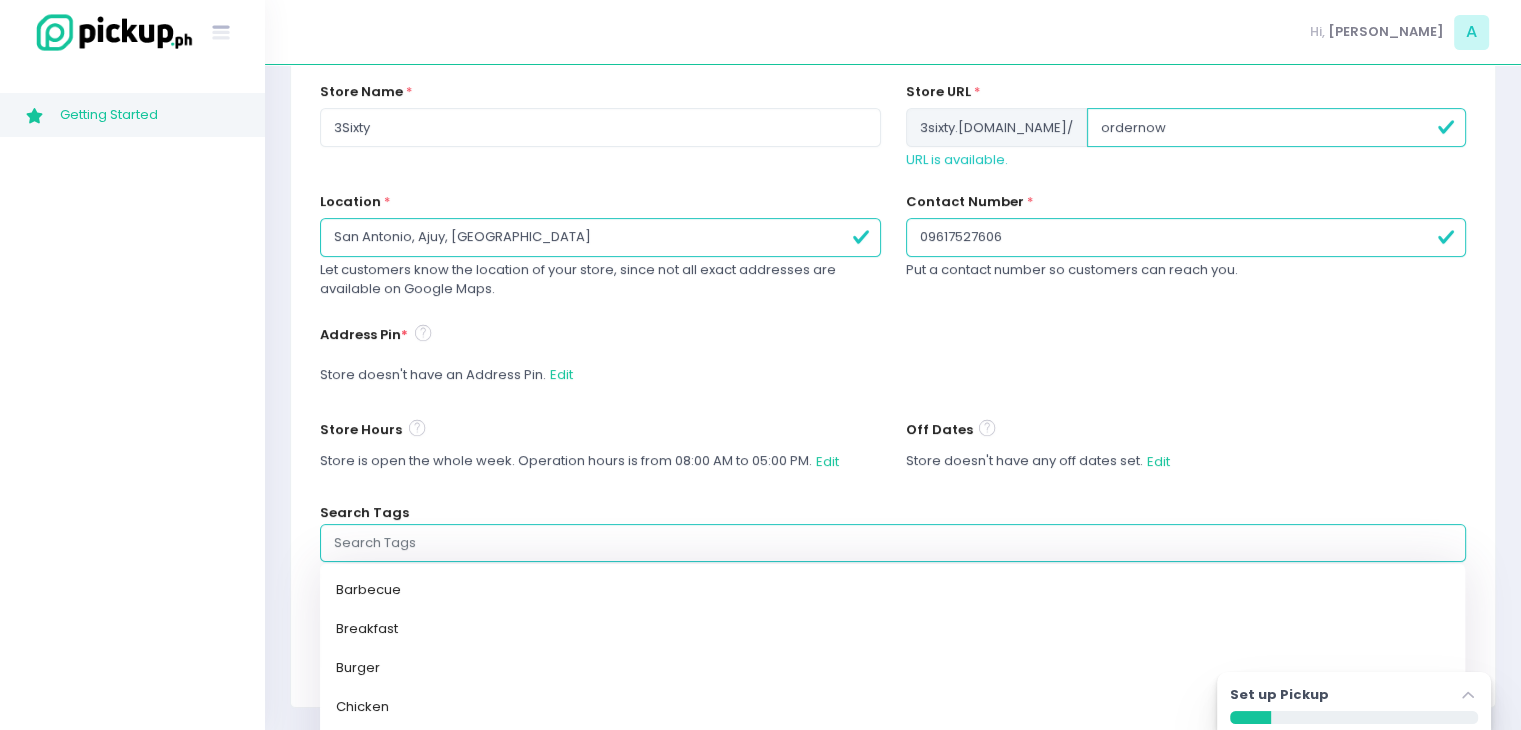 click at bounding box center (893, 543) 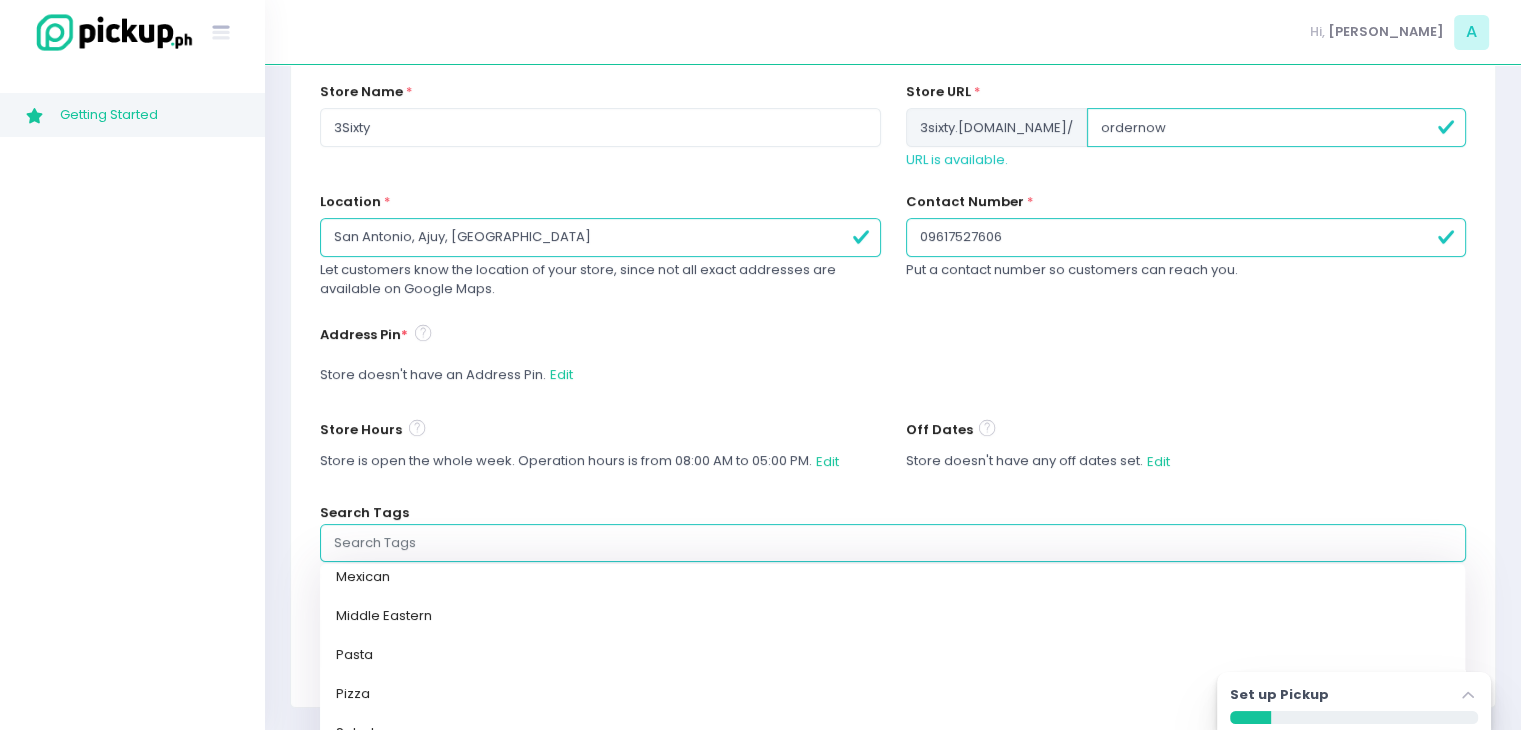 scroll, scrollTop: 454, scrollLeft: 0, axis: vertical 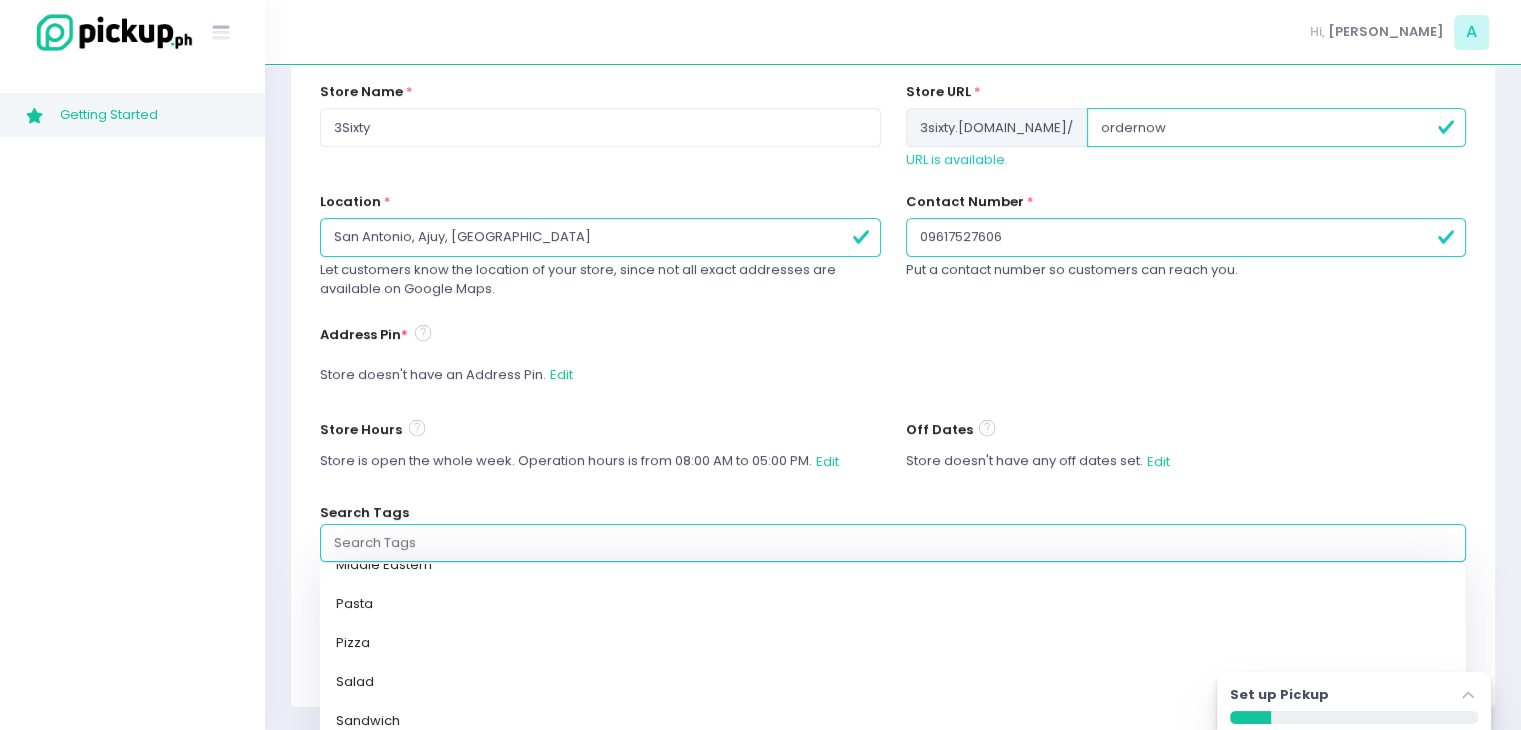 click on "Getting Started Created with Sketch. Getting Started" at bounding box center (132, 397) 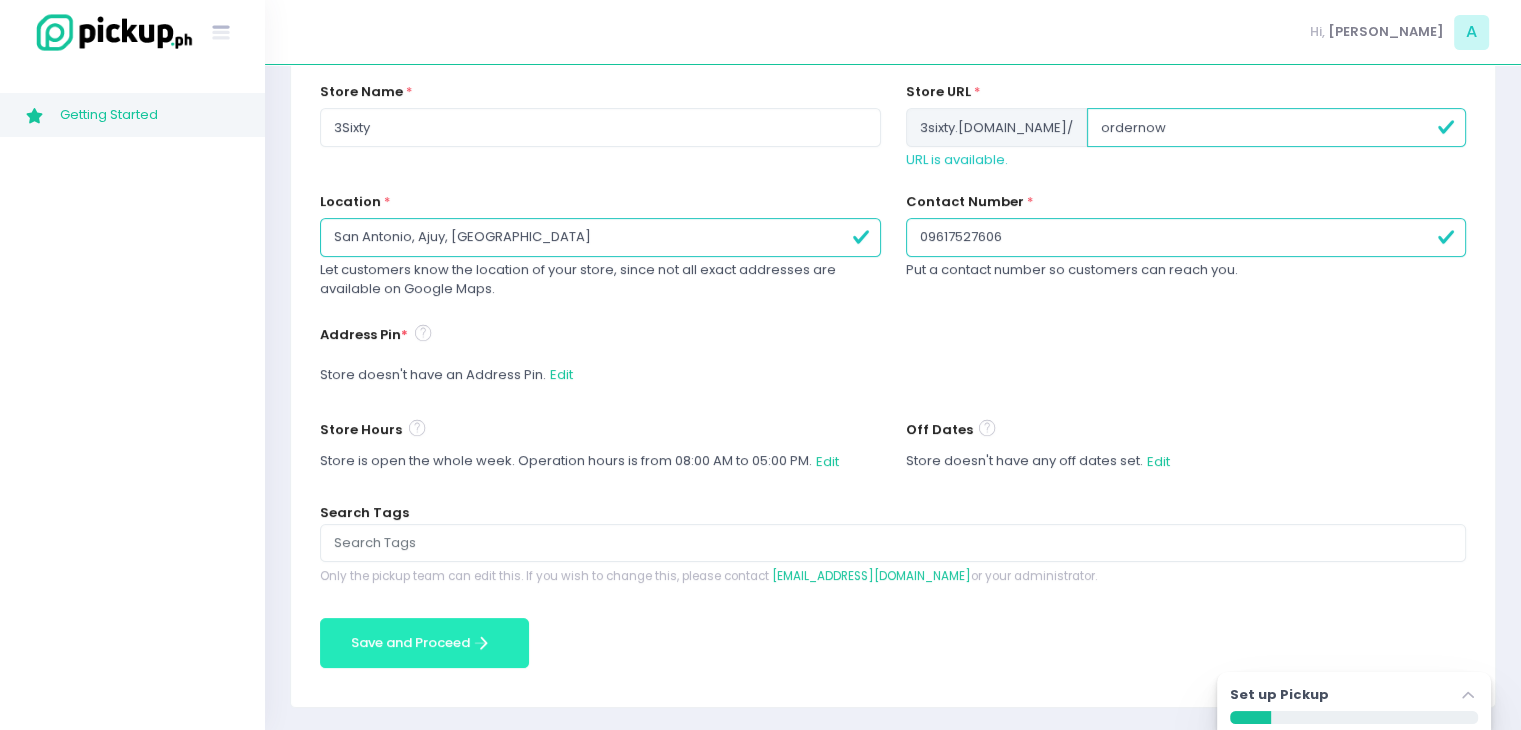 click on "Save and Proceed Save and Proceed Created with Sketch." at bounding box center [424, 643] 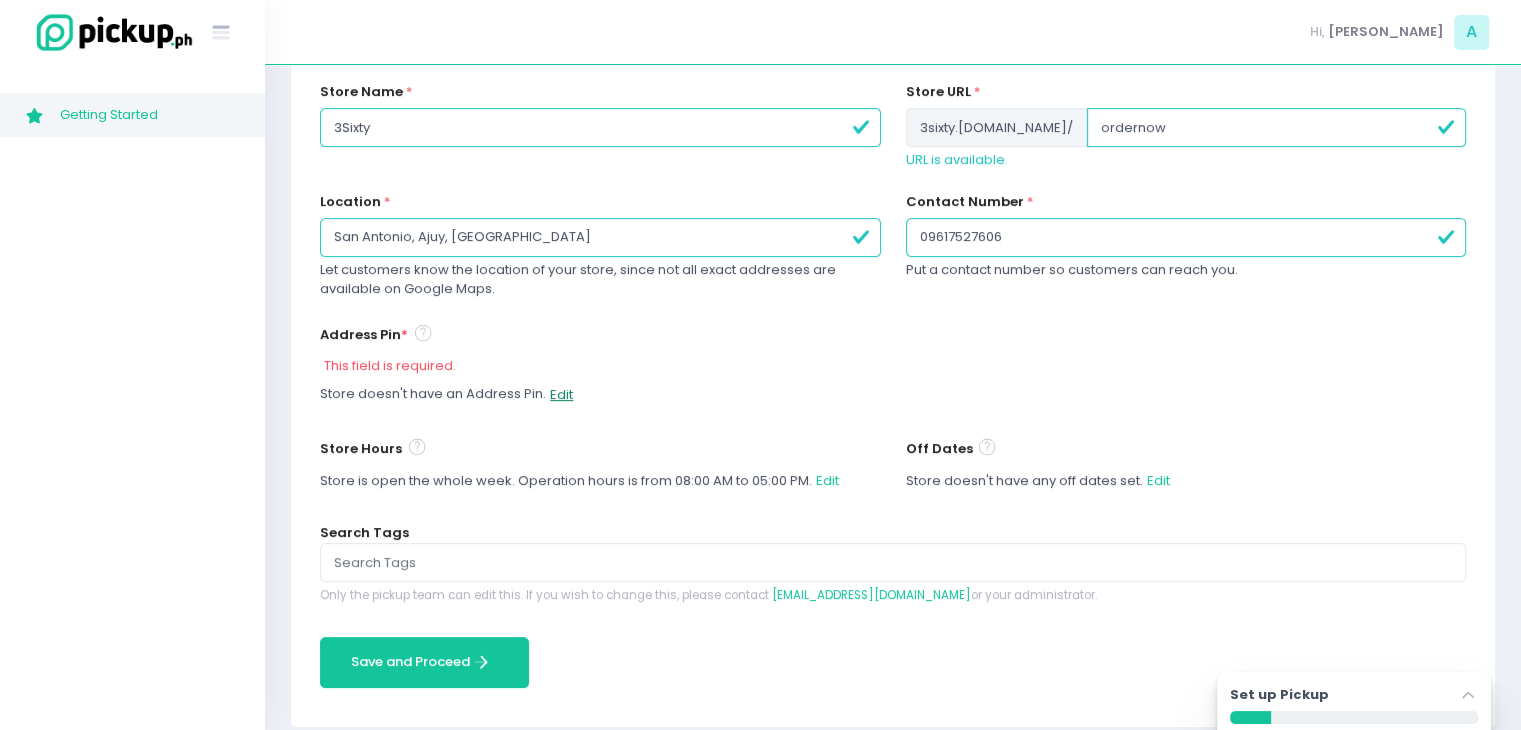 click on "Edit" at bounding box center (561, 394) 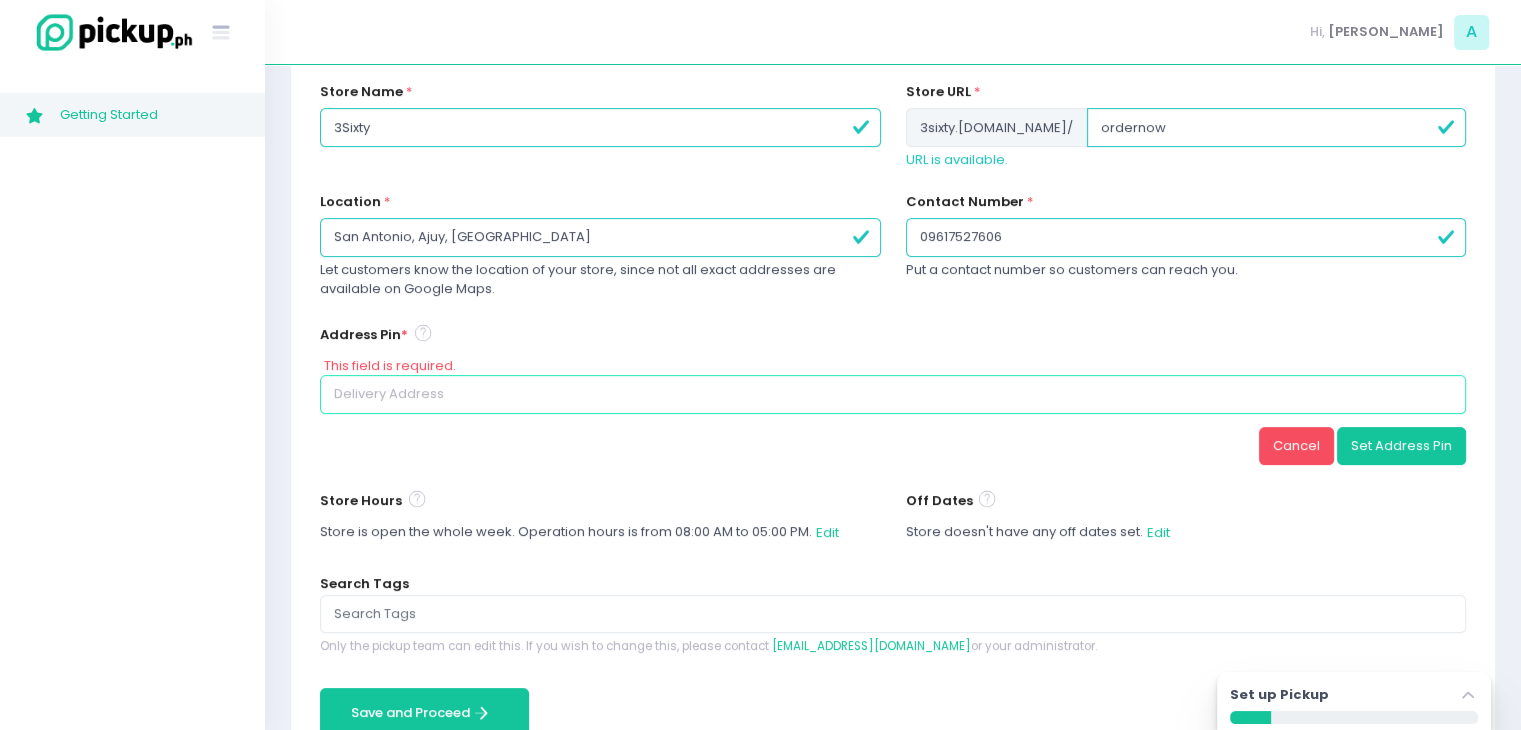 click at bounding box center (893, 394) 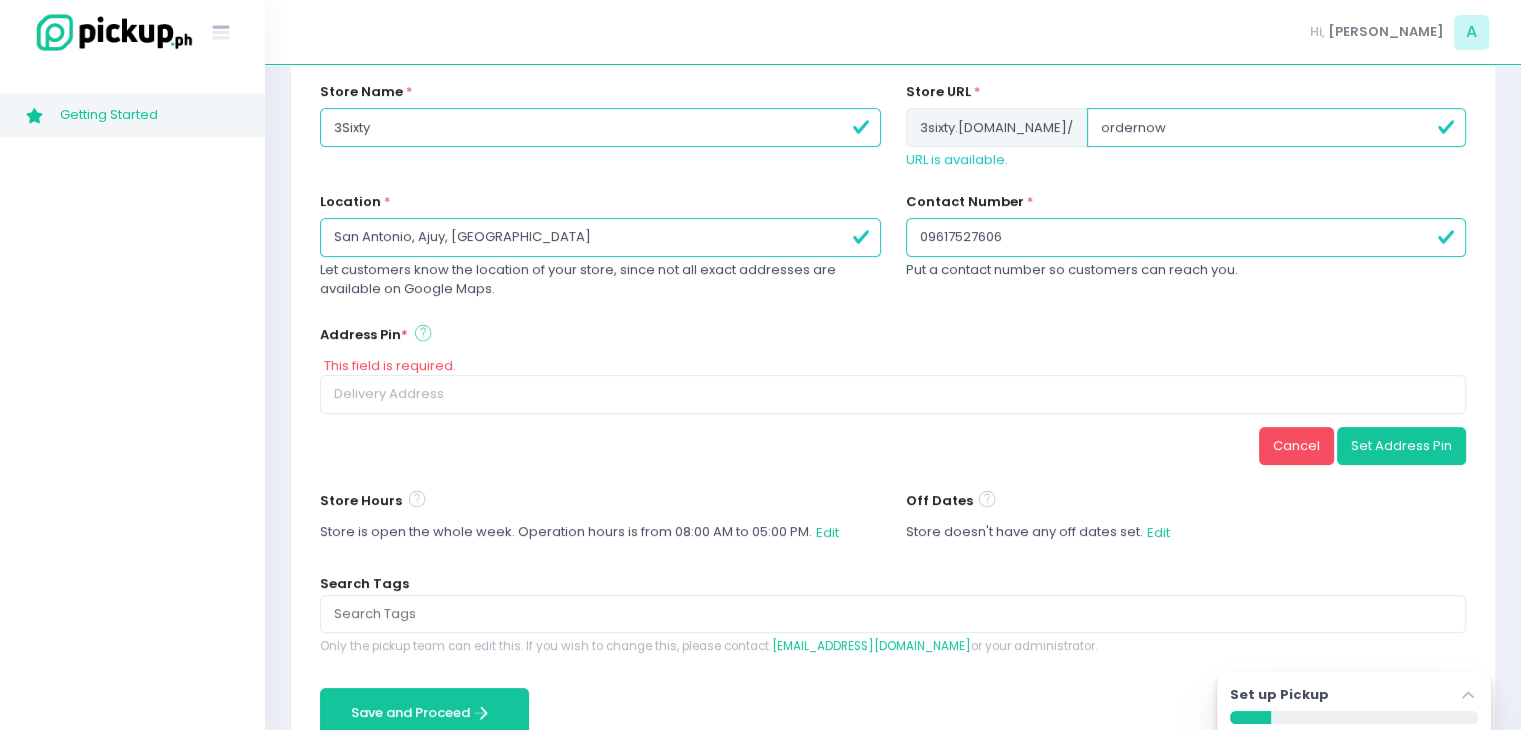 click at bounding box center [423, 333] 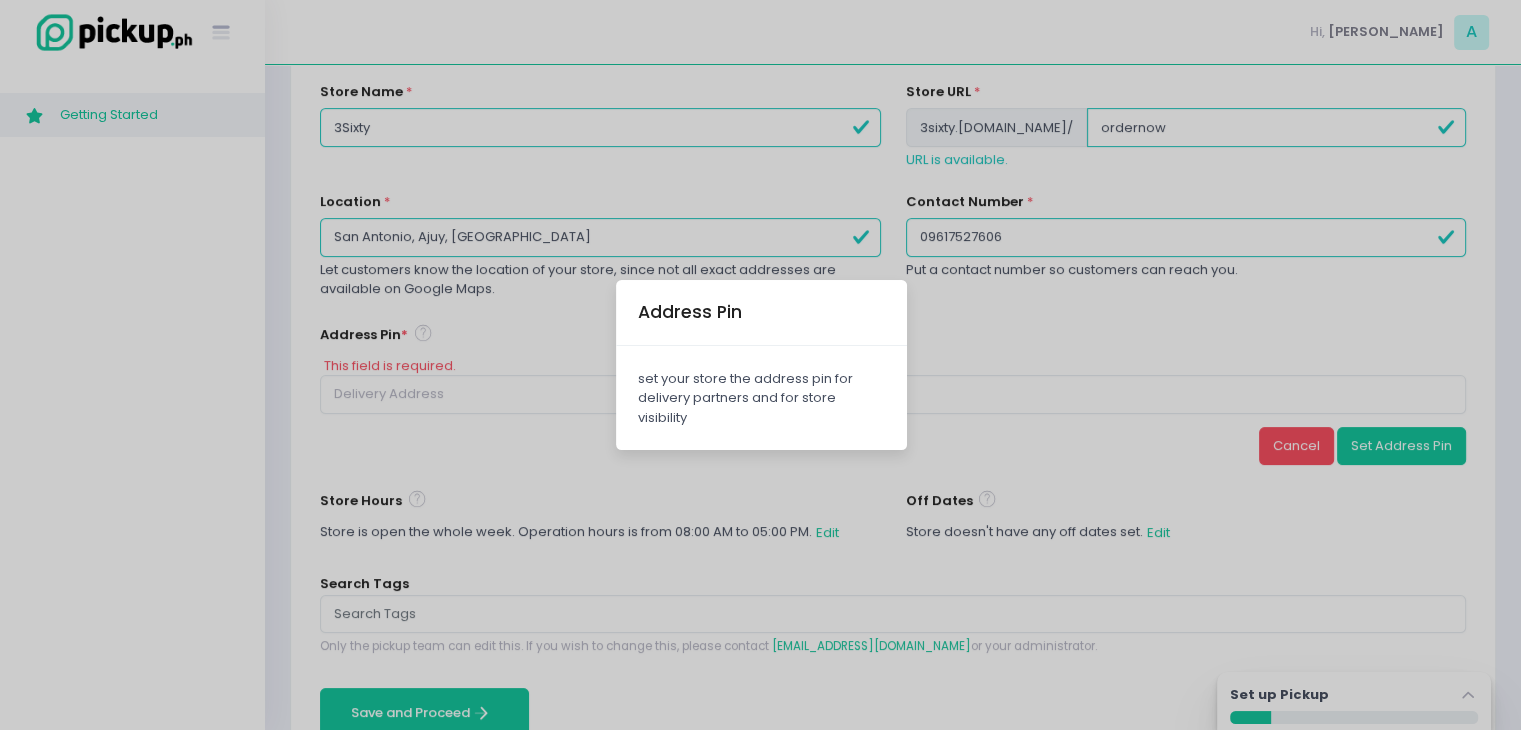 click on "Address Pin set your store the address pin for delivery partners and for store visibility" at bounding box center (760, 365) 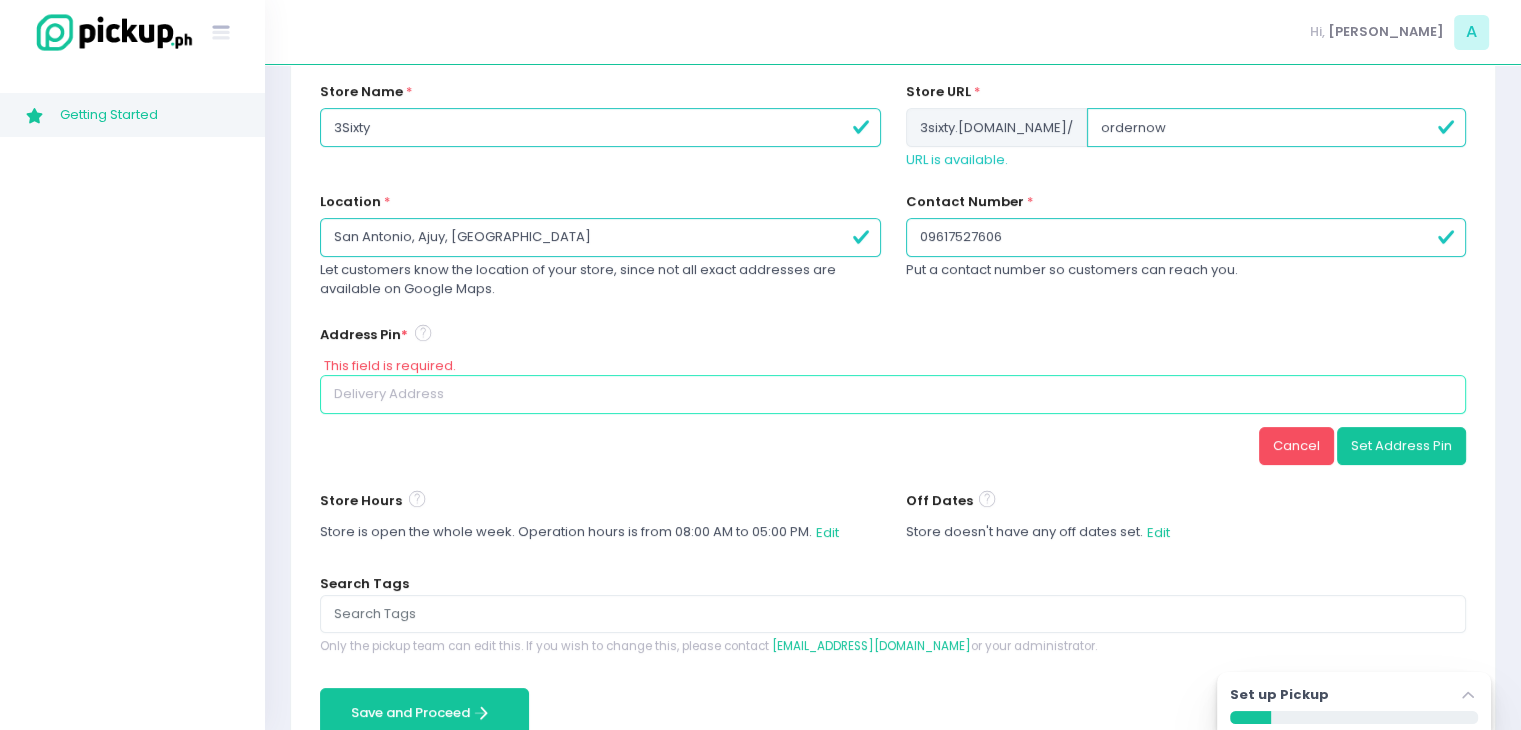 click at bounding box center [893, 394] 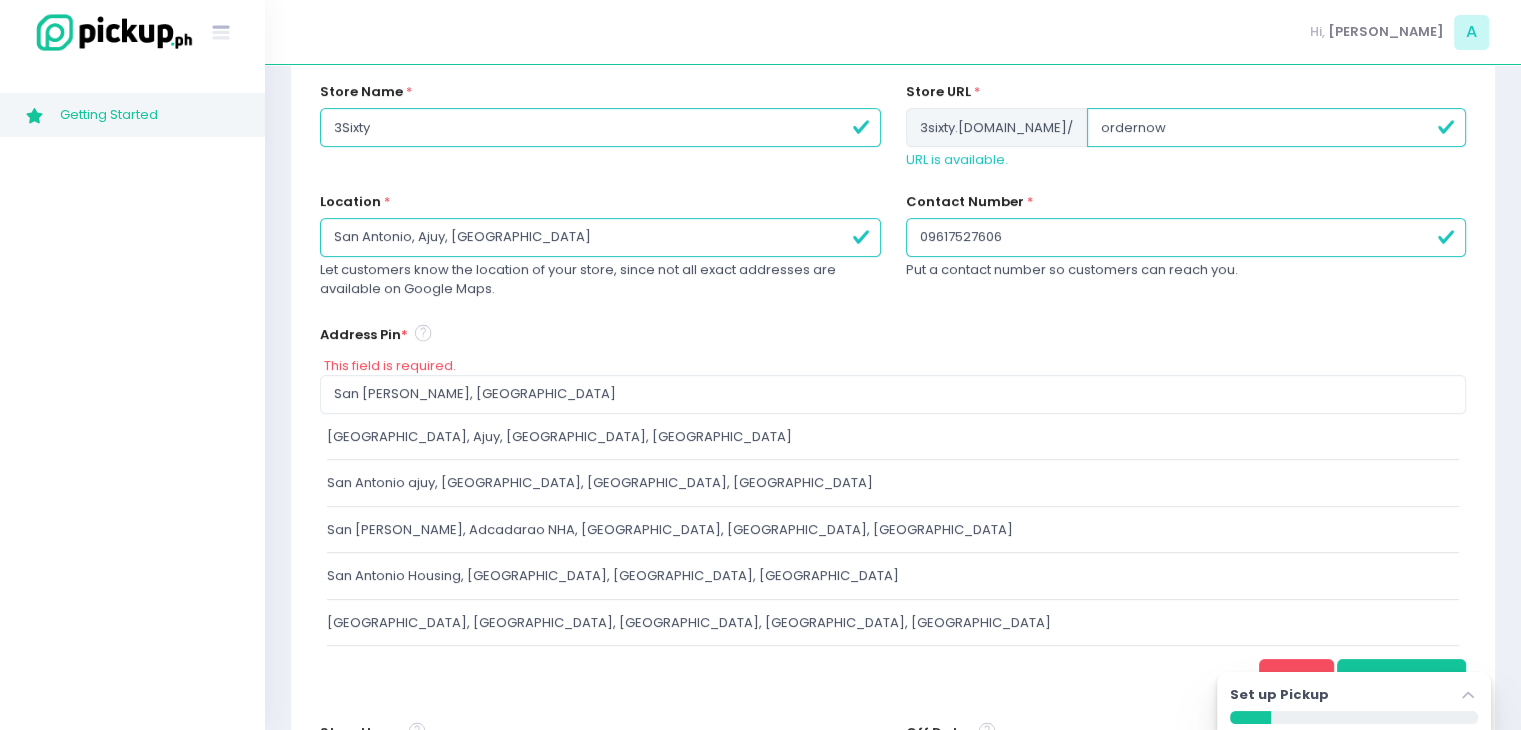 click on "San Antonio, Ajuy, Iloilo, Philippines" at bounding box center (893, 437) 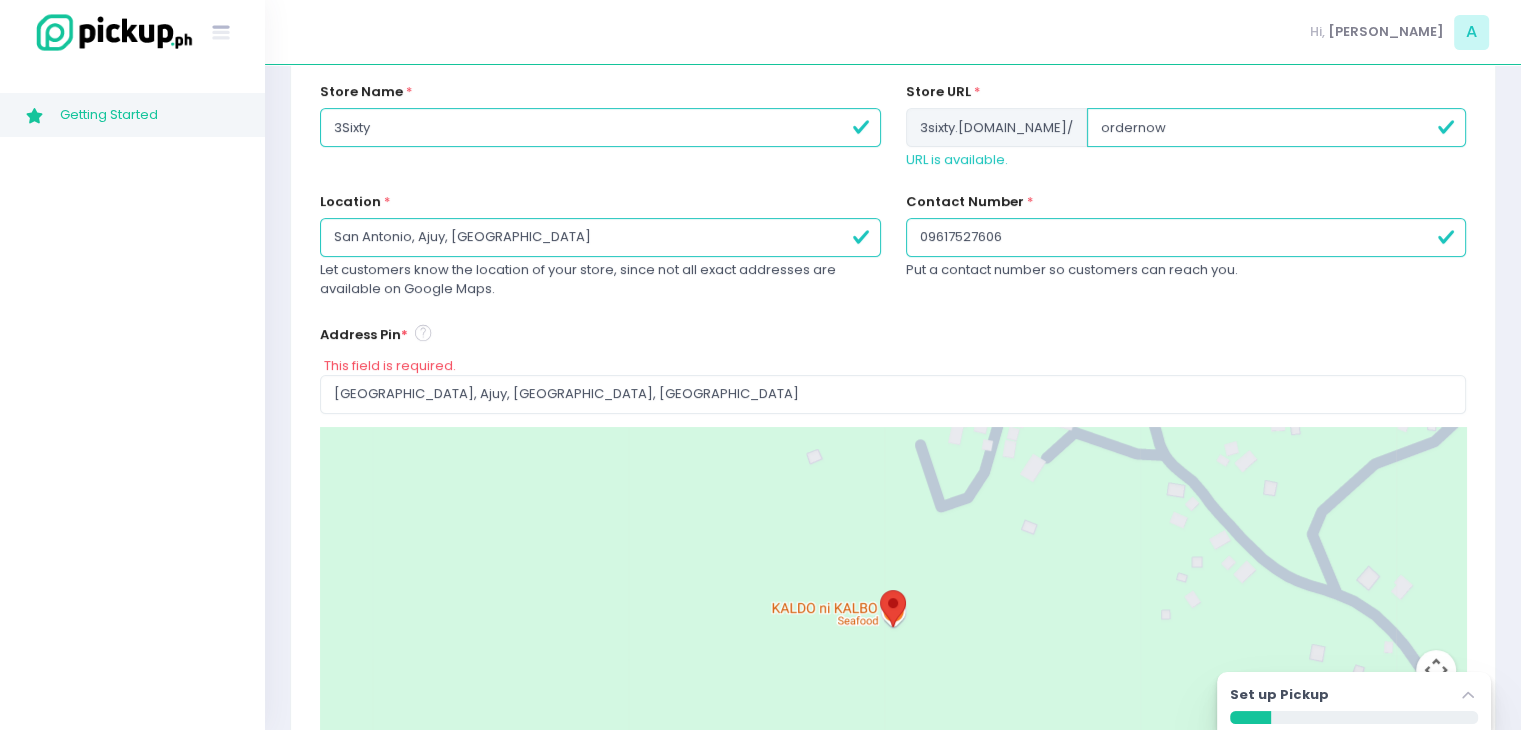 scroll, scrollTop: 374, scrollLeft: 0, axis: vertical 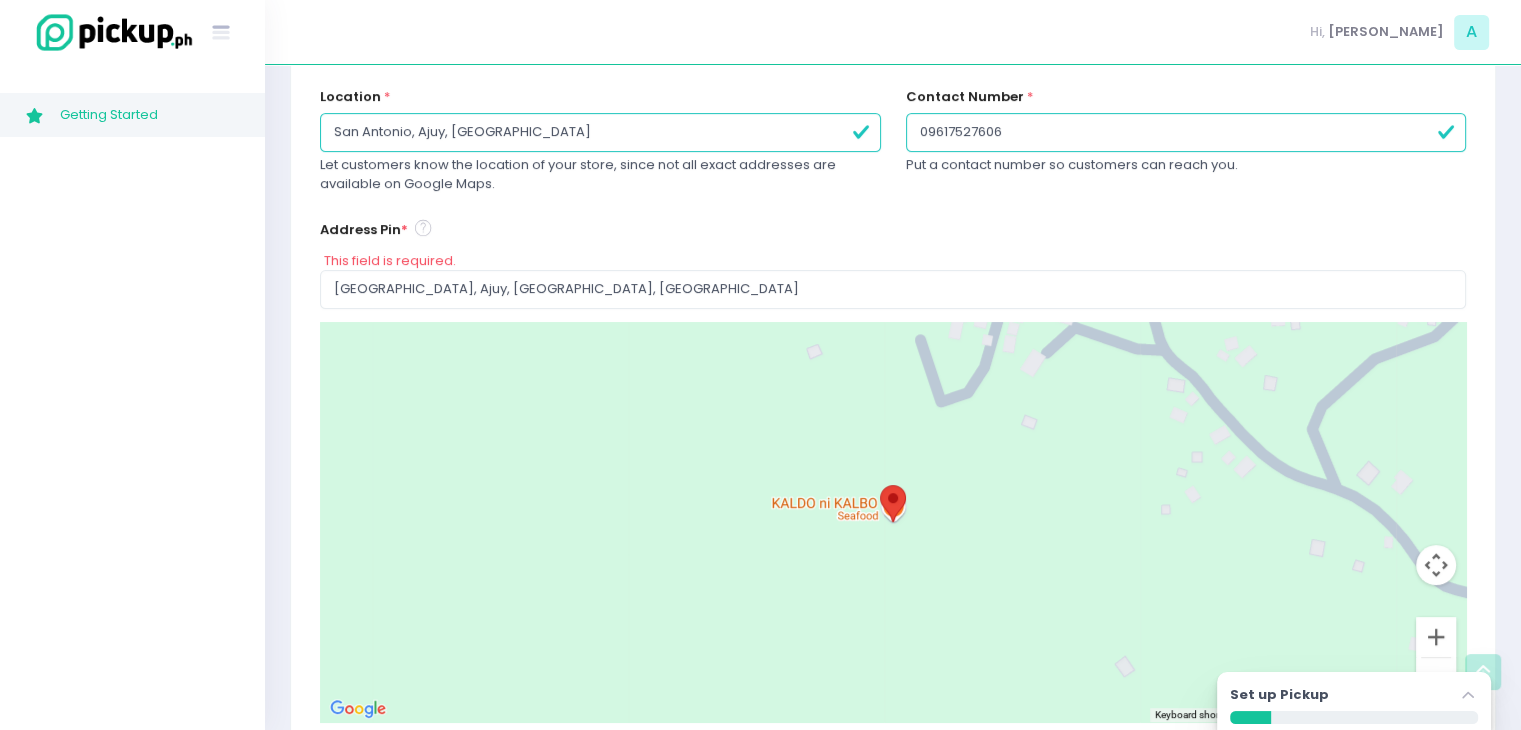click on "This field is required." at bounding box center (895, 261) 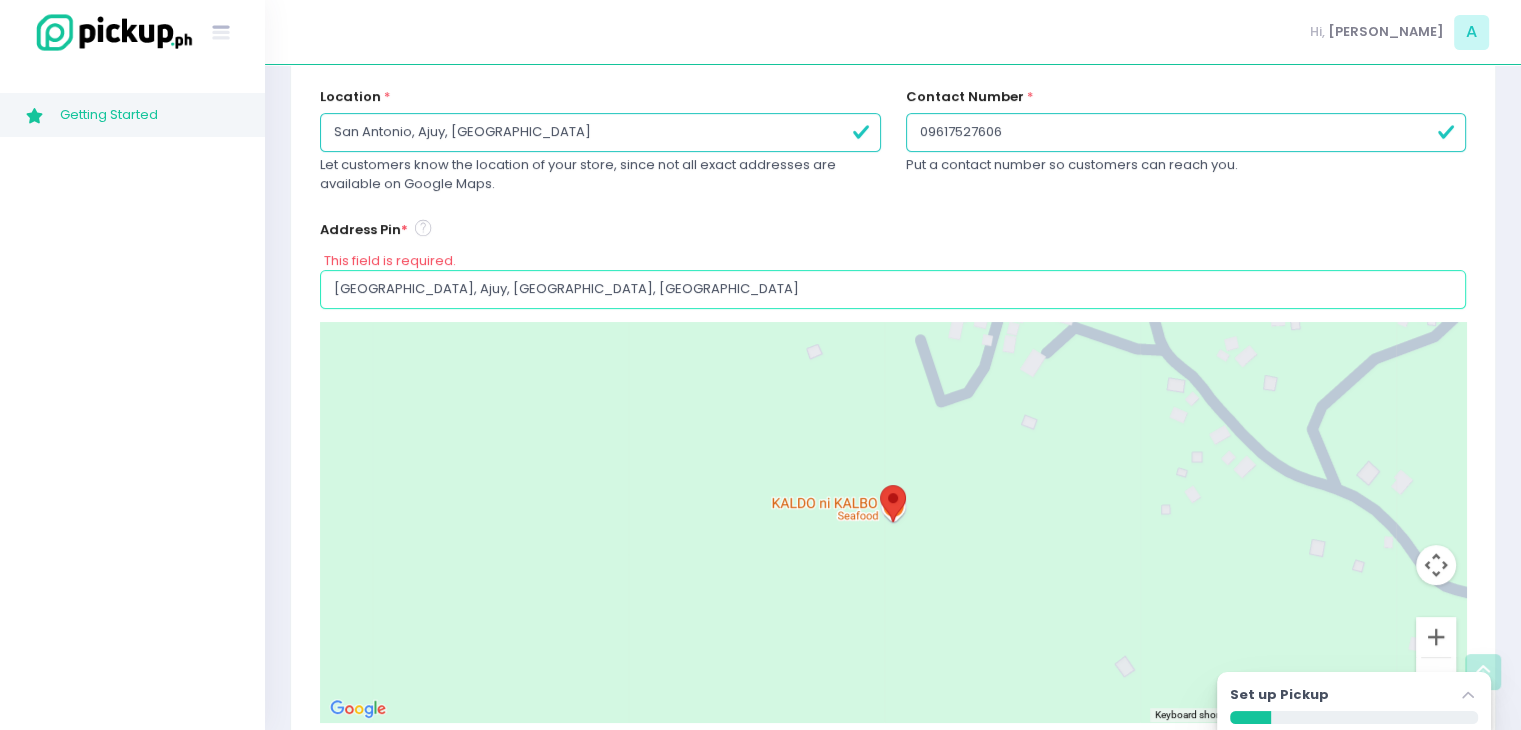 click on "San Antonio, Ajuy, Iloilo, Philippines" at bounding box center [893, 289] 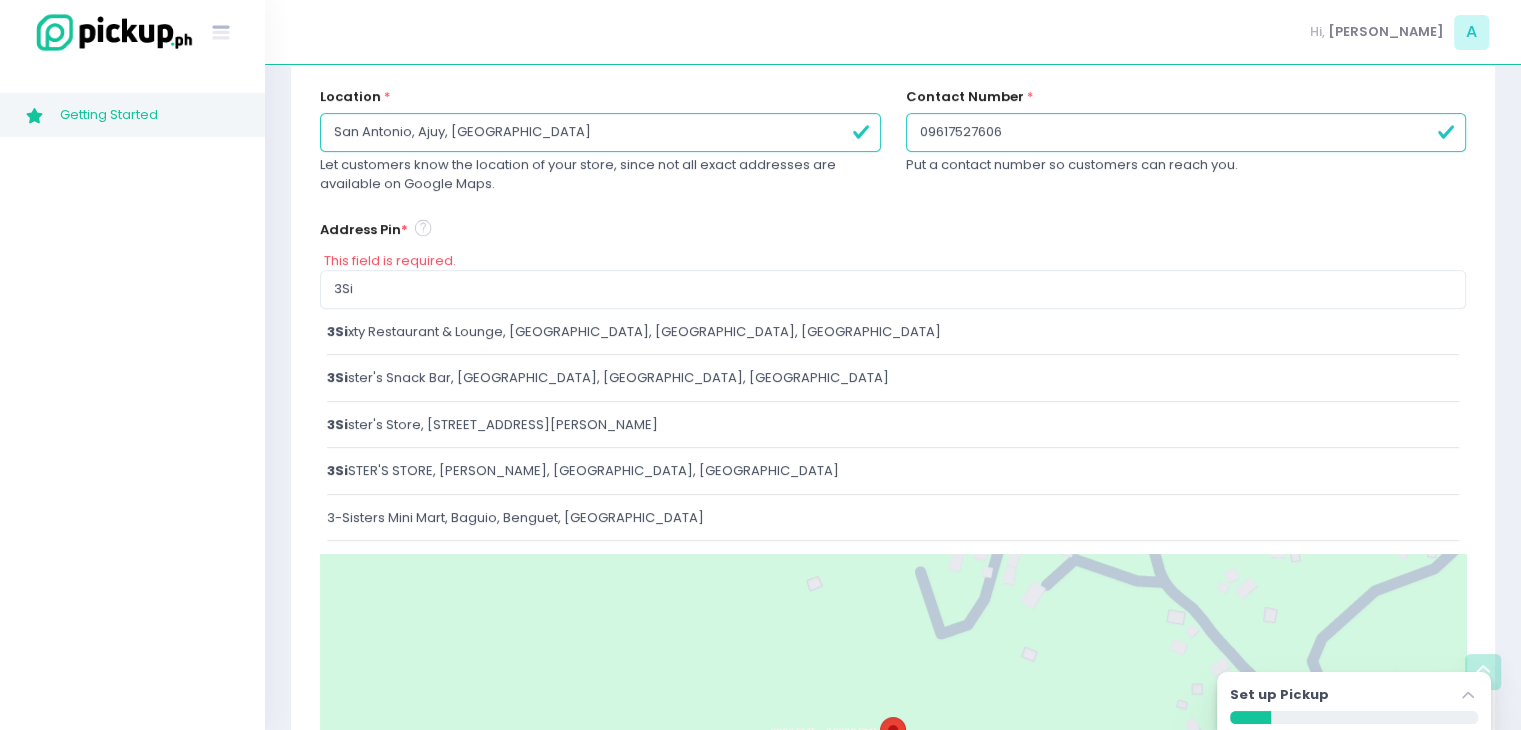 click on "3Si xty Restaurant & Lounge, Ajuy, Iloilo, Philippines" at bounding box center [893, 332] 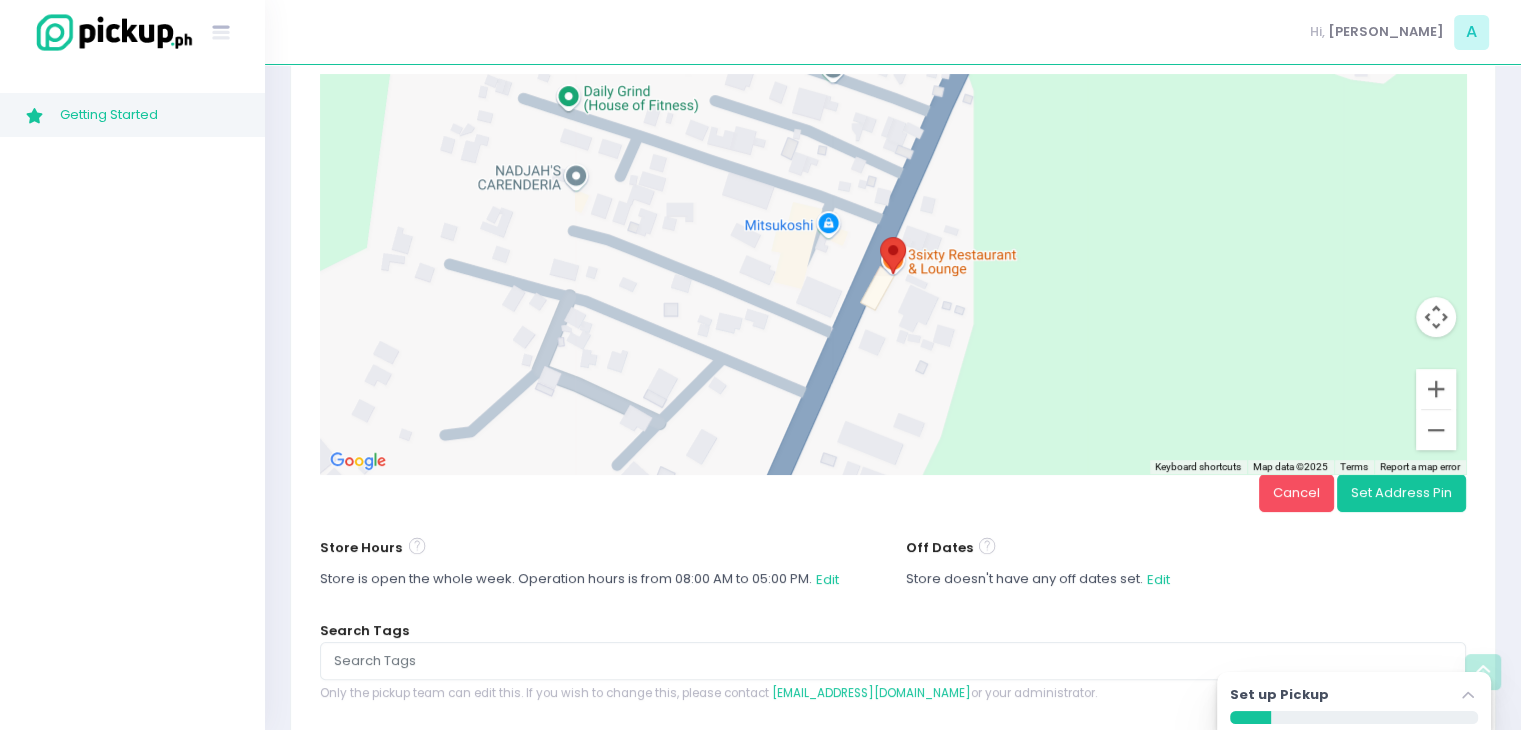 scroll, scrollTop: 636, scrollLeft: 0, axis: vertical 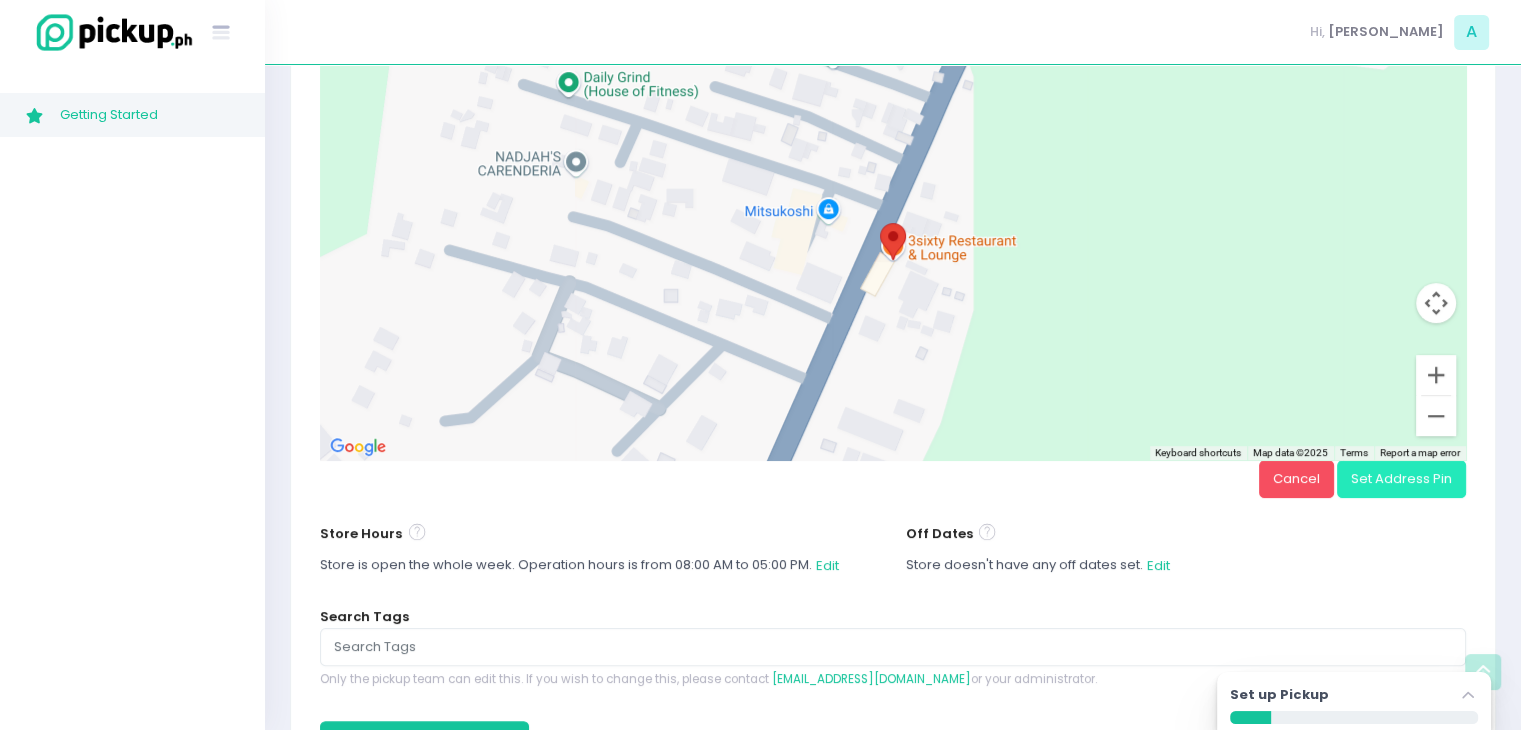 click on "Set Address Pin" at bounding box center (1401, 479) 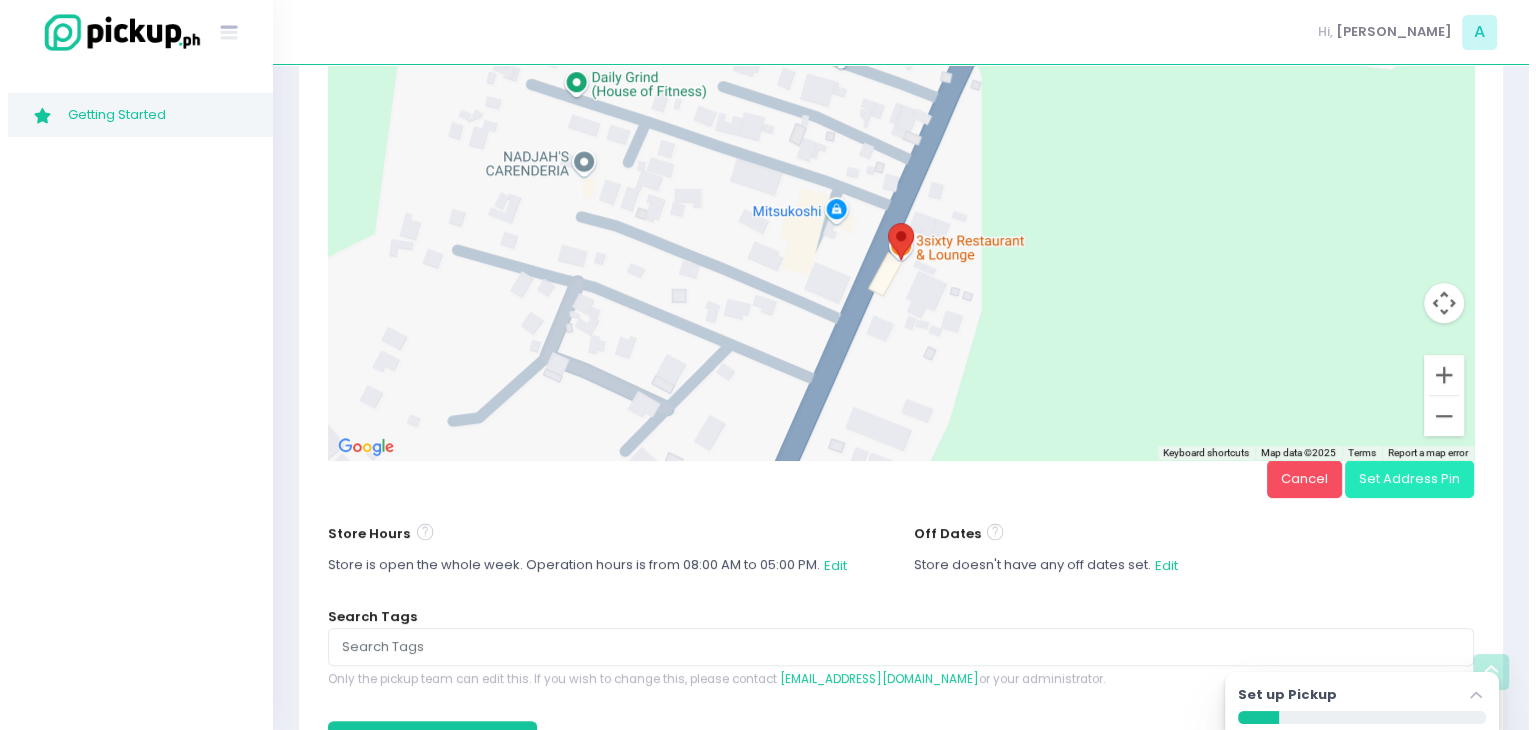 scroll, scrollTop: 270, scrollLeft: 0, axis: vertical 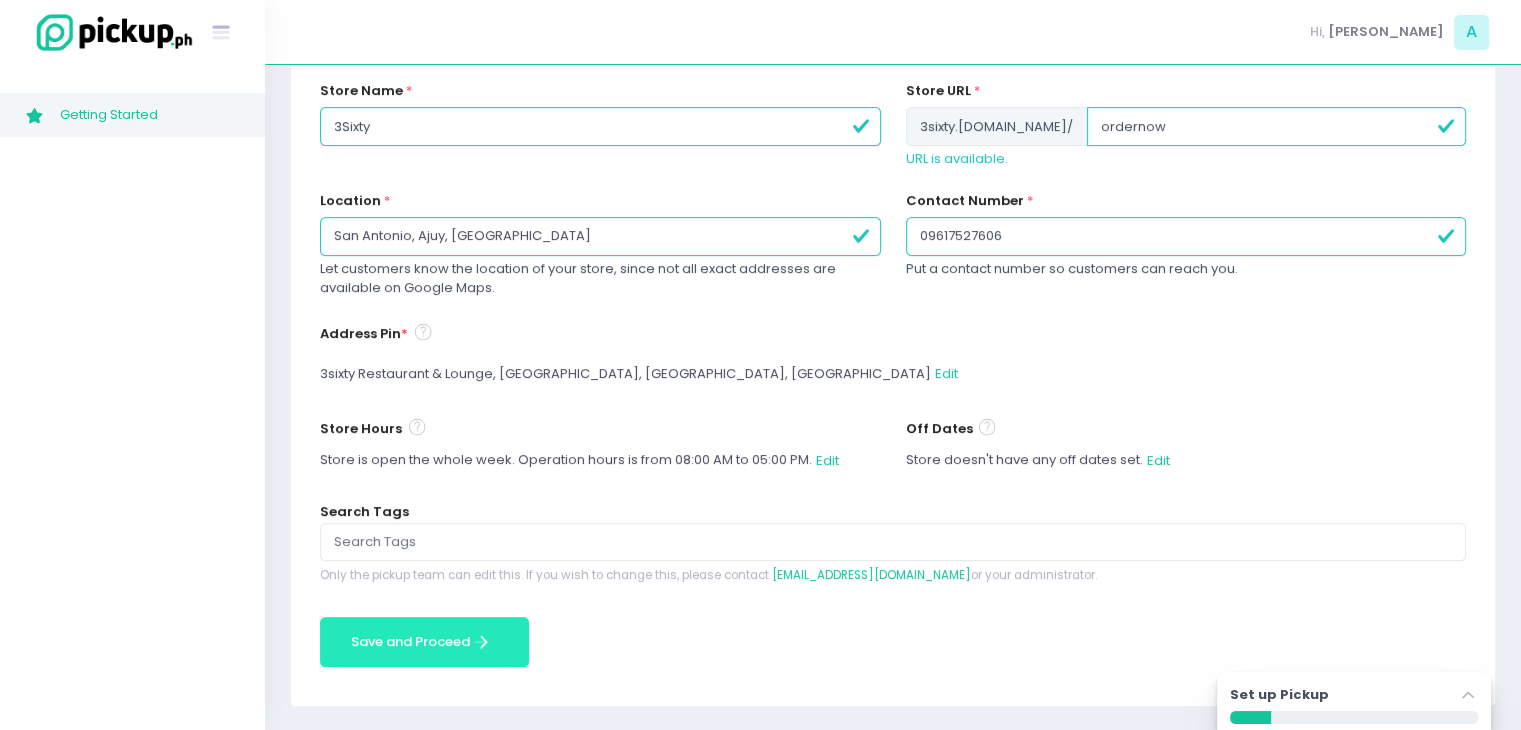 click on "Save and Proceed Save and Proceed Created with Sketch." at bounding box center (424, 642) 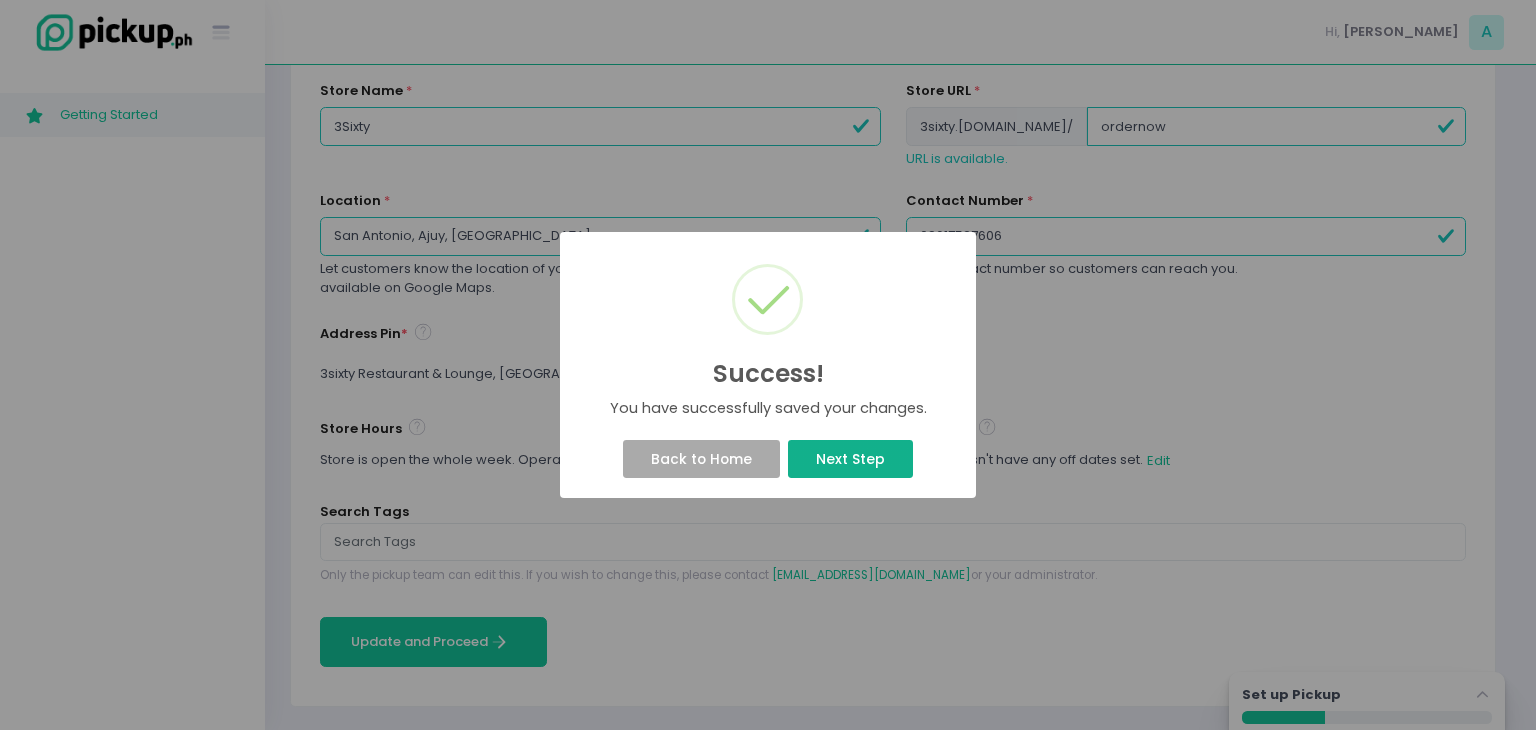 click on "Next Step" at bounding box center [850, 459] 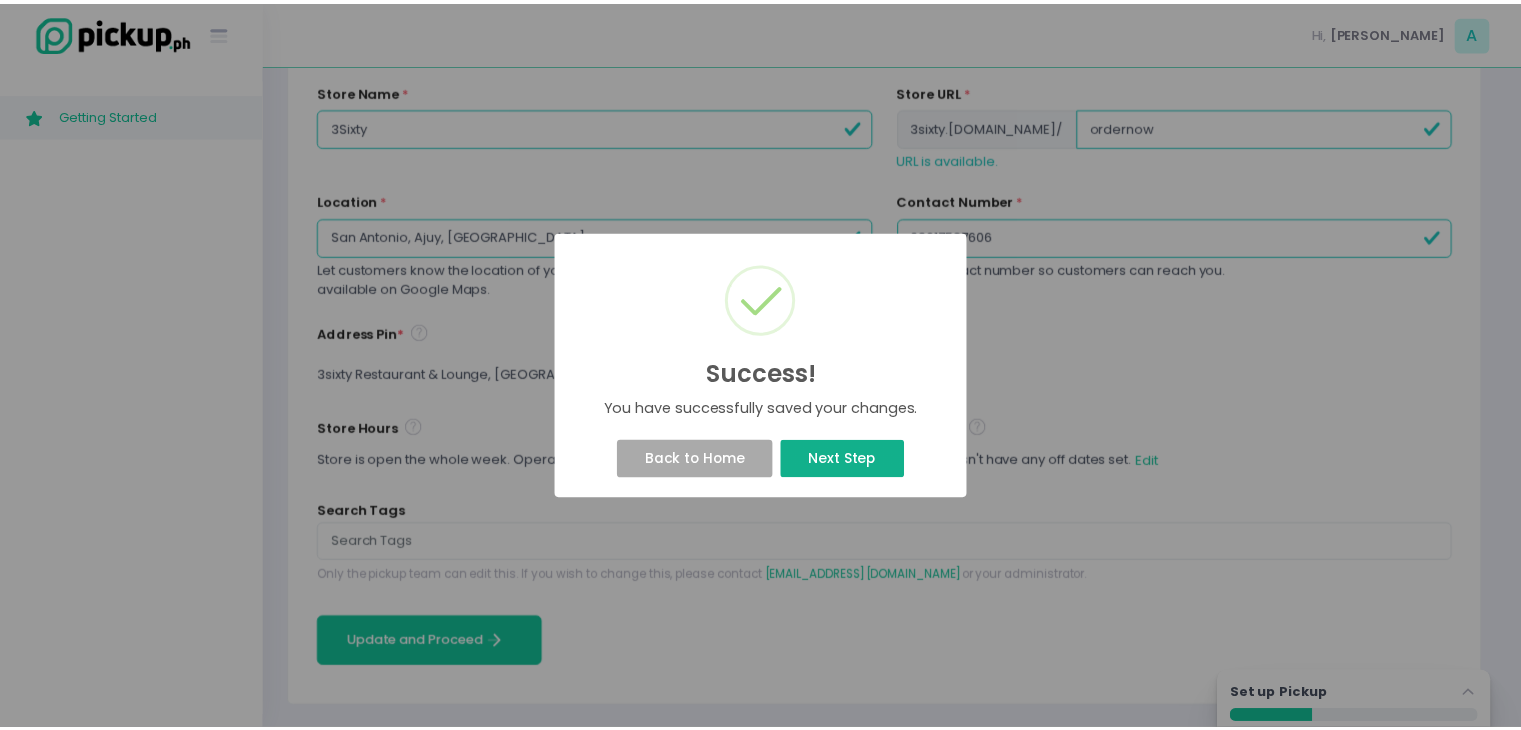 scroll, scrollTop: 0, scrollLeft: 0, axis: both 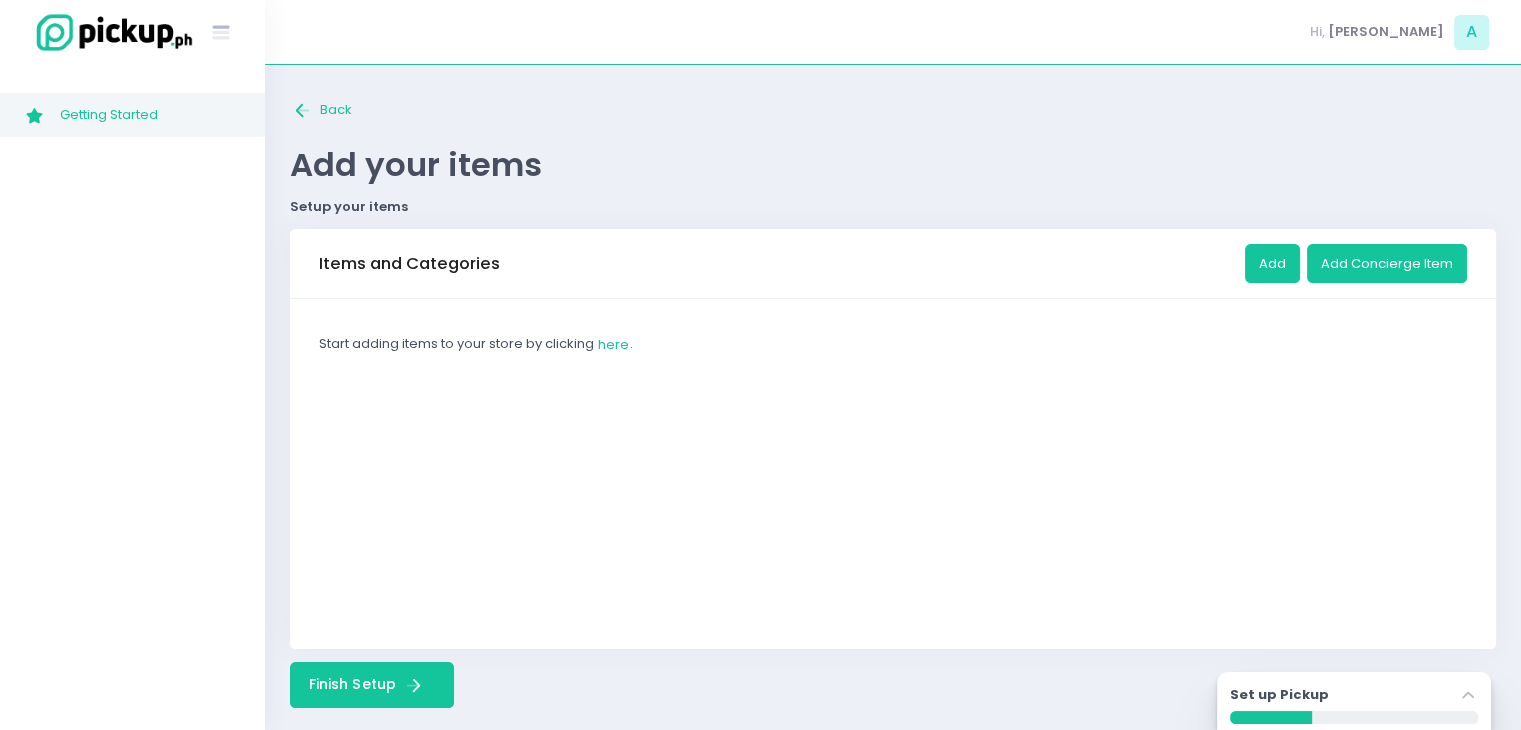 click on "Start adding items to your store by clicking   here ." at bounding box center (893, 344) 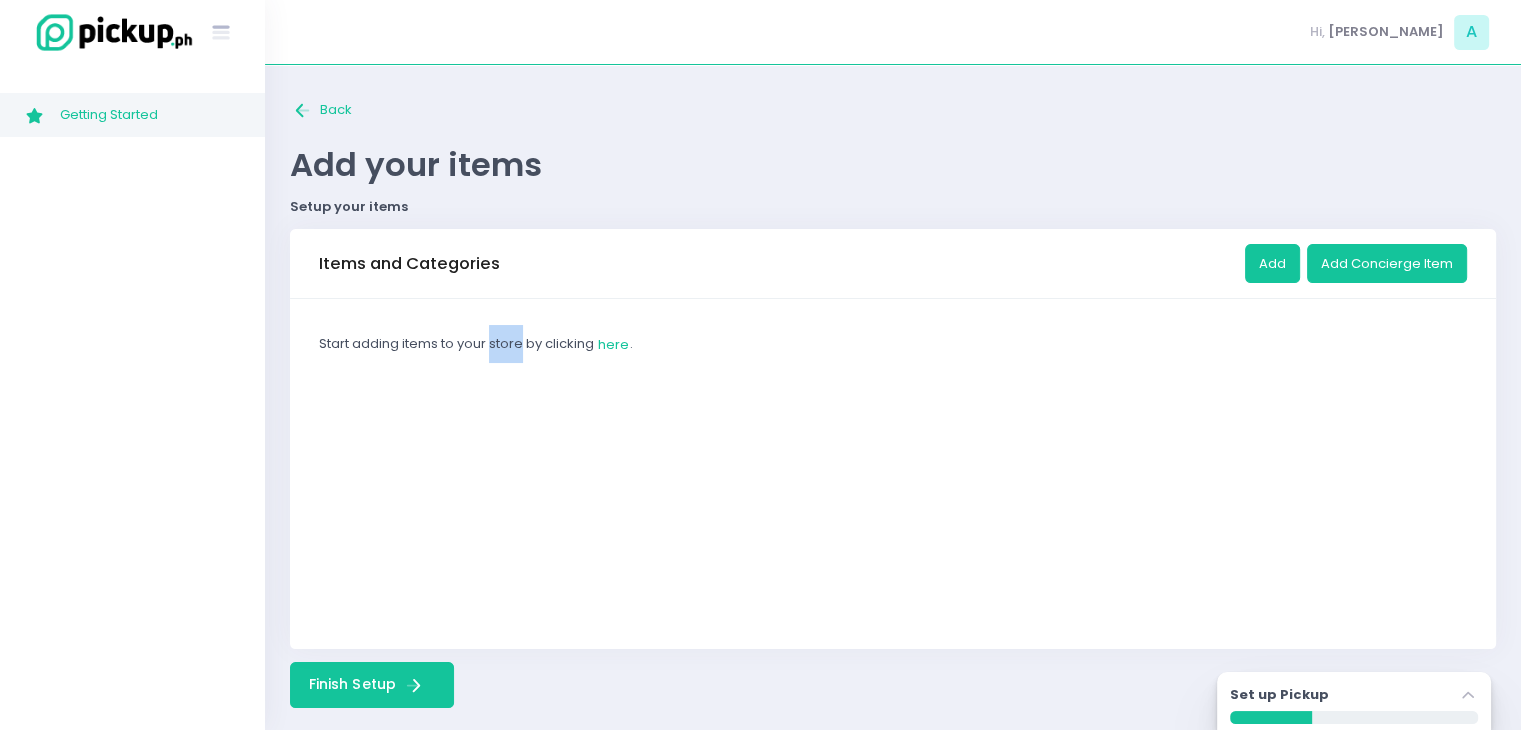 click on "Start adding items to your store by clicking   here ." at bounding box center [893, 344] 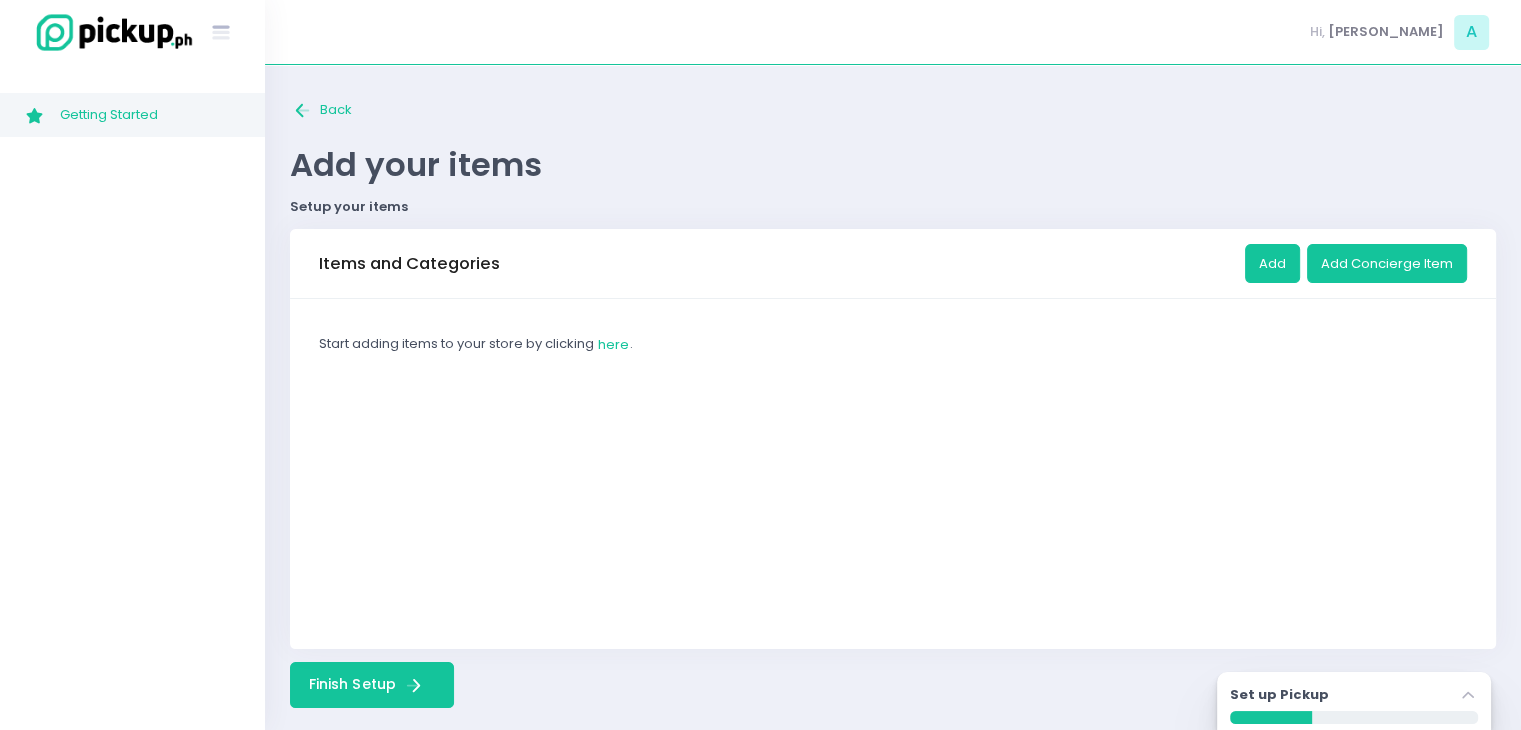 click on "Start adding items to your store by clicking   here ." at bounding box center (893, 344) 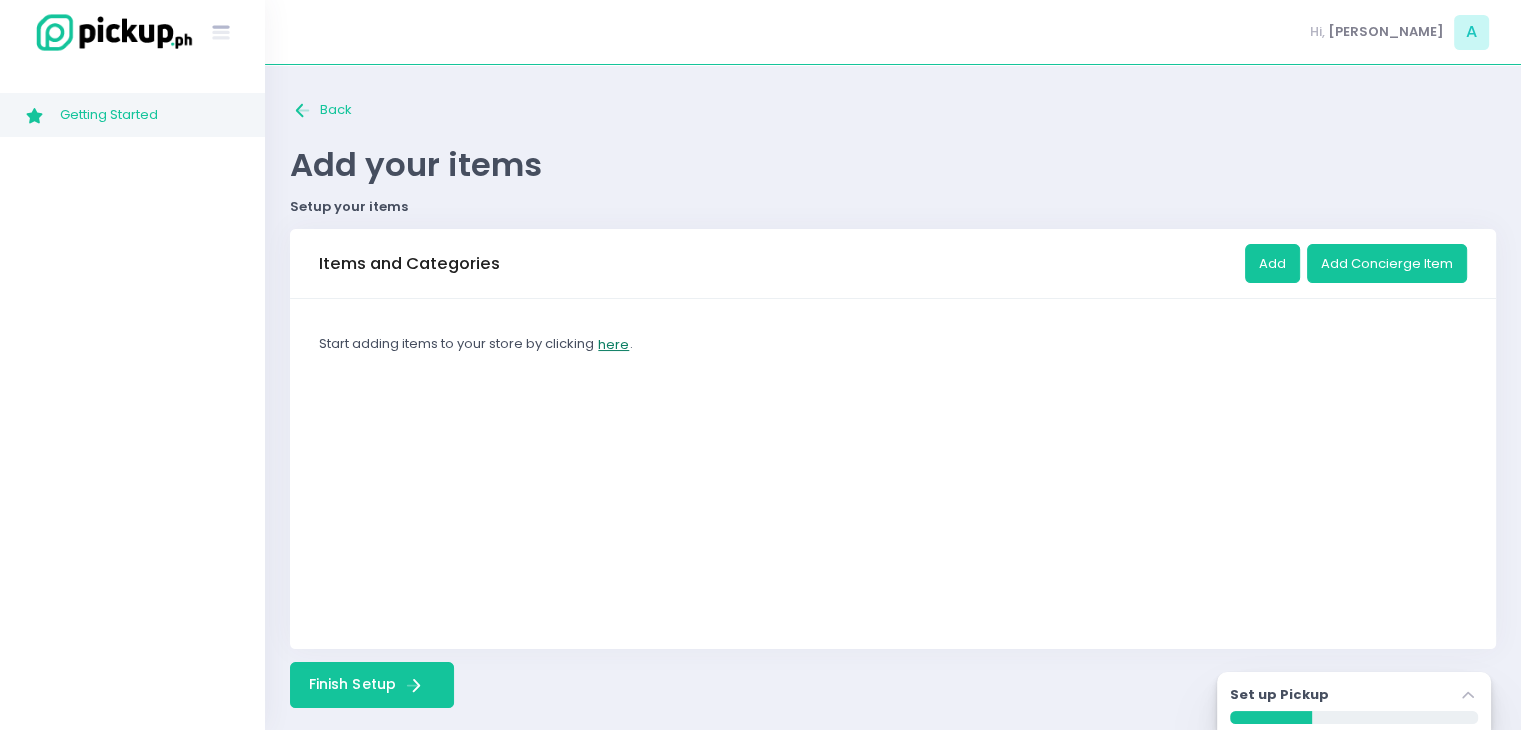 click on "here" at bounding box center [613, 344] 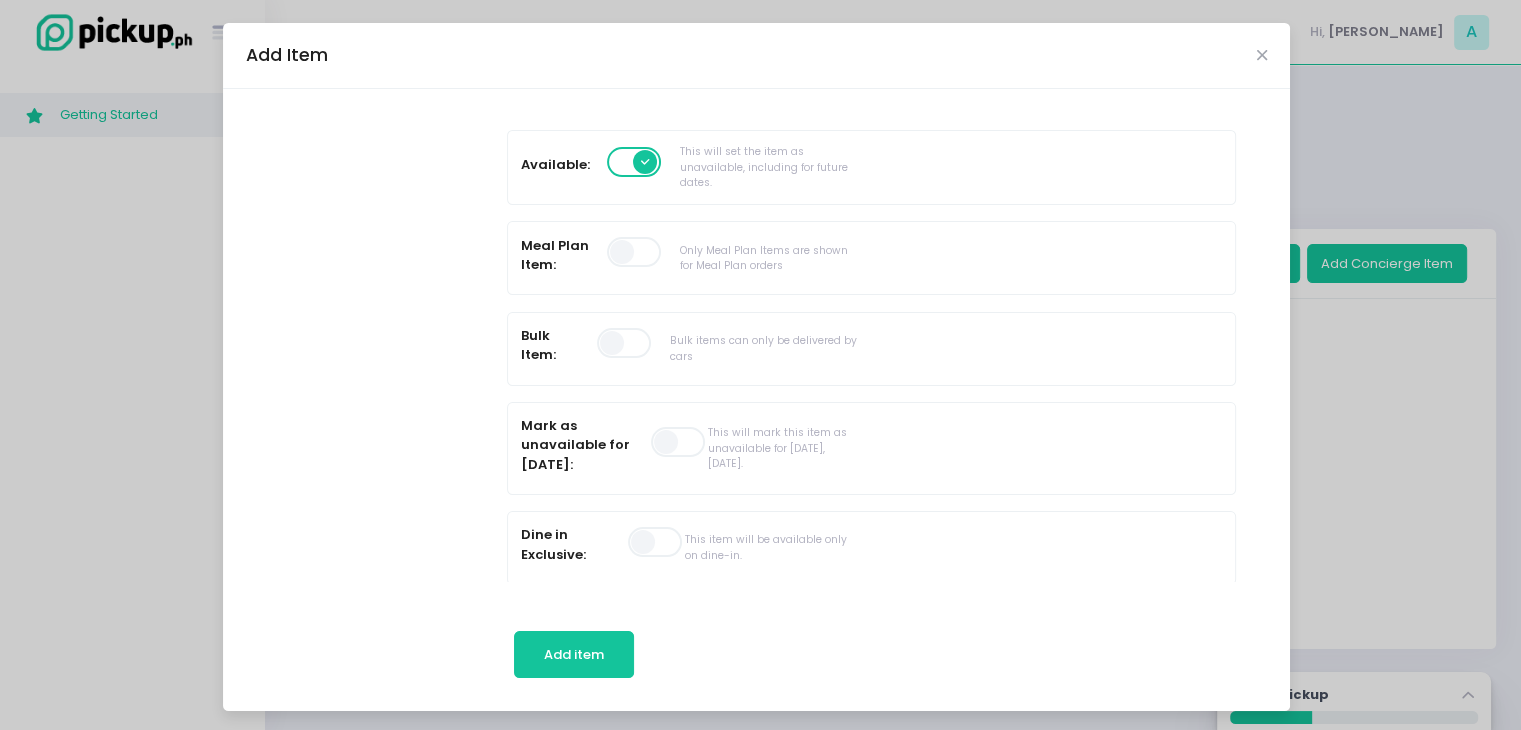 scroll, scrollTop: 0, scrollLeft: 0, axis: both 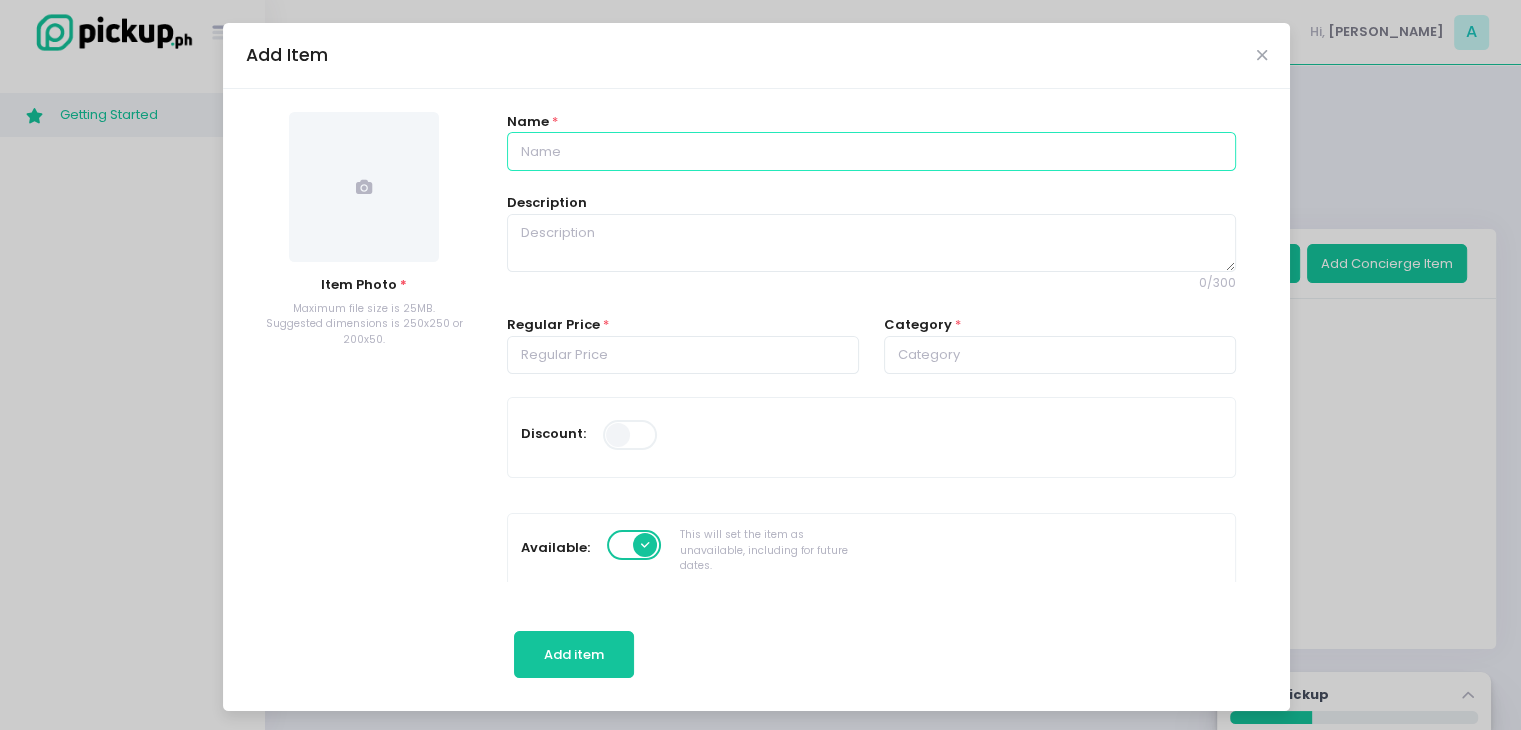 click at bounding box center [871, 151] 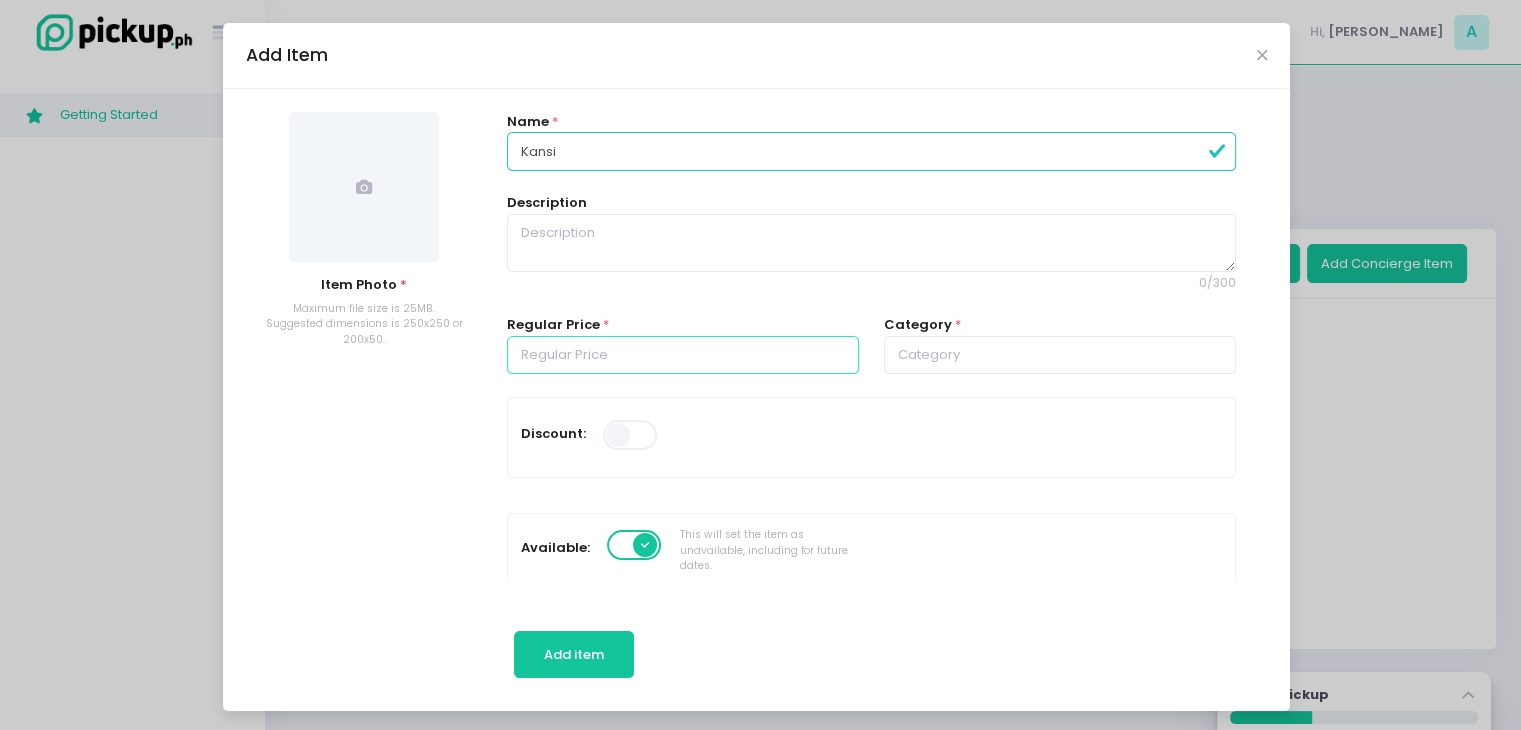 click at bounding box center [683, 355] 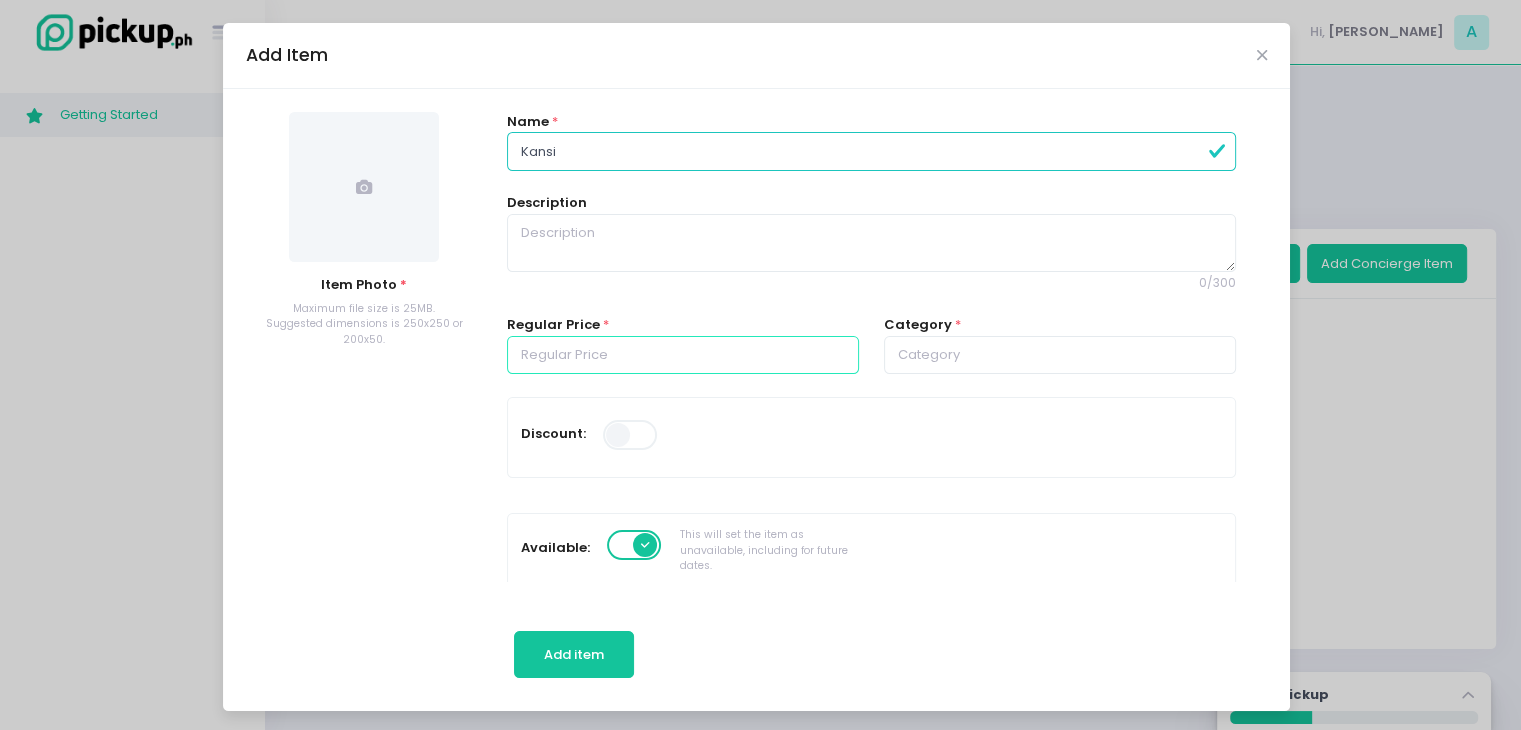 click at bounding box center (683, 355) 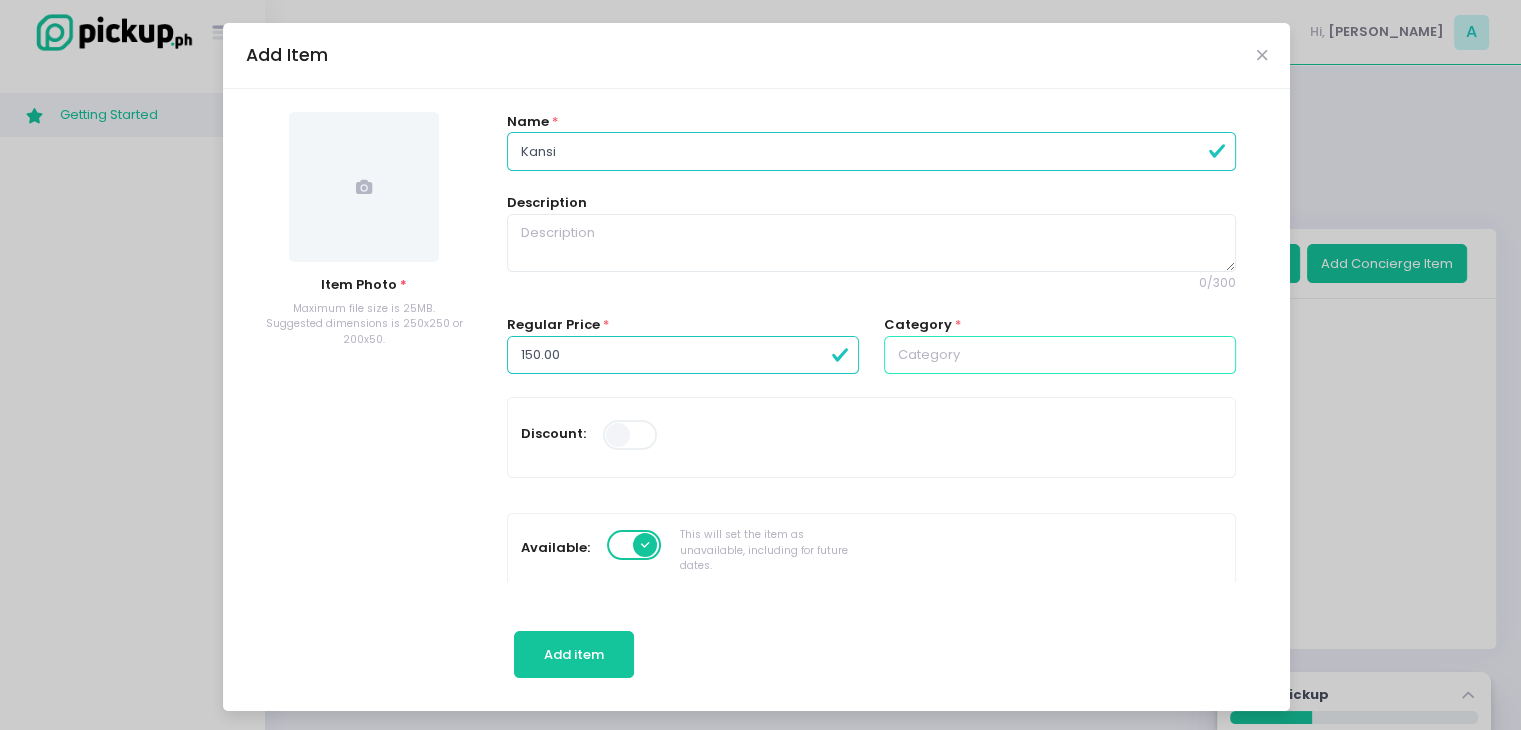 click at bounding box center [1060, 355] 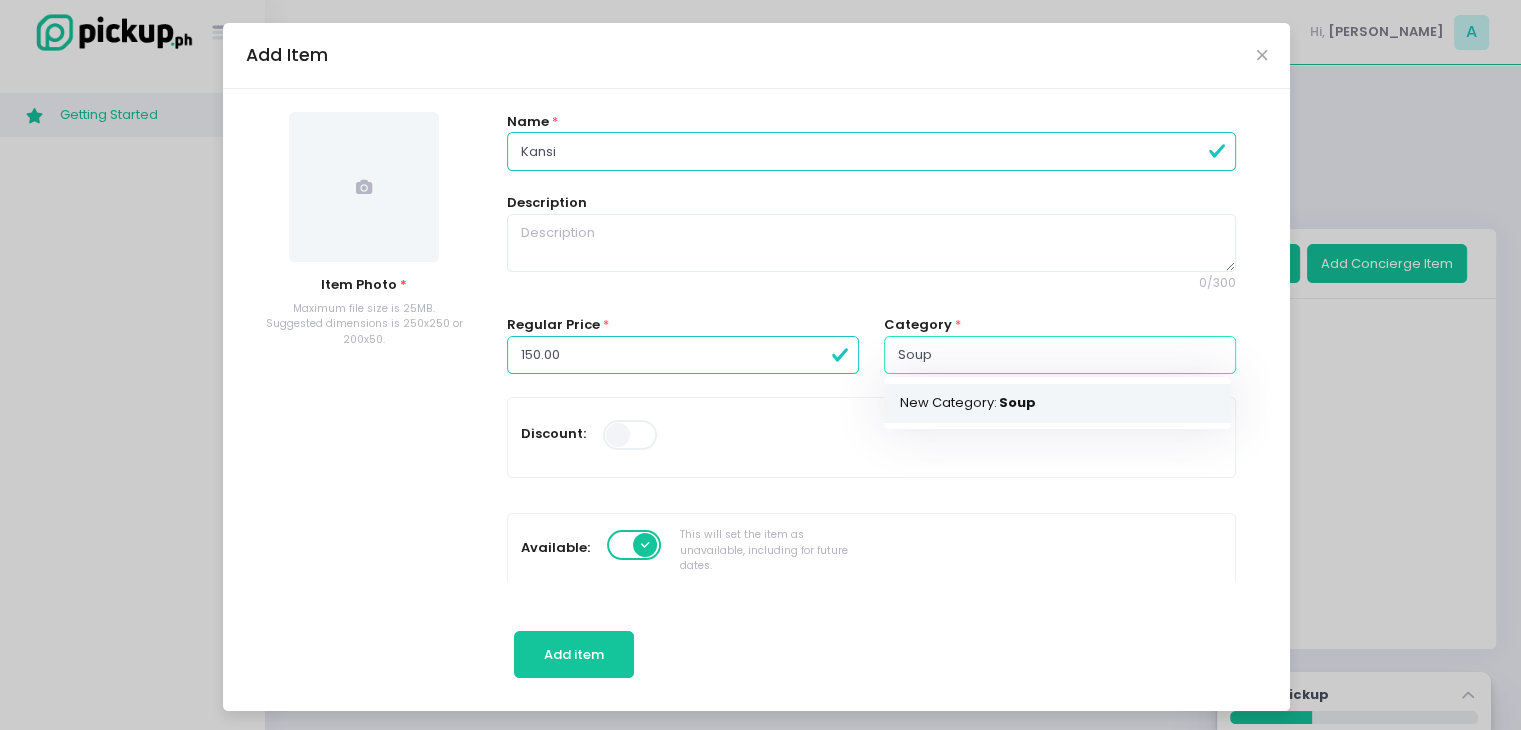 click on "New Category:  Soup" at bounding box center [1057, 402] 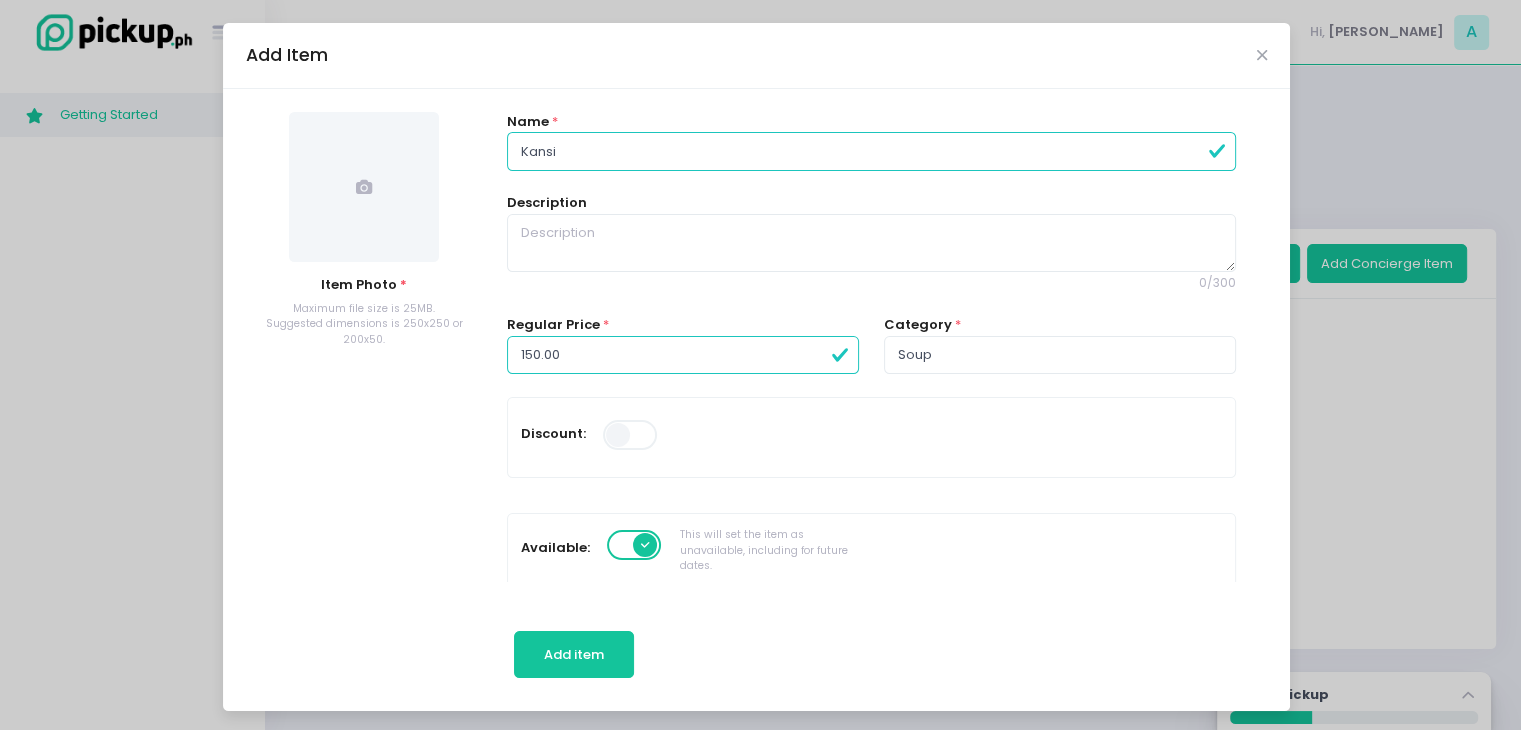 click on "Discount:" at bounding box center (690, 437) 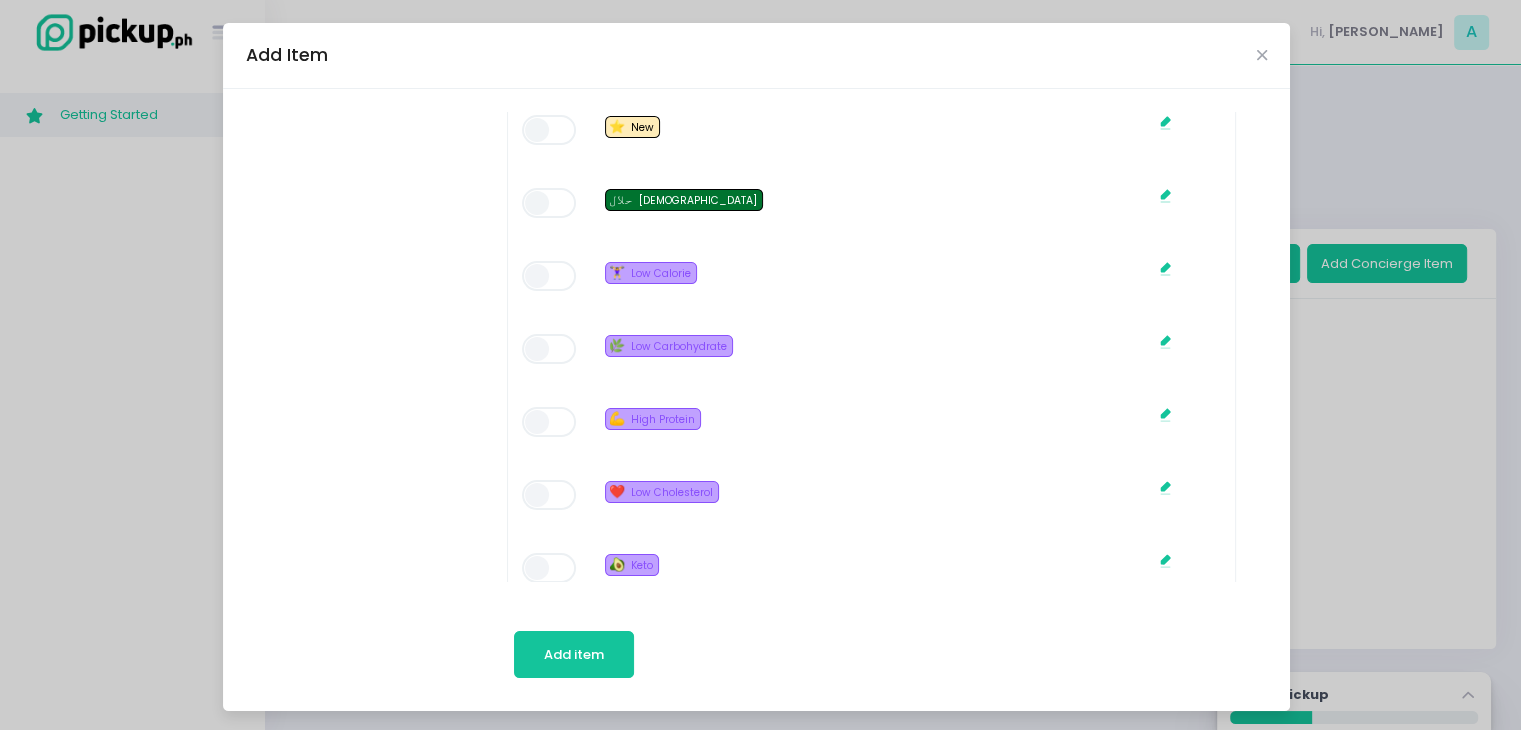 scroll, scrollTop: 1436, scrollLeft: 0, axis: vertical 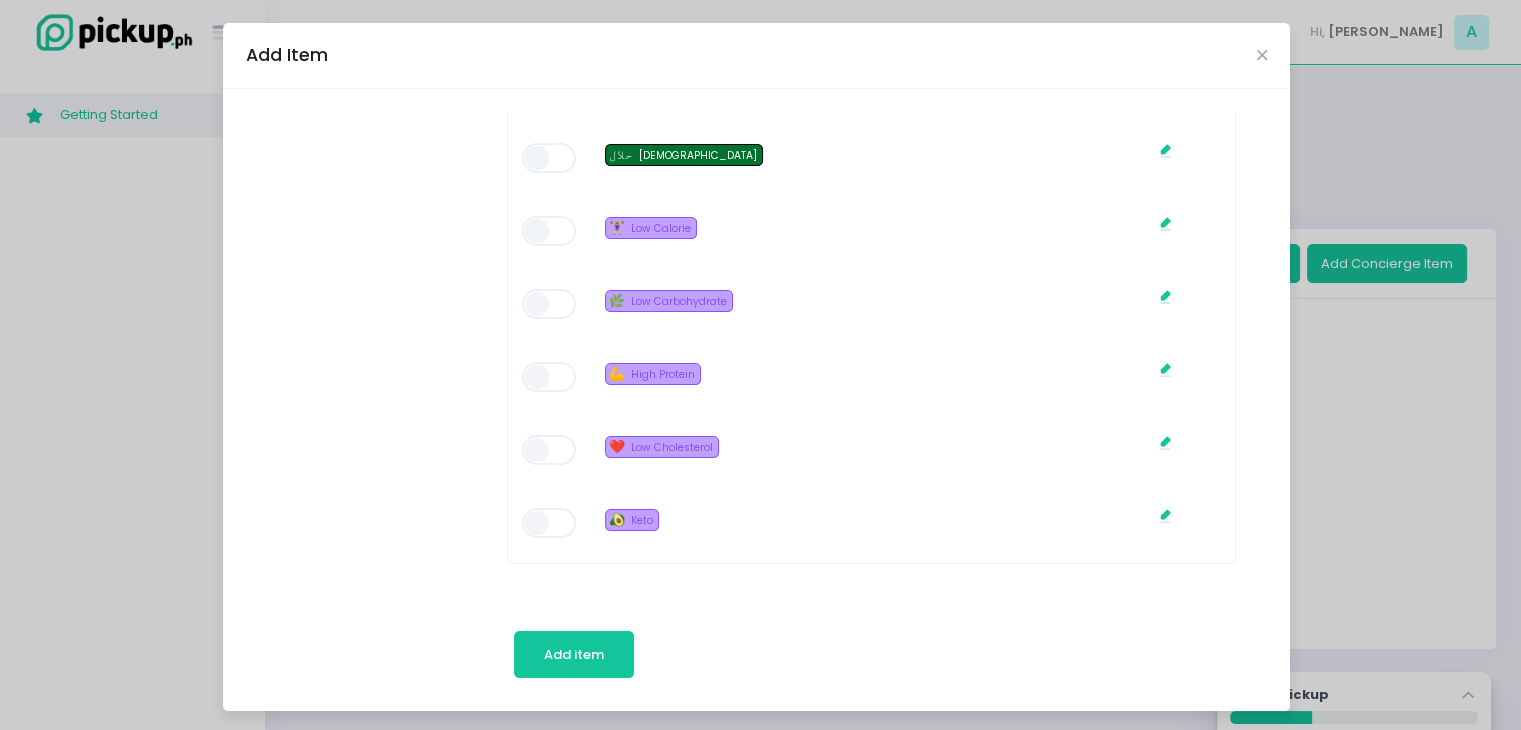 click at bounding box center [550, 158] 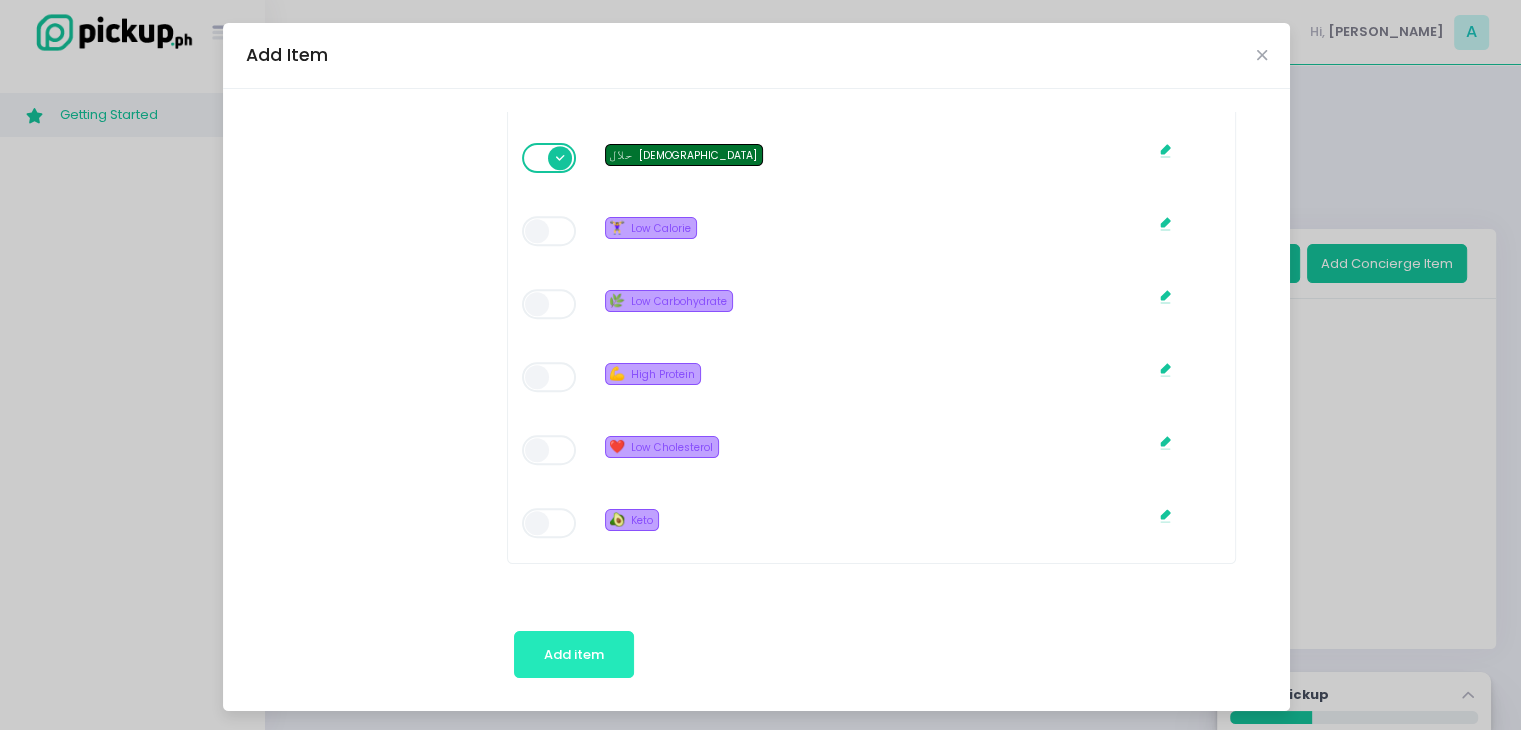 click on "Add item" at bounding box center [574, 655] 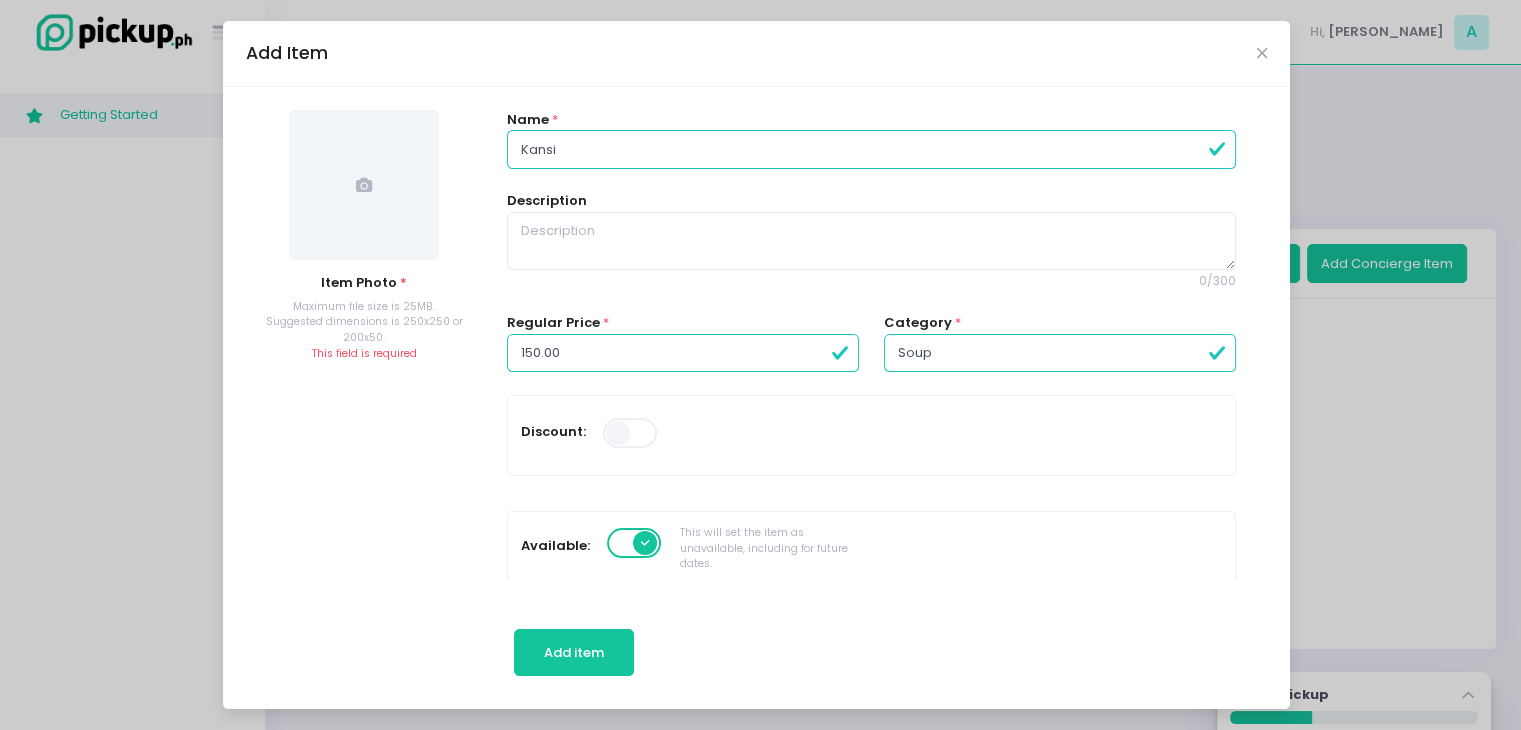 click at bounding box center [364, 185] 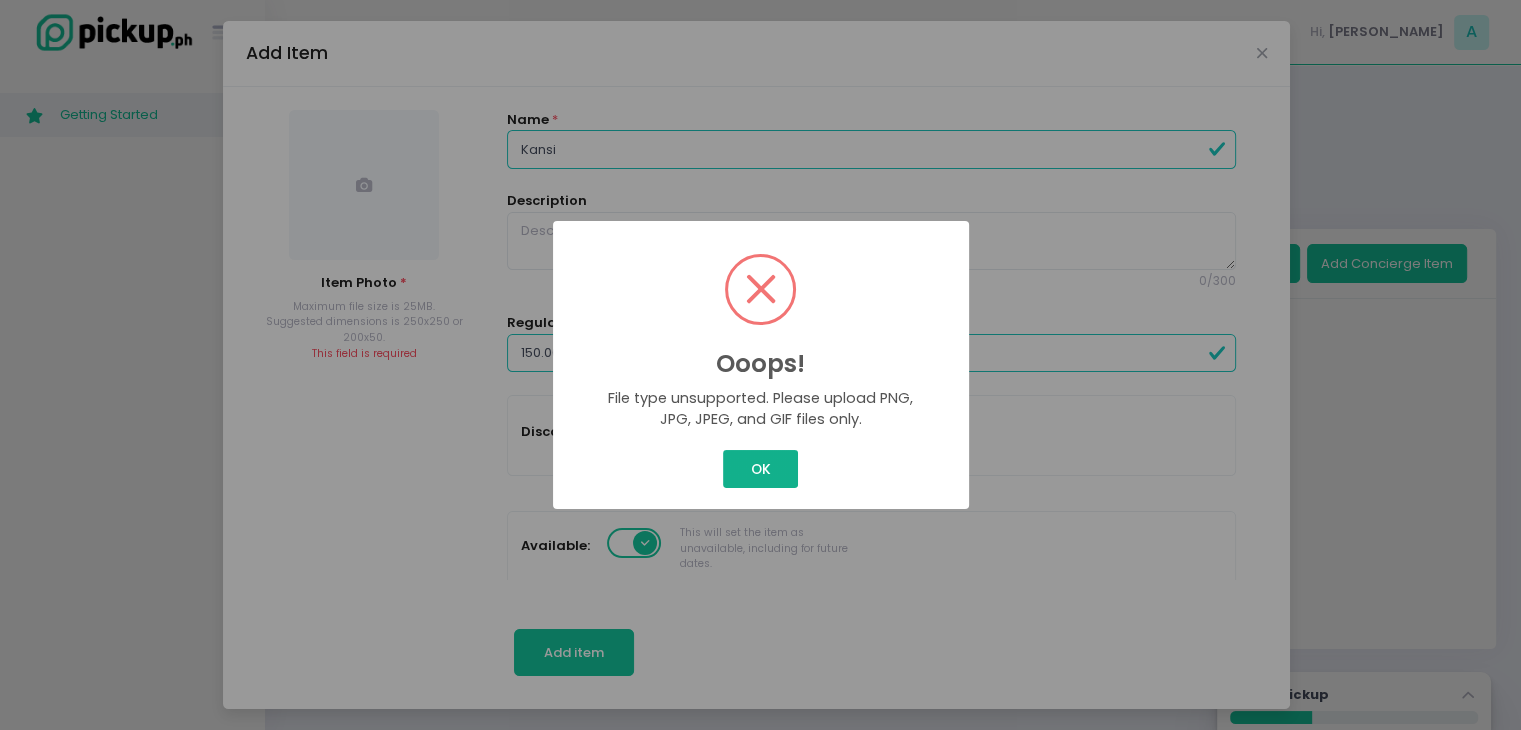 click on "OK" at bounding box center [760, 469] 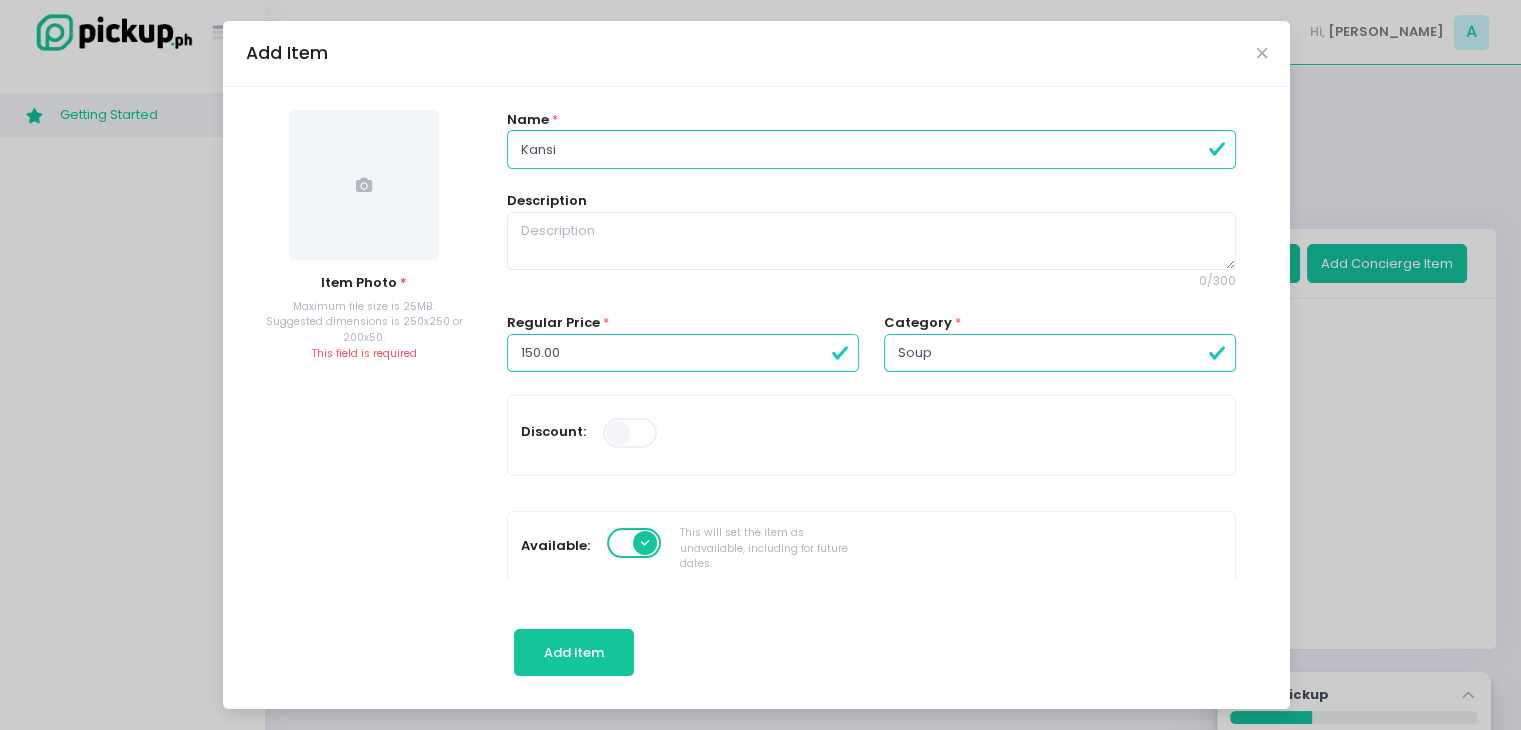 click at bounding box center [364, 185] 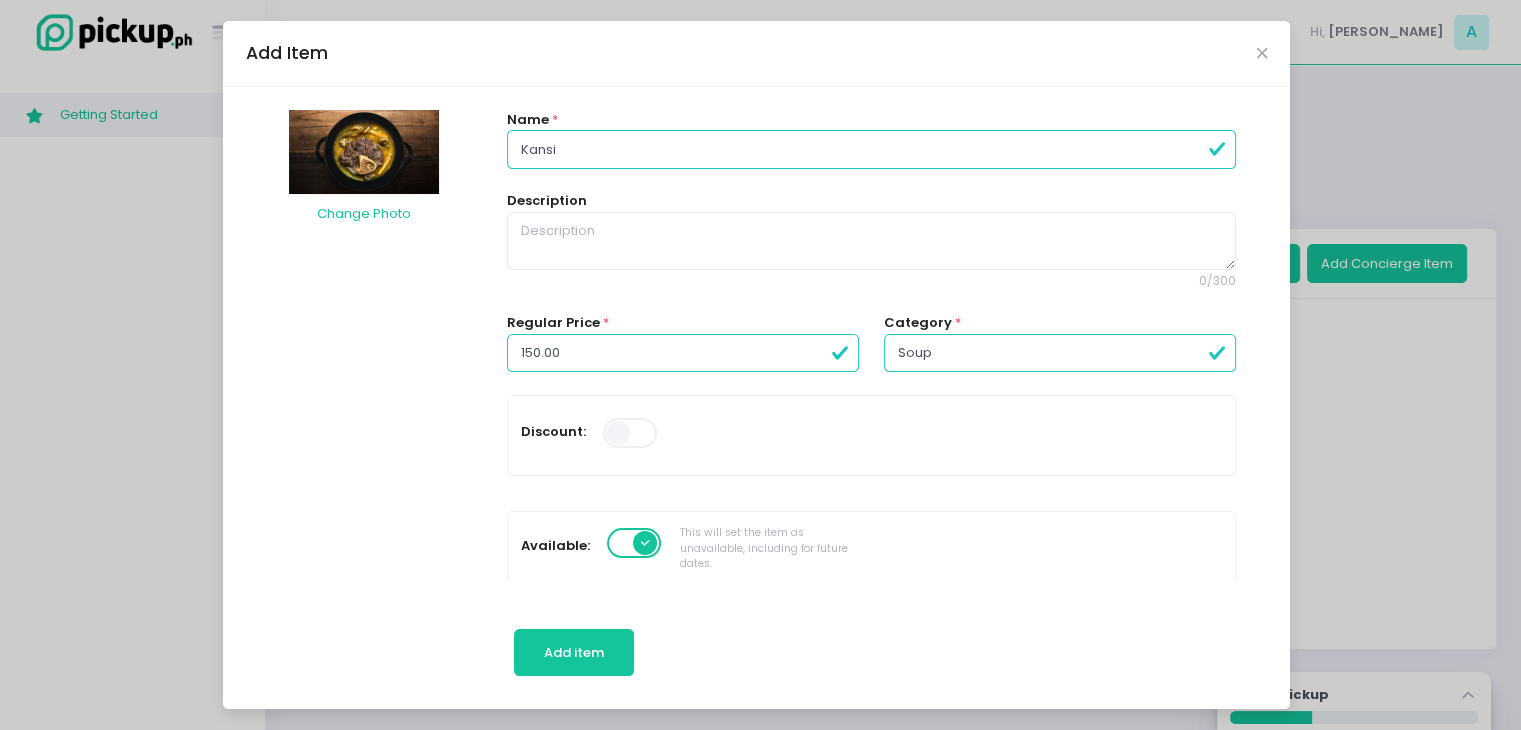 click on "Kansi" at bounding box center (871, 149) 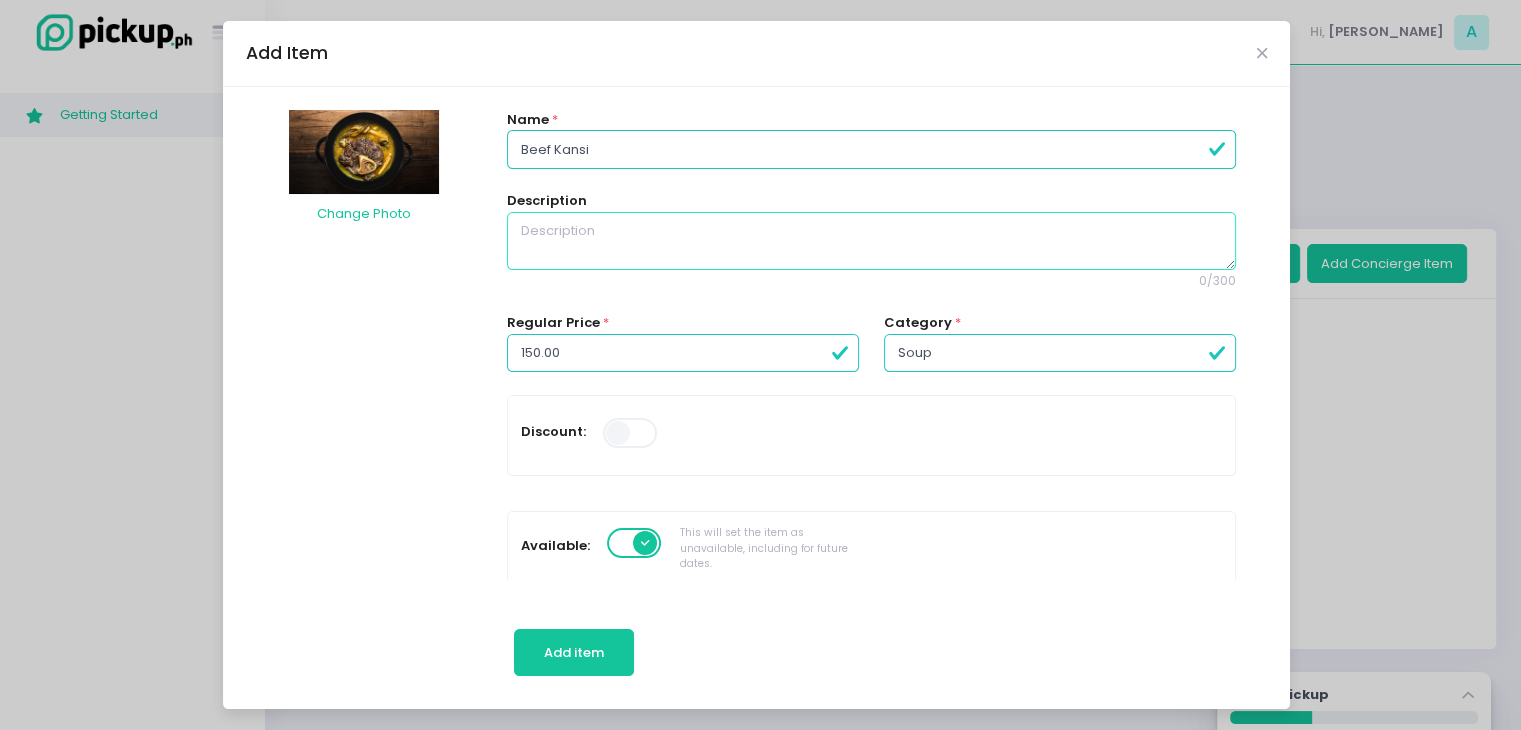 click at bounding box center (871, 241) 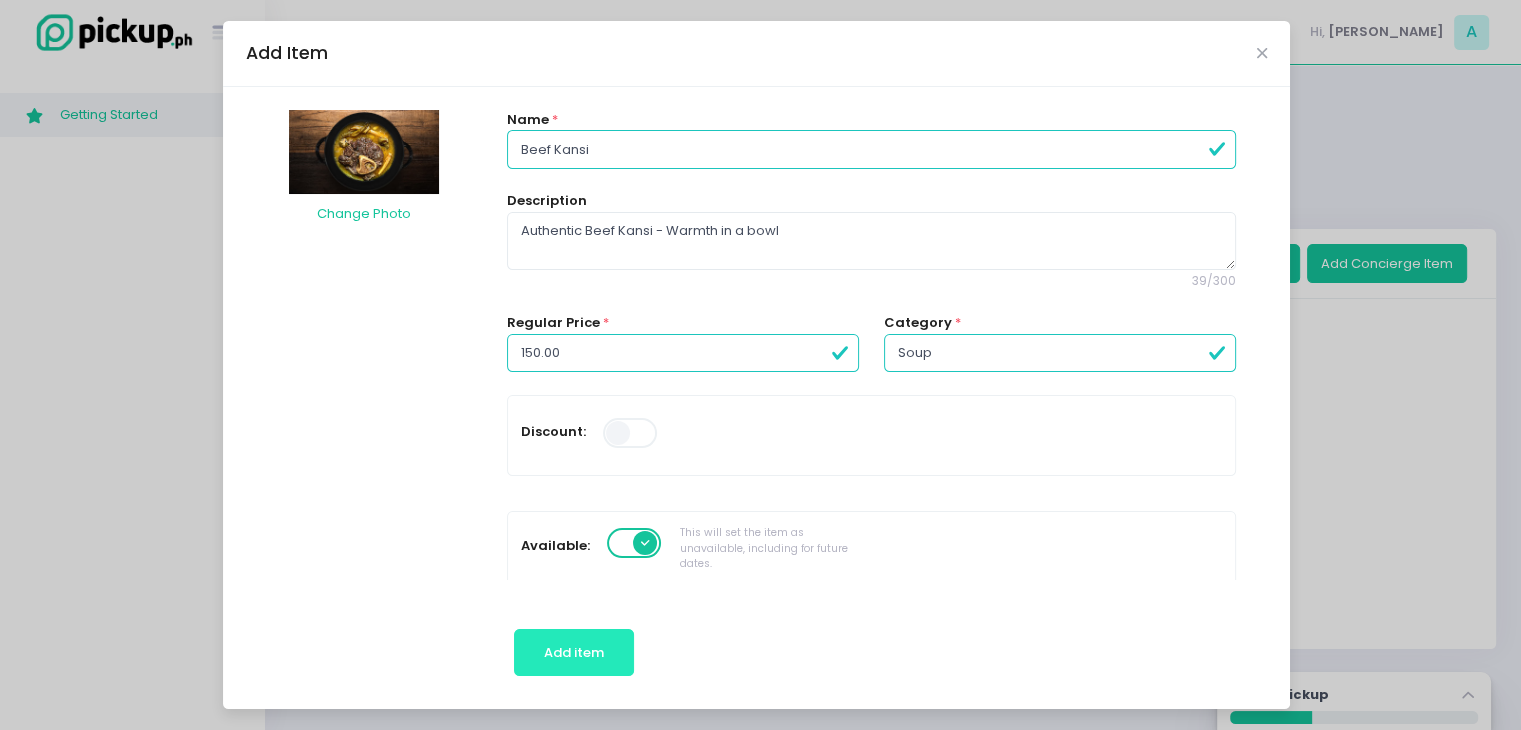 click on "Add item" at bounding box center (574, 652) 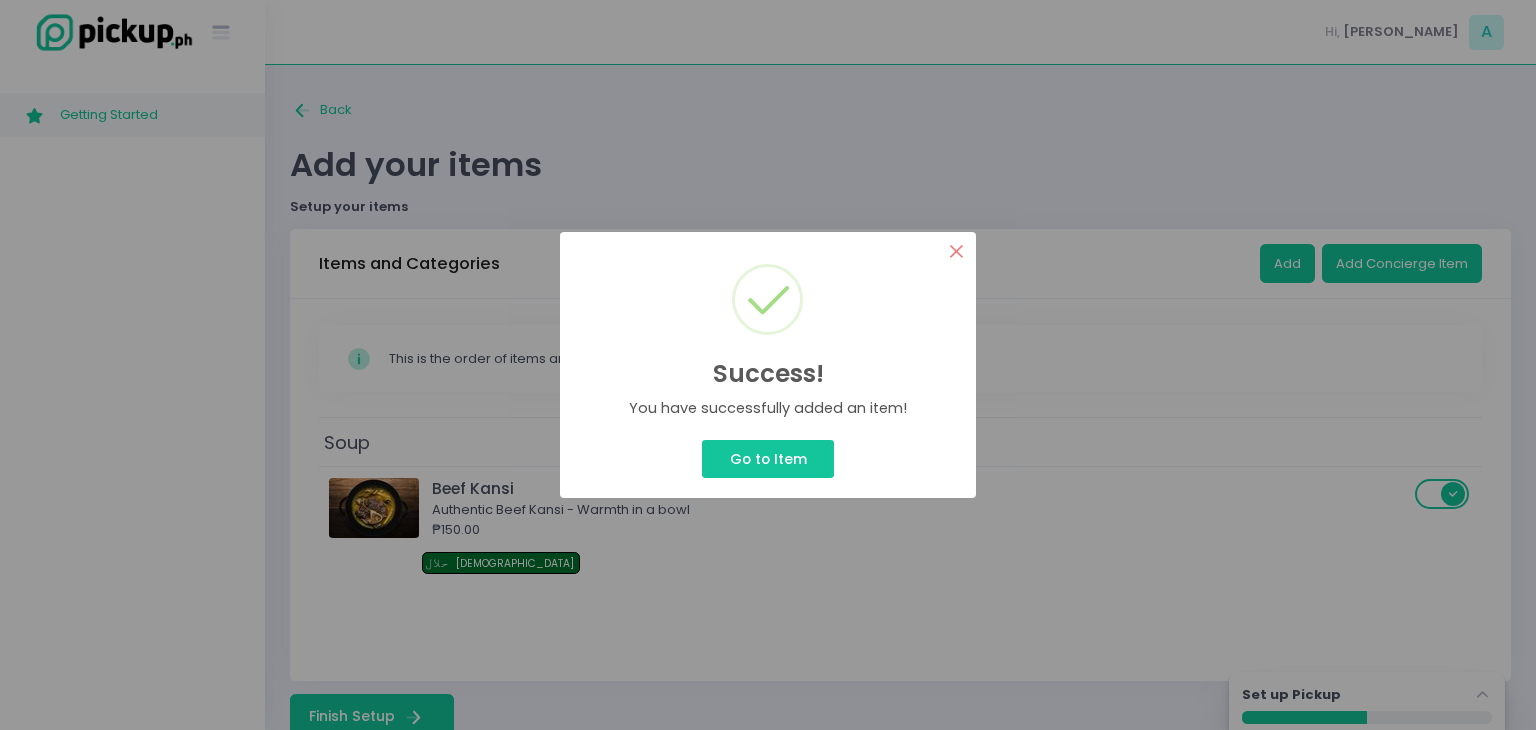 click on "×" at bounding box center [956, 251] 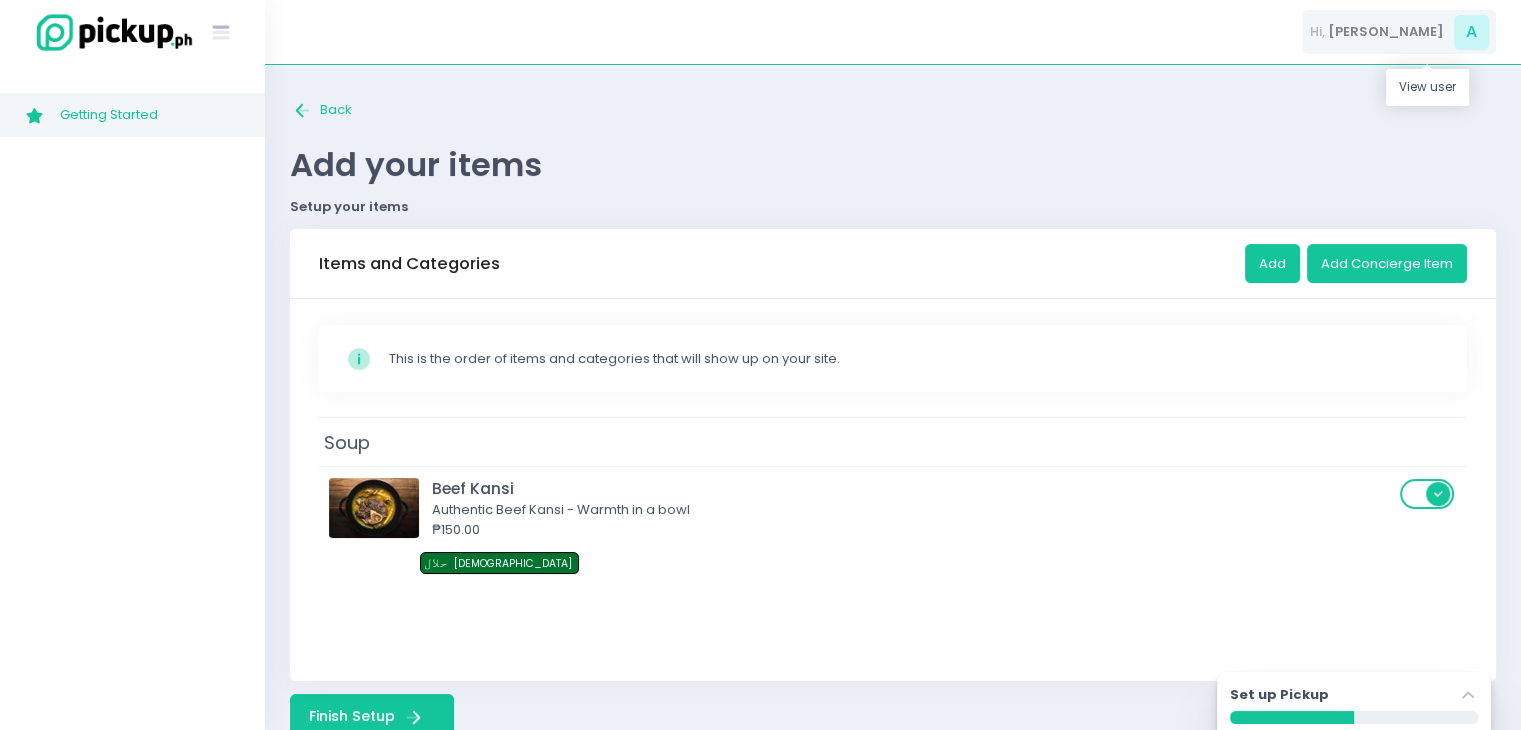 click on "A" at bounding box center [1471, 32] 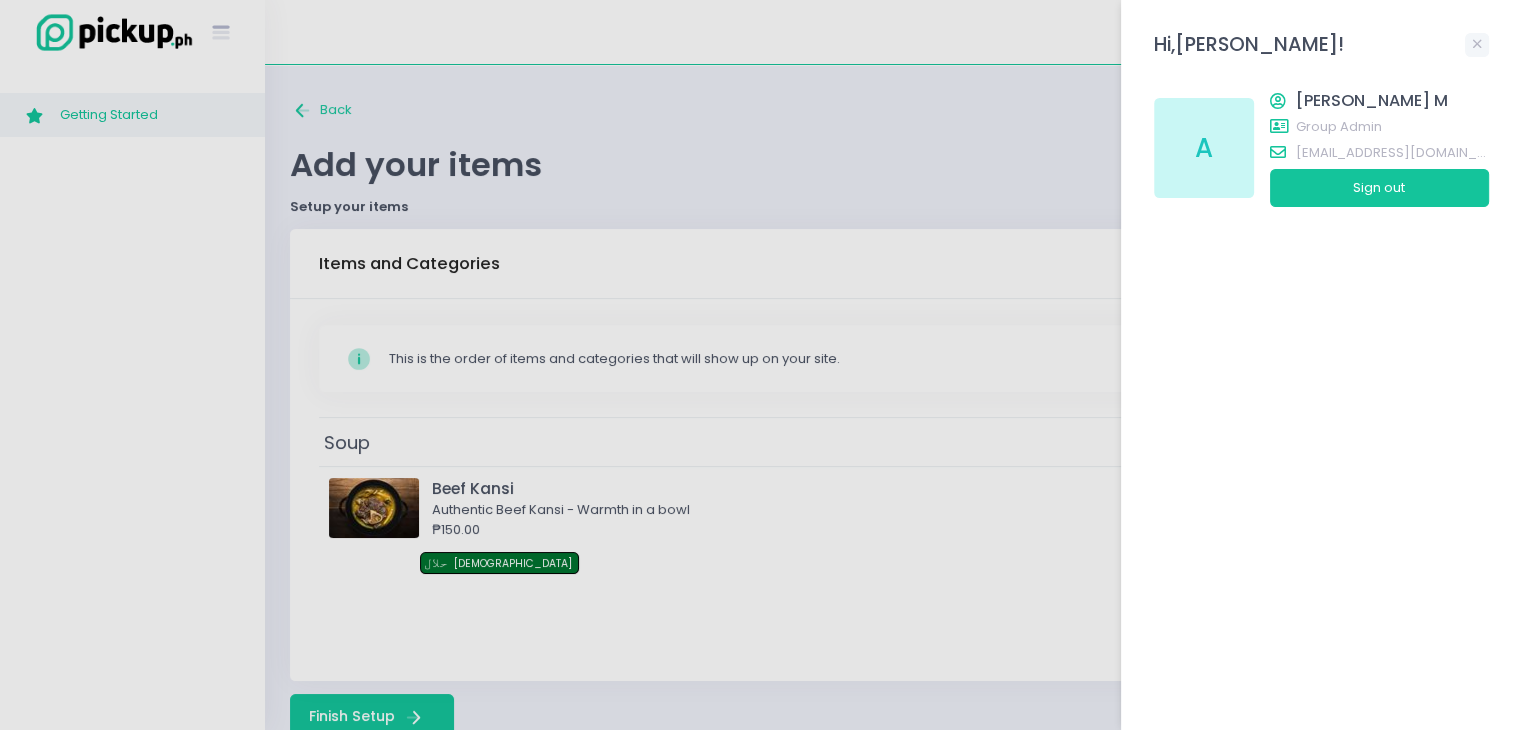 click at bounding box center (760, 365) 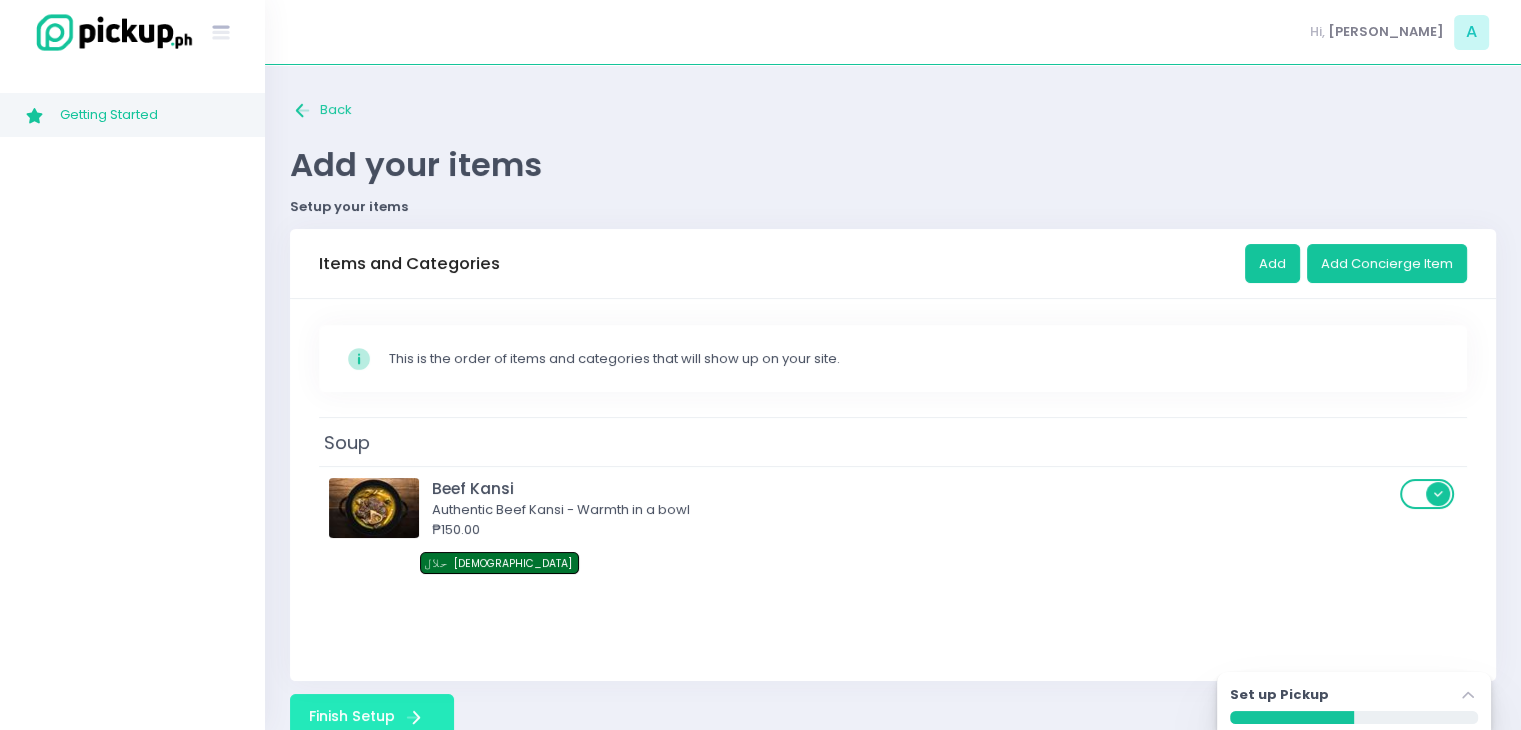 click on "Finish Setup Finish Setup Created with Sketch." at bounding box center [372, 717] 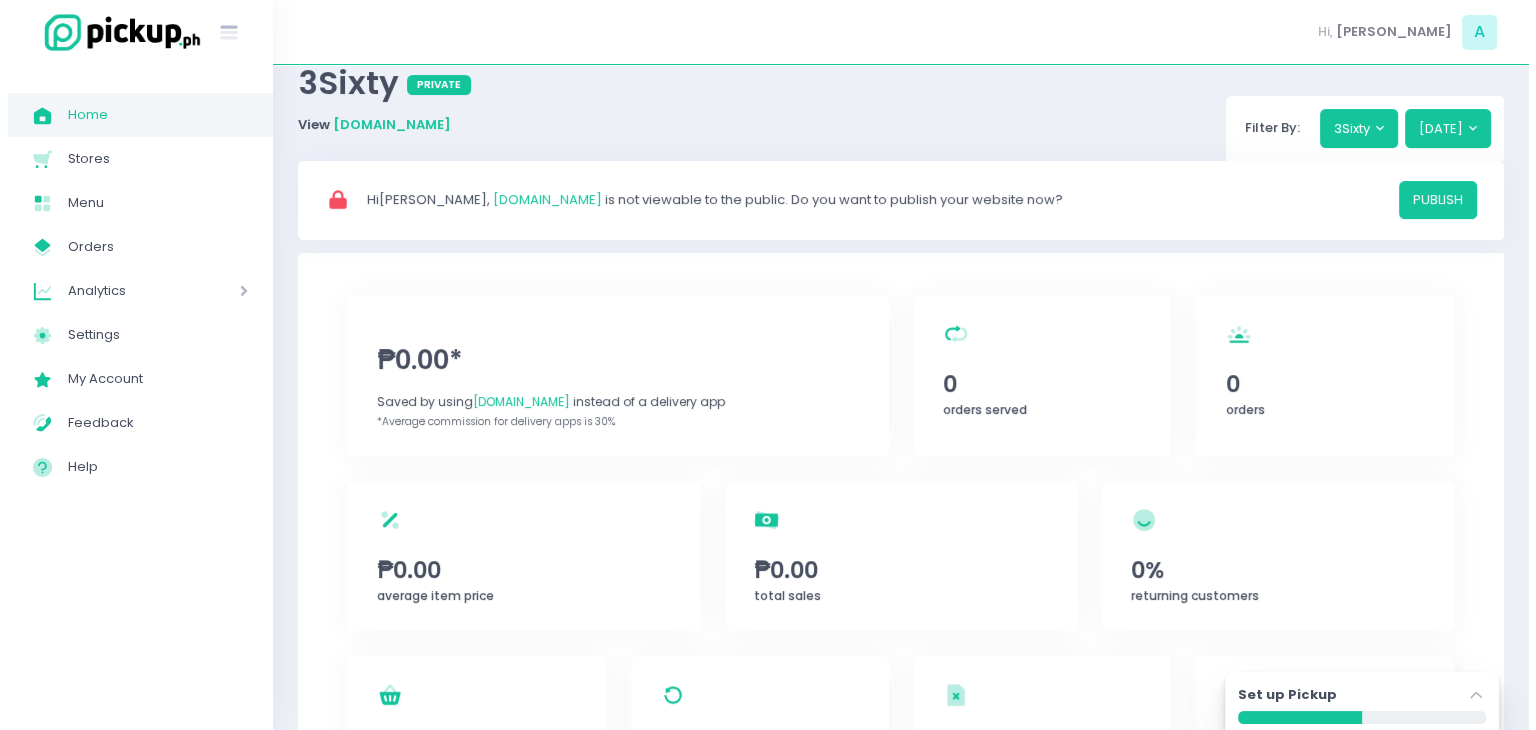 scroll, scrollTop: 40, scrollLeft: 0, axis: vertical 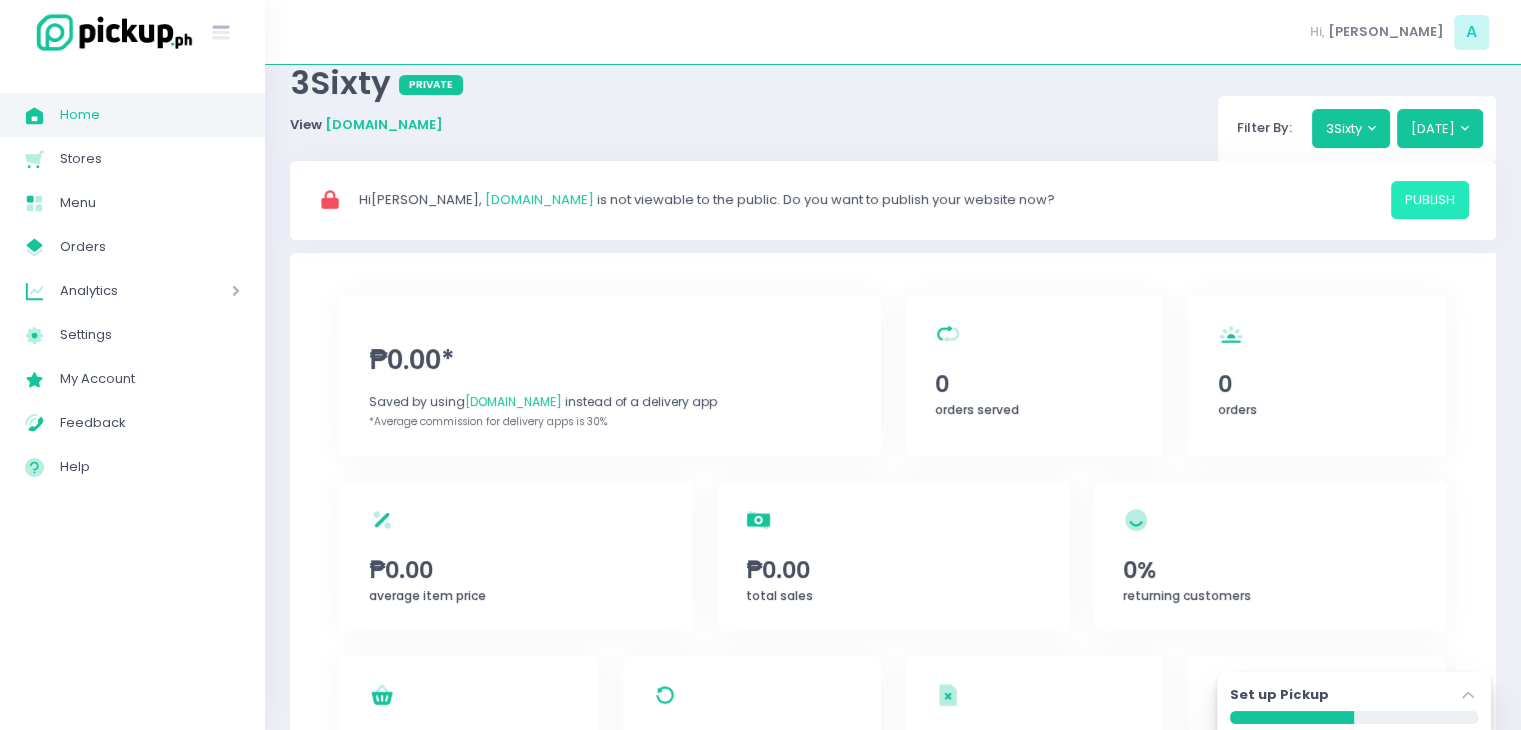 click on "publish" at bounding box center [1430, 200] 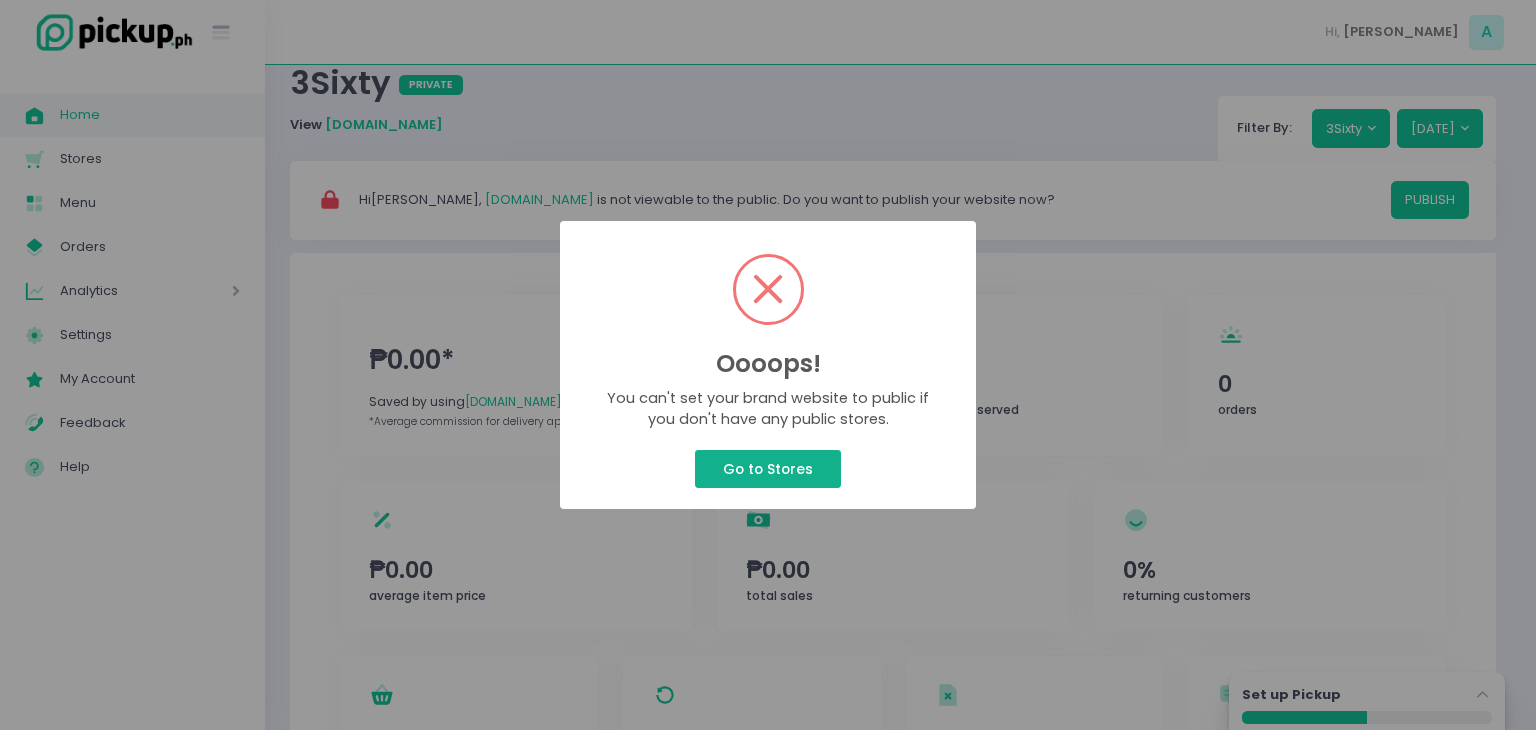 click on "Go to Stores" at bounding box center (767, 469) 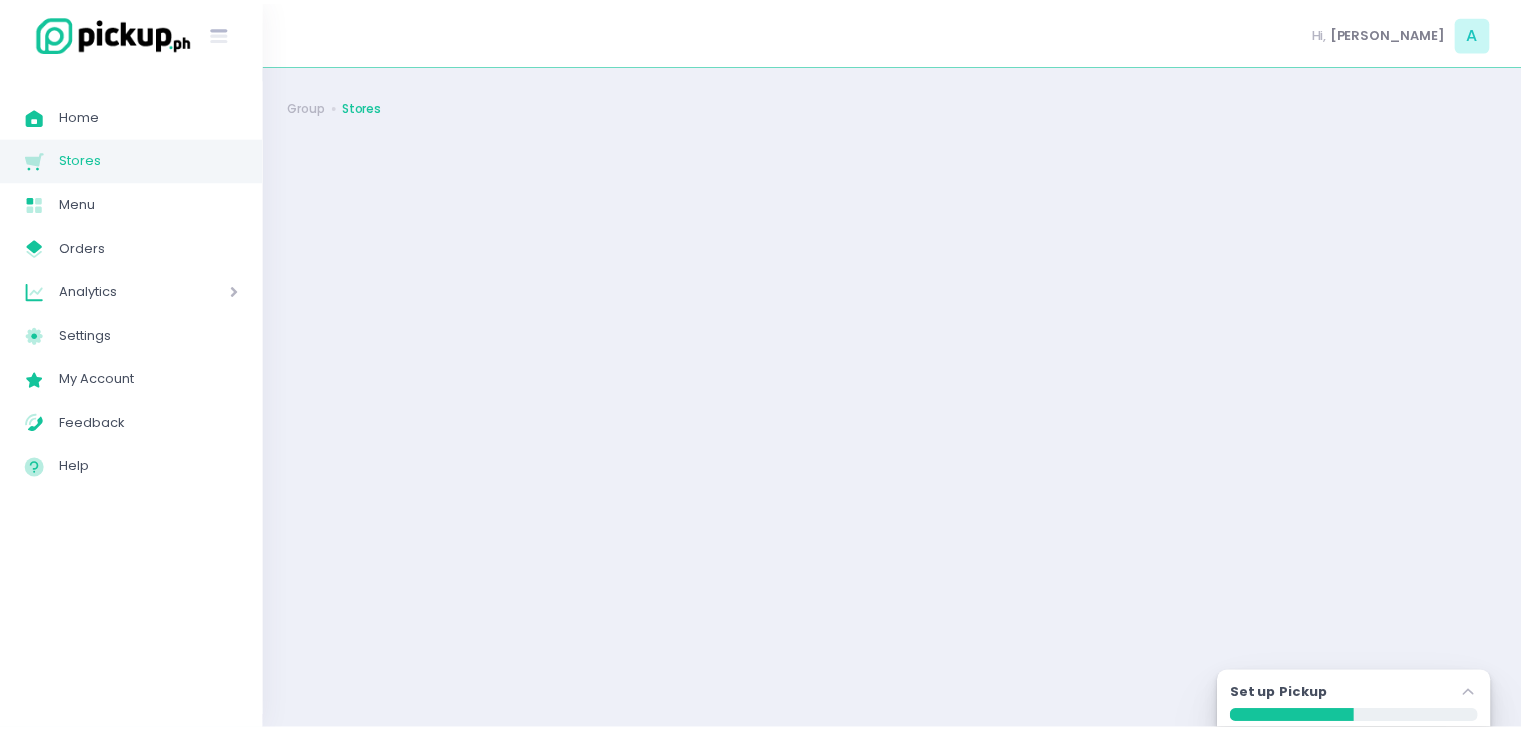 scroll, scrollTop: 0, scrollLeft: 0, axis: both 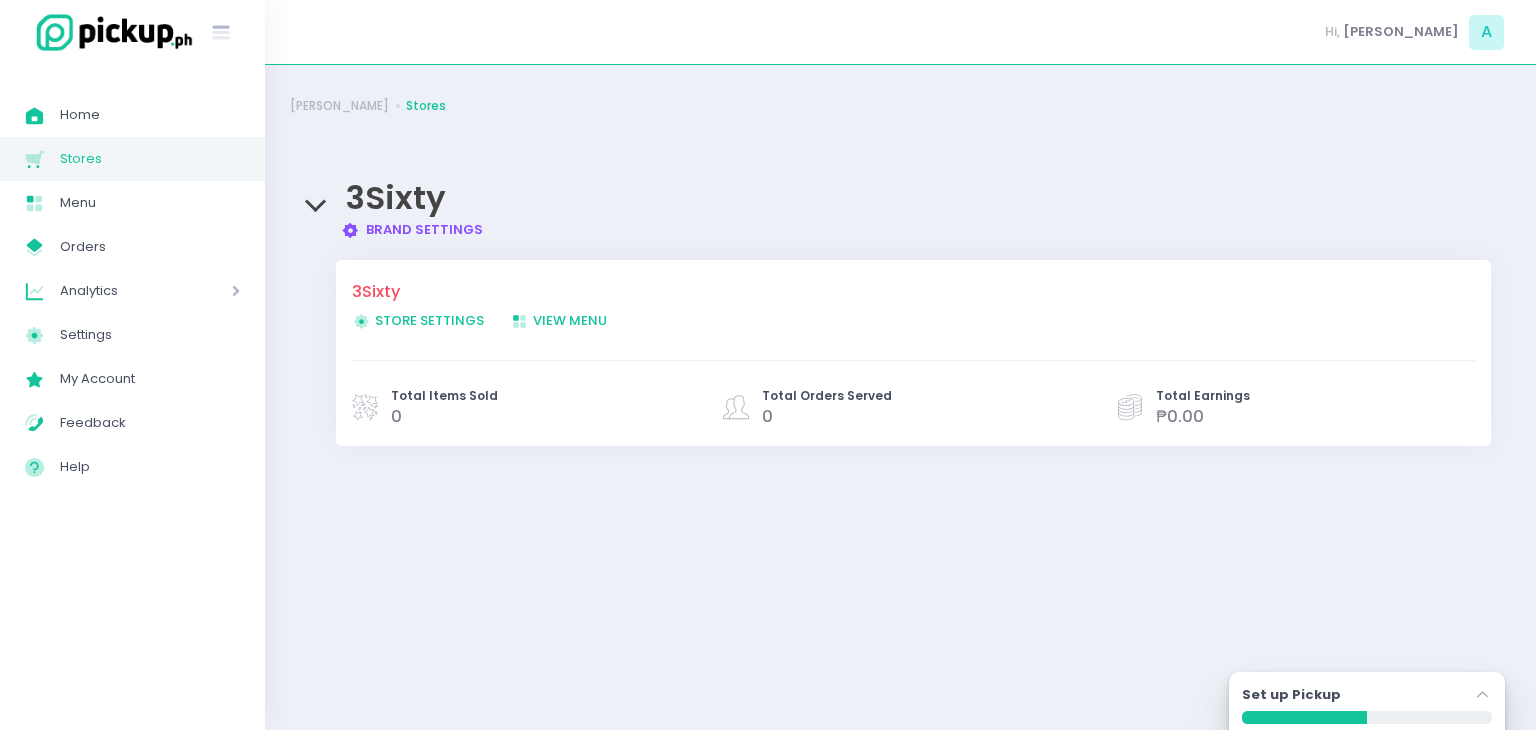 click on "Store Settings Created with Sketch. Store Settings" at bounding box center (418, 320) 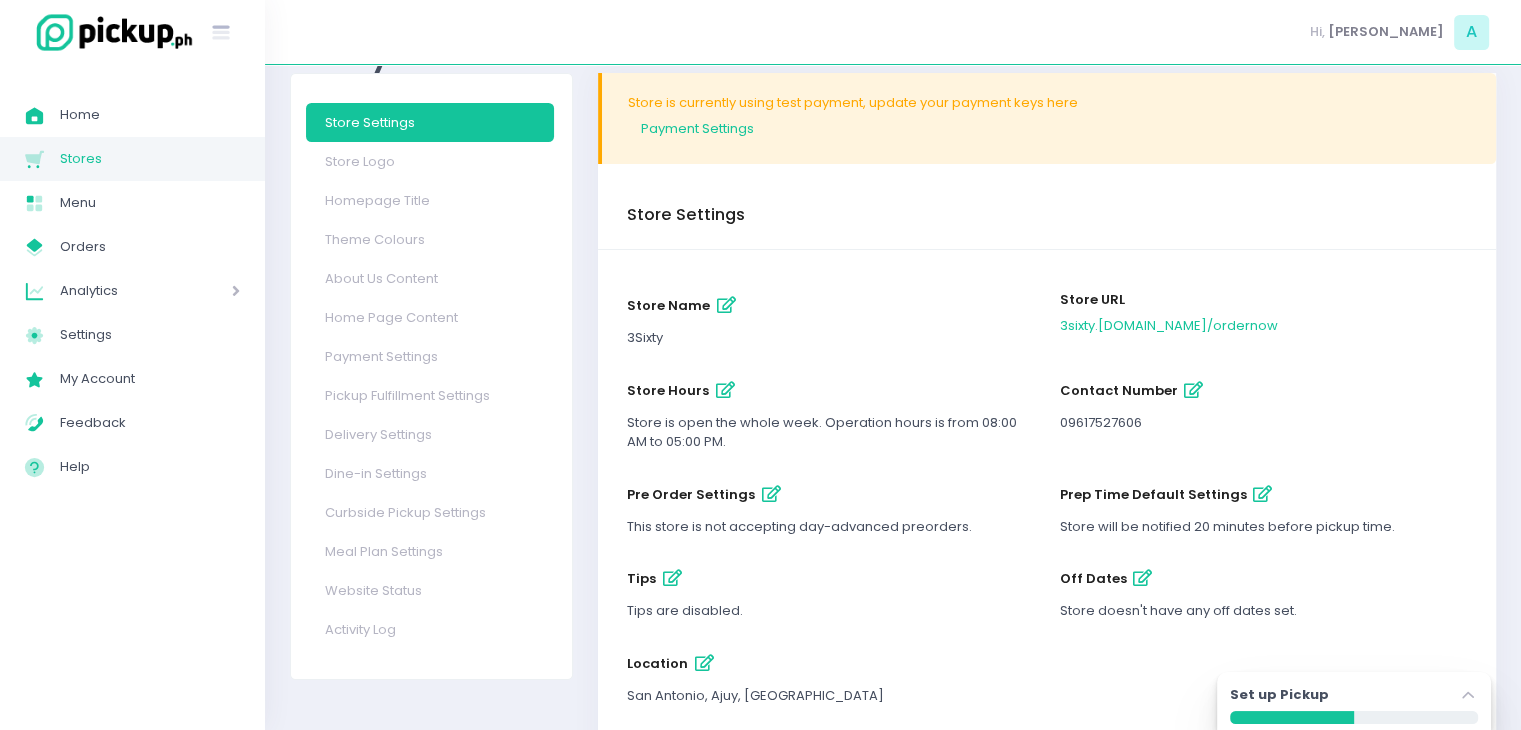 scroll, scrollTop: 88, scrollLeft: 0, axis: vertical 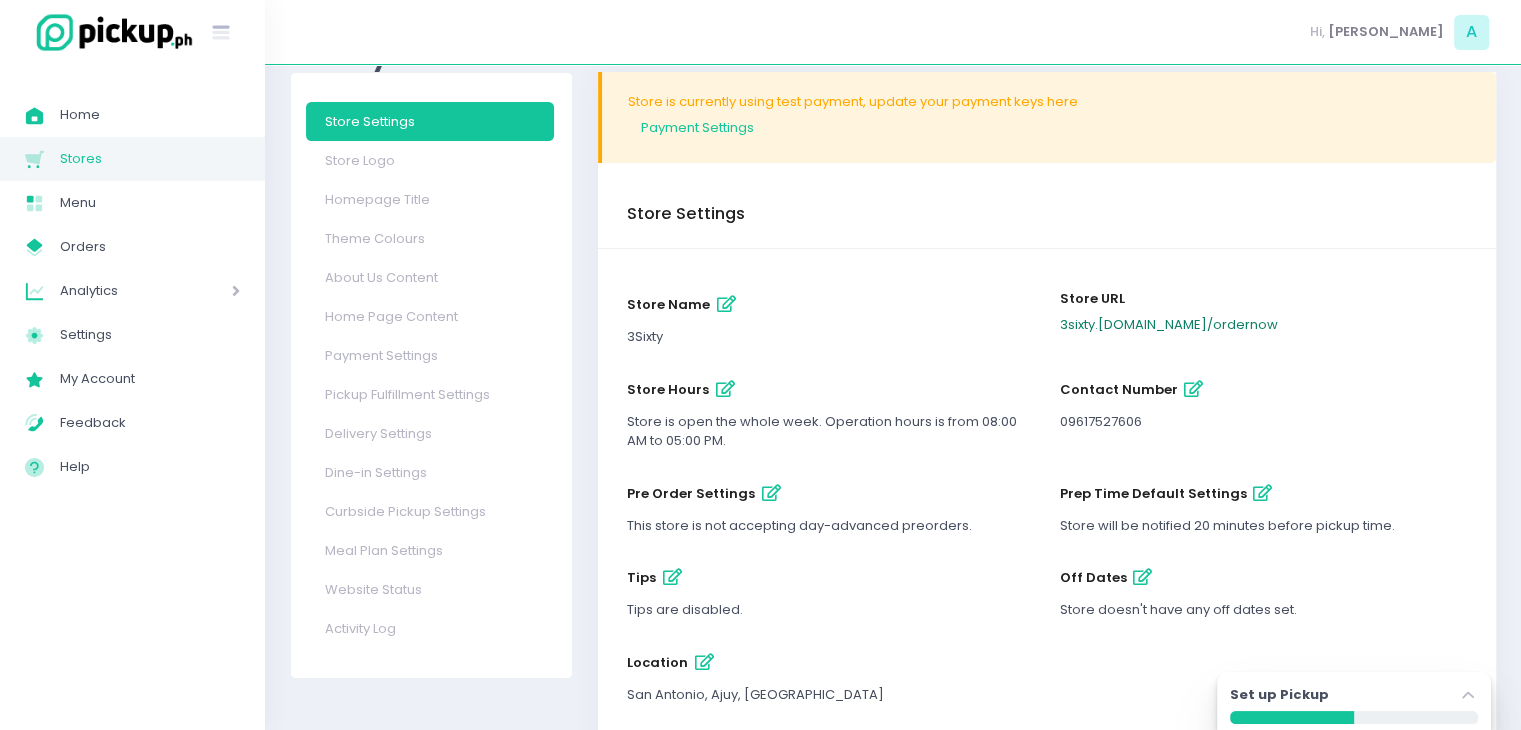 click on "3sixty .pickup.ph / ordernow" at bounding box center (1168, 324) 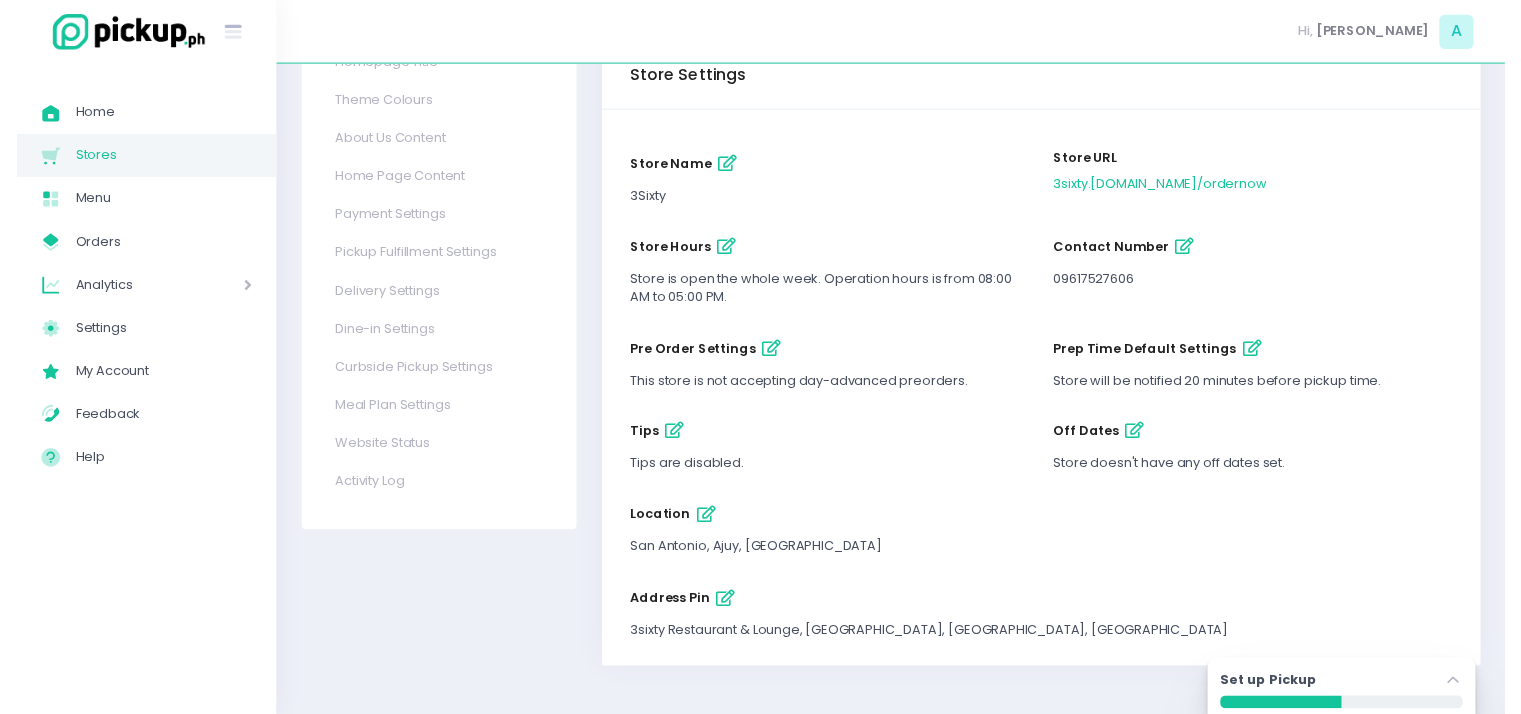 scroll, scrollTop: 0, scrollLeft: 0, axis: both 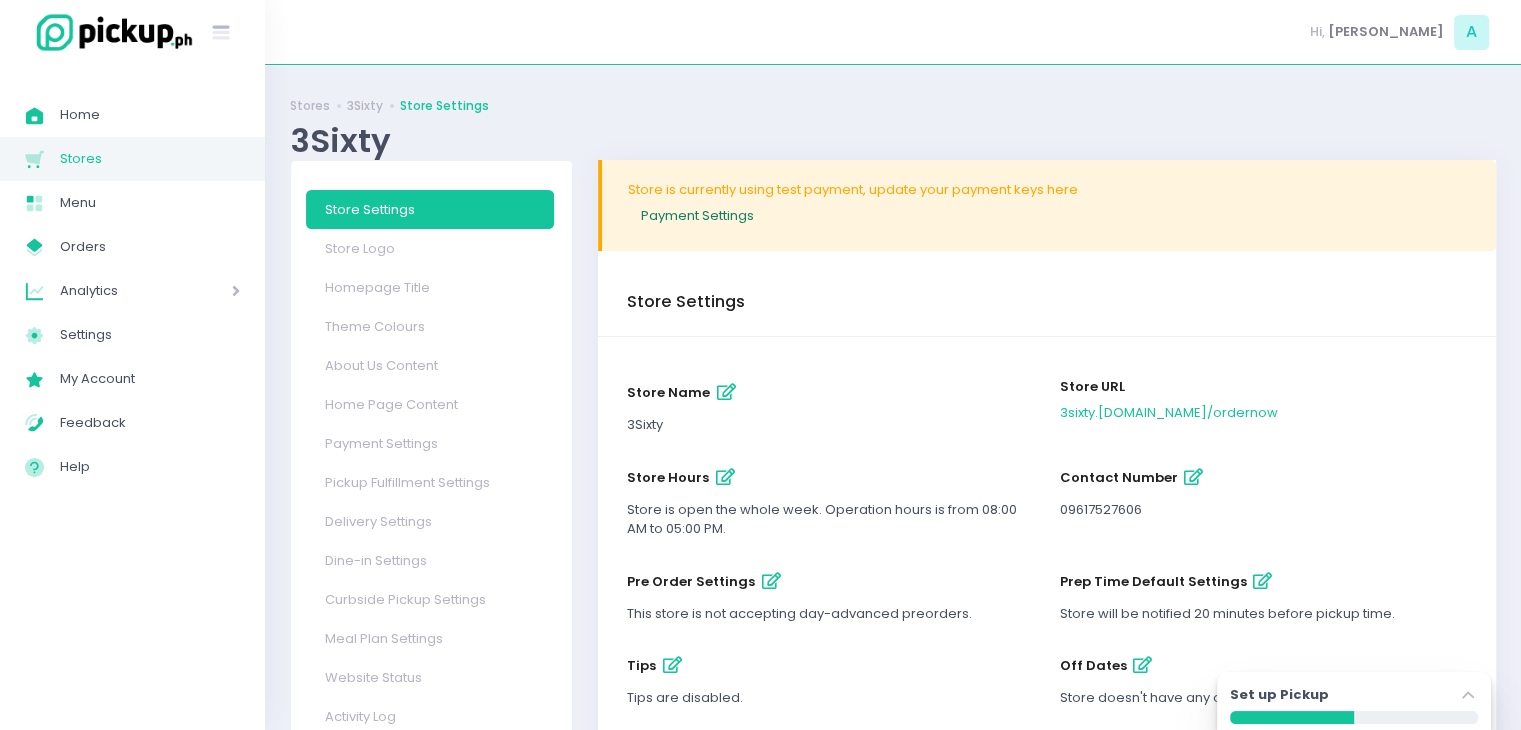 click on "Payment Settings" at bounding box center [1049, 215] 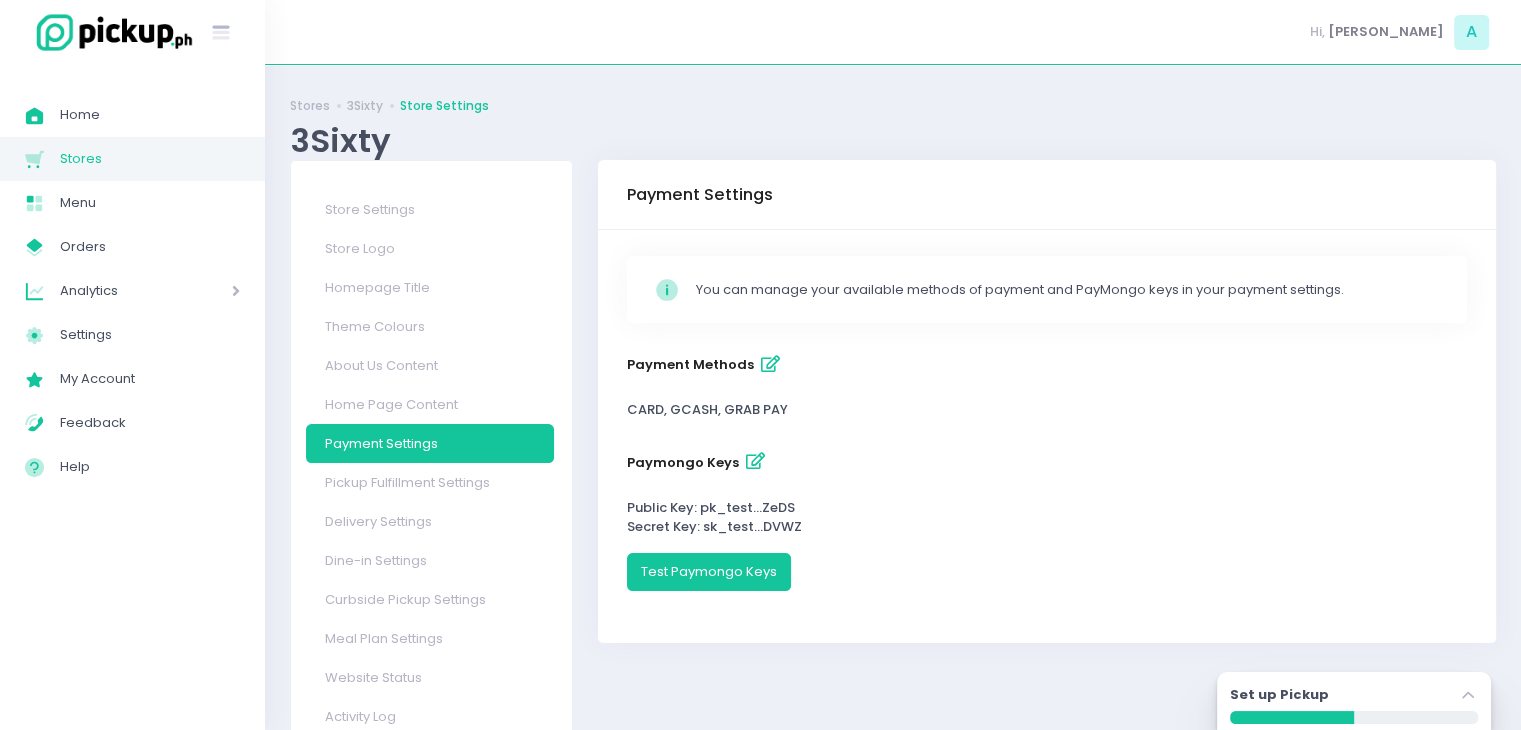 click at bounding box center (770, 364) 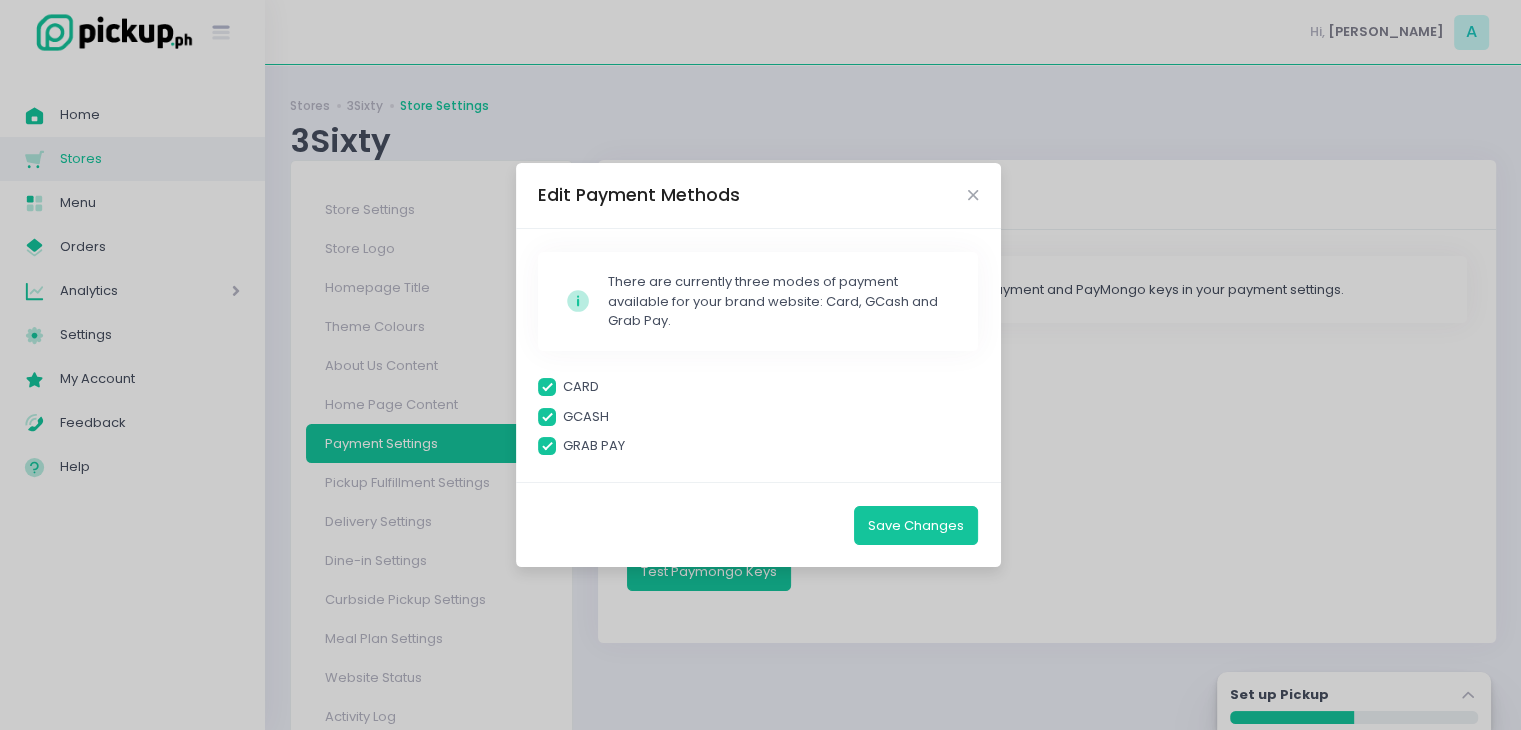 click on "CARD" at bounding box center (758, 387) 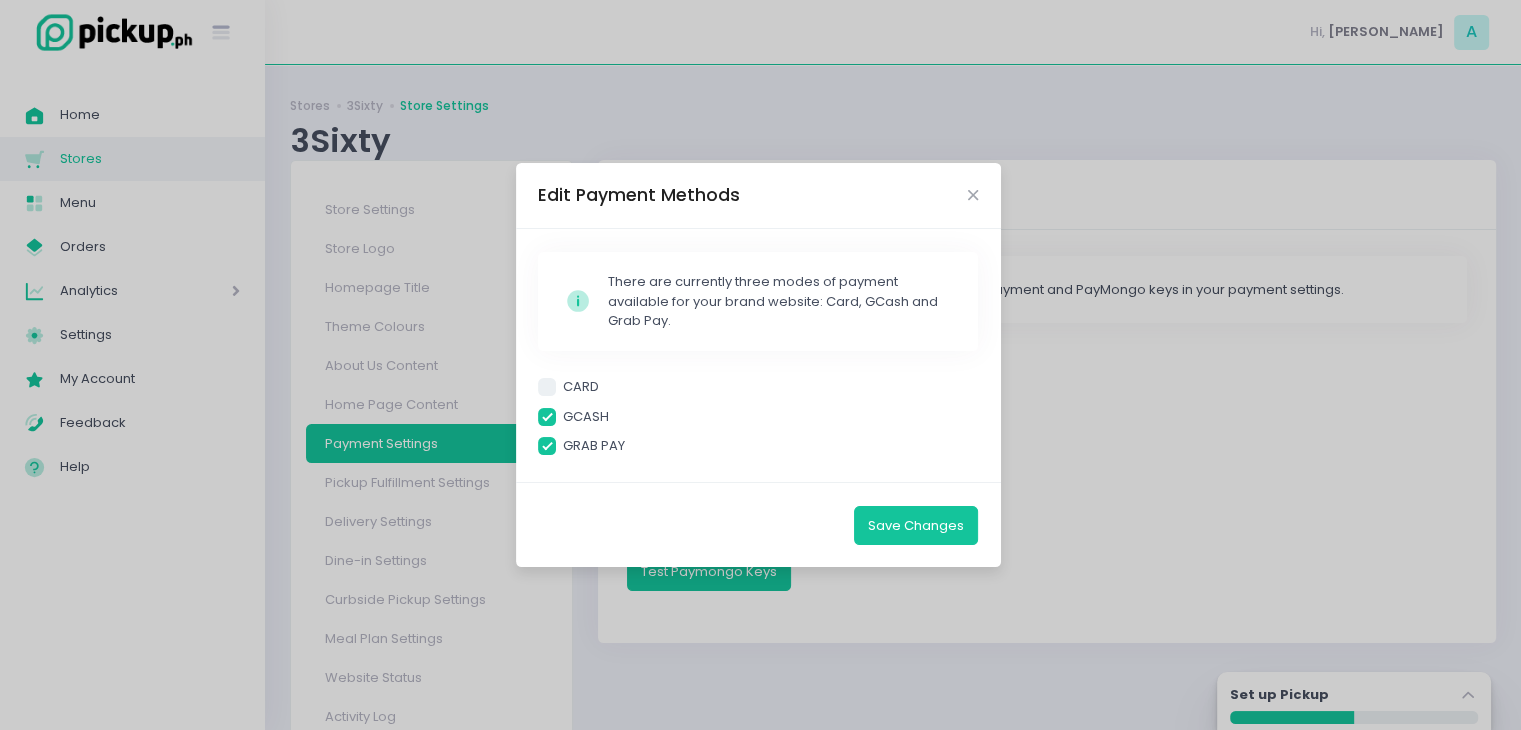 click on "GRAB PAY" at bounding box center [758, 446] 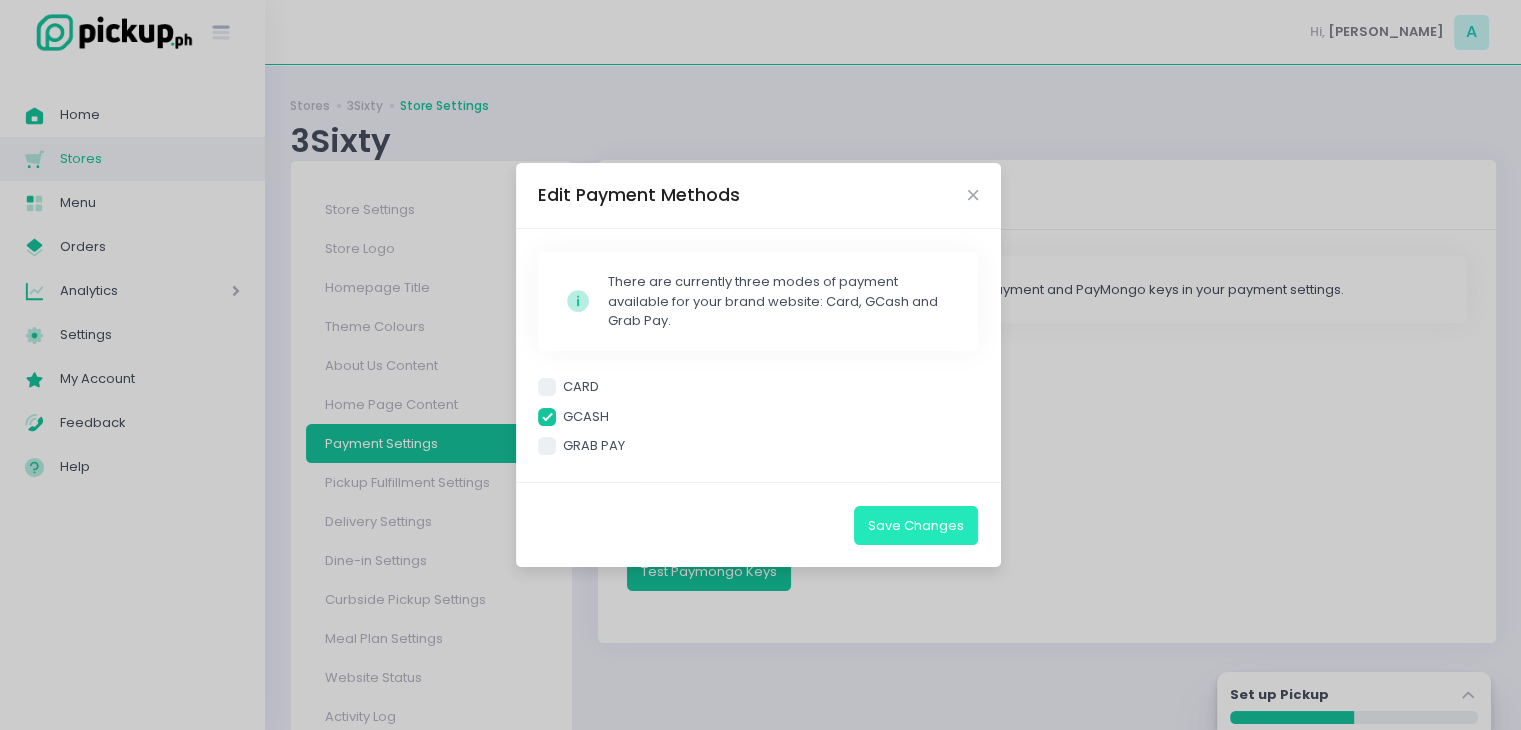 click on "Save Changes" at bounding box center [916, 525] 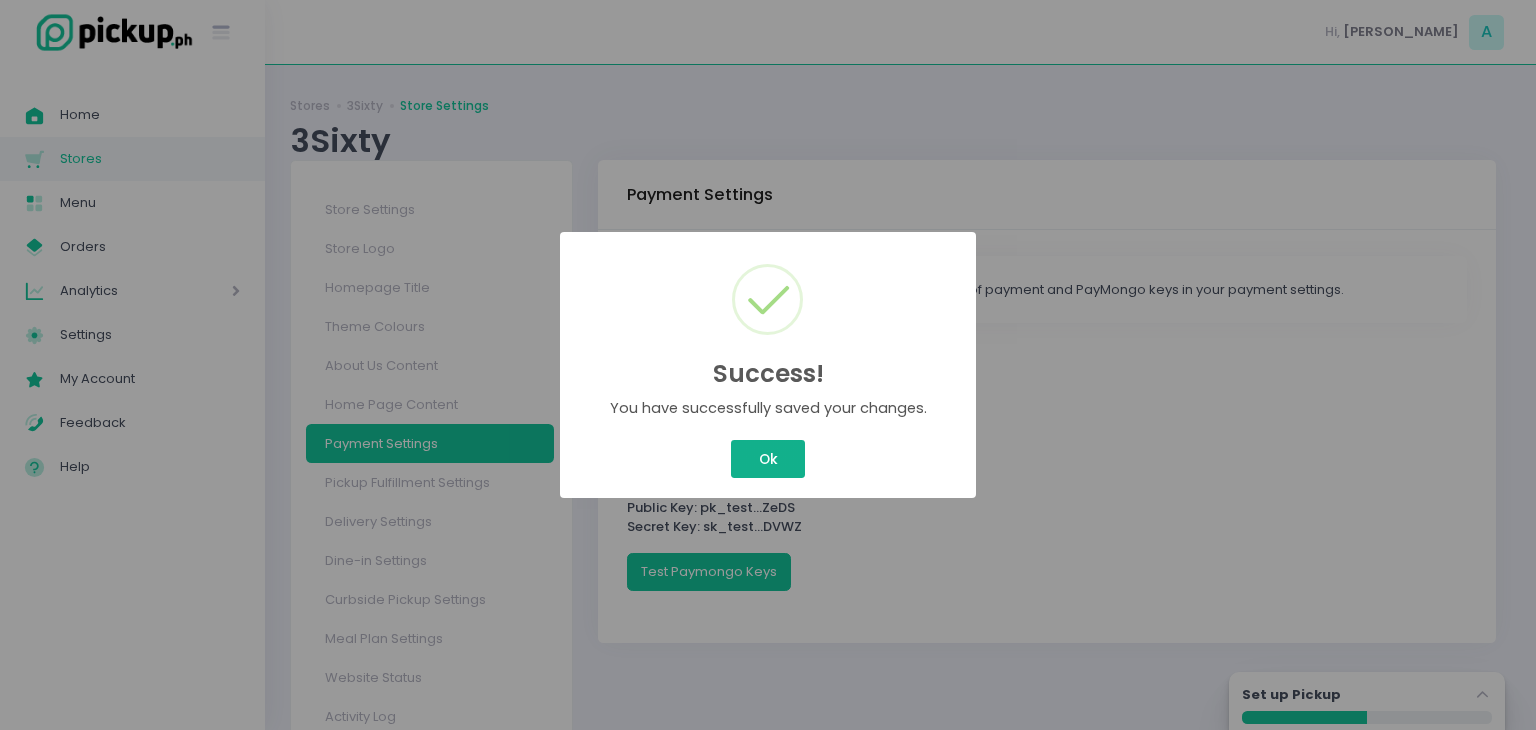 click on "Ok" at bounding box center [768, 459] 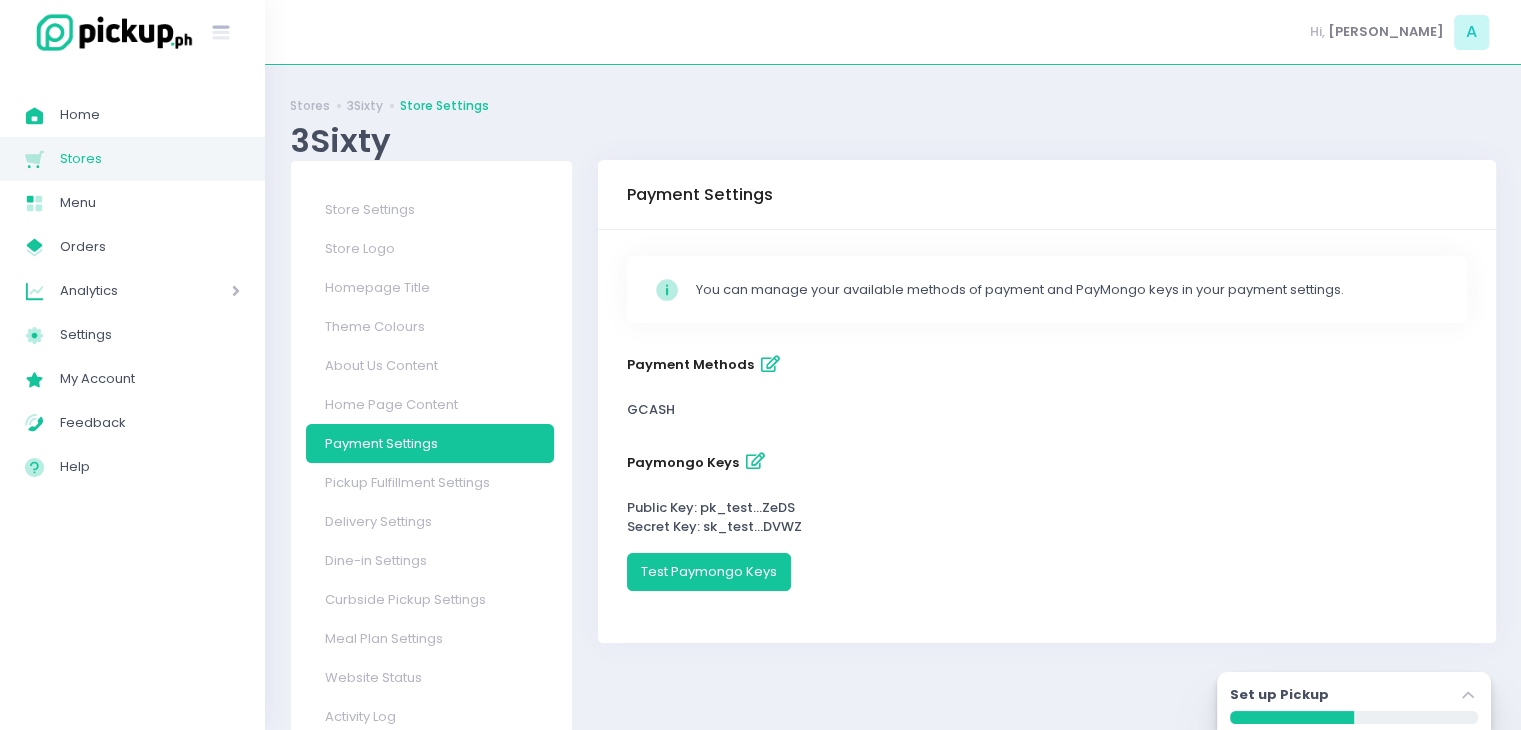 click on "payment methods" at bounding box center (770, 364) 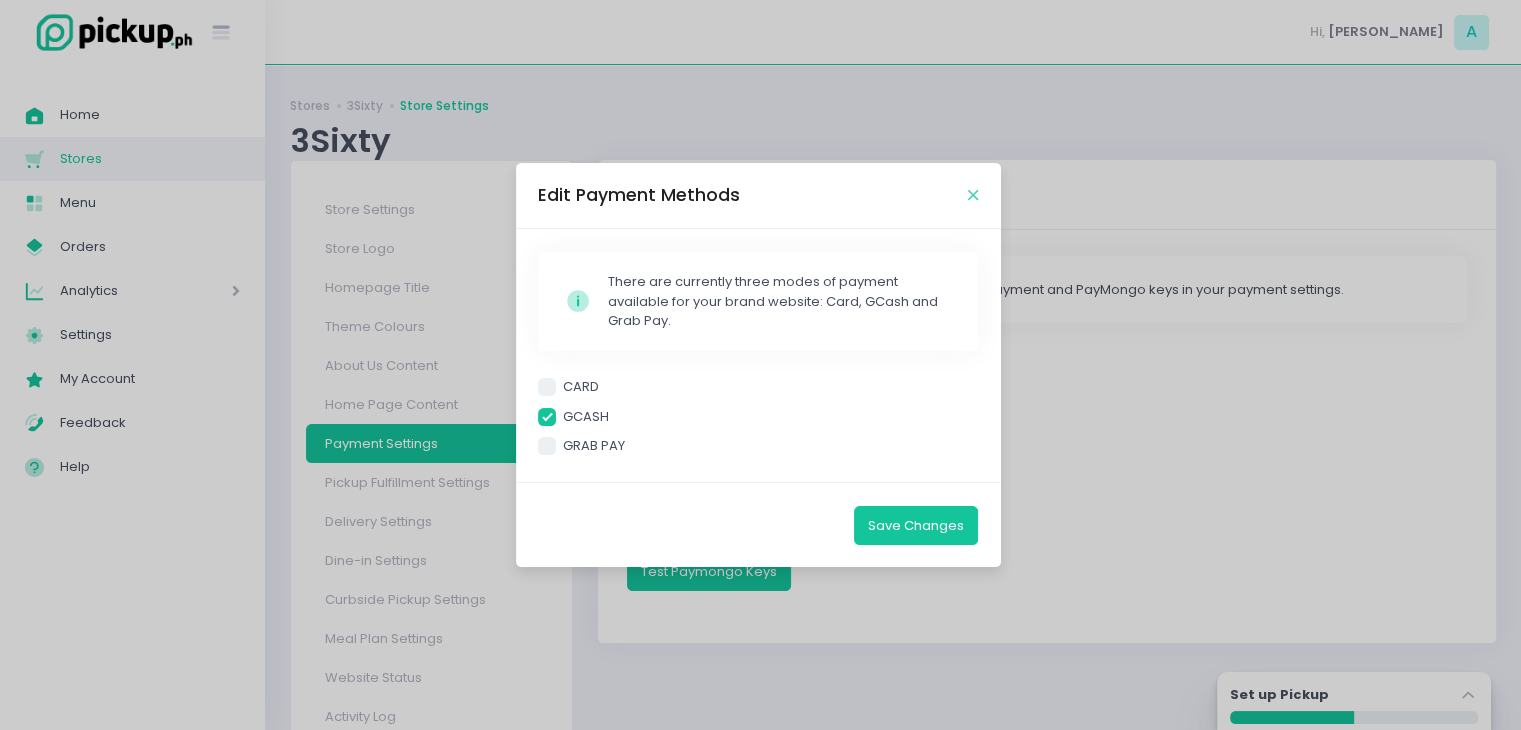 click at bounding box center (973, 195) 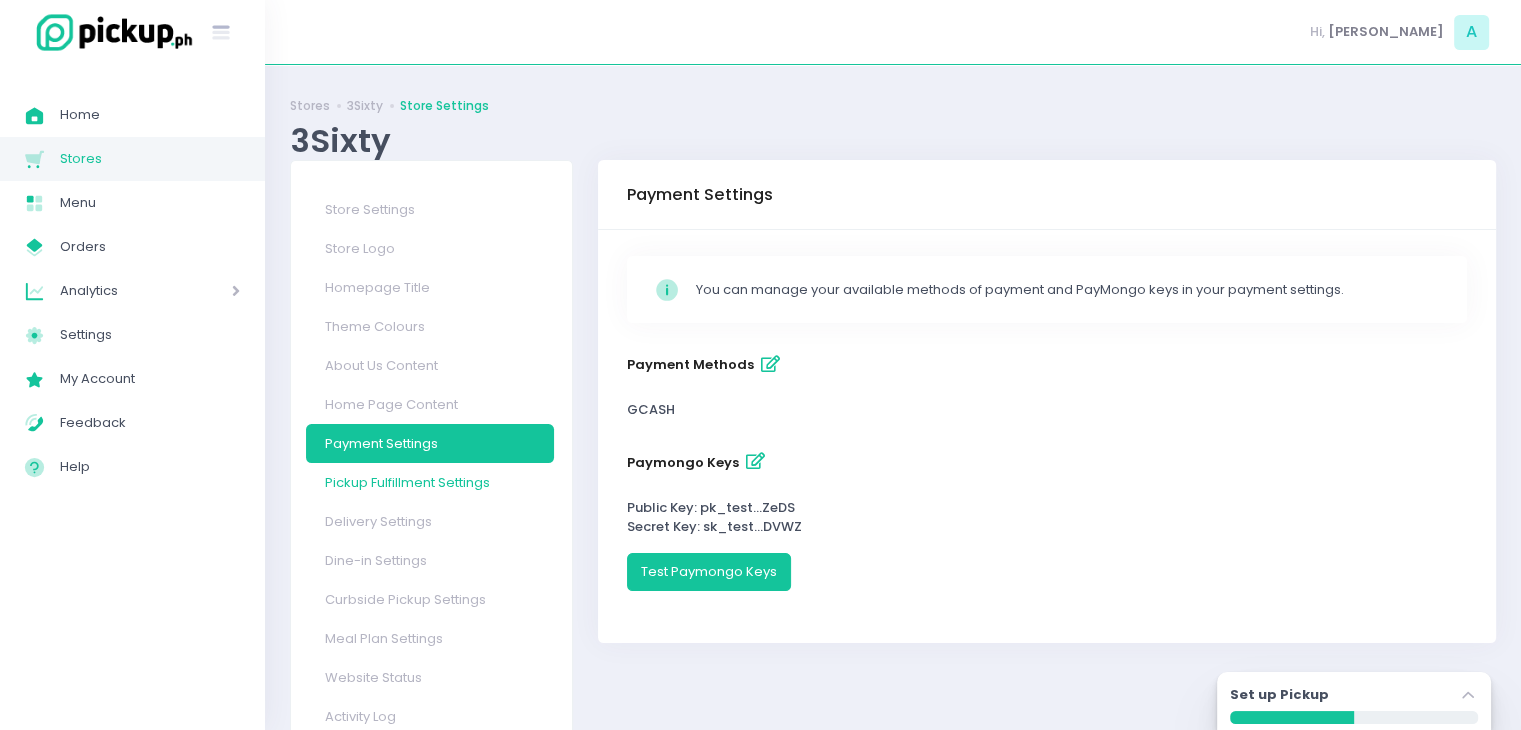 click on "Pickup Fulfillment Settings" at bounding box center [430, 482] 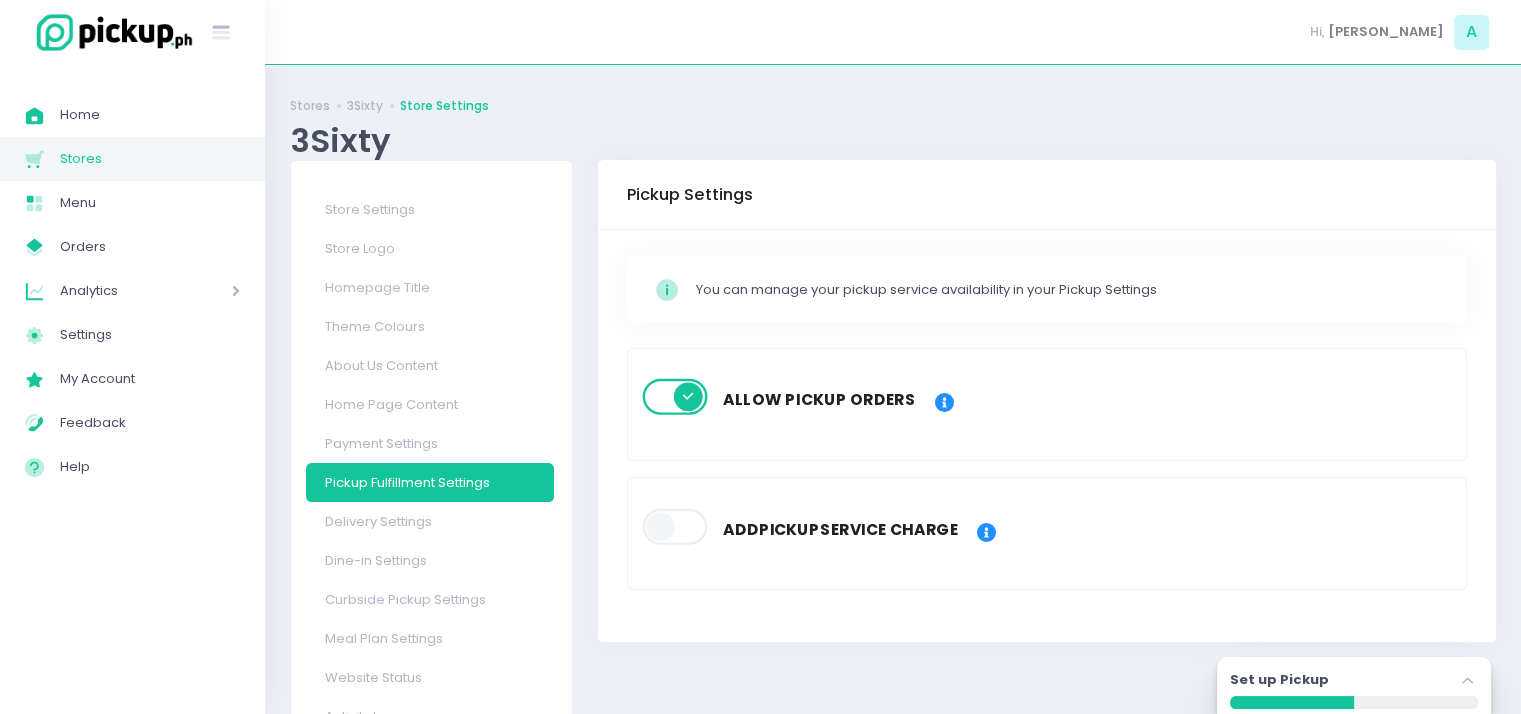 click at bounding box center [676, 527] 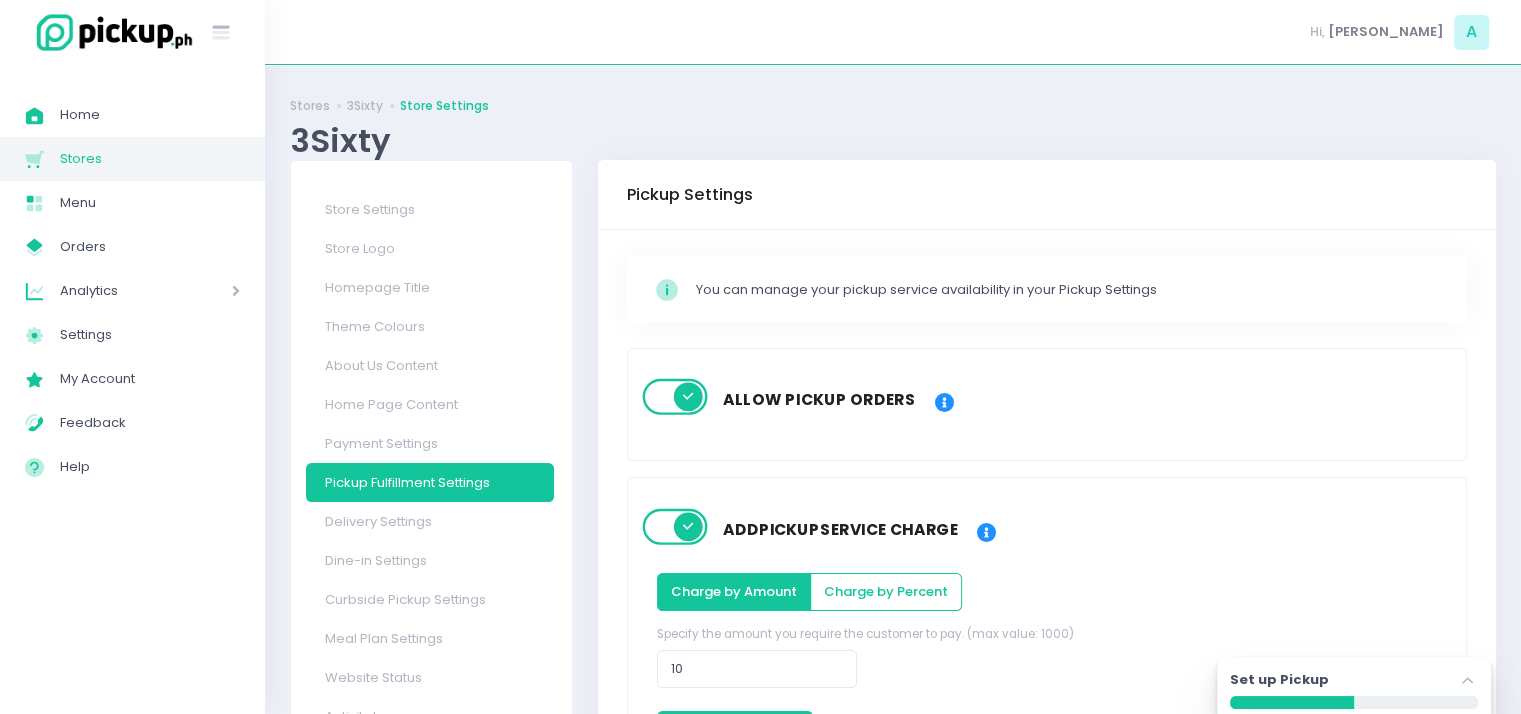 click at bounding box center [676, 527] 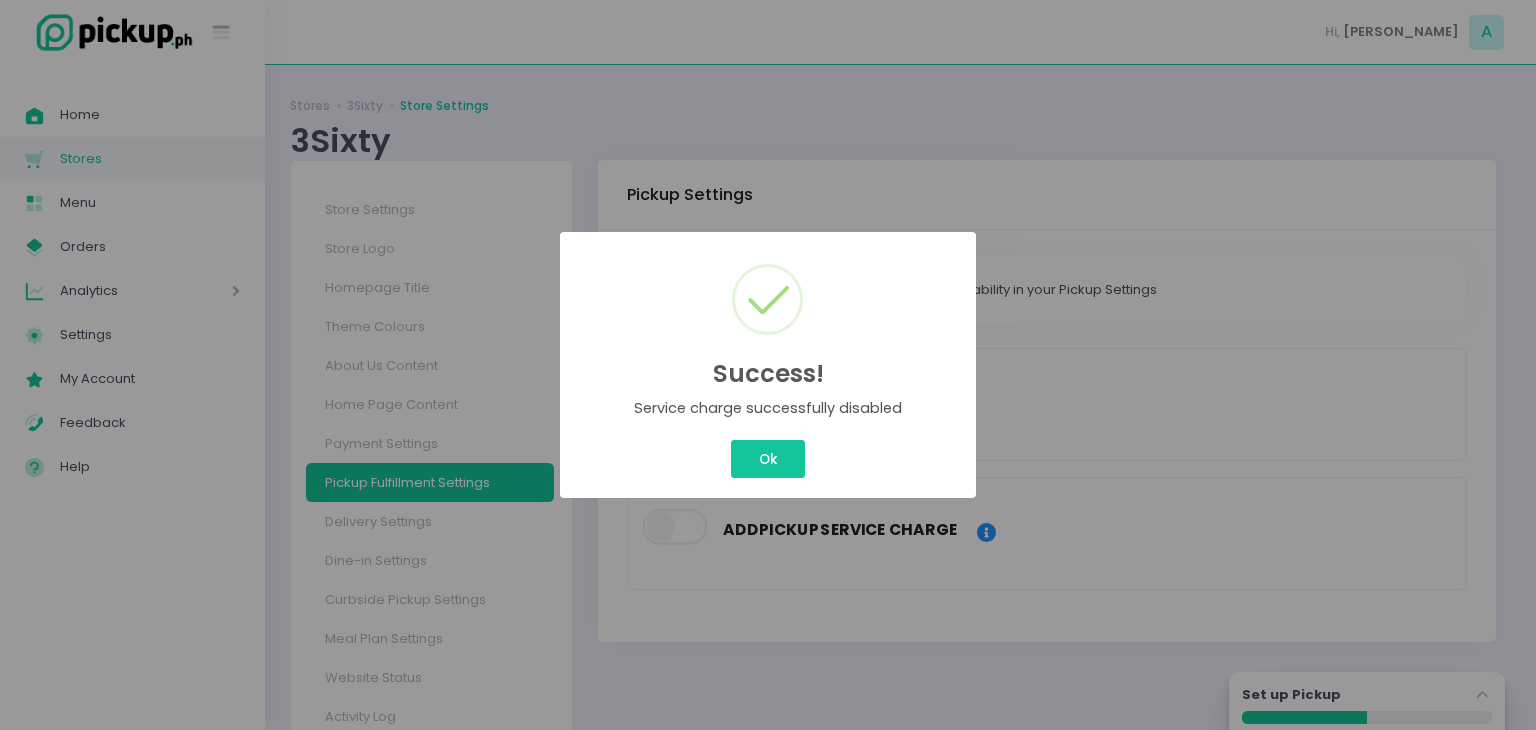 click on "Success! × Service charge successfully disabled Ok Cancel" at bounding box center (768, 365) 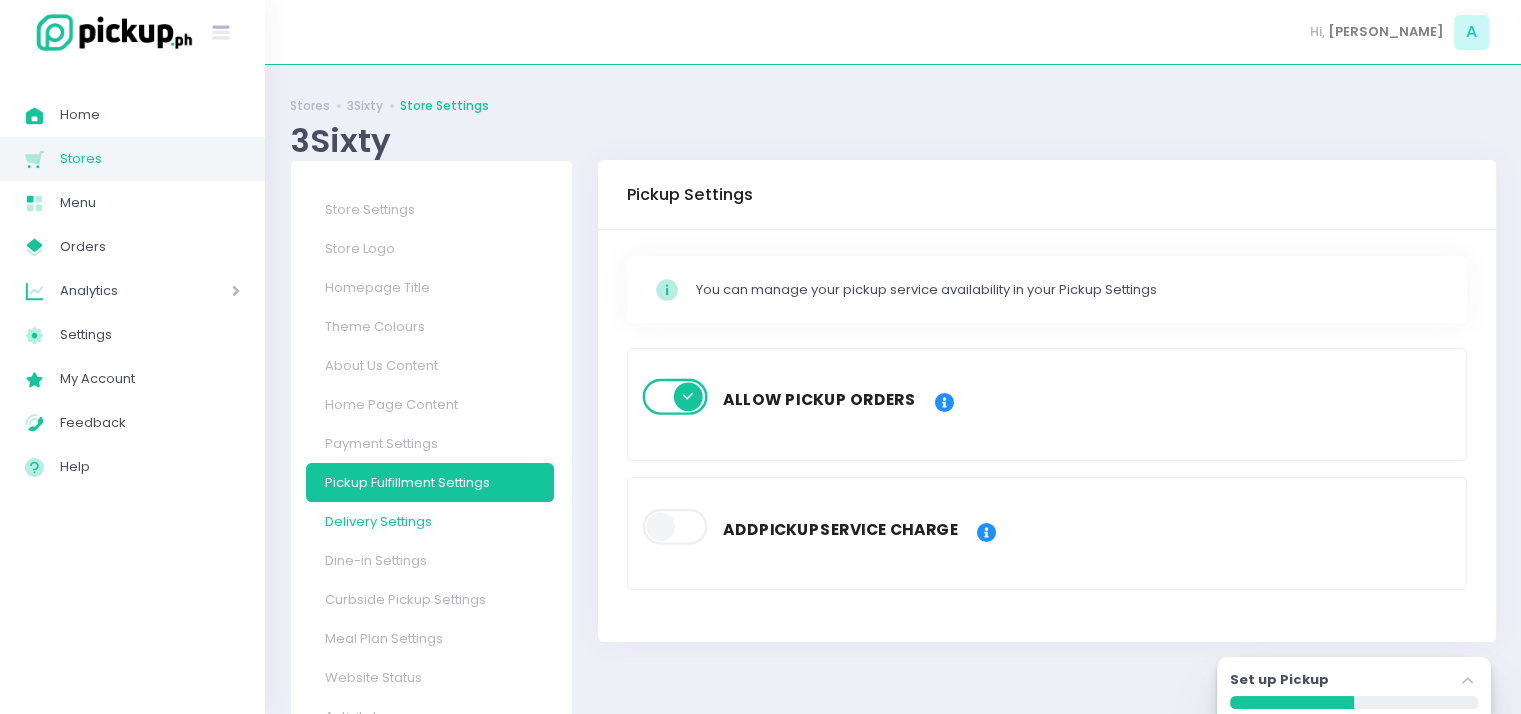 click on "Delivery Settings" at bounding box center (430, 521) 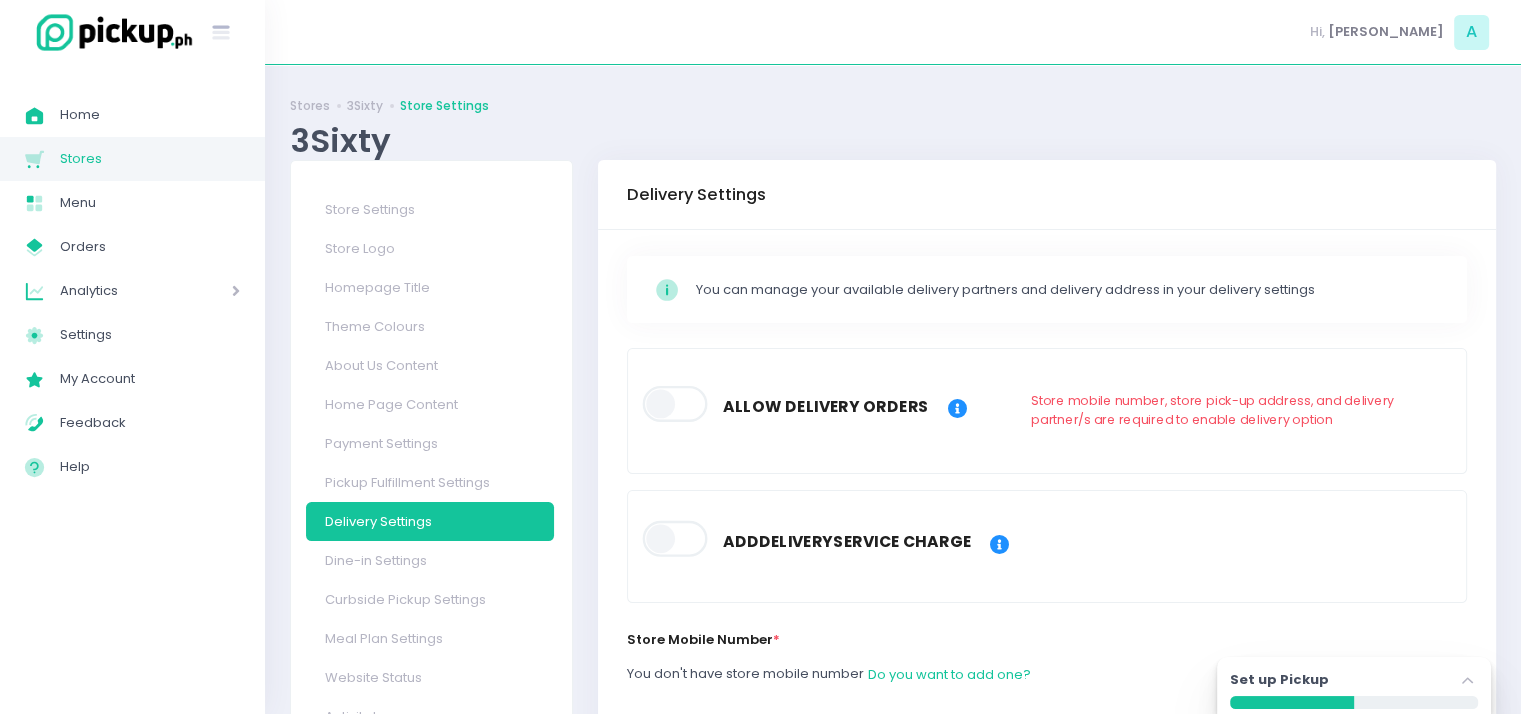 click at bounding box center (676, 404) 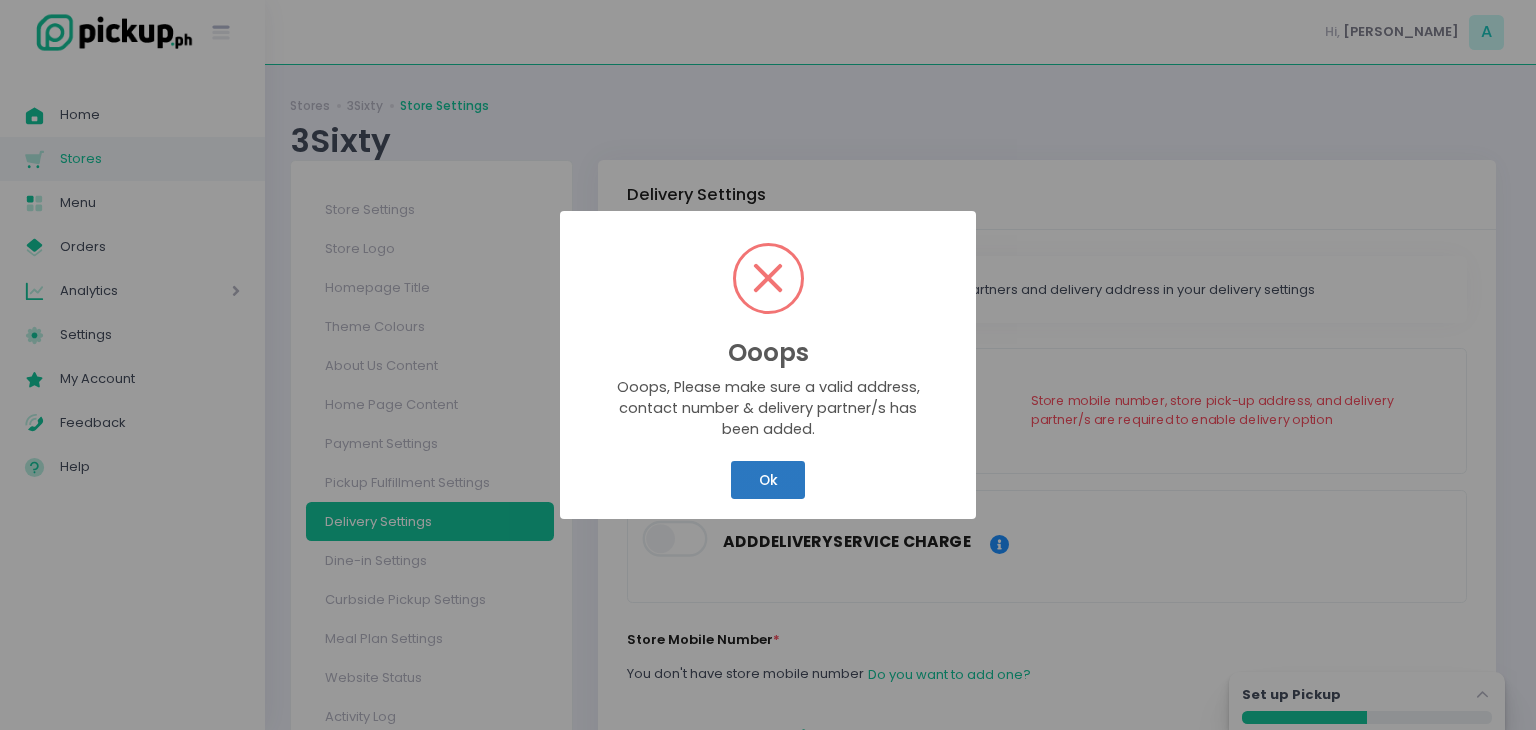 click on "Ok" at bounding box center (768, 480) 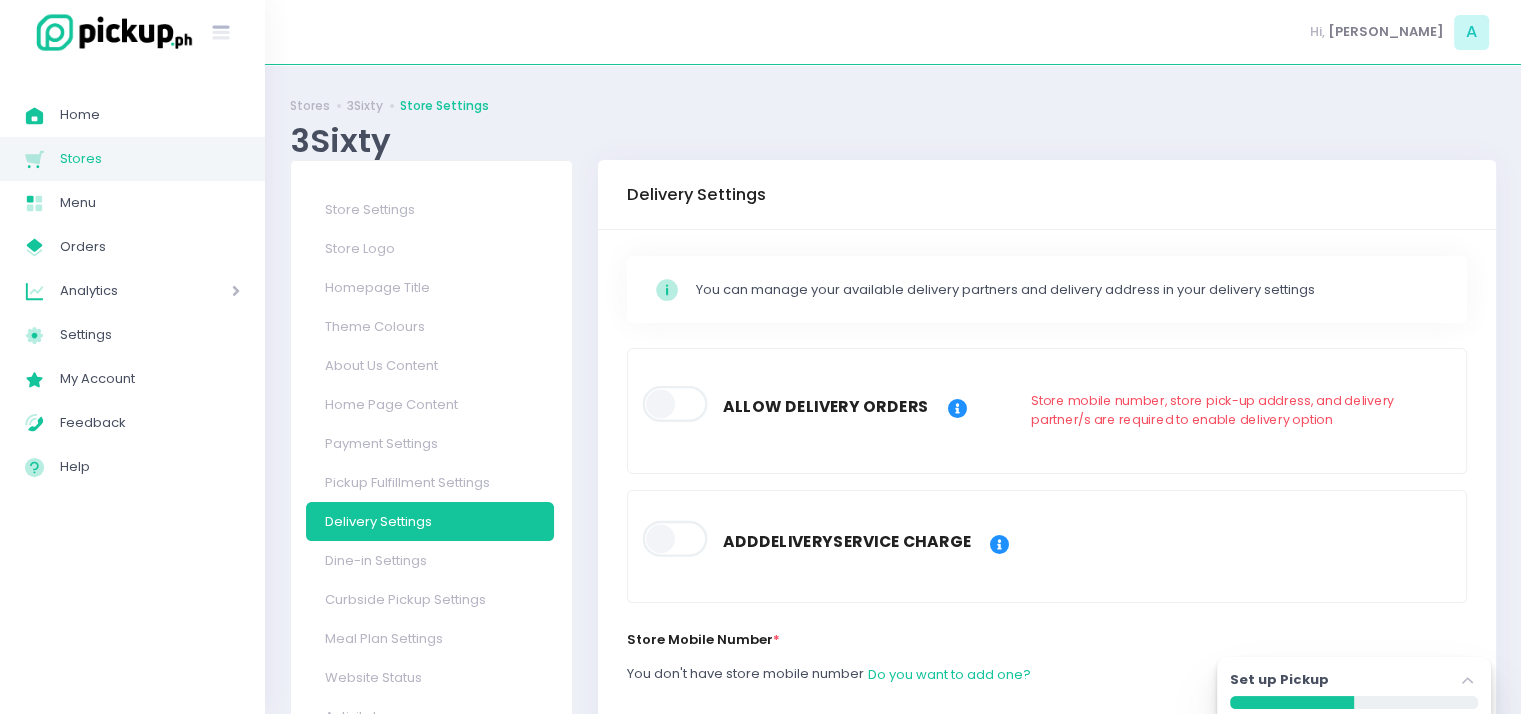 click at bounding box center [676, 404] 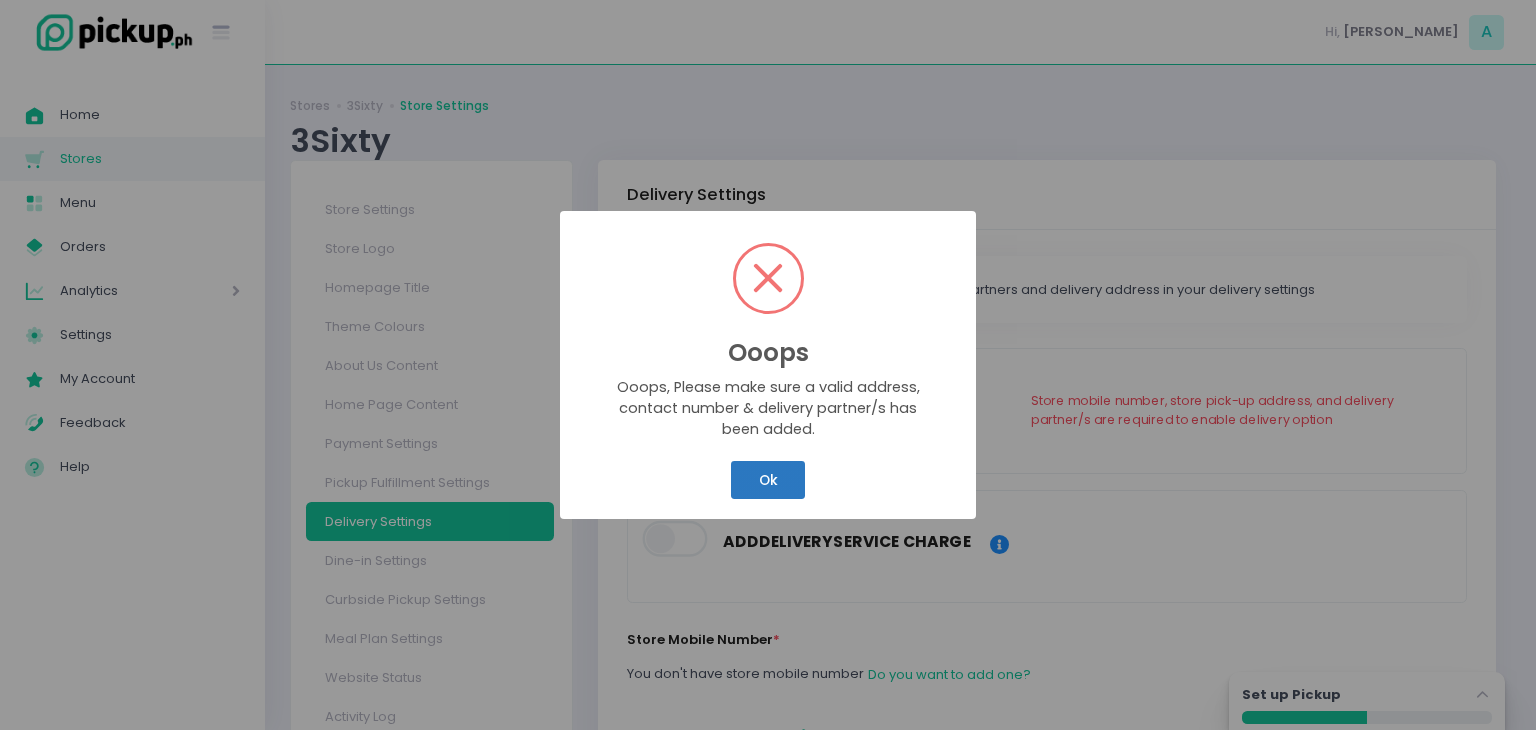 click on "Ok" at bounding box center [768, 480] 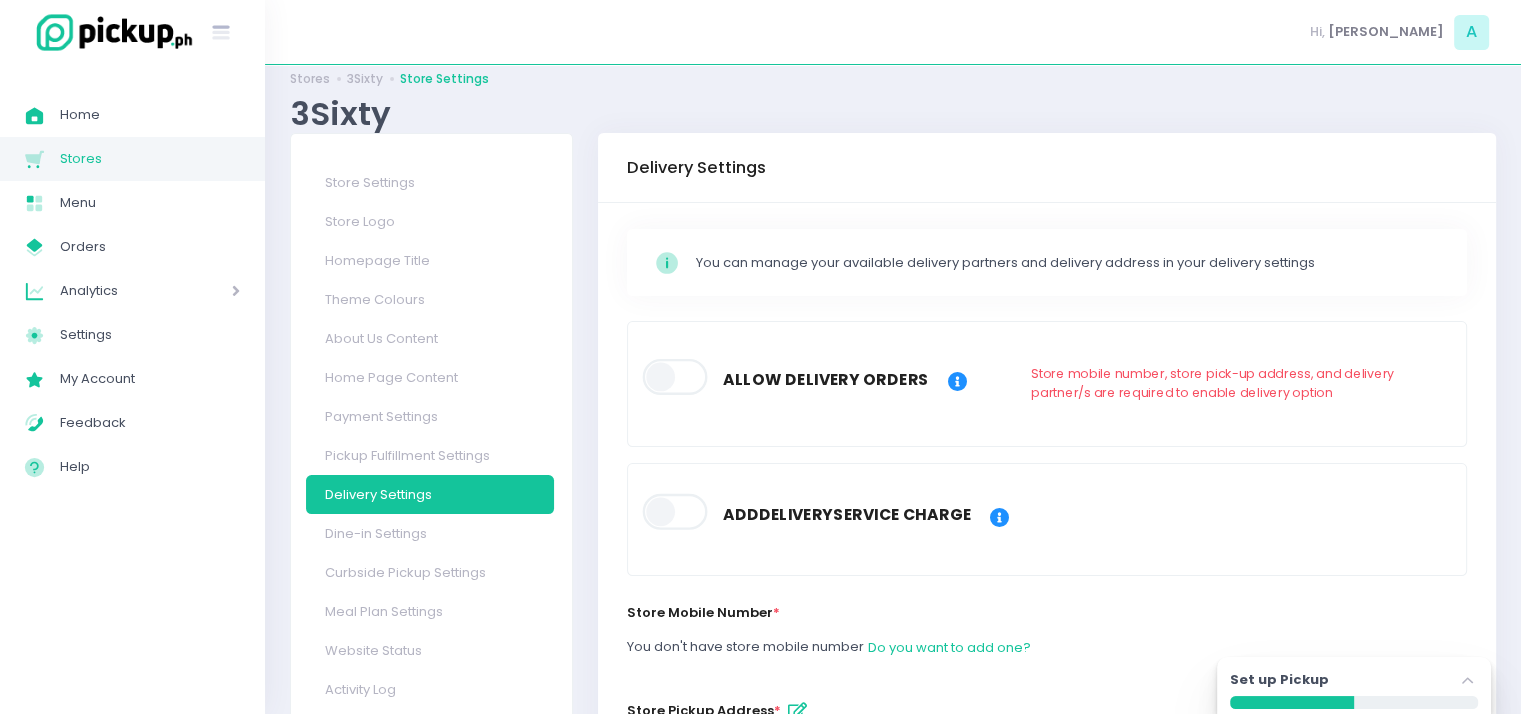 scroll, scrollTop: 28, scrollLeft: 0, axis: vertical 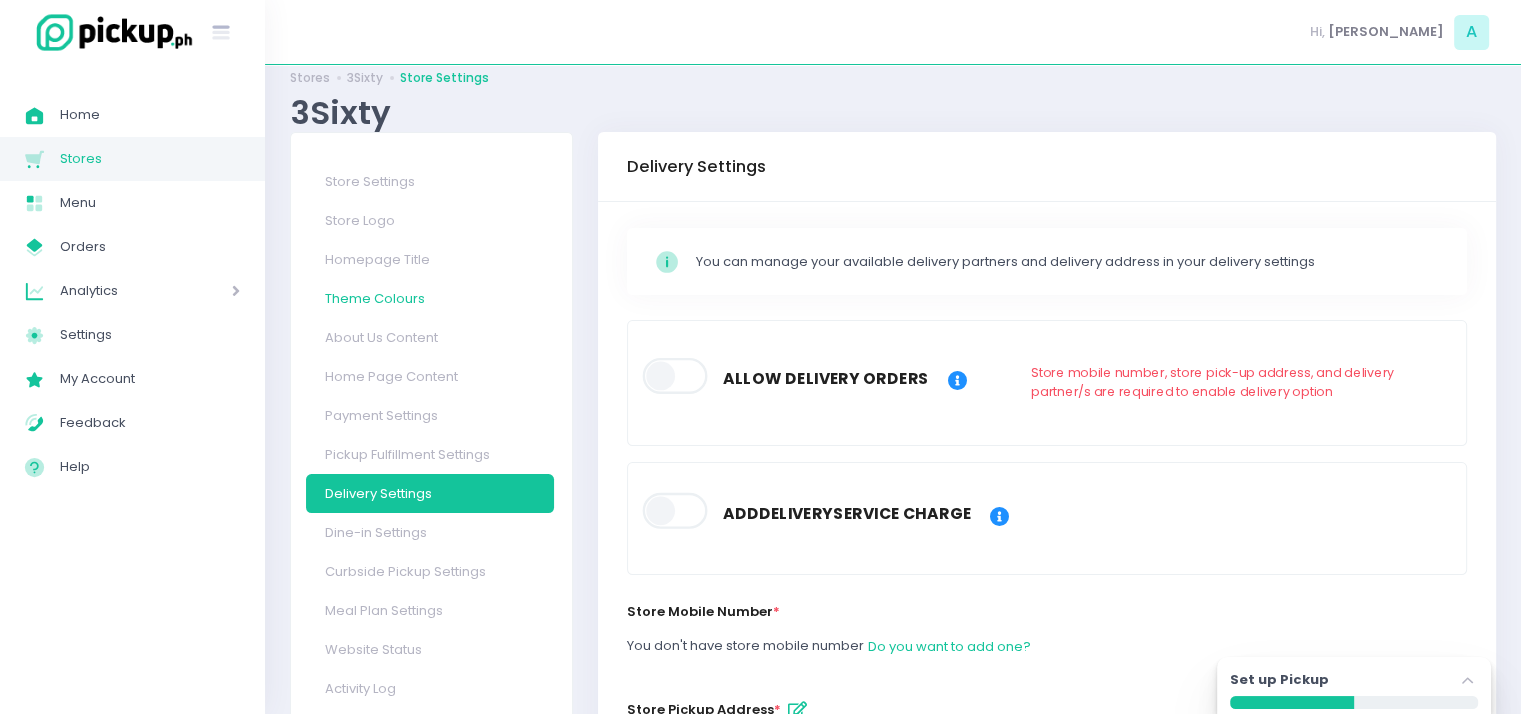 click on "Theme Colours" at bounding box center [430, 298] 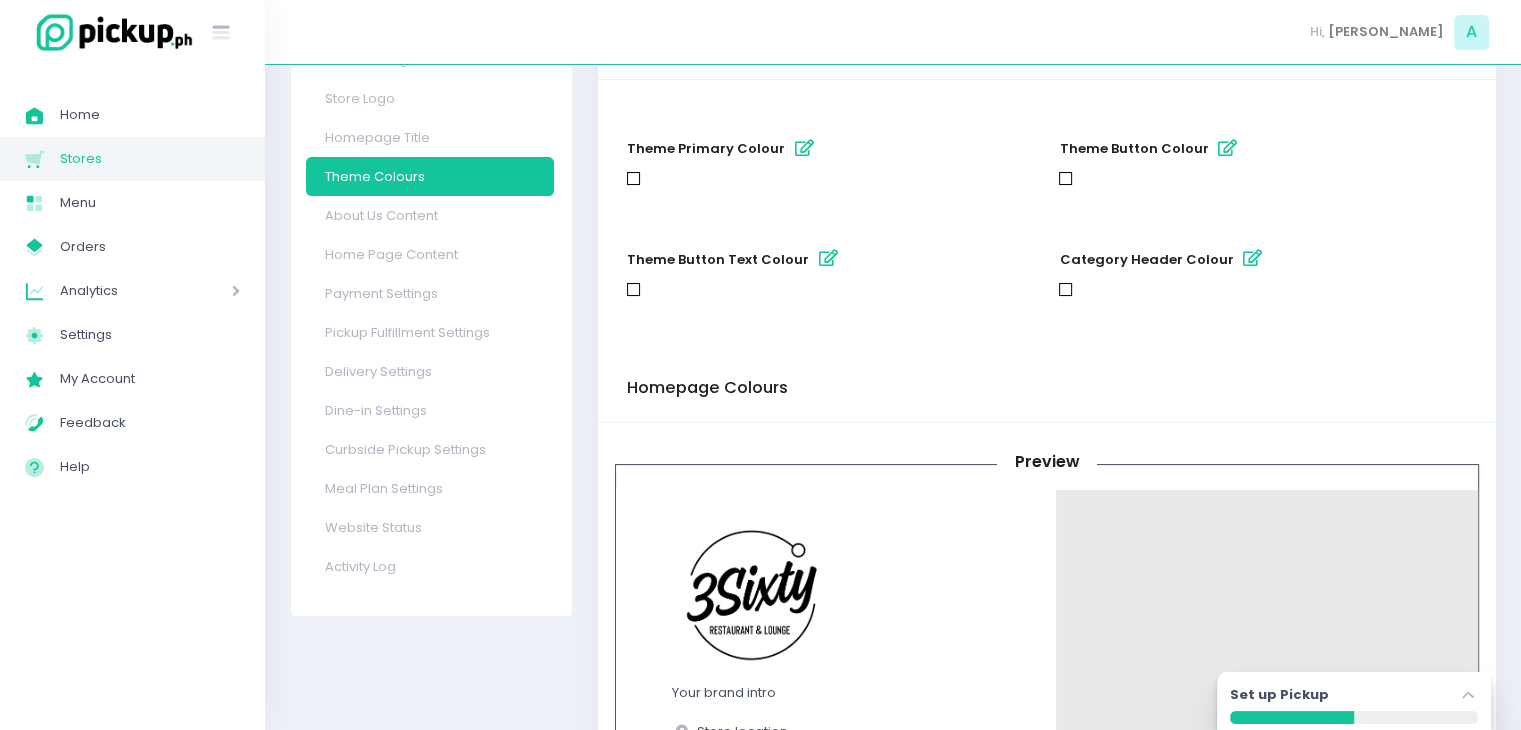 scroll, scrollTop: 154, scrollLeft: 0, axis: vertical 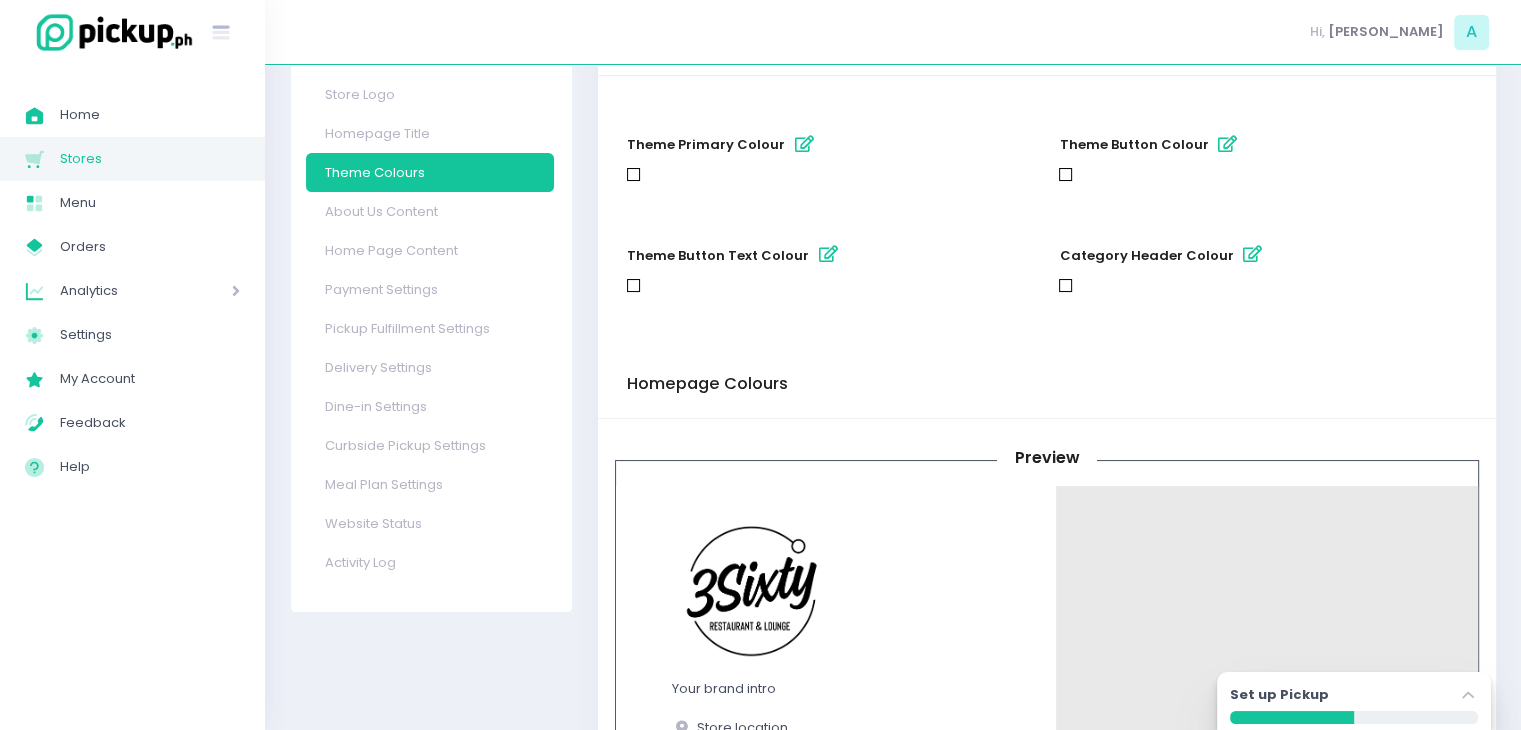 click at bounding box center (804, 144) 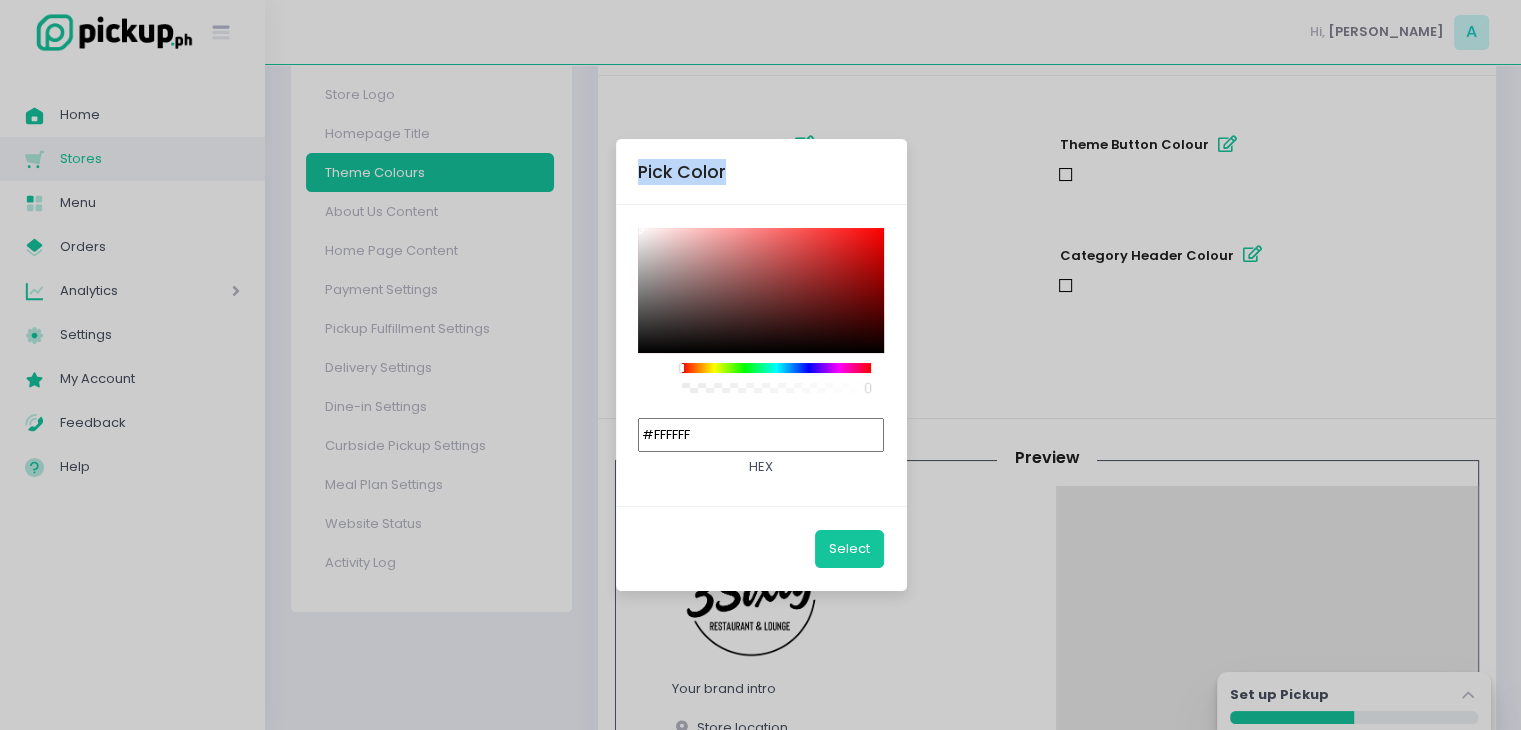 drag, startPoint x: 689, startPoint y: 336, endPoint x: 601, endPoint y: 377, distance: 97.082436 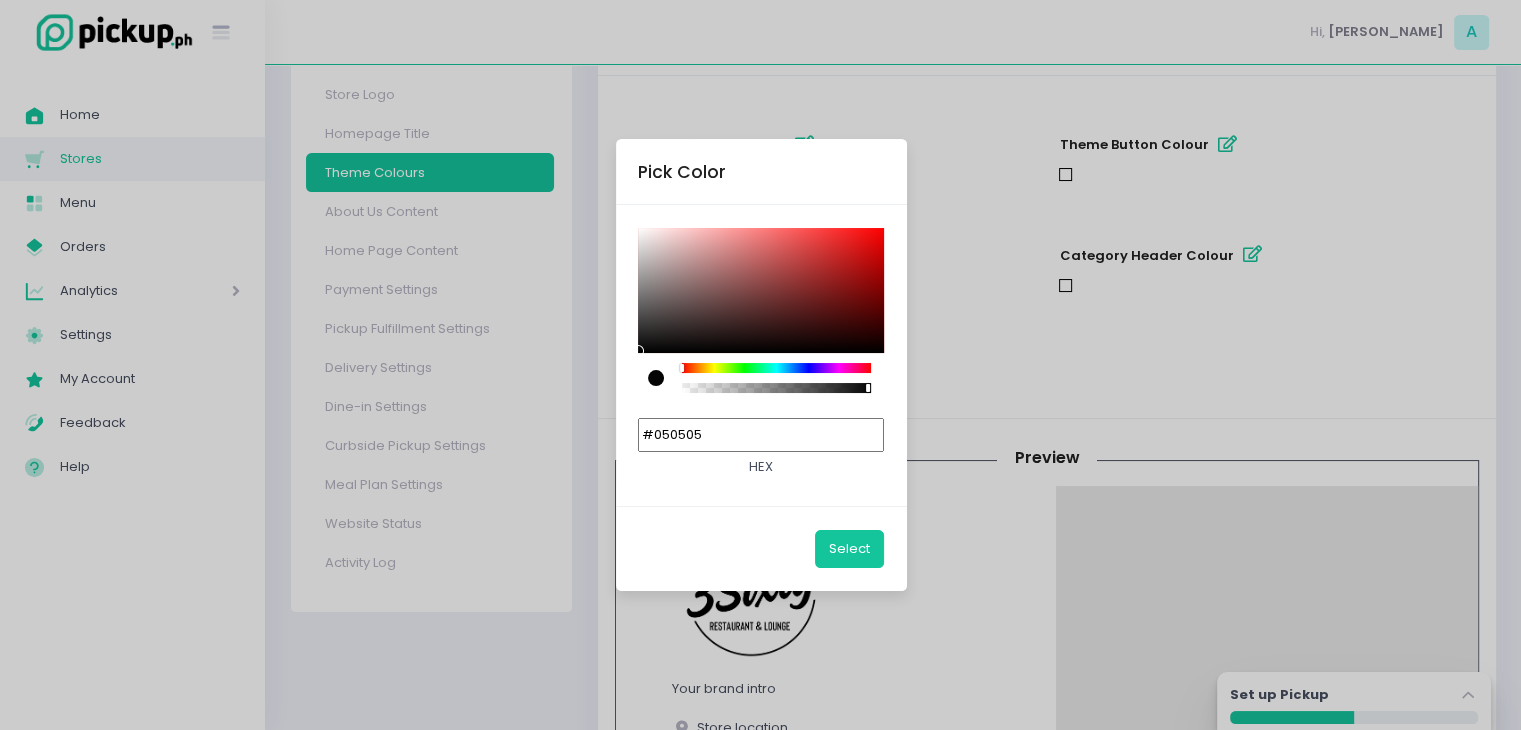 click at bounding box center [638, 351] 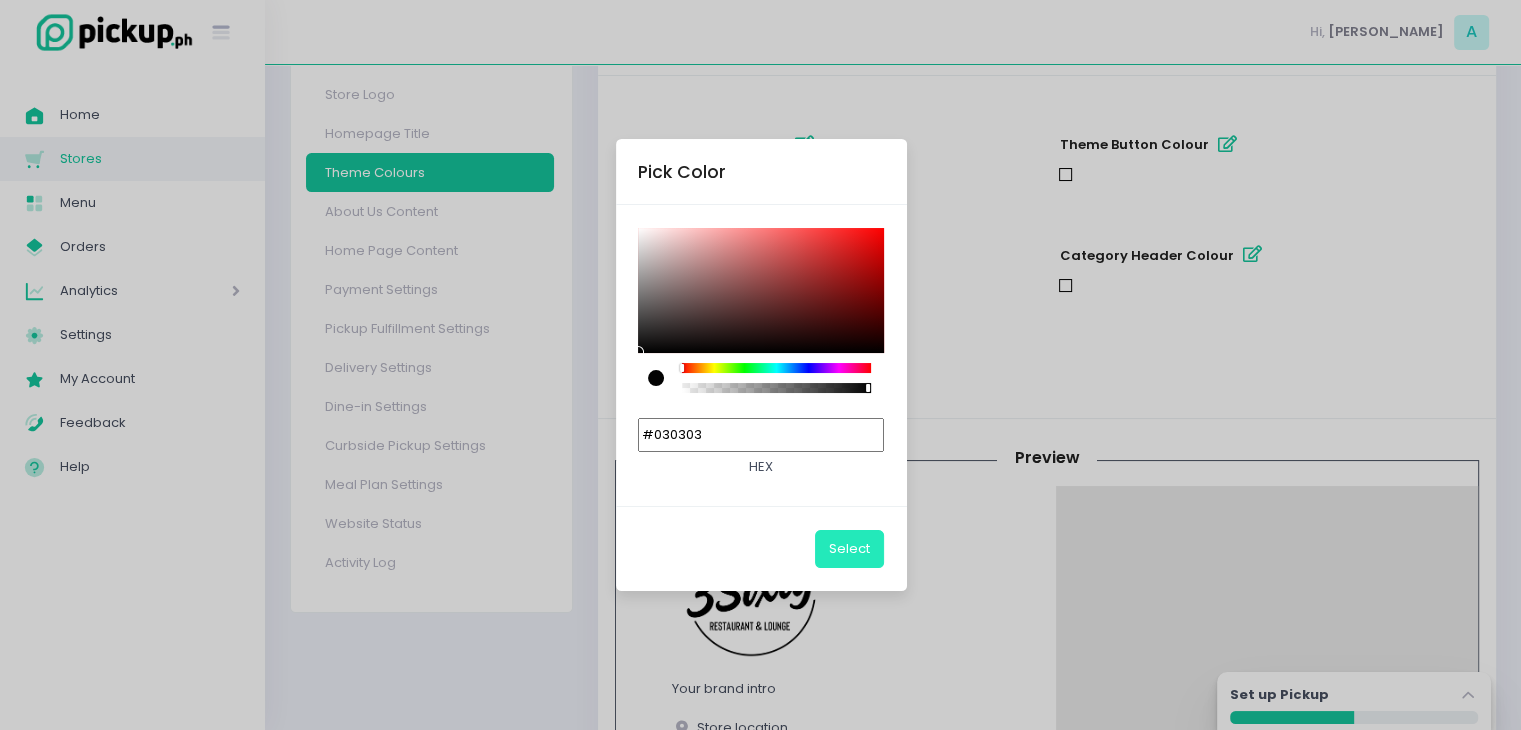 click on "Select" at bounding box center [849, 549] 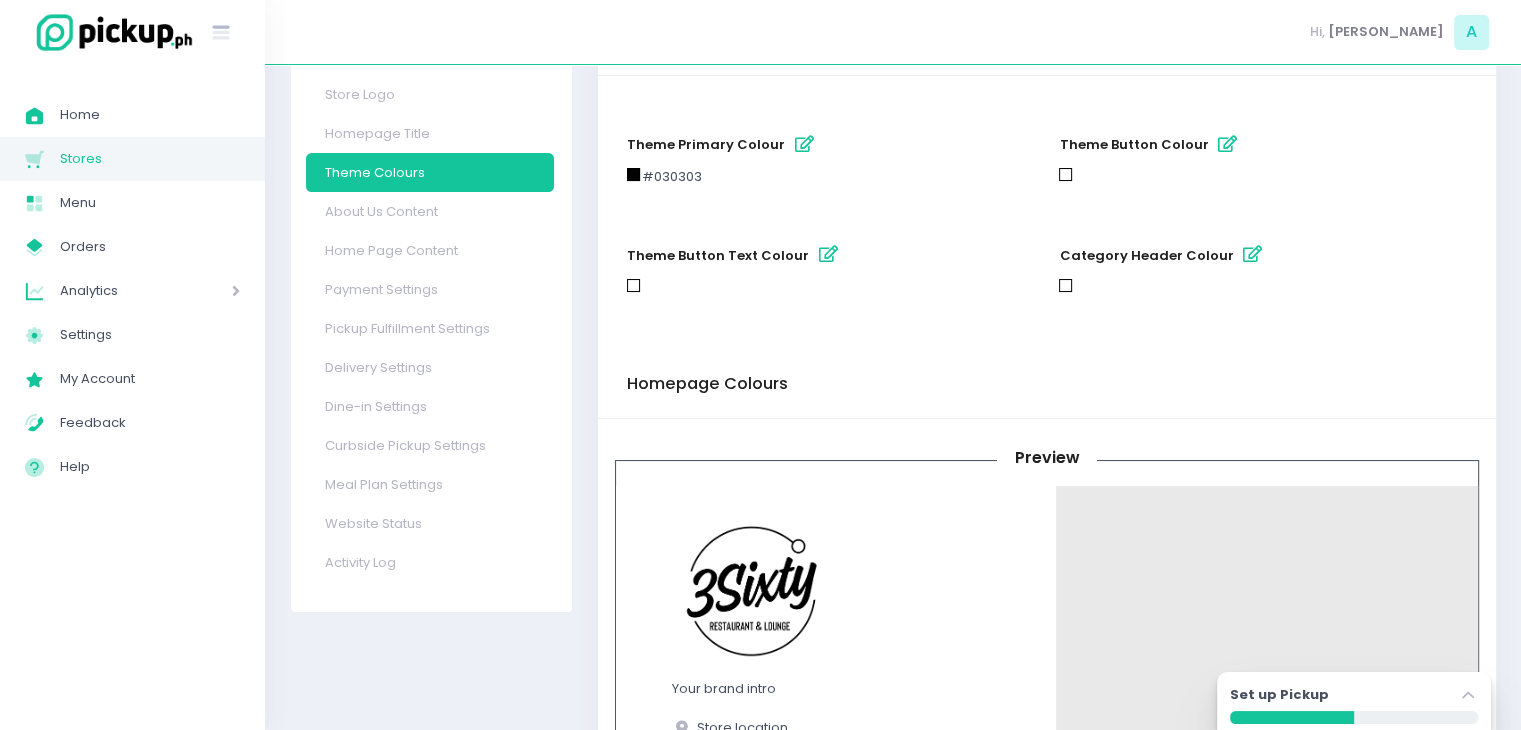 click at bounding box center [1065, 174] 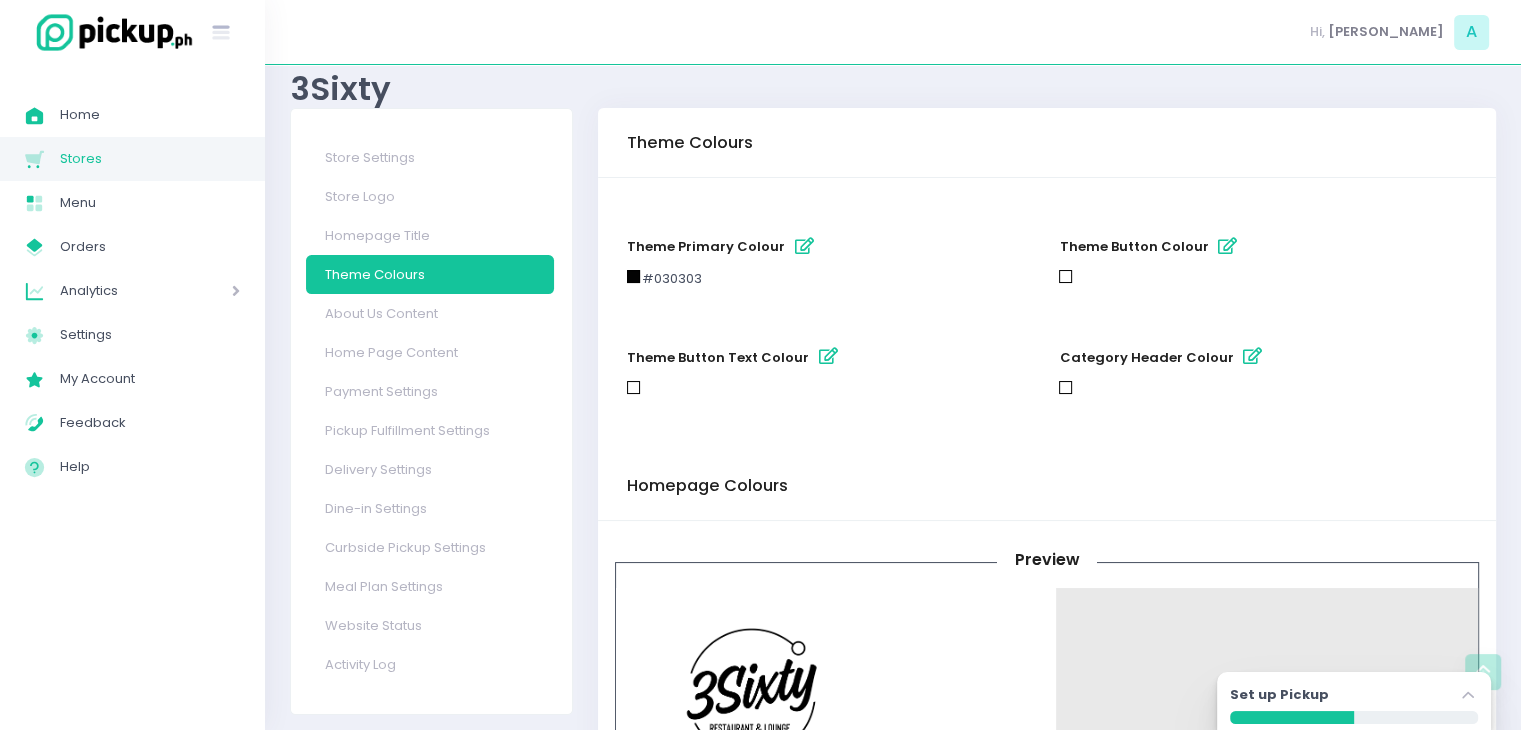 scroll, scrollTop: 52, scrollLeft: 0, axis: vertical 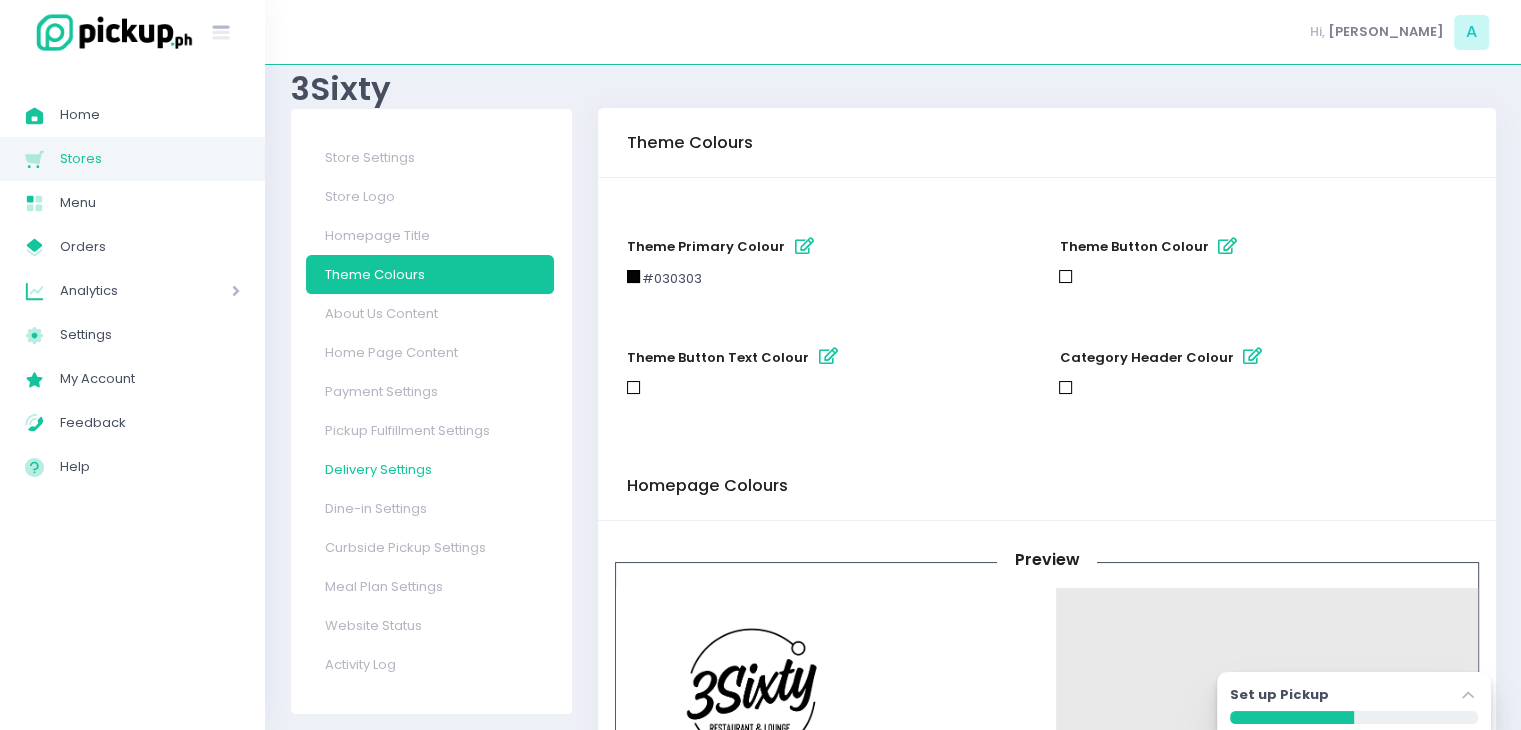 click on "Delivery Settings" at bounding box center [430, 469] 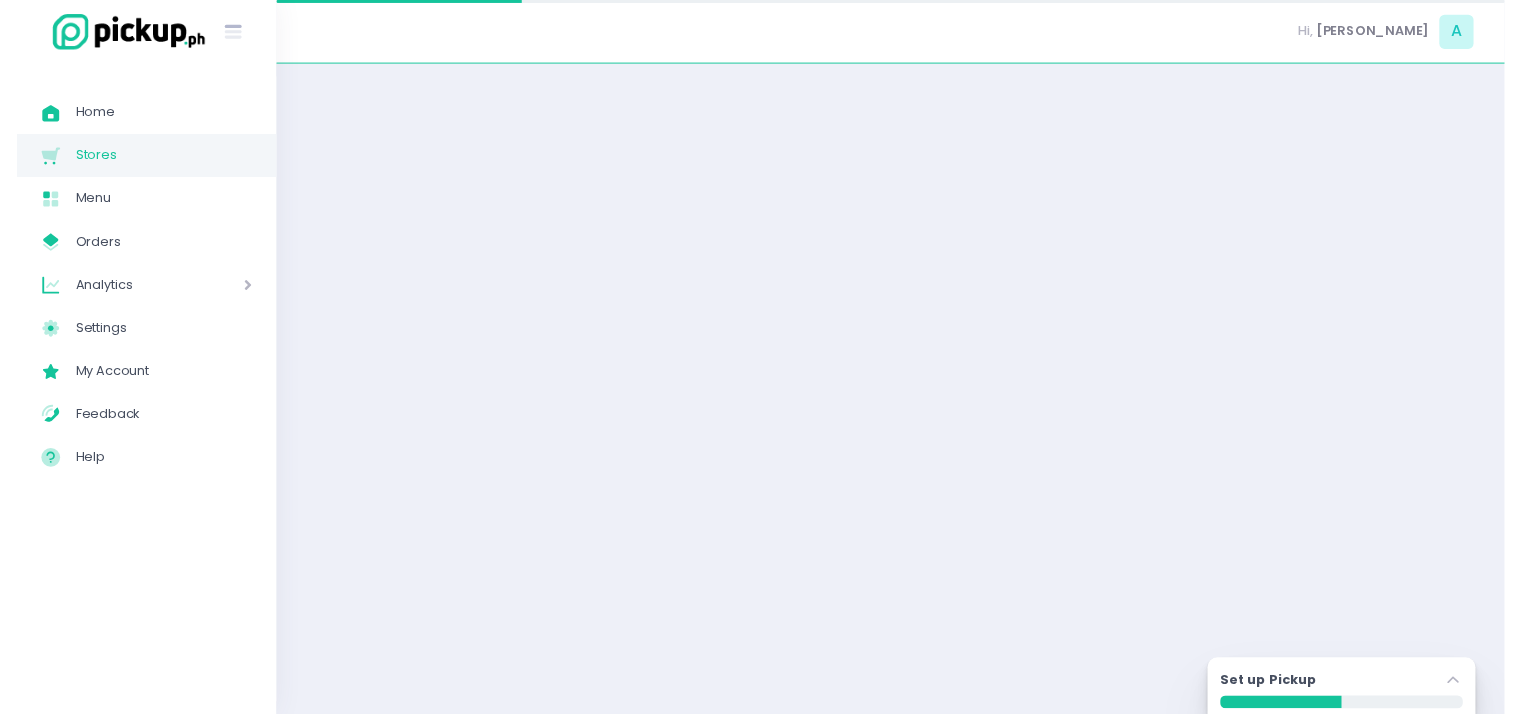 scroll, scrollTop: 0, scrollLeft: 0, axis: both 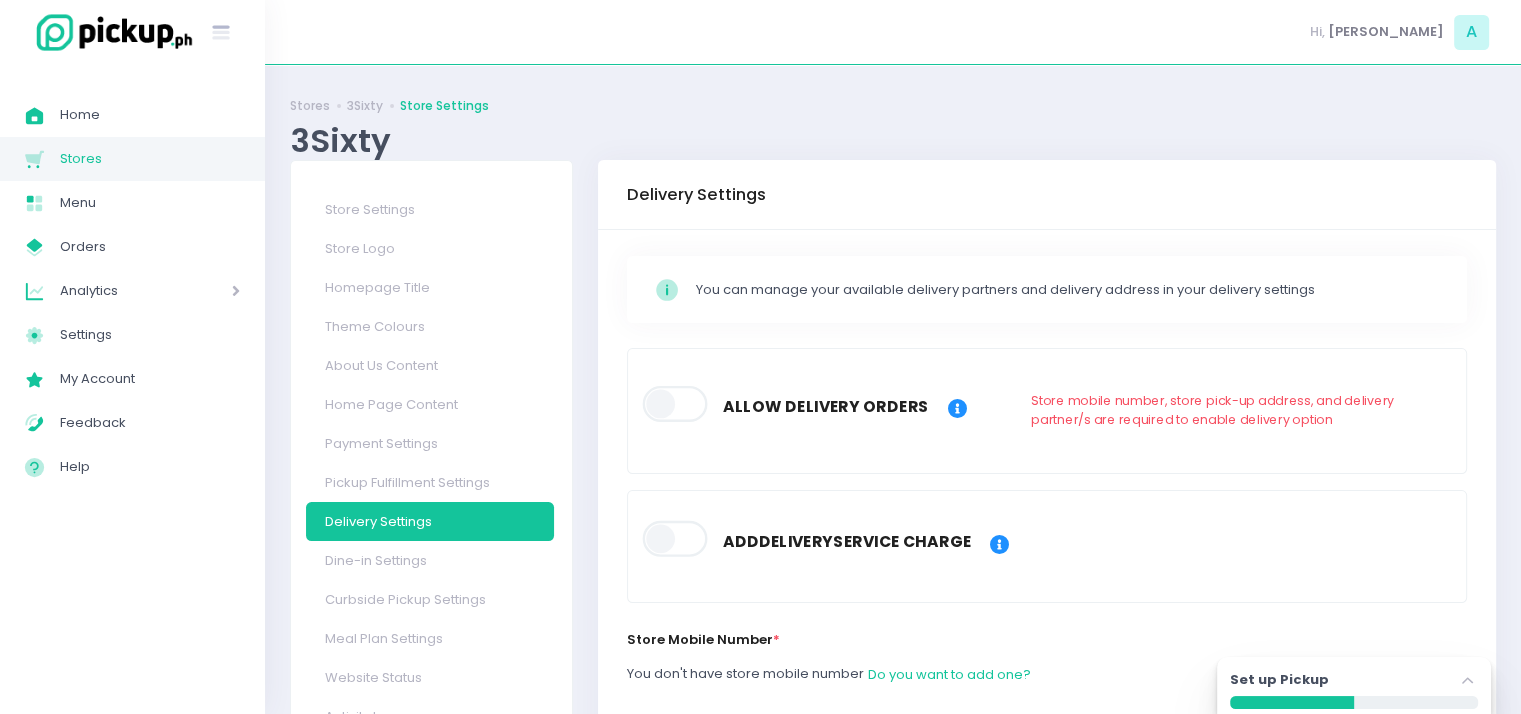 click at bounding box center (676, 404) 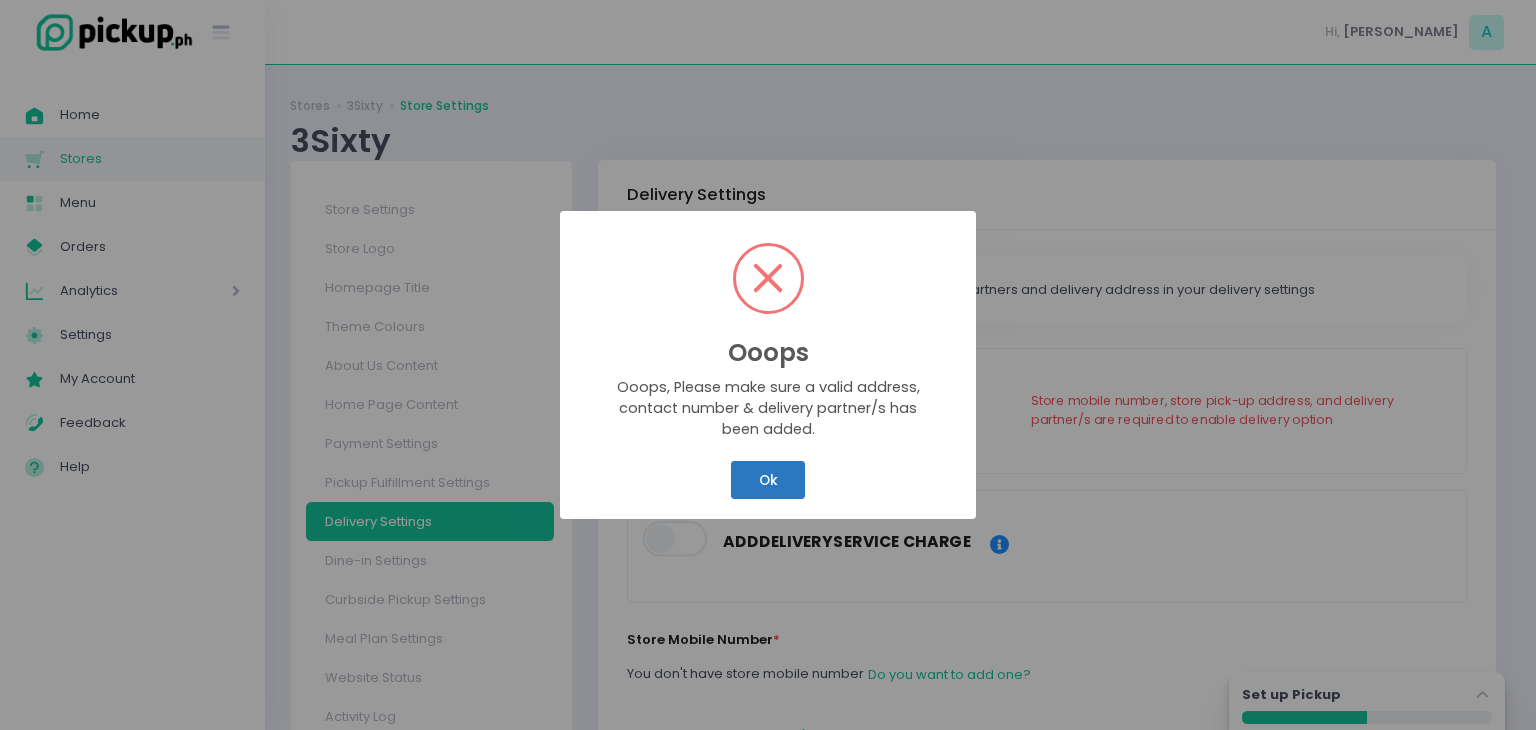 click on "Ok" at bounding box center [768, 480] 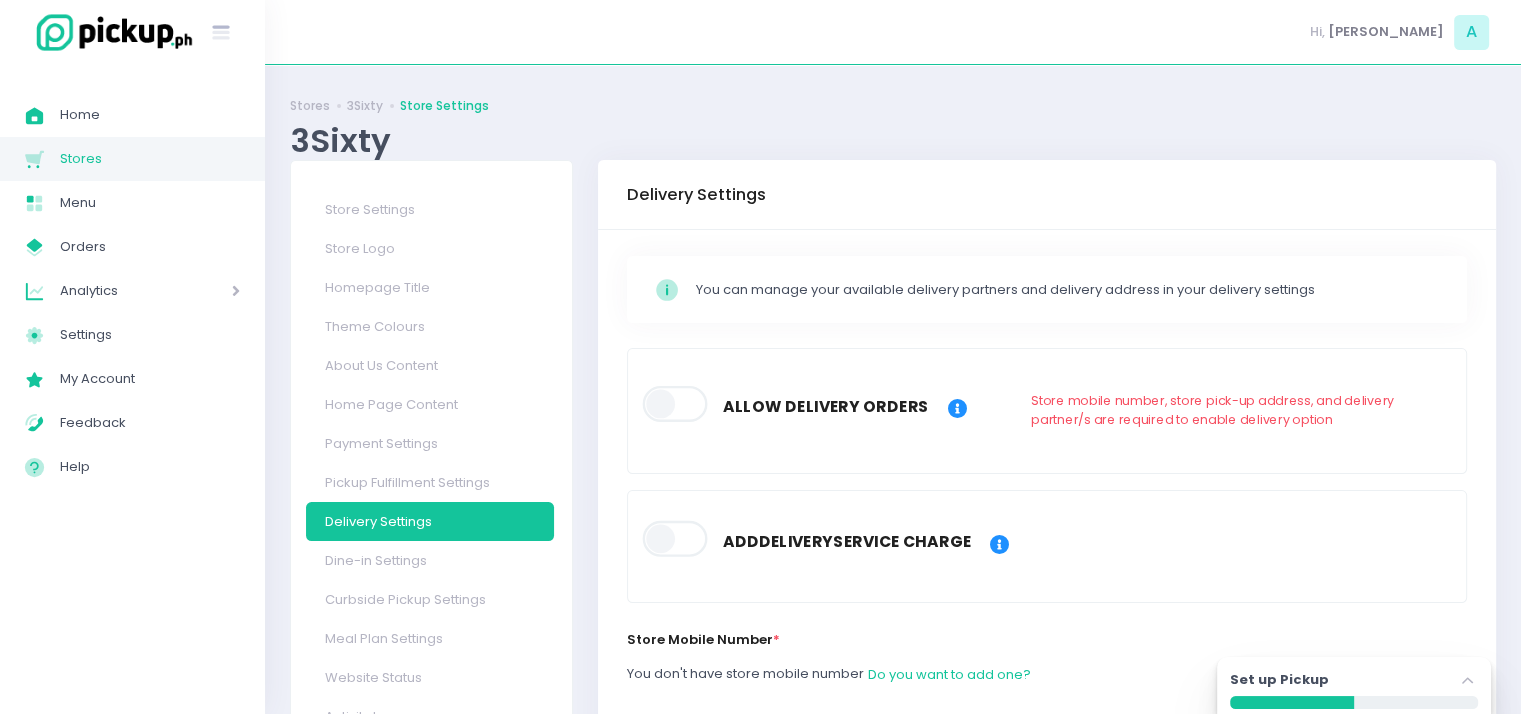 click at bounding box center [656, 546] 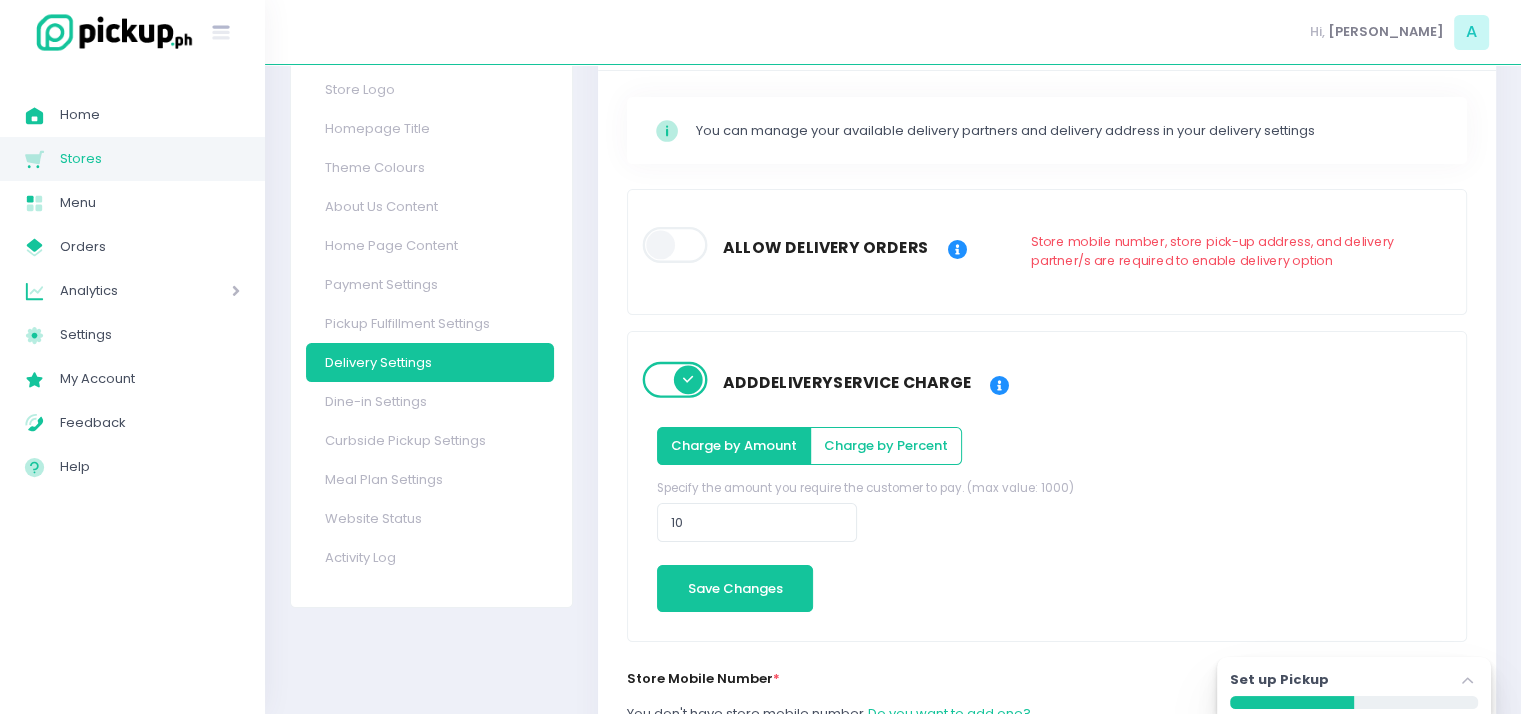 scroll, scrollTop: 160, scrollLeft: 0, axis: vertical 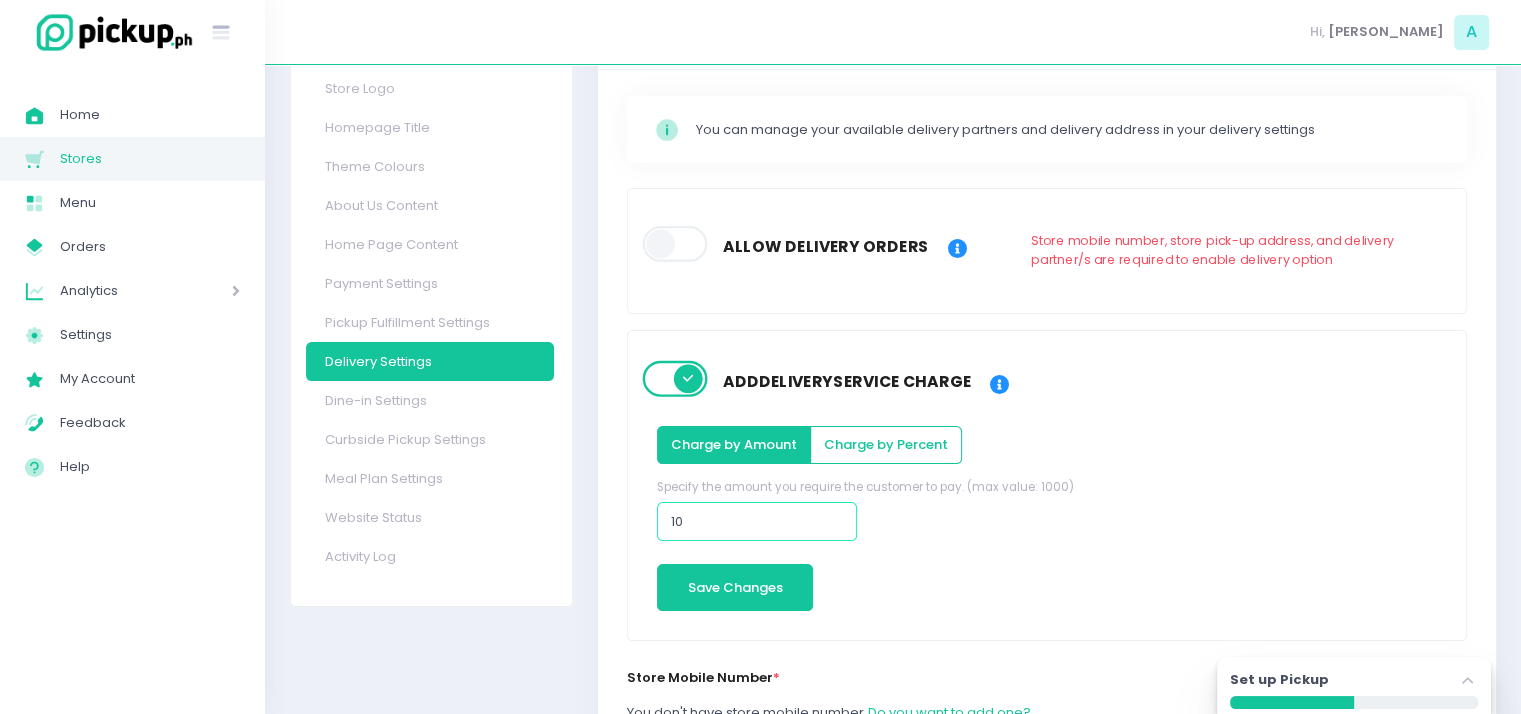click on "10" at bounding box center (757, 521) 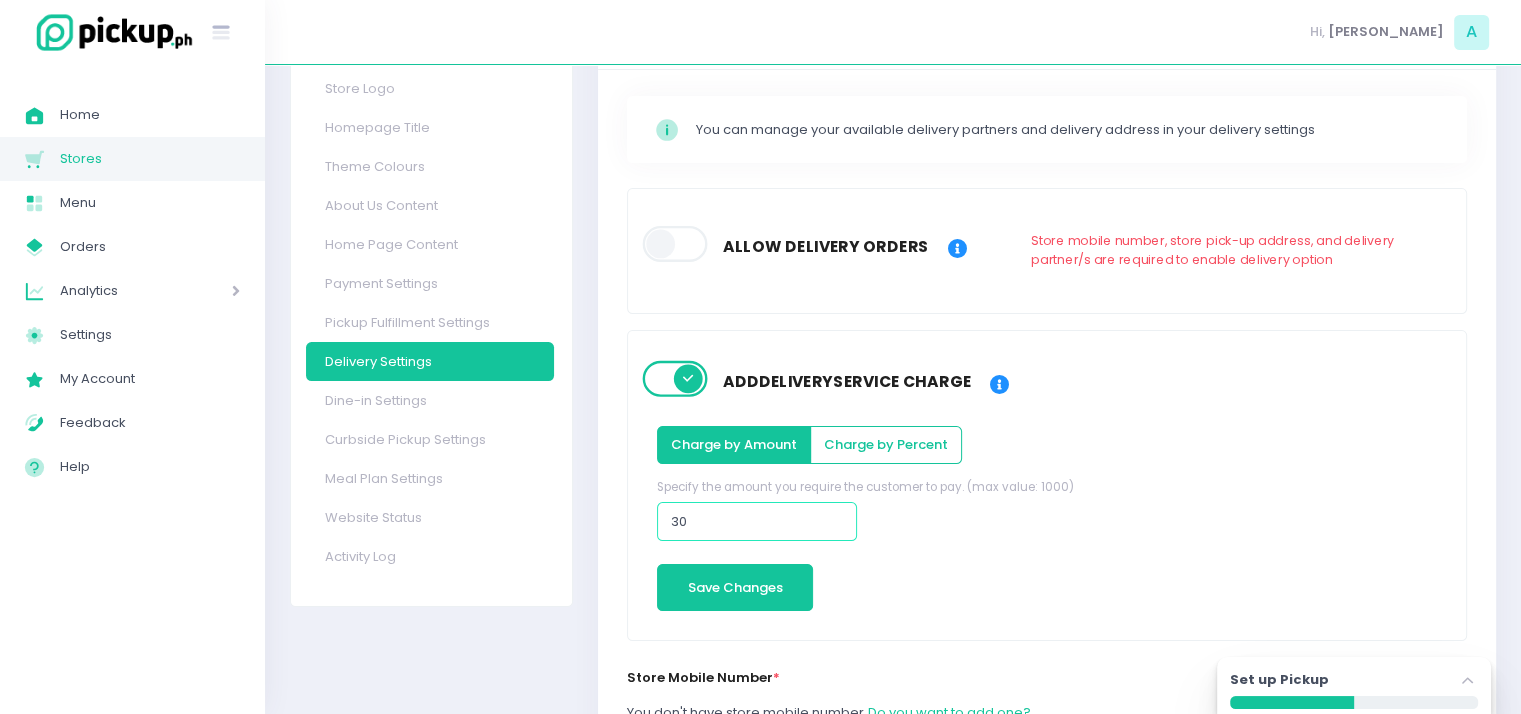 click on "30" at bounding box center [757, 521] 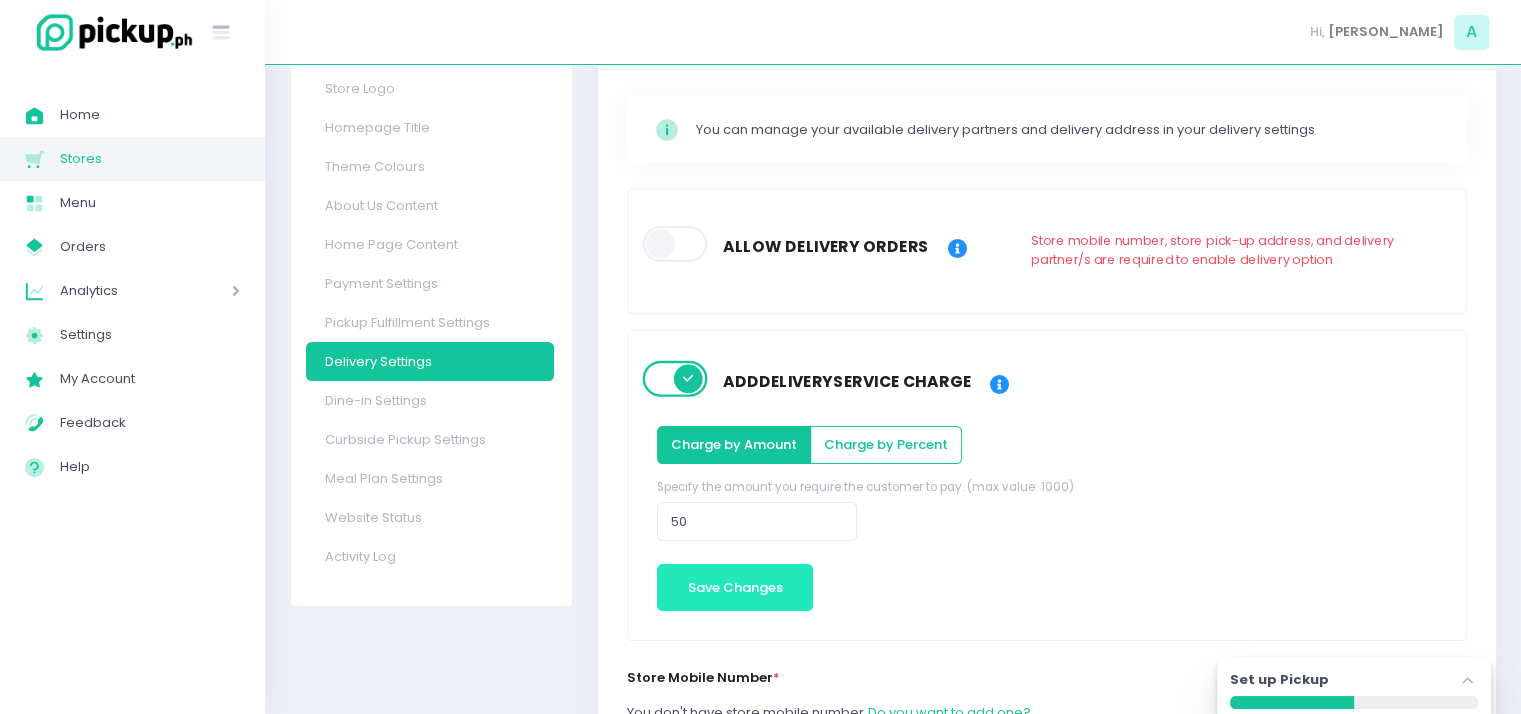 click on "Save Changes" at bounding box center (735, 588) 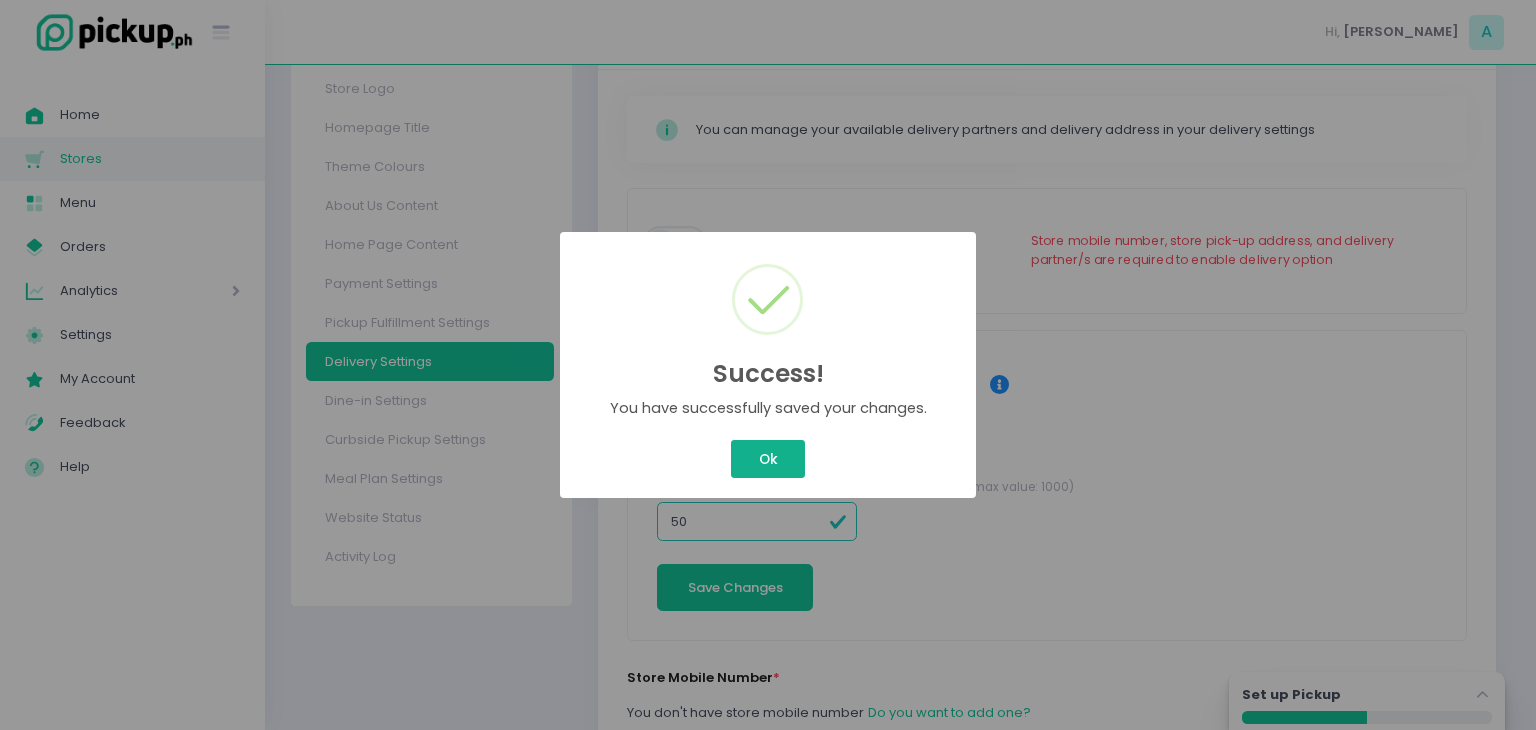 click on "Ok" at bounding box center [768, 459] 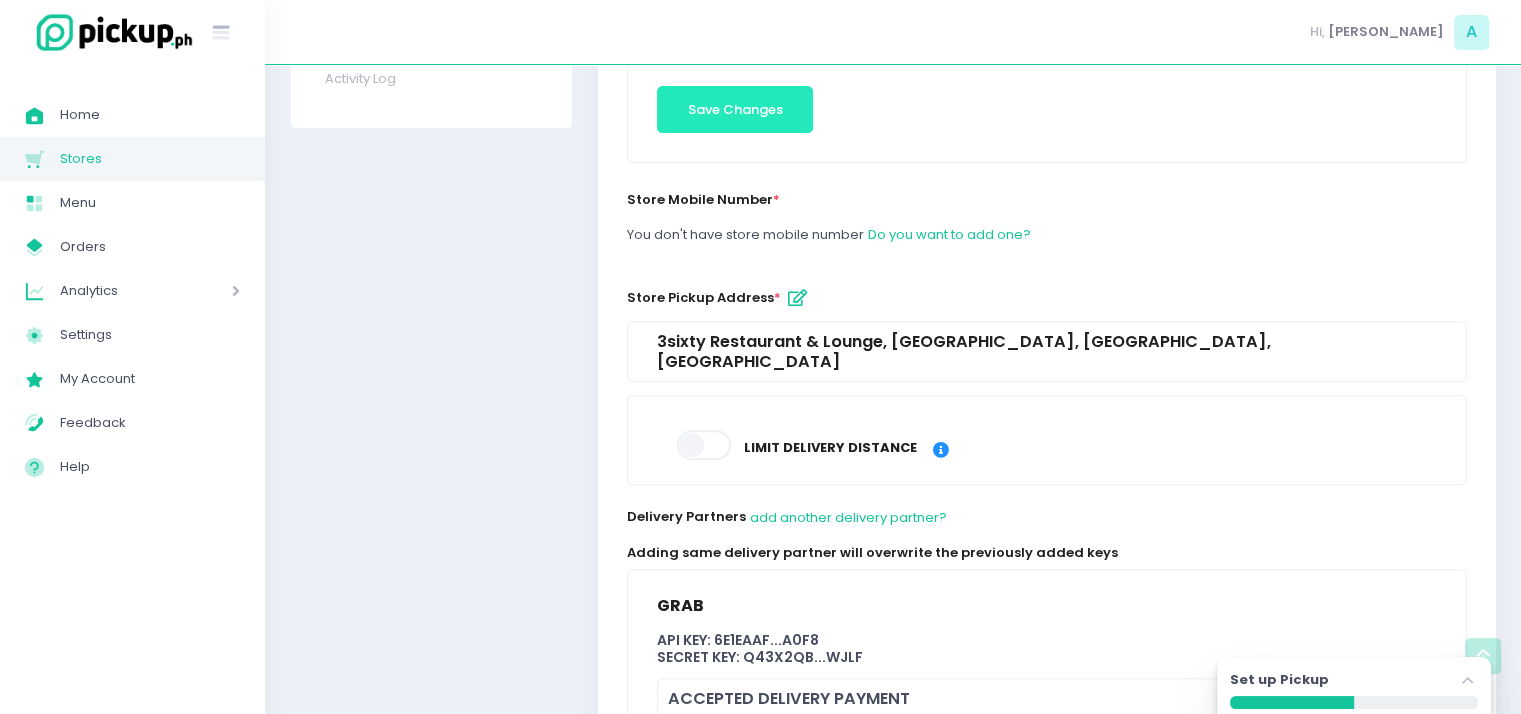 scroll, scrollTop: 639, scrollLeft: 0, axis: vertical 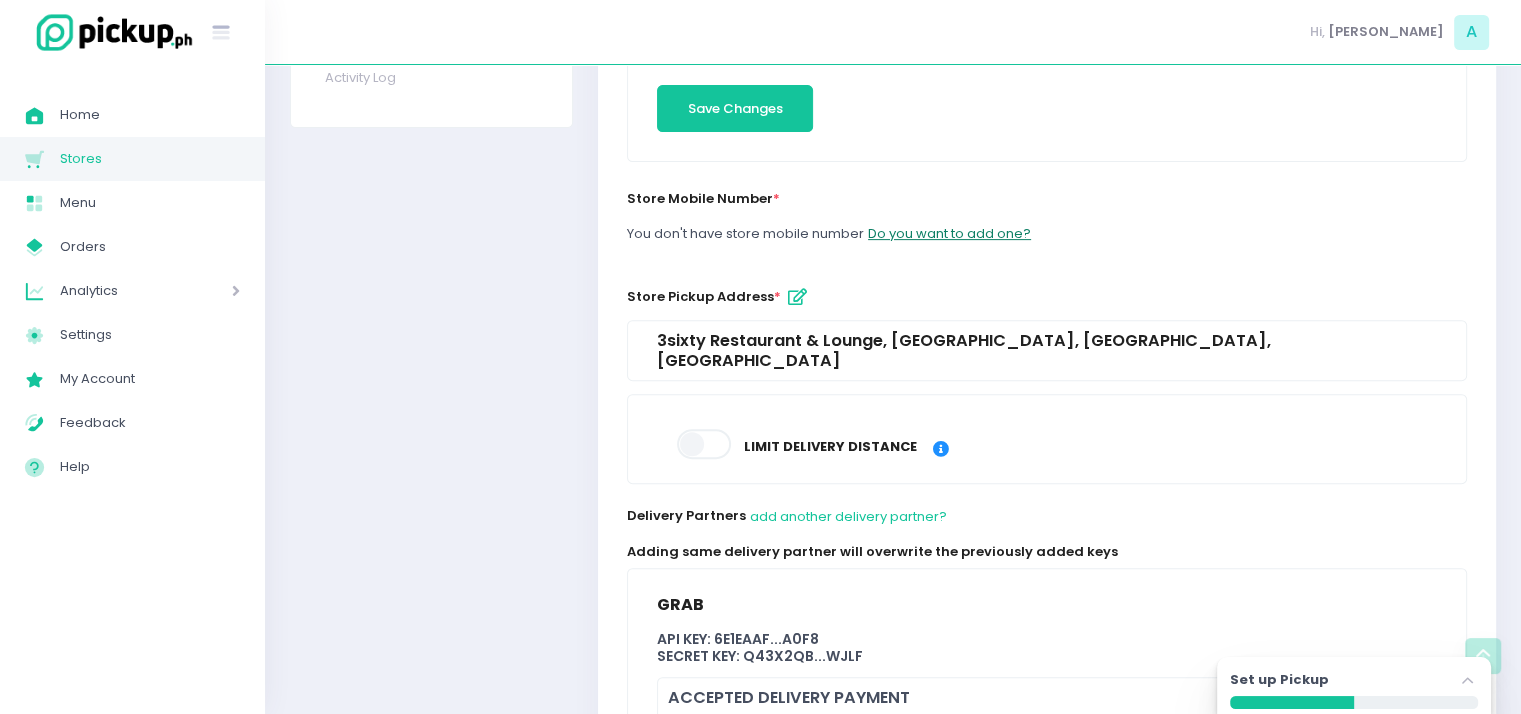 click on "Do you want to add one?" at bounding box center (949, 234) 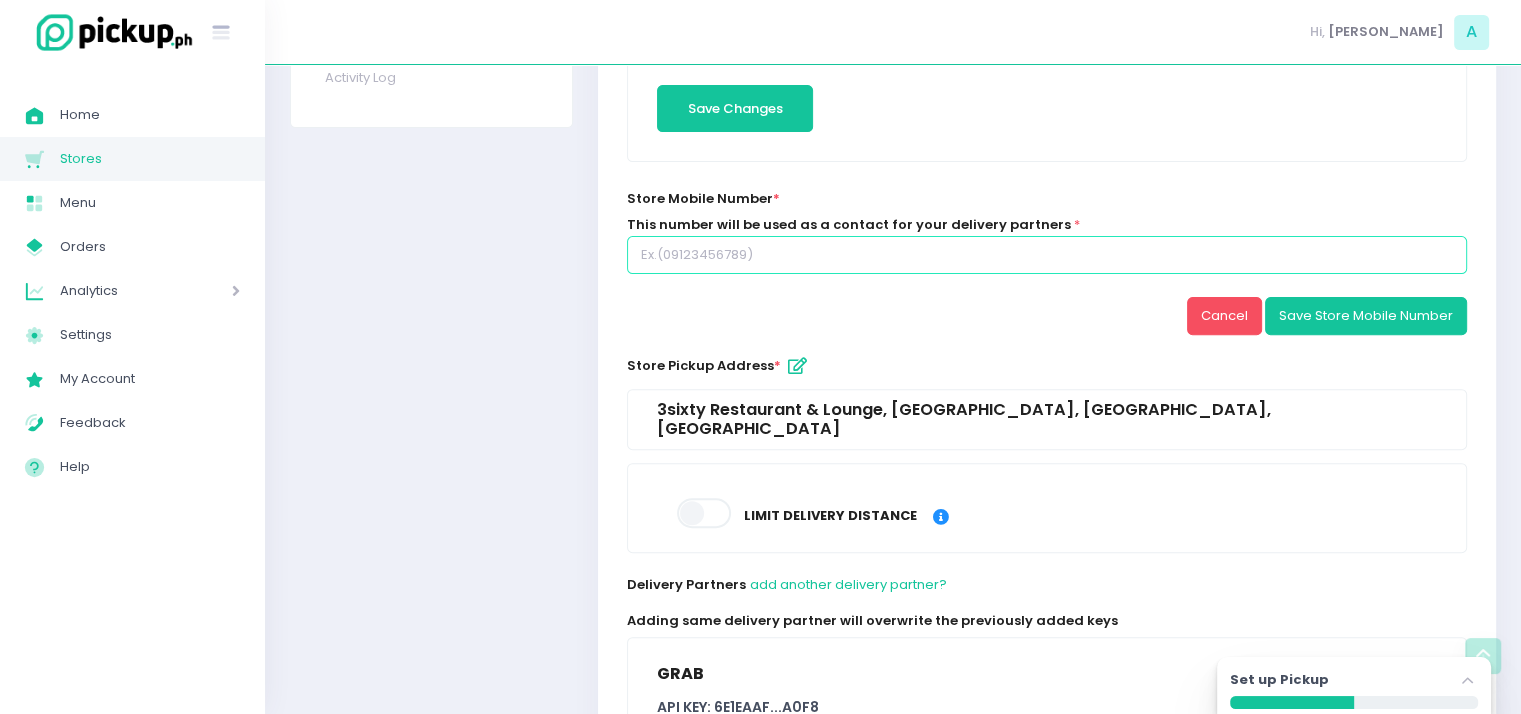 click at bounding box center [1047, 255] 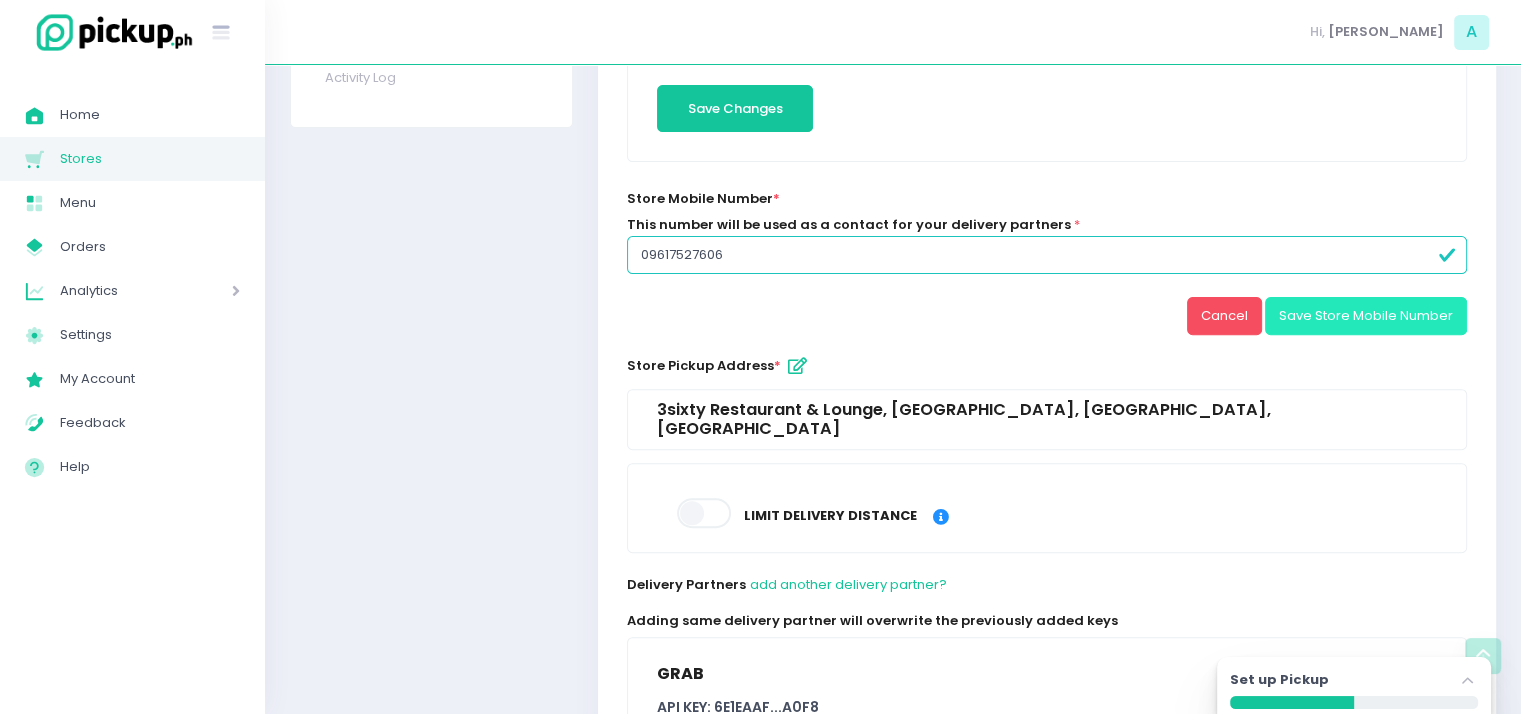 click on "Save Store Mobile Number" at bounding box center (1366, 316) 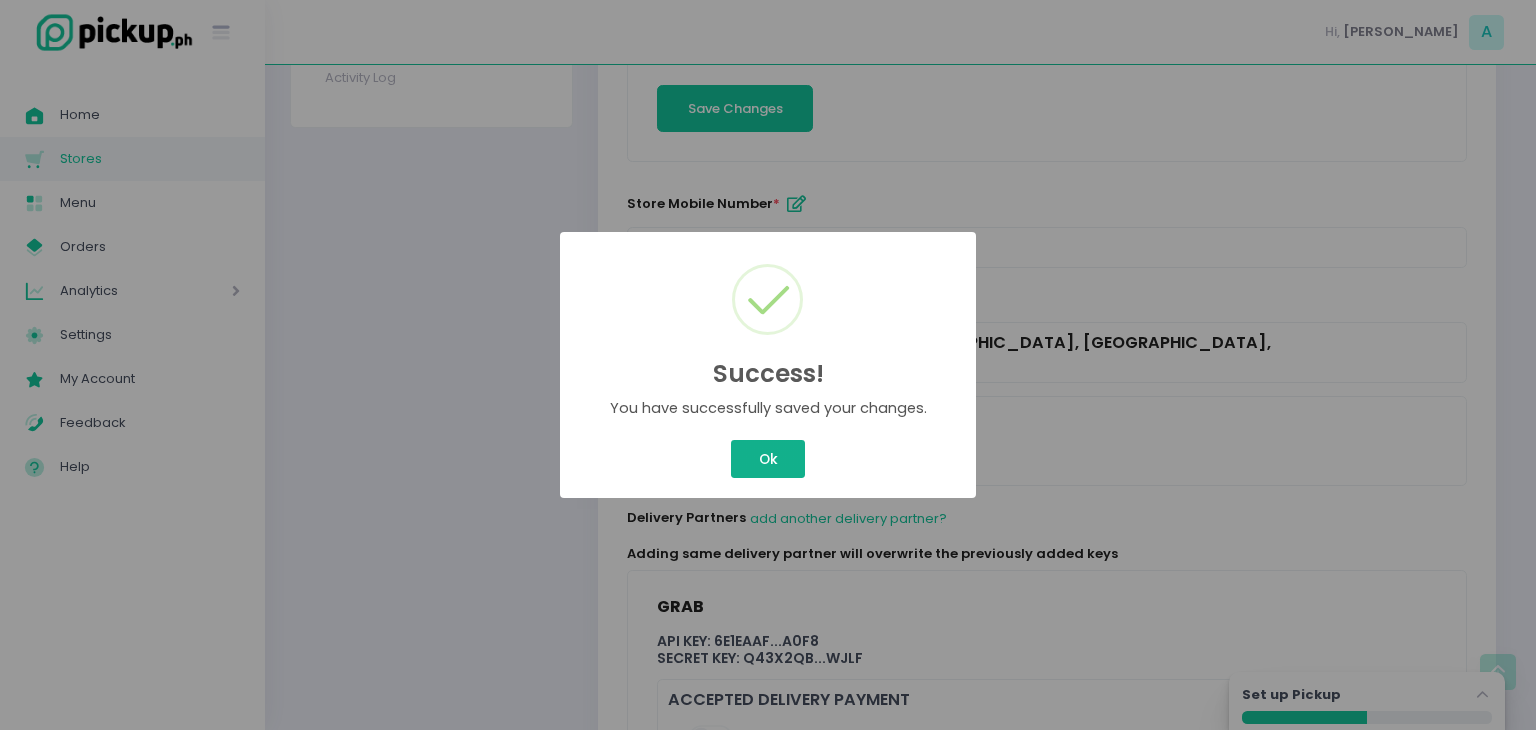 click on "Ok" at bounding box center [768, 459] 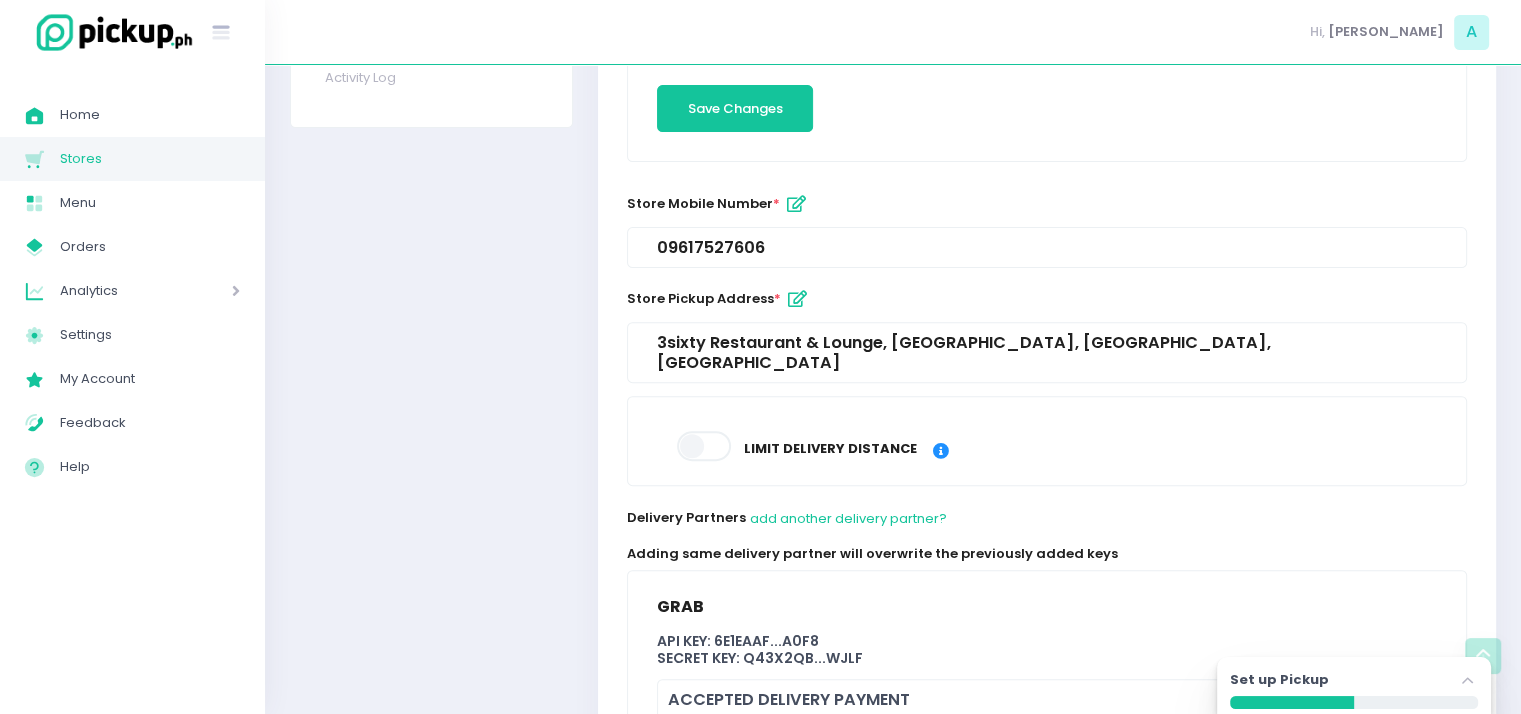 scroll, scrollTop: 0, scrollLeft: 0, axis: both 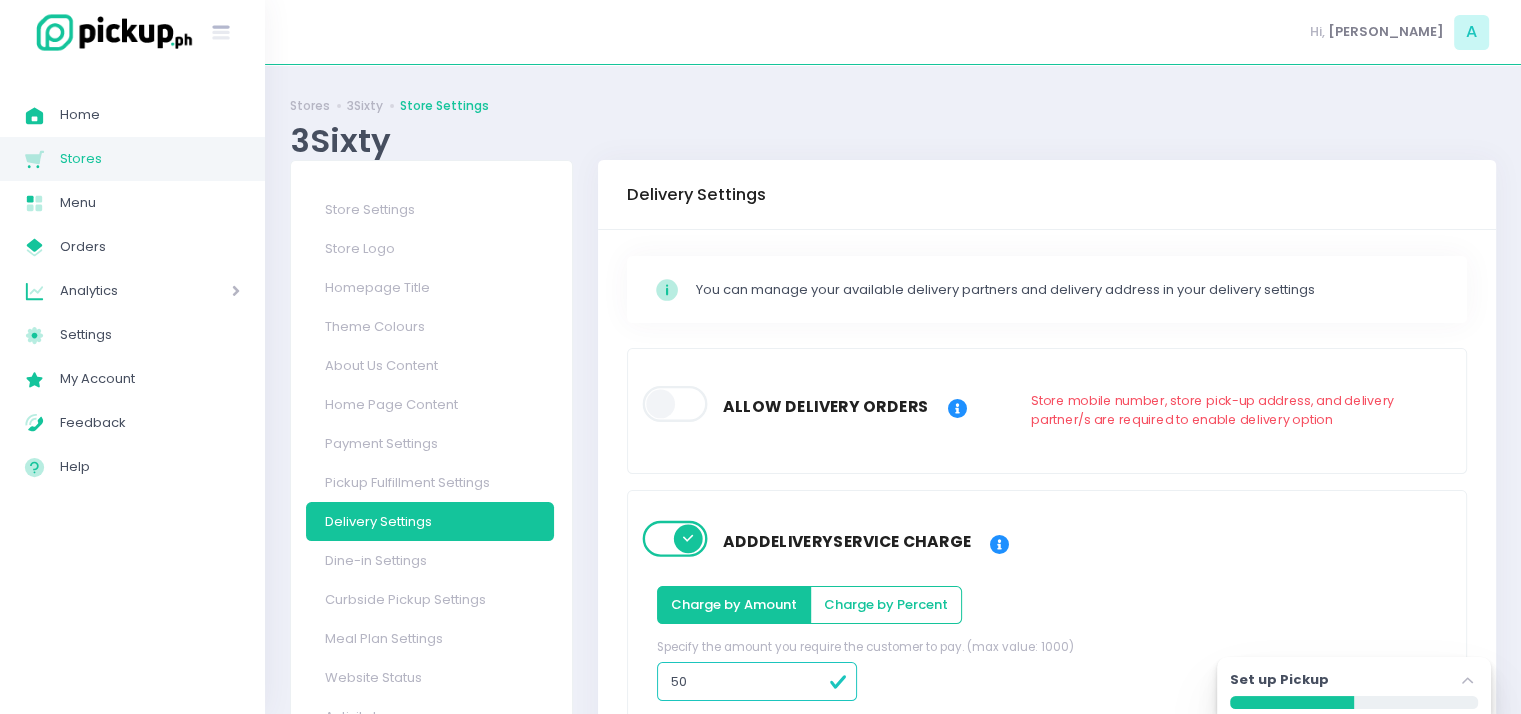 click at bounding box center (676, 404) 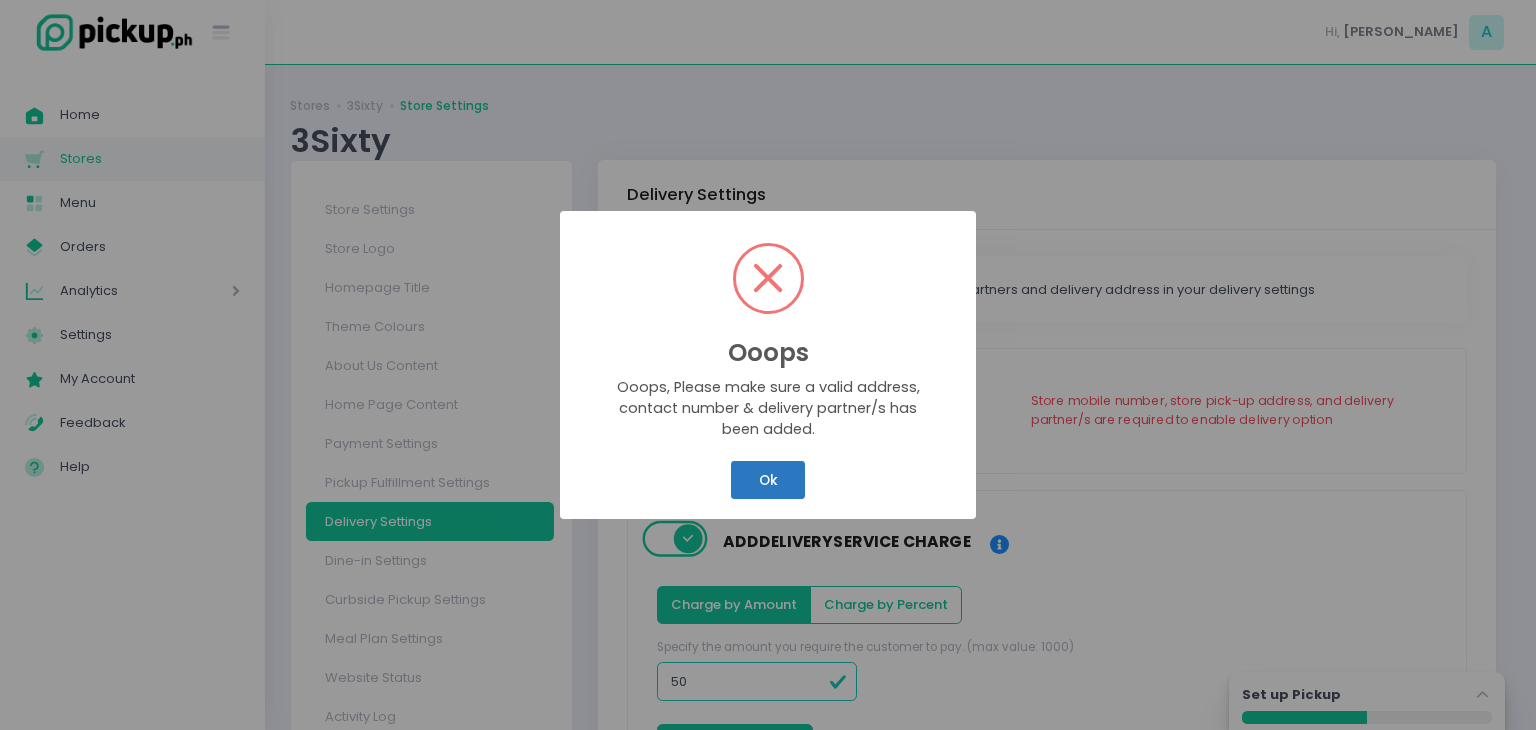 click on "Ok" at bounding box center [768, 480] 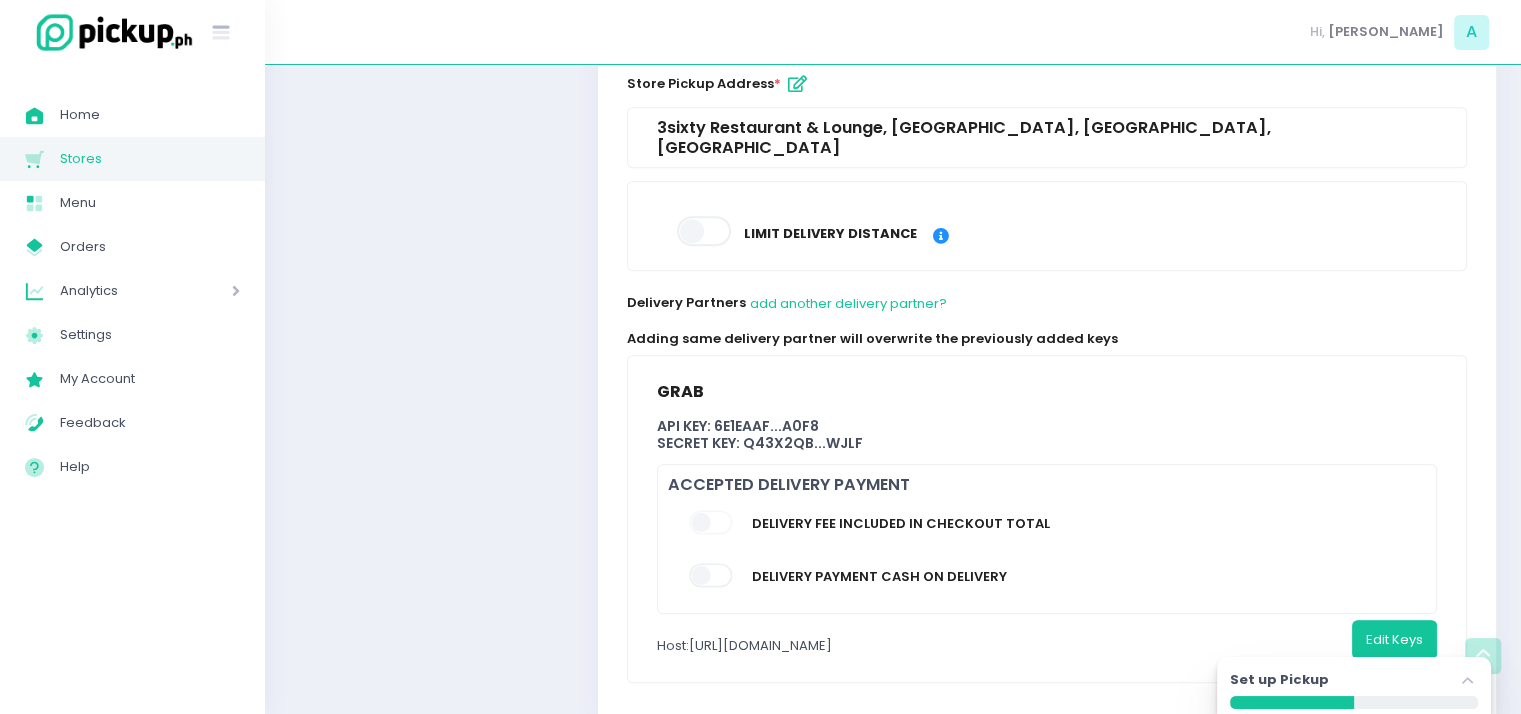 scroll, scrollTop: 875, scrollLeft: 0, axis: vertical 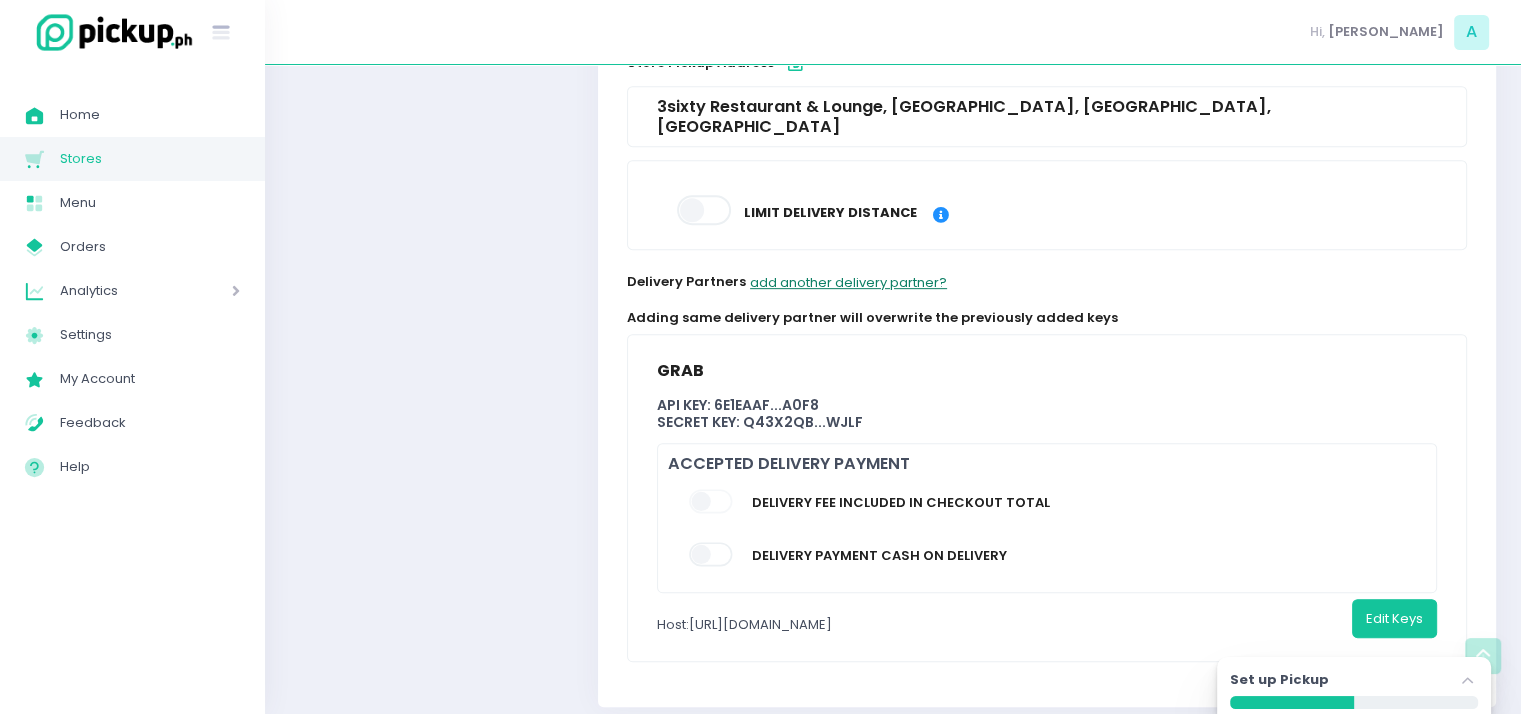 click on "add another delivery partner?" at bounding box center [848, 282] 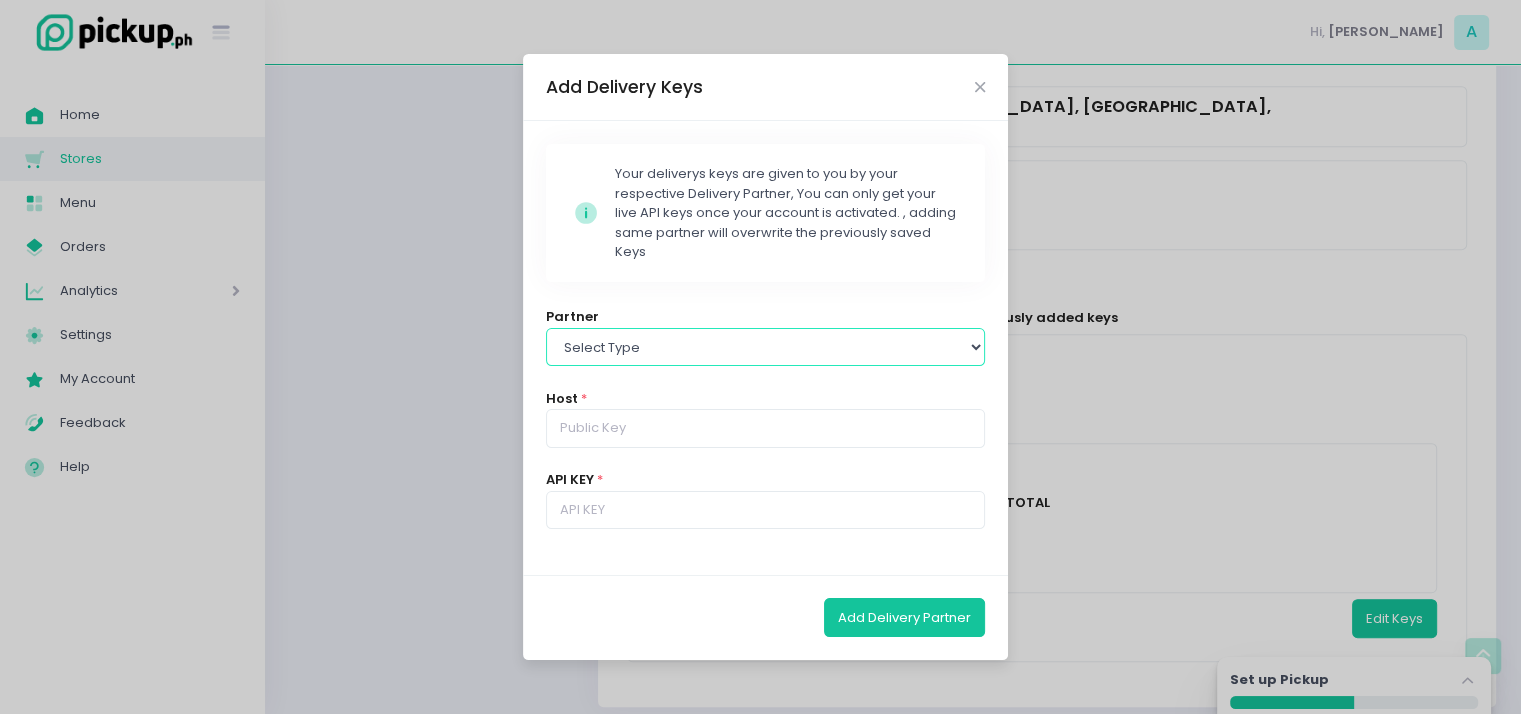click on "Select type Lalamove Mr Speedy Grab" at bounding box center (766, 347) 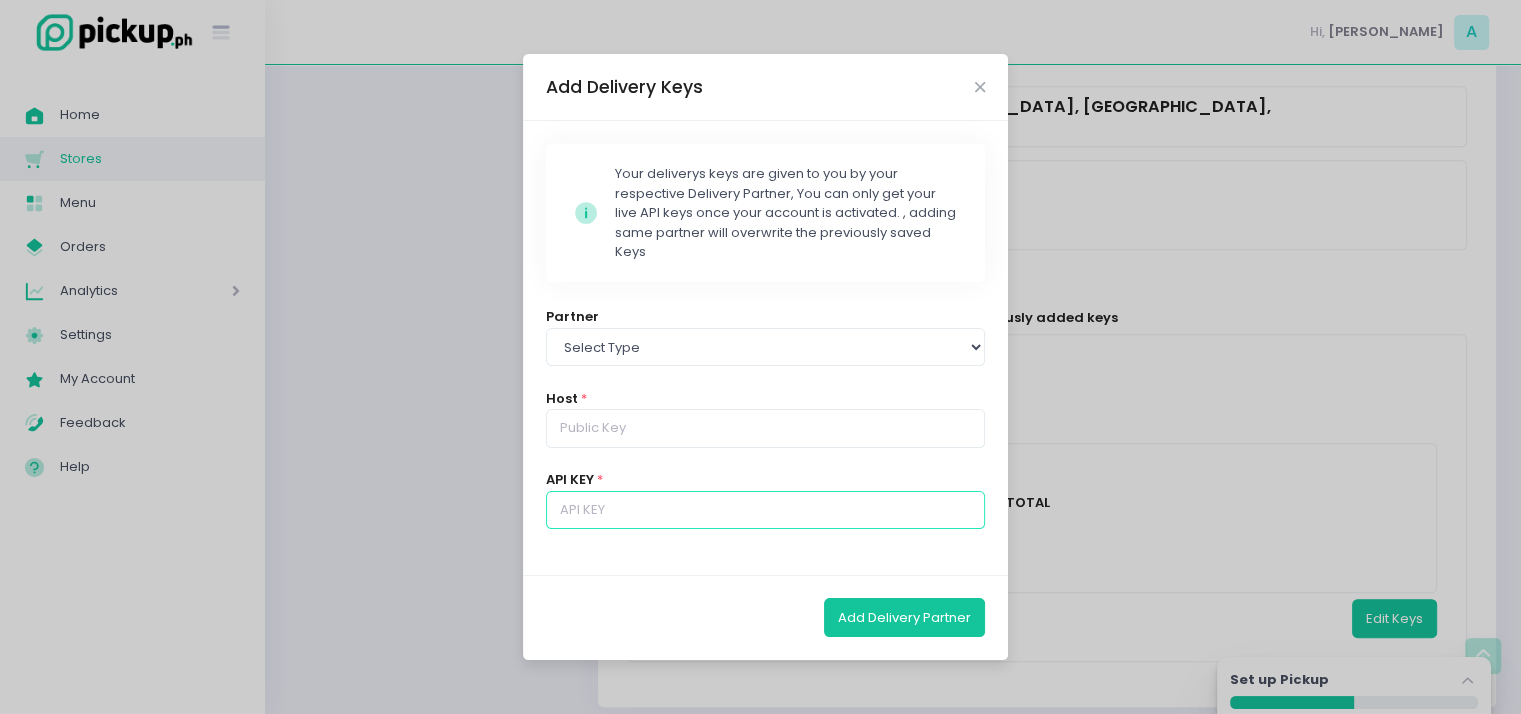 click at bounding box center [766, 510] 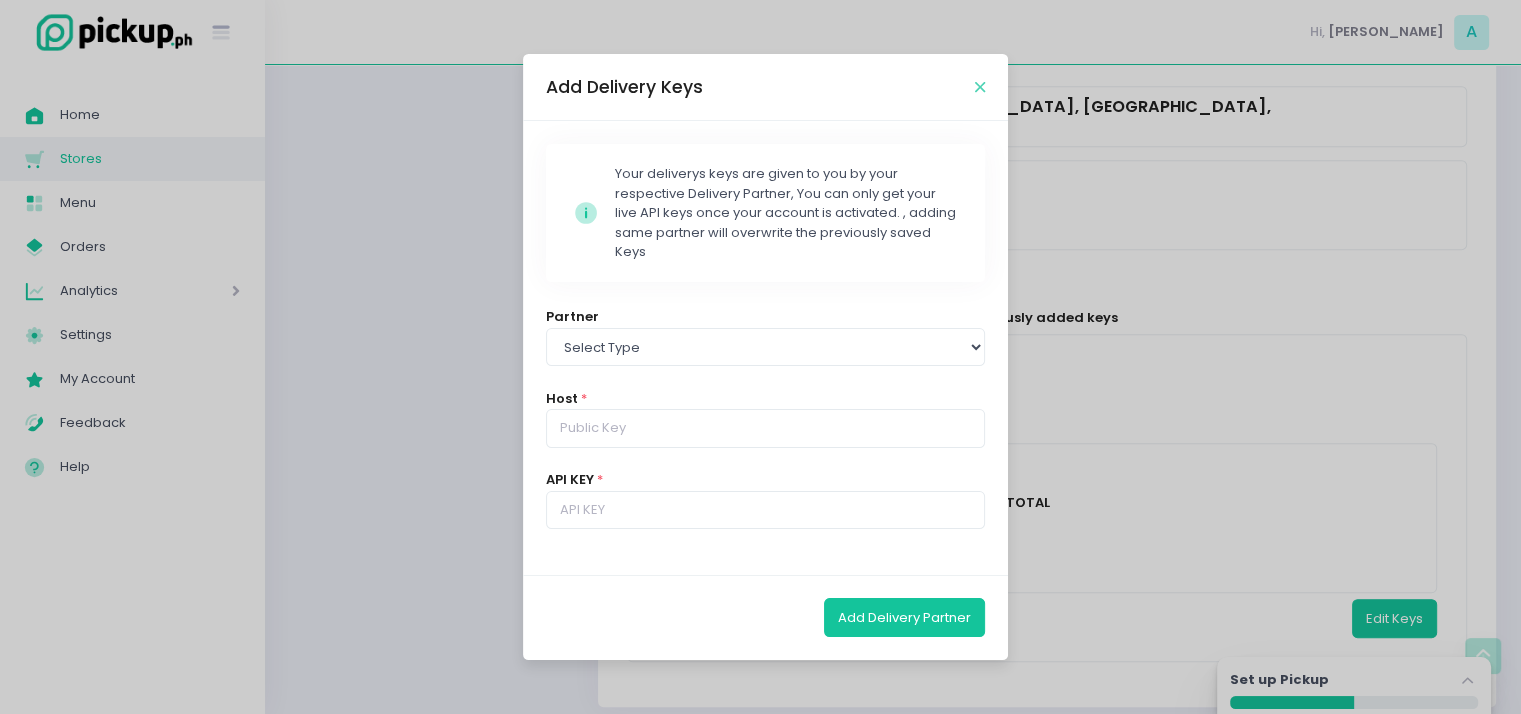 click at bounding box center [980, 87] 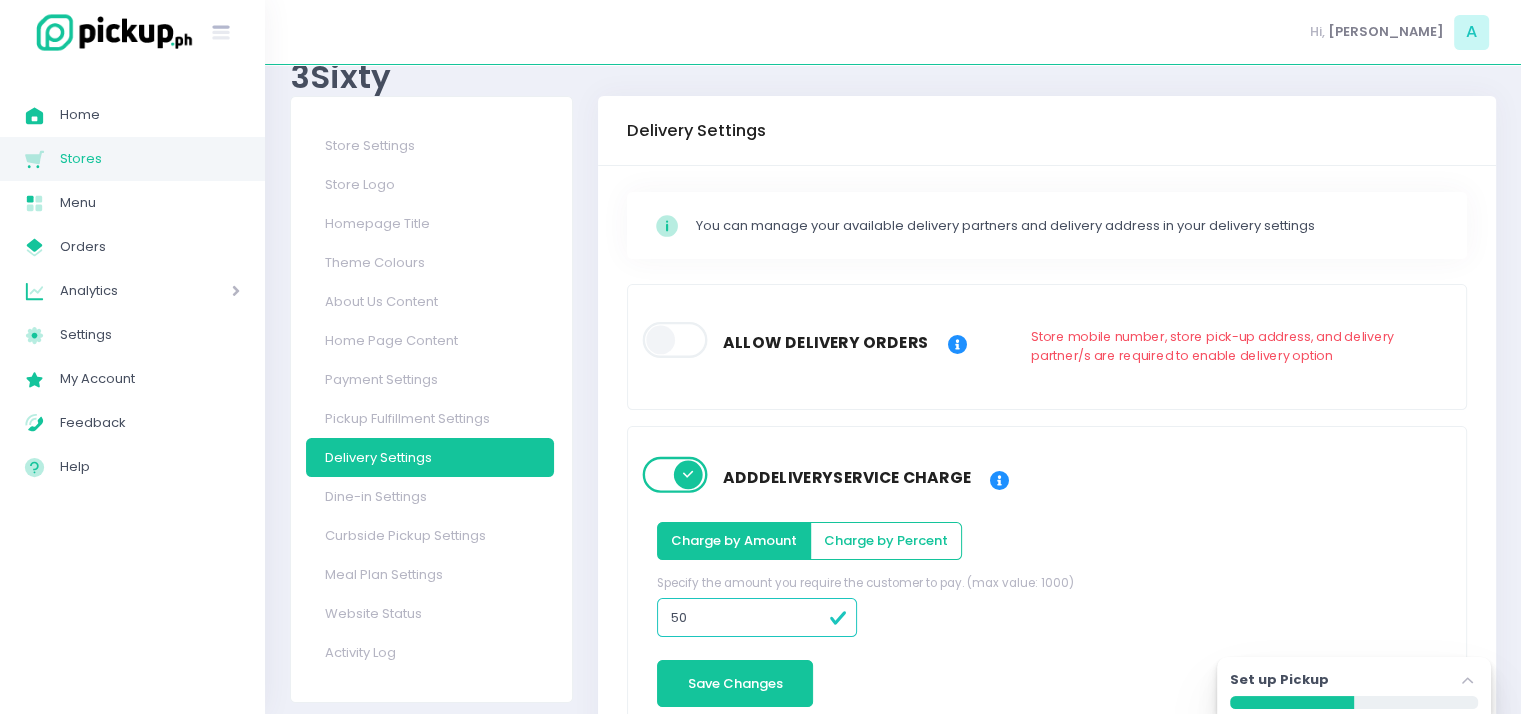 scroll, scrollTop: 0, scrollLeft: 0, axis: both 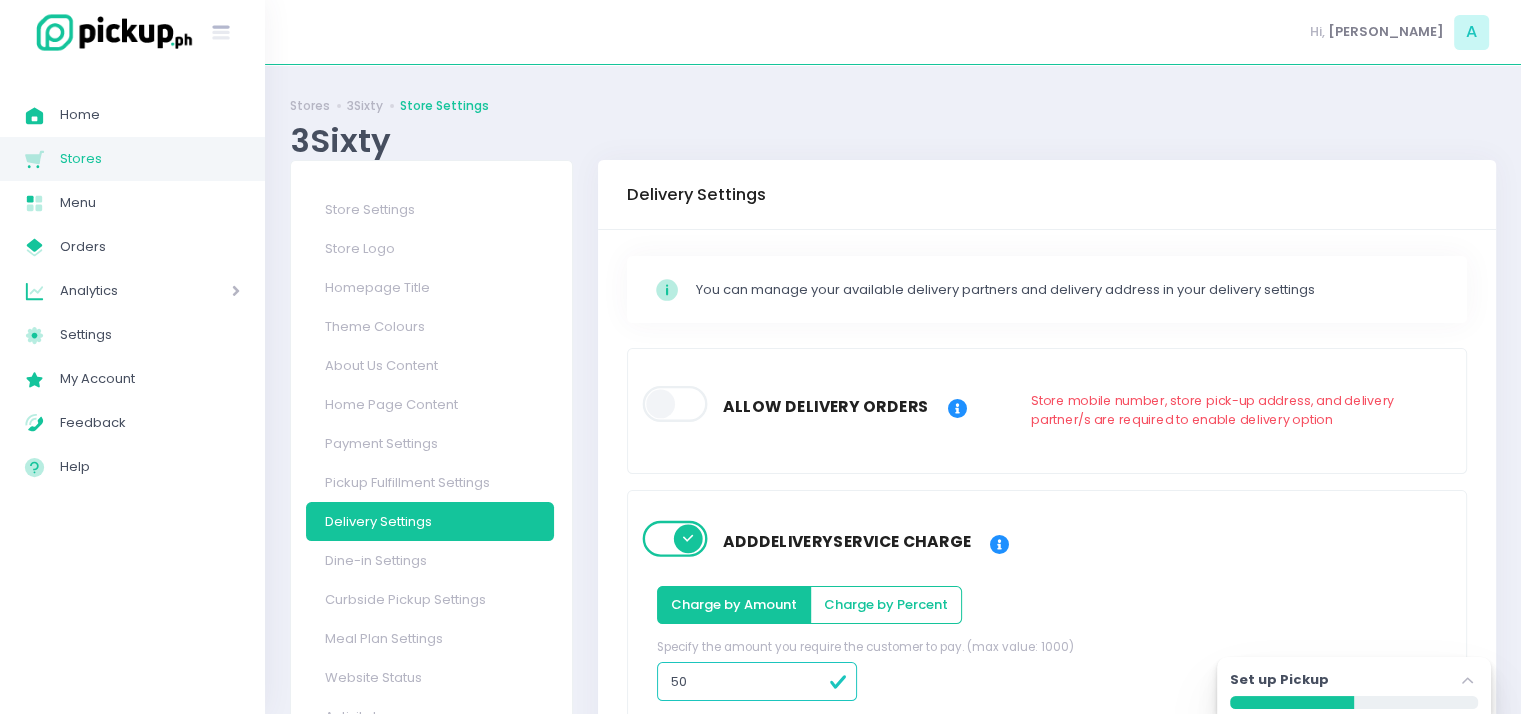 click at bounding box center (676, 404) 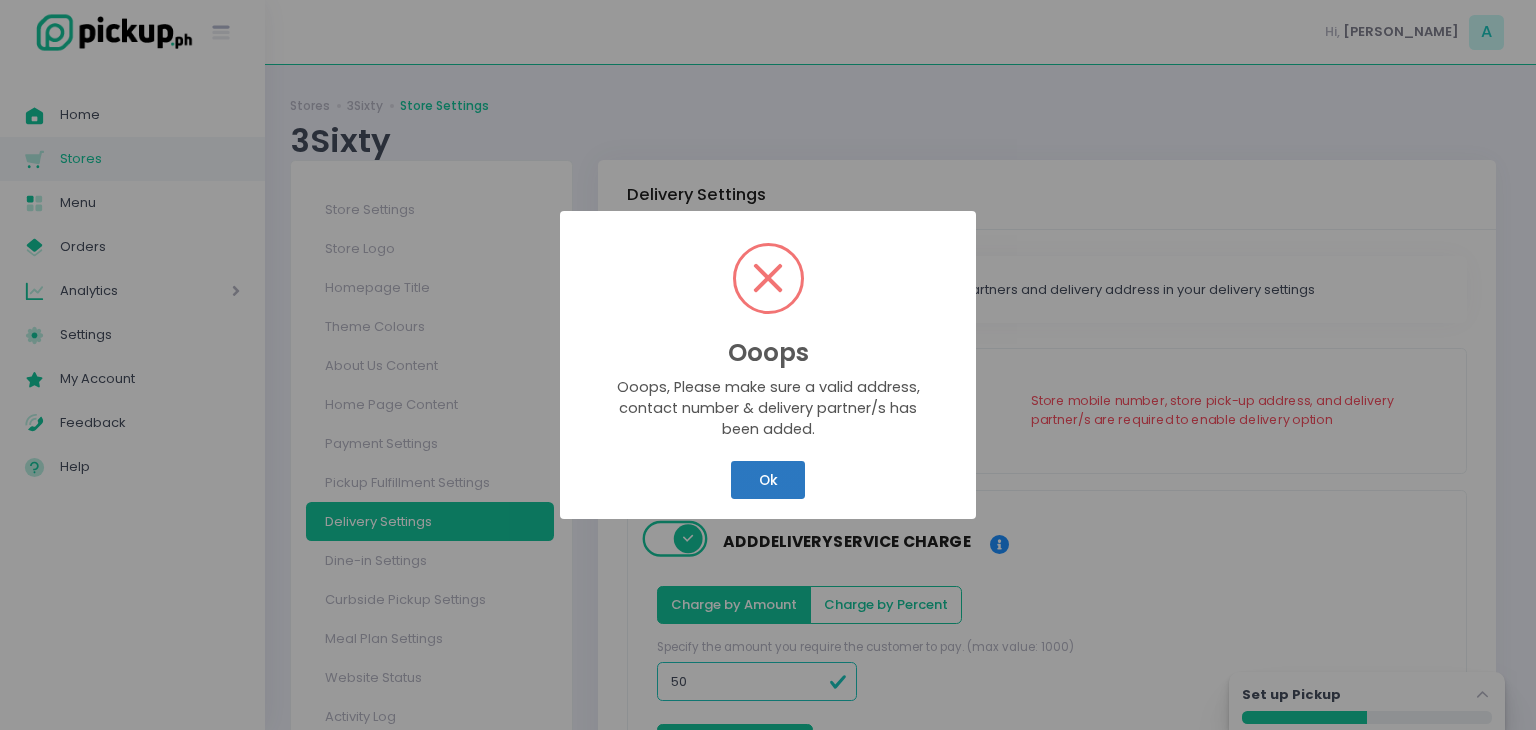 click on "Ok" at bounding box center (768, 480) 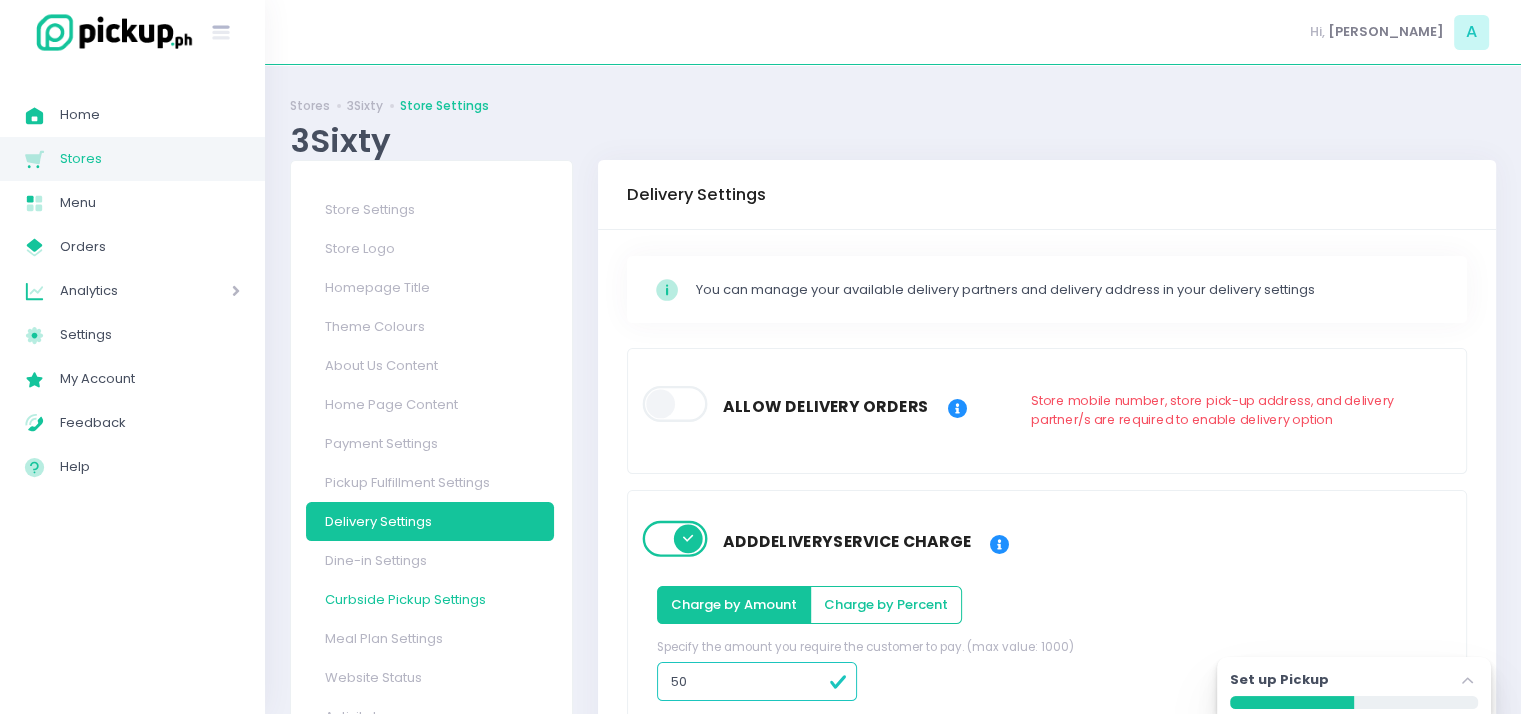 click on "Curbside Pickup Settings" at bounding box center [430, 599] 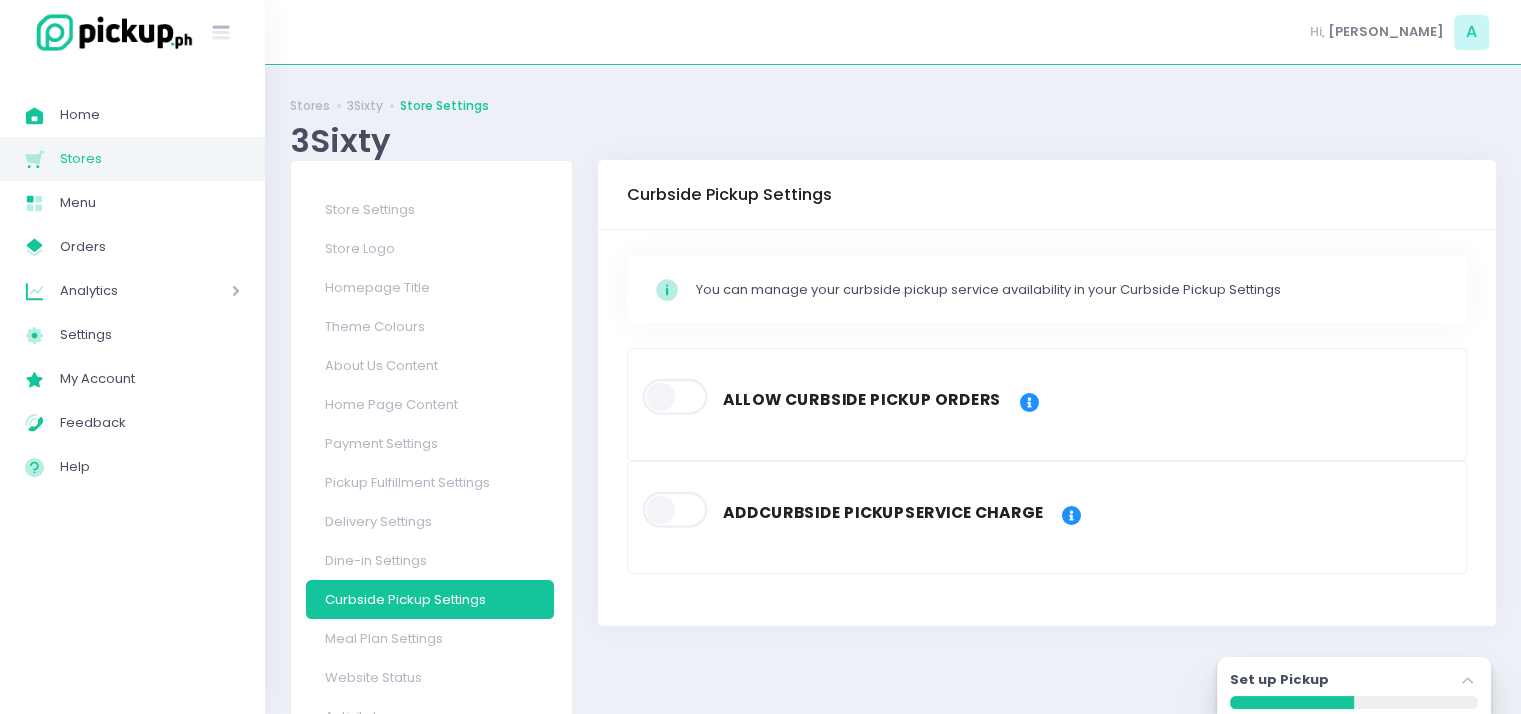 click 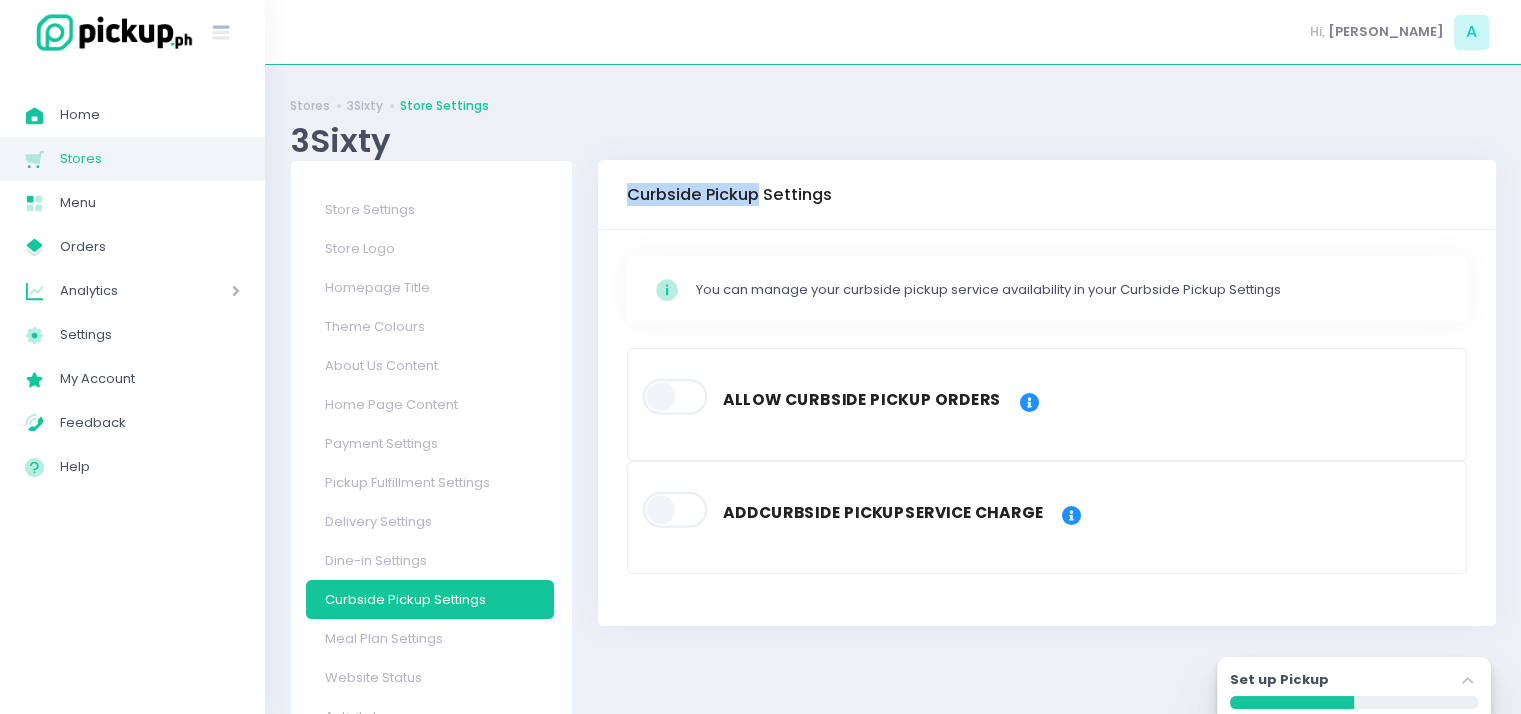 drag, startPoint x: 632, startPoint y: 189, endPoint x: 756, endPoint y: 193, distance: 124.0645 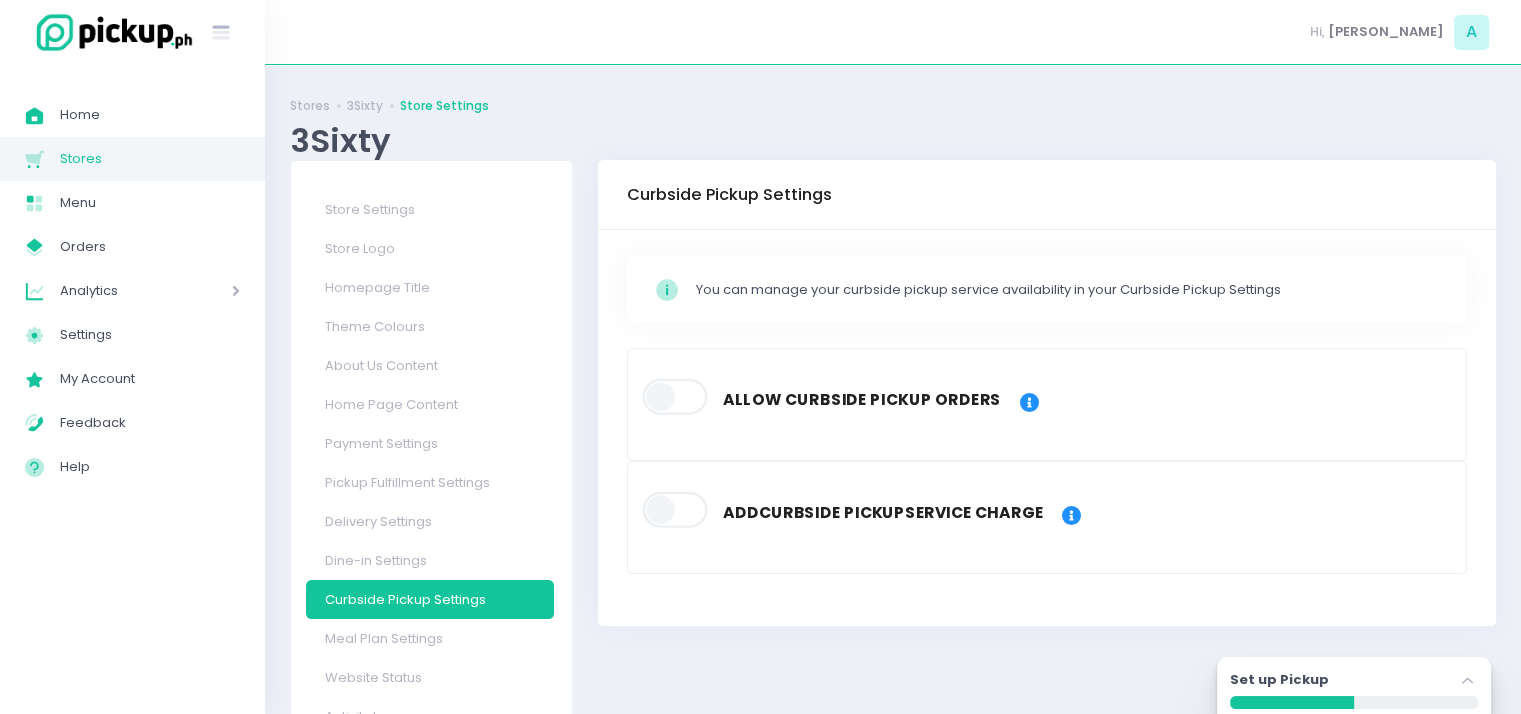 click on "Curbside Pickup Settings" at bounding box center (1047, 195) 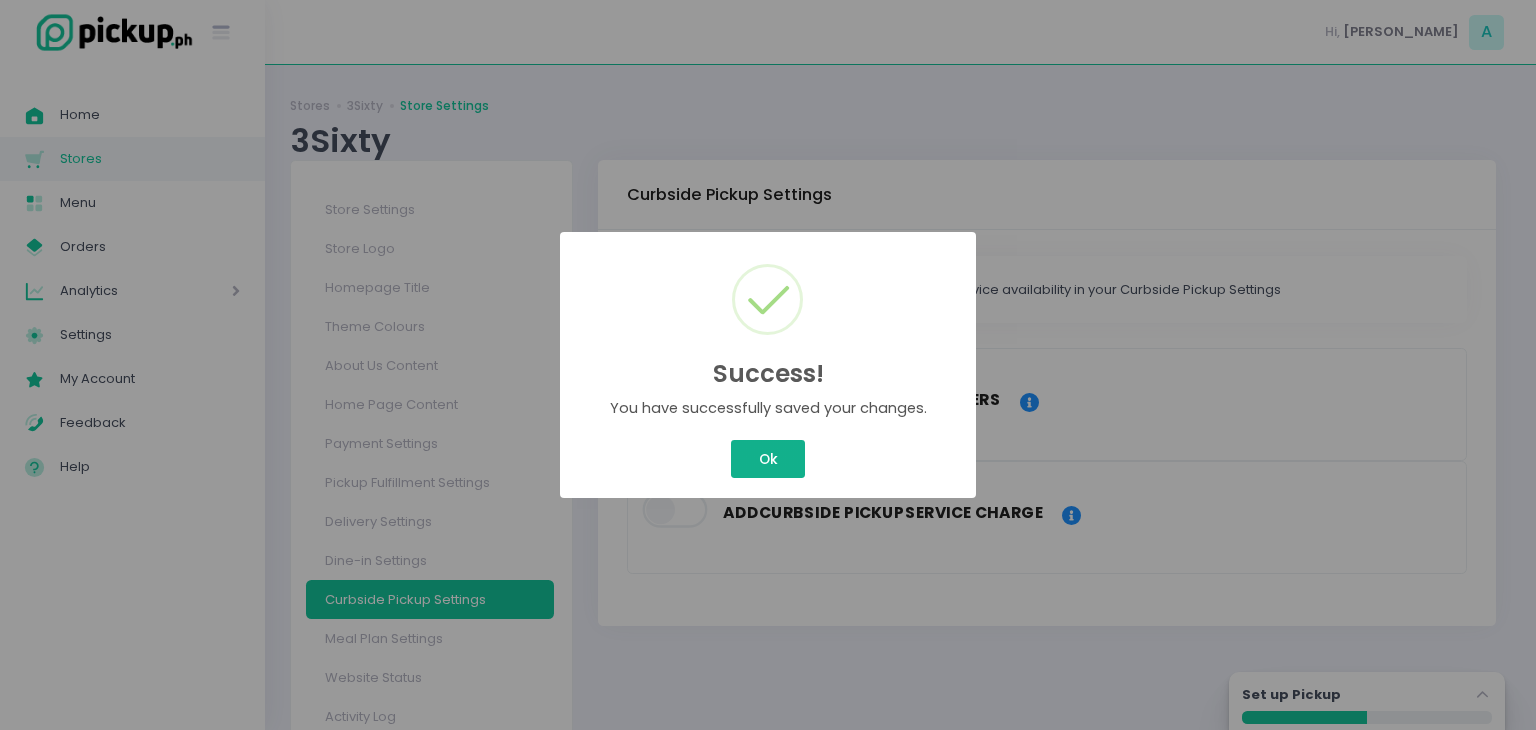 click on "Ok" at bounding box center (768, 459) 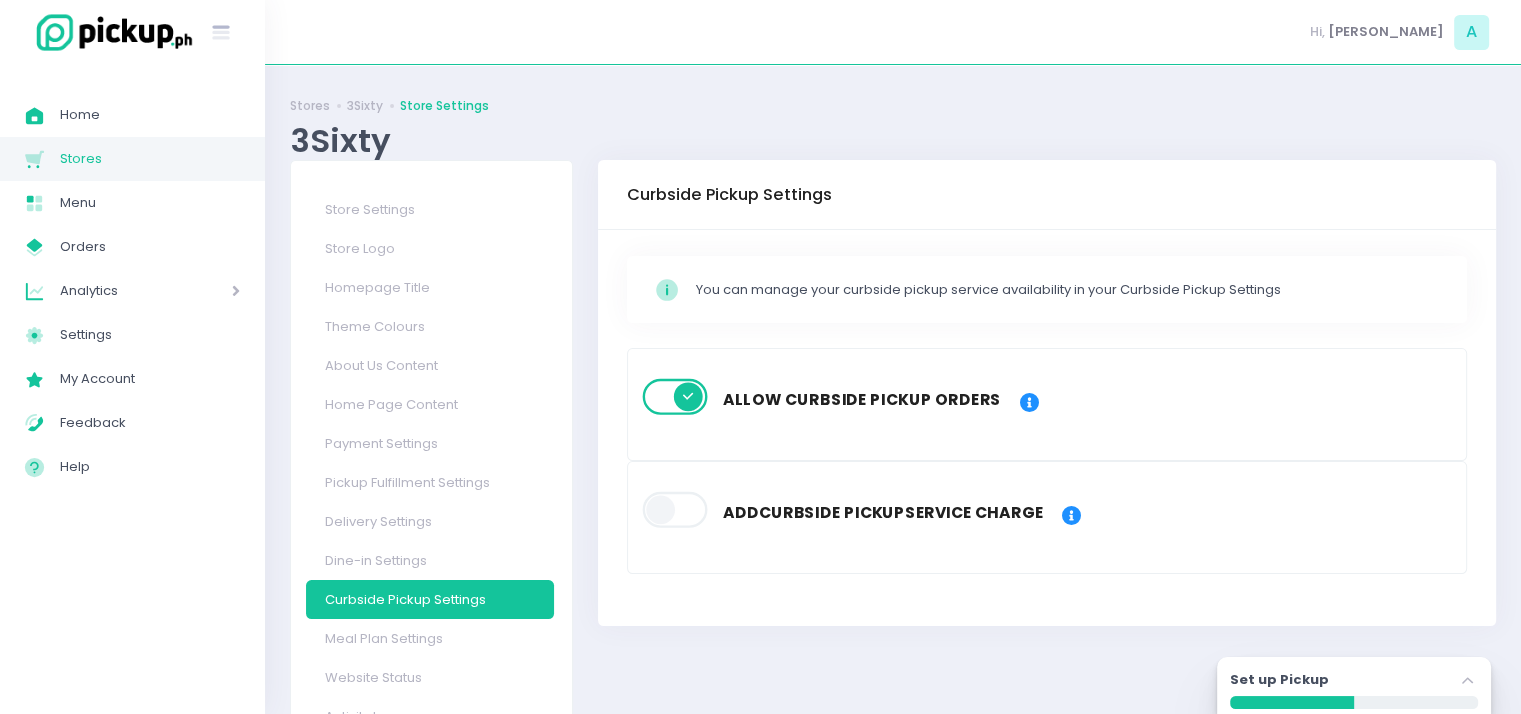 click at bounding box center [676, 510] 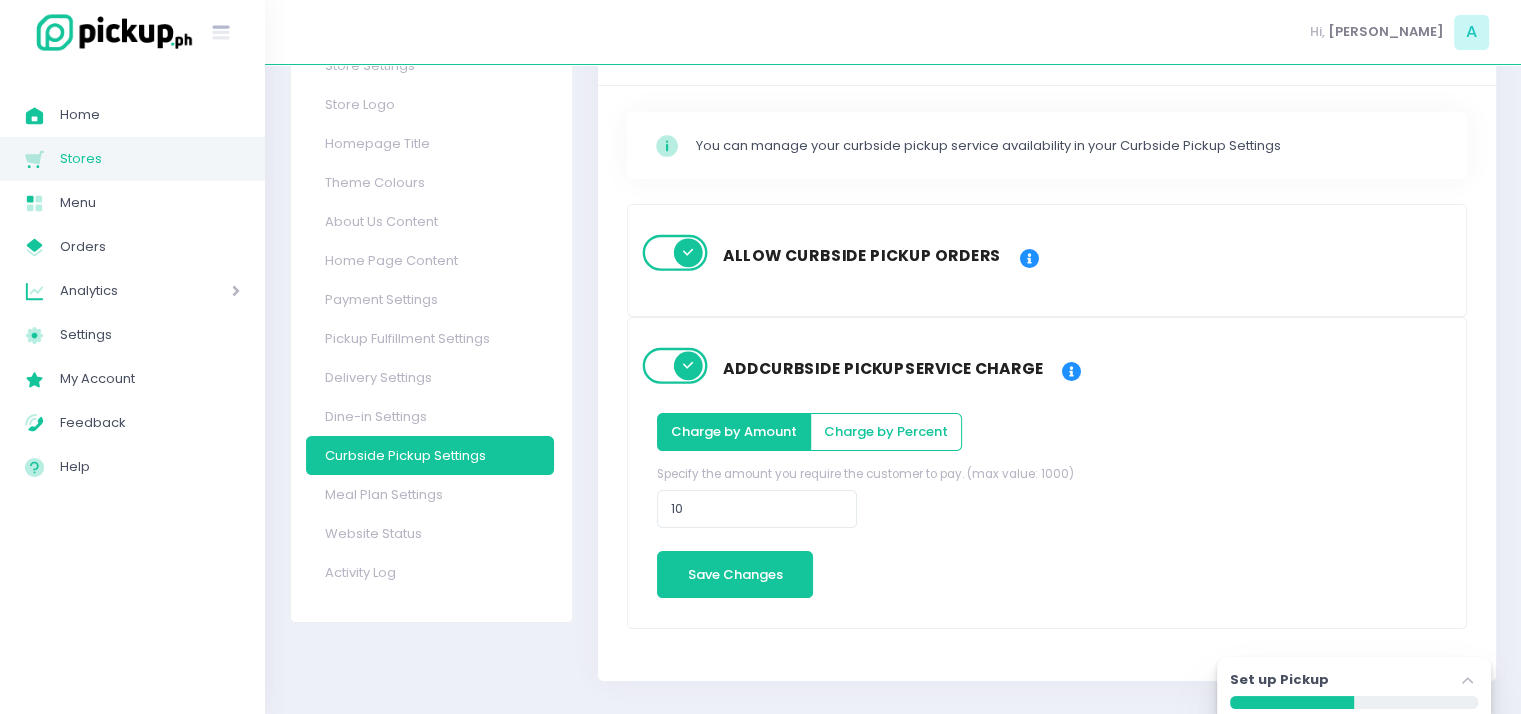 scroll, scrollTop: 158, scrollLeft: 0, axis: vertical 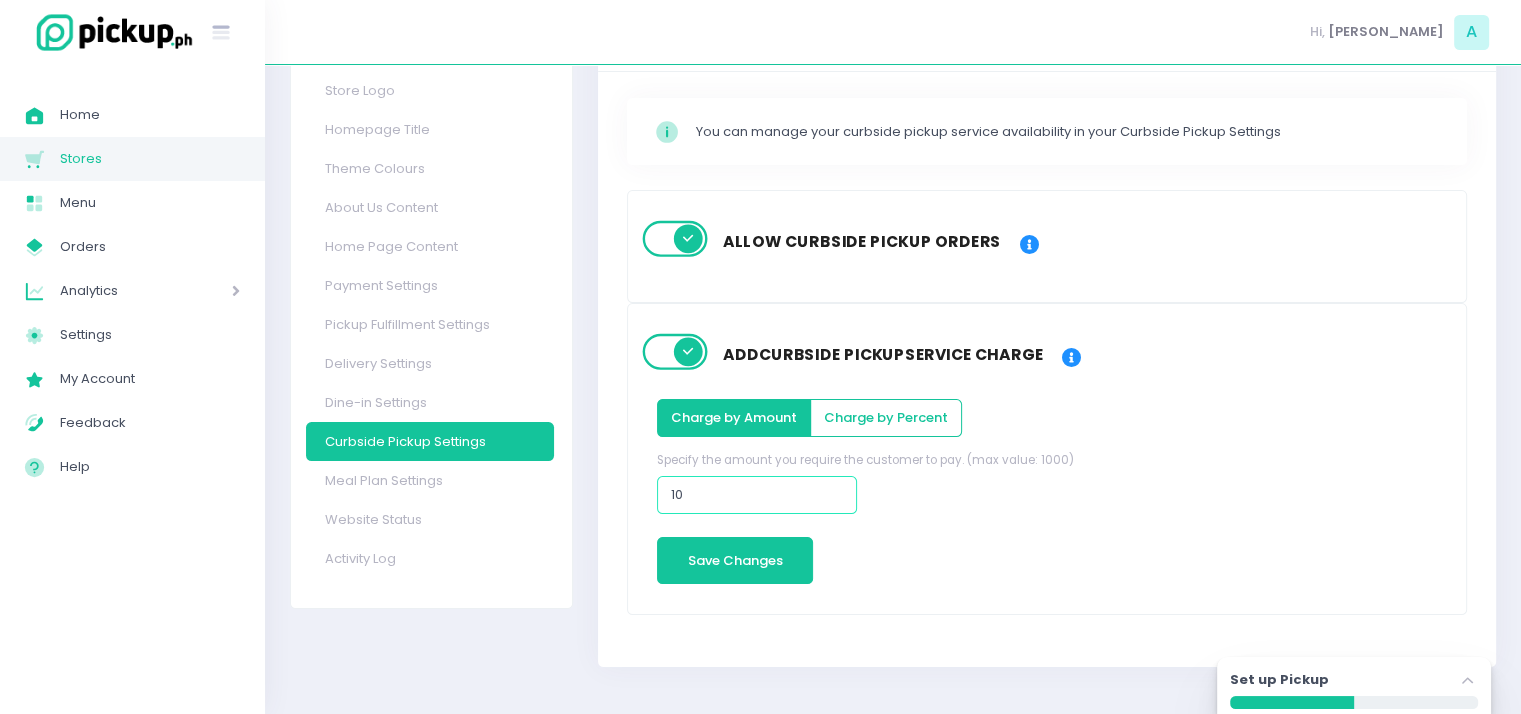 click on "10" at bounding box center [757, 495] 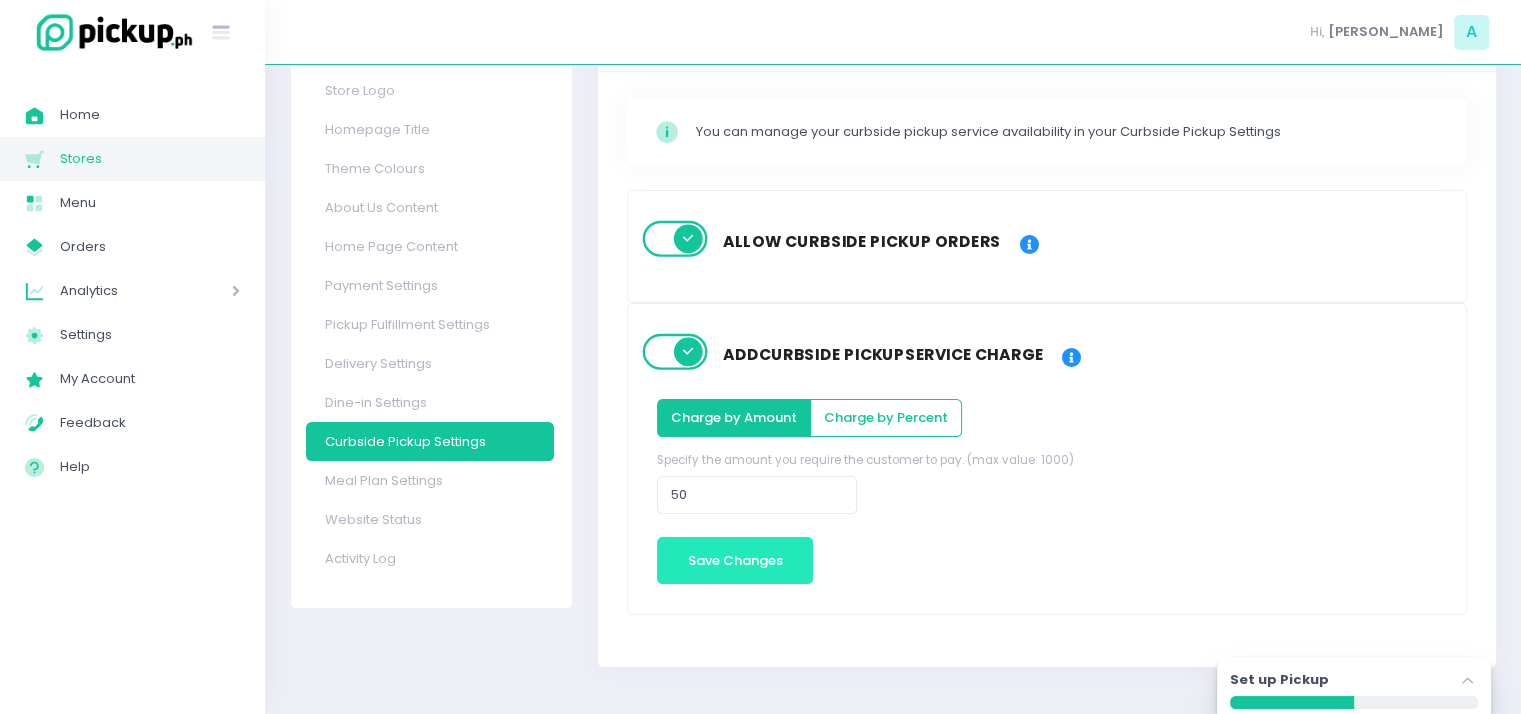 click on "Save Changes" at bounding box center (735, 561) 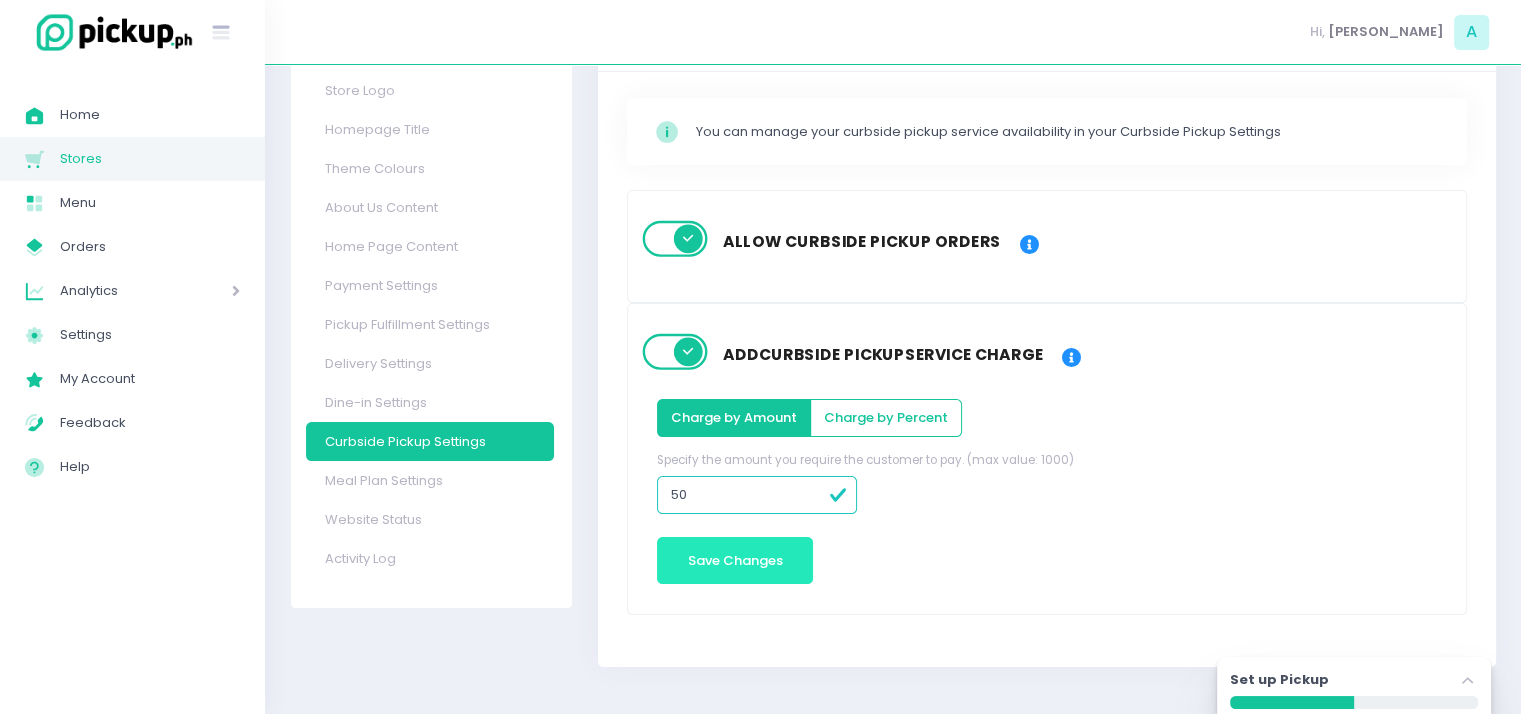 scroll, scrollTop: 143, scrollLeft: 0, axis: vertical 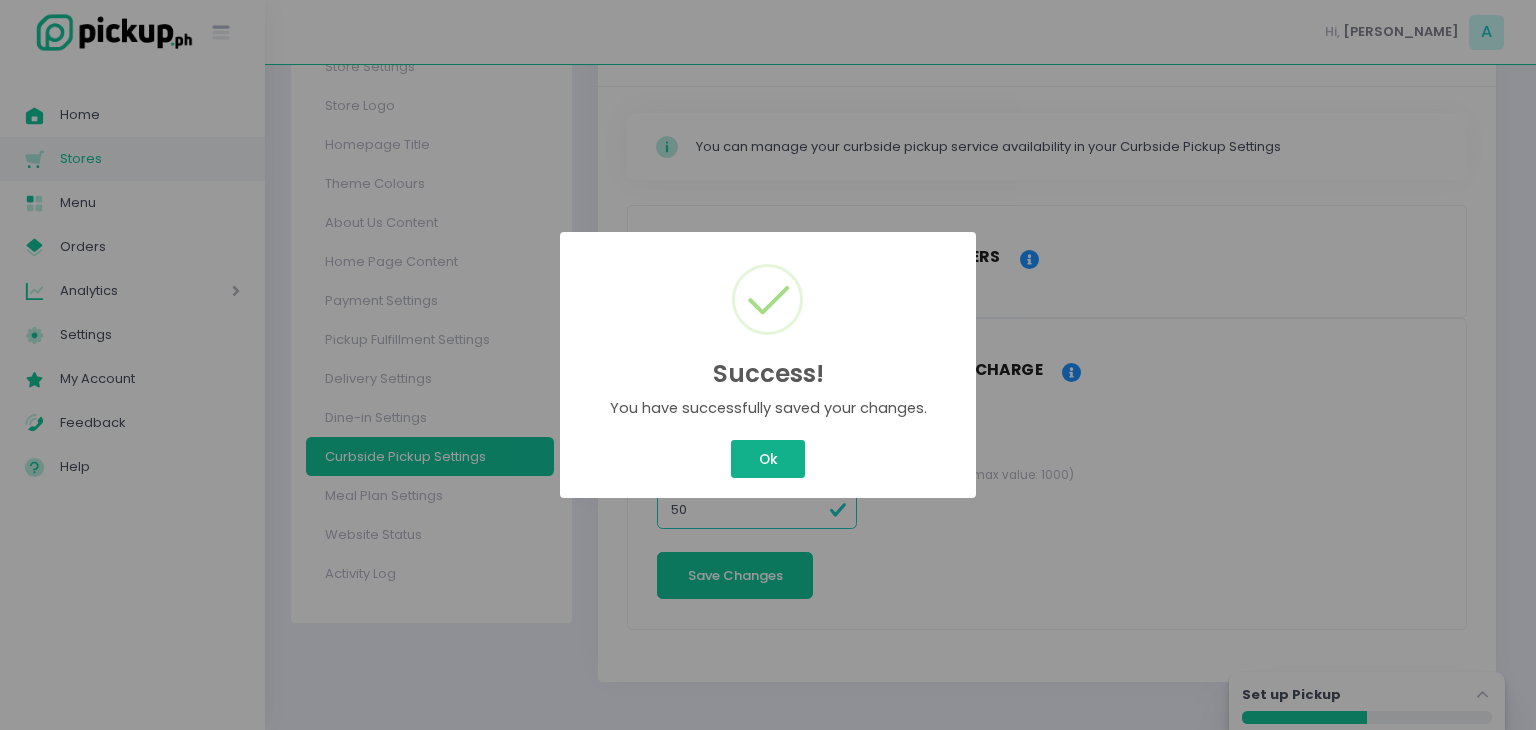 click on "Ok" at bounding box center [768, 459] 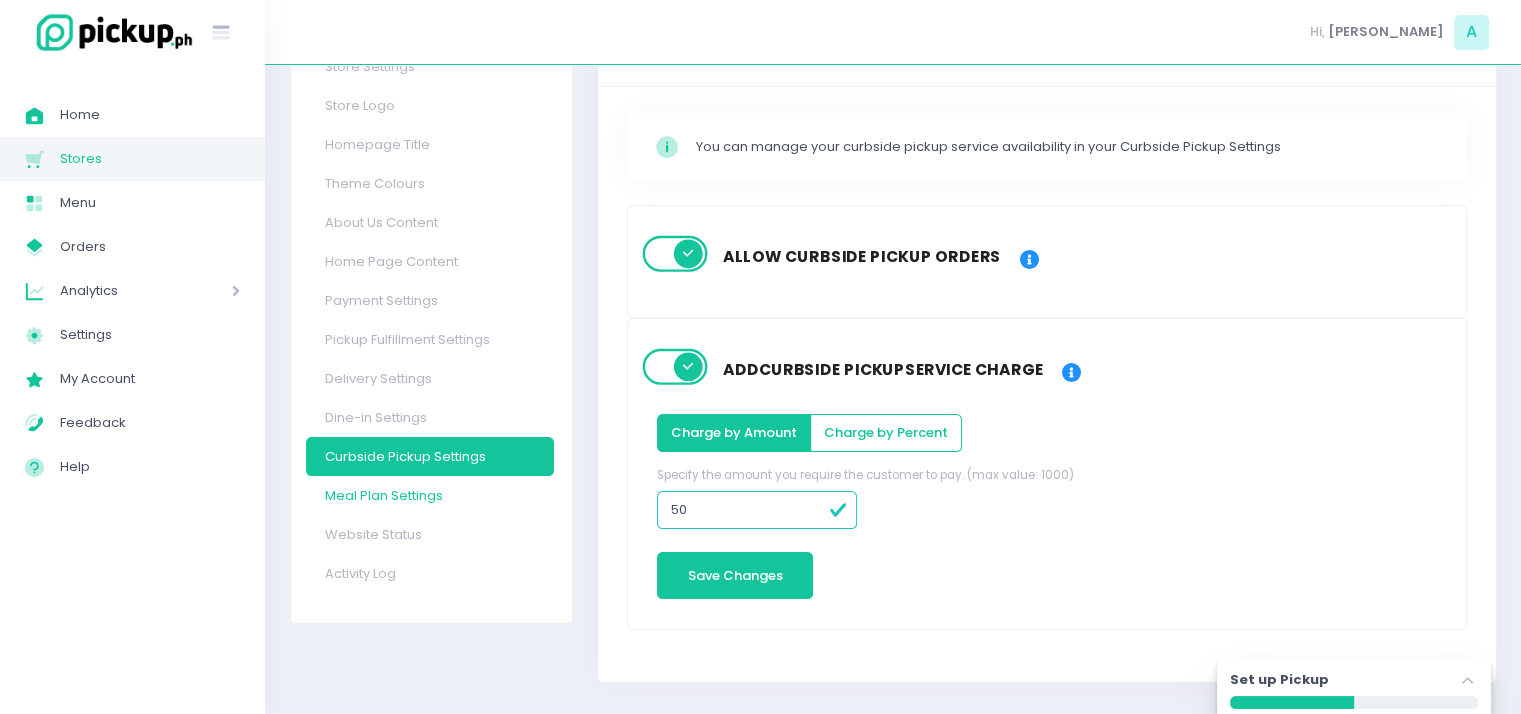 click on "Meal Plan Settings" at bounding box center (430, 495) 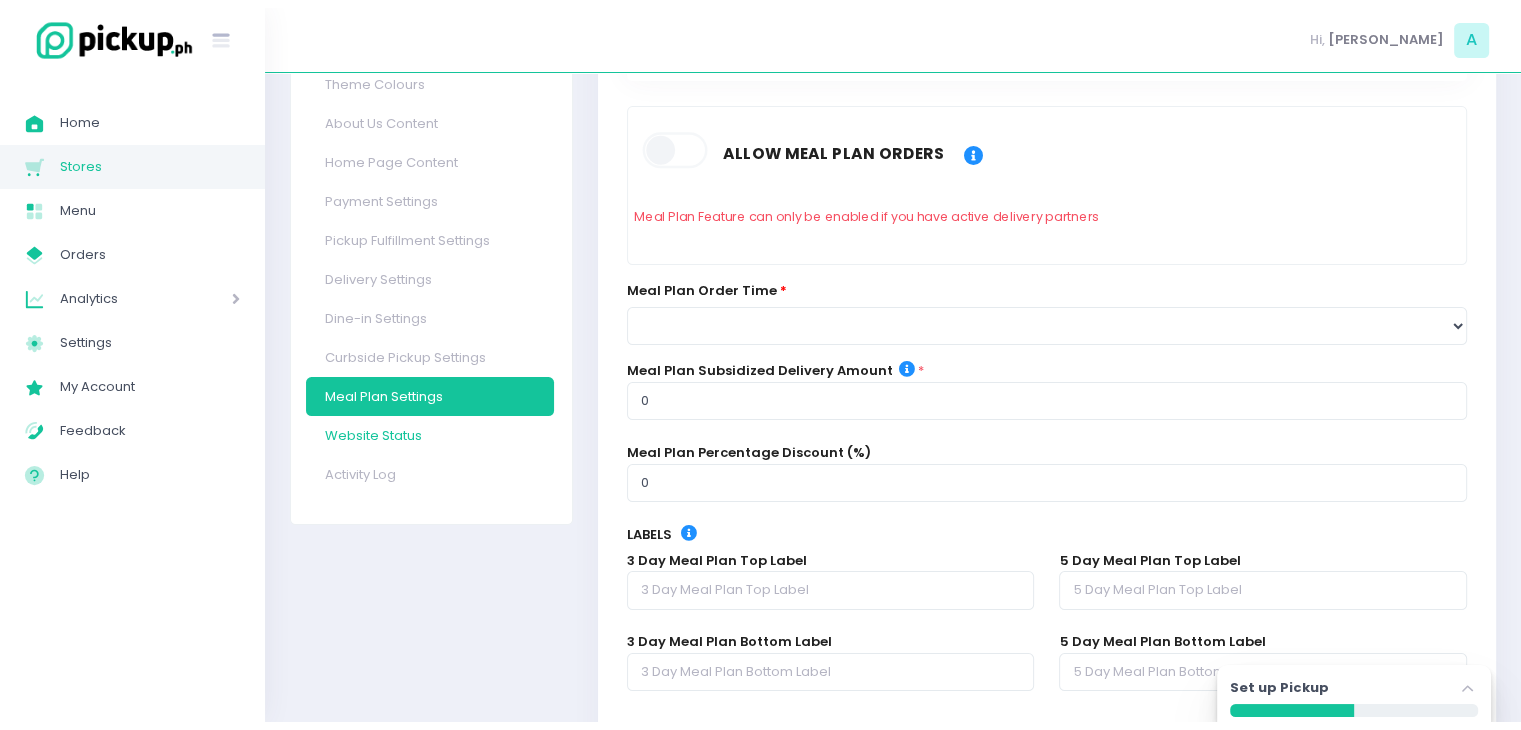scroll, scrollTop: 0, scrollLeft: 0, axis: both 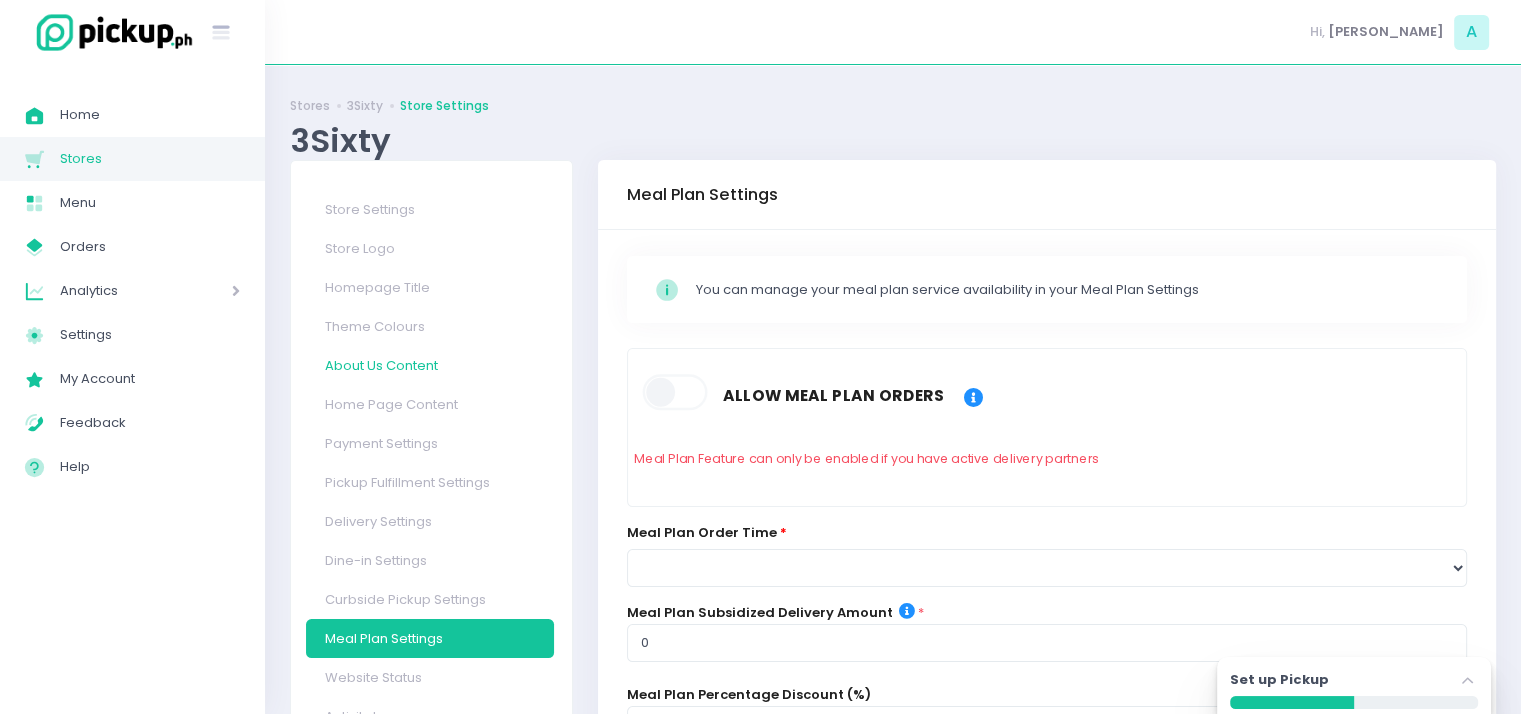 click on "About Us Content" at bounding box center (430, 365) 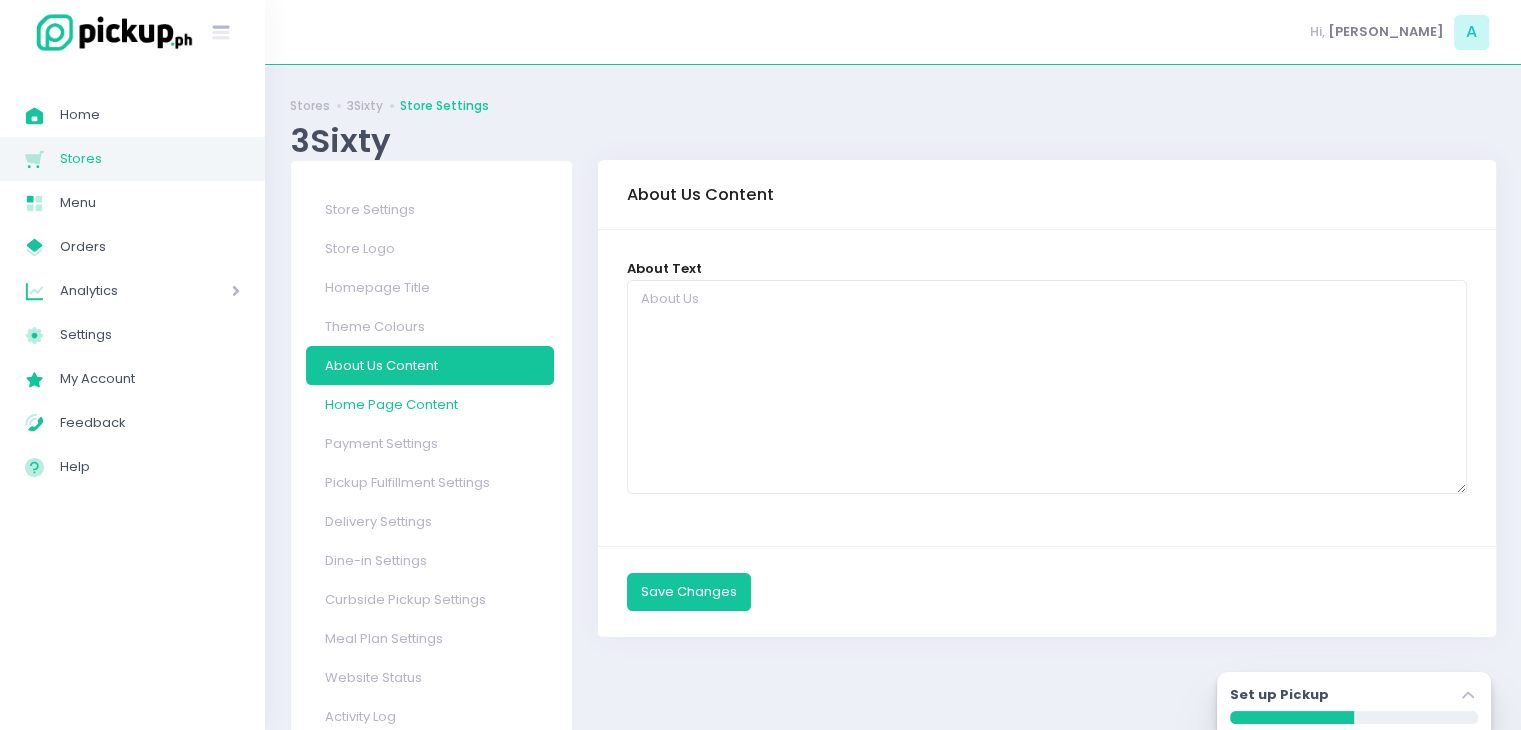click on "Home Page Content" at bounding box center [430, 404] 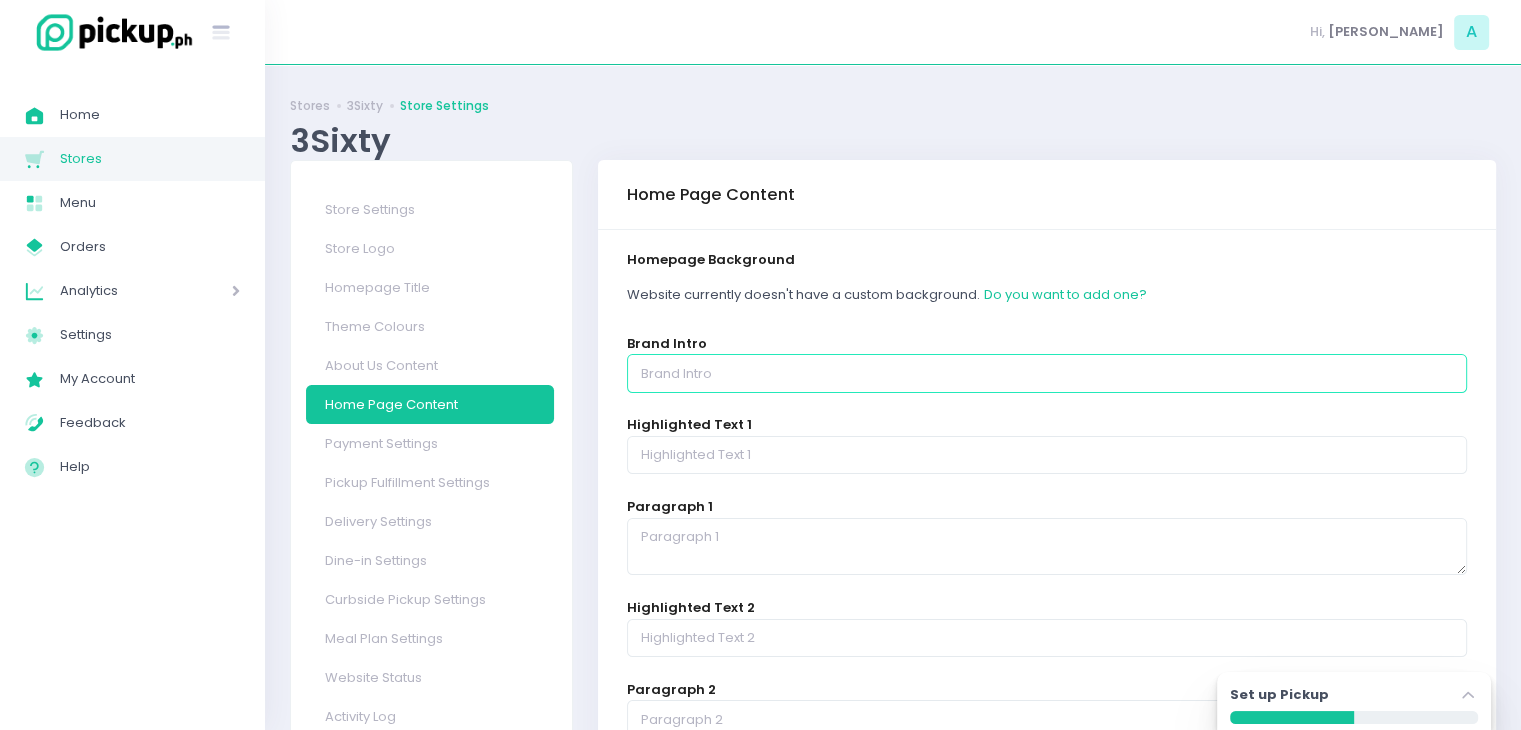 click at bounding box center [1047, 373] 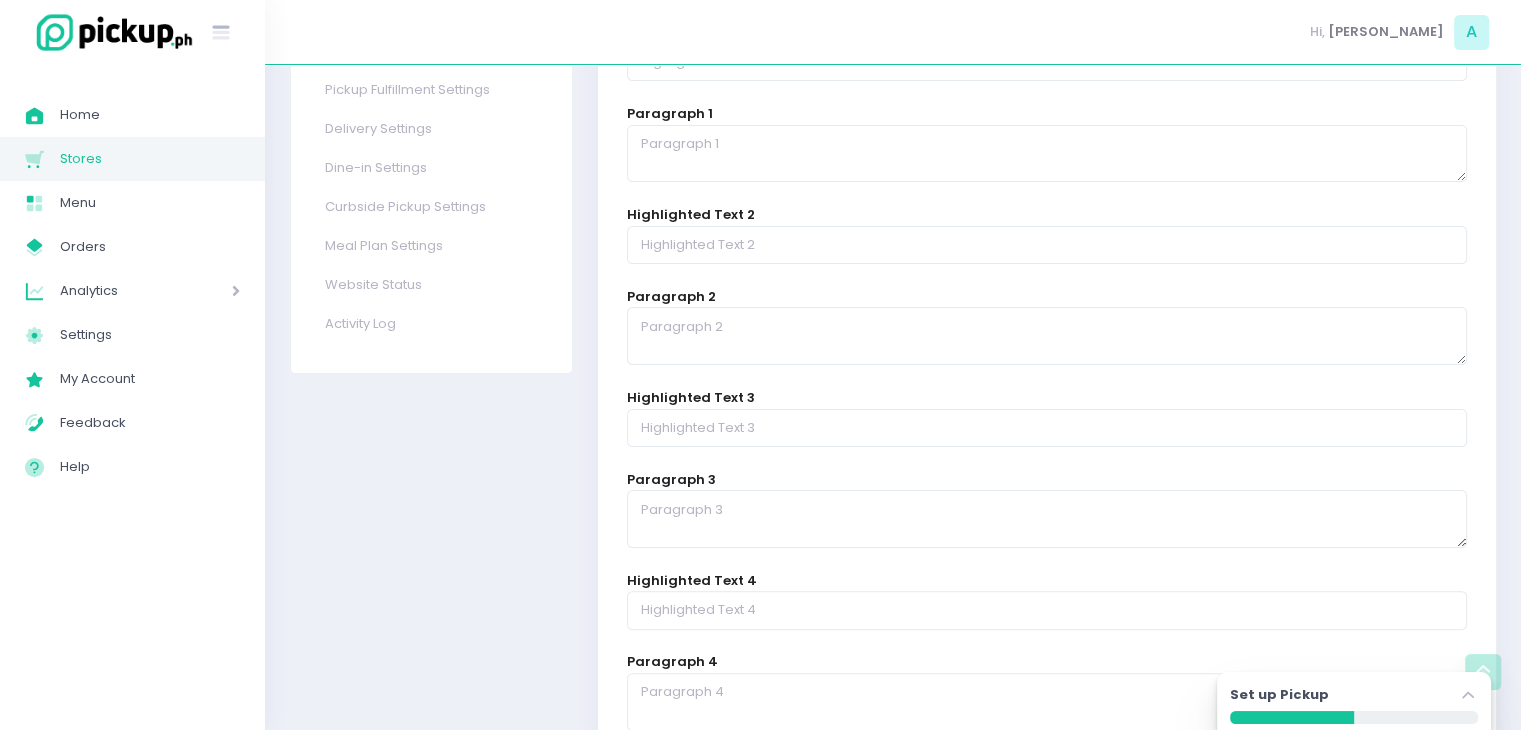 scroll, scrollTop: 0, scrollLeft: 0, axis: both 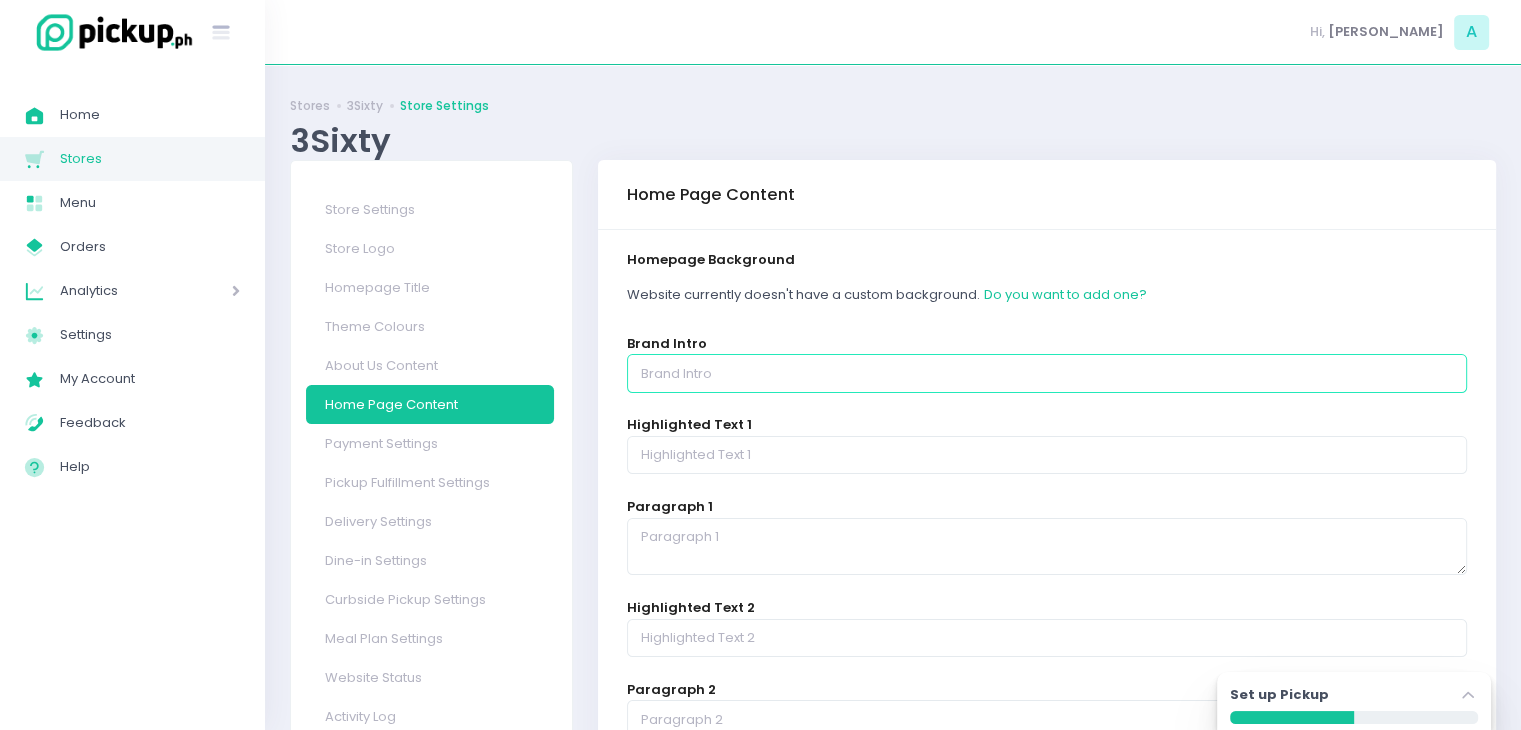 click at bounding box center (1047, 373) 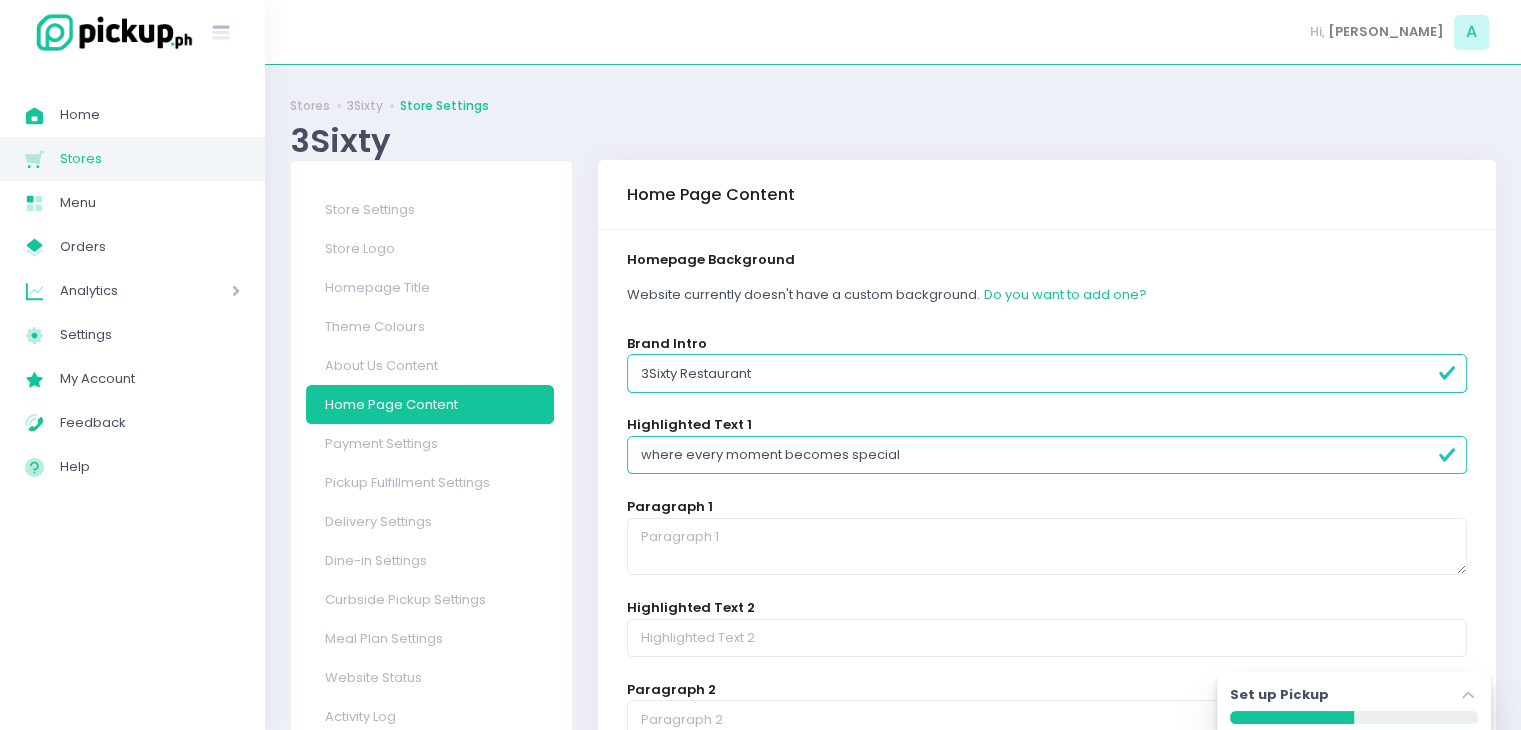 click on "3Sixty Restaurant" at bounding box center [1047, 373] 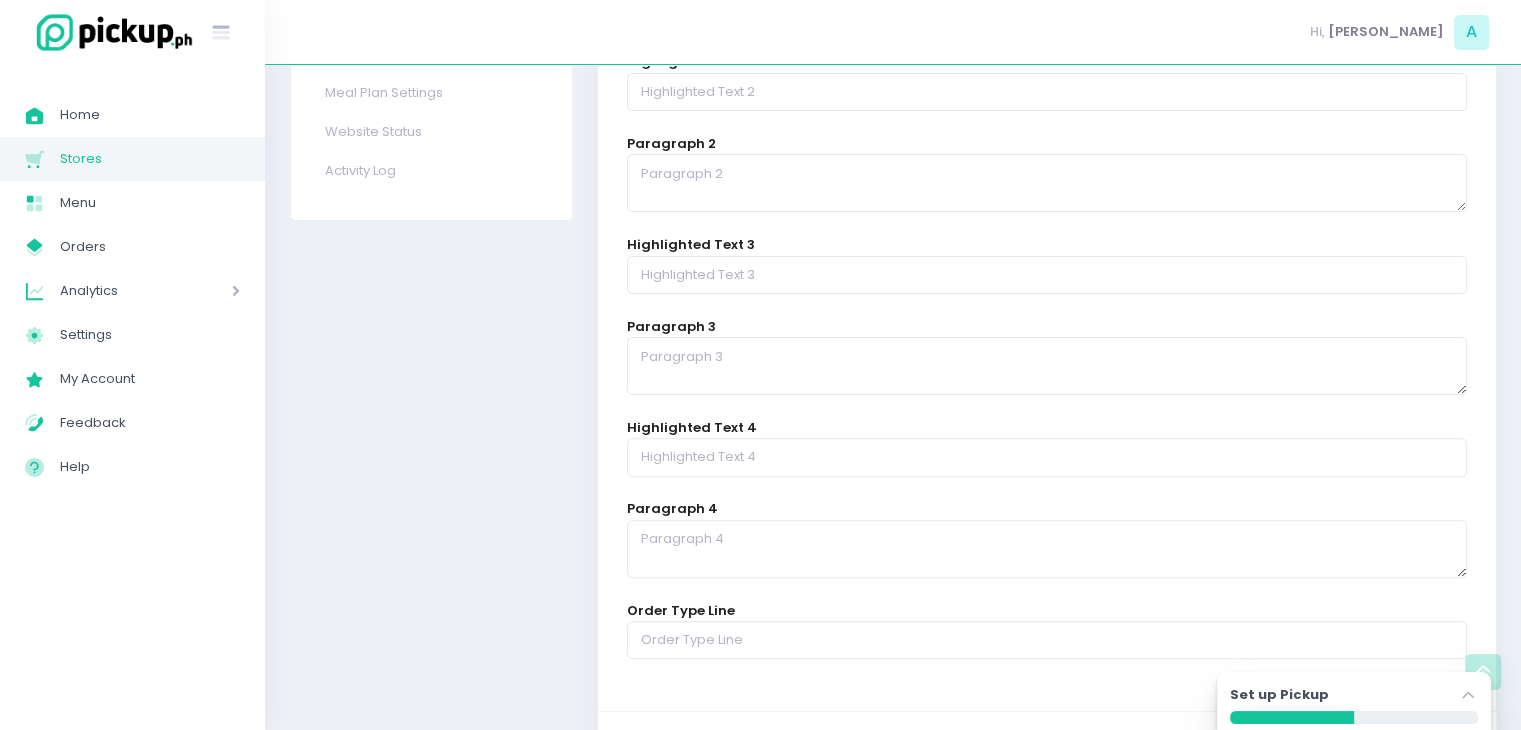 scroll, scrollTop: 666, scrollLeft: 0, axis: vertical 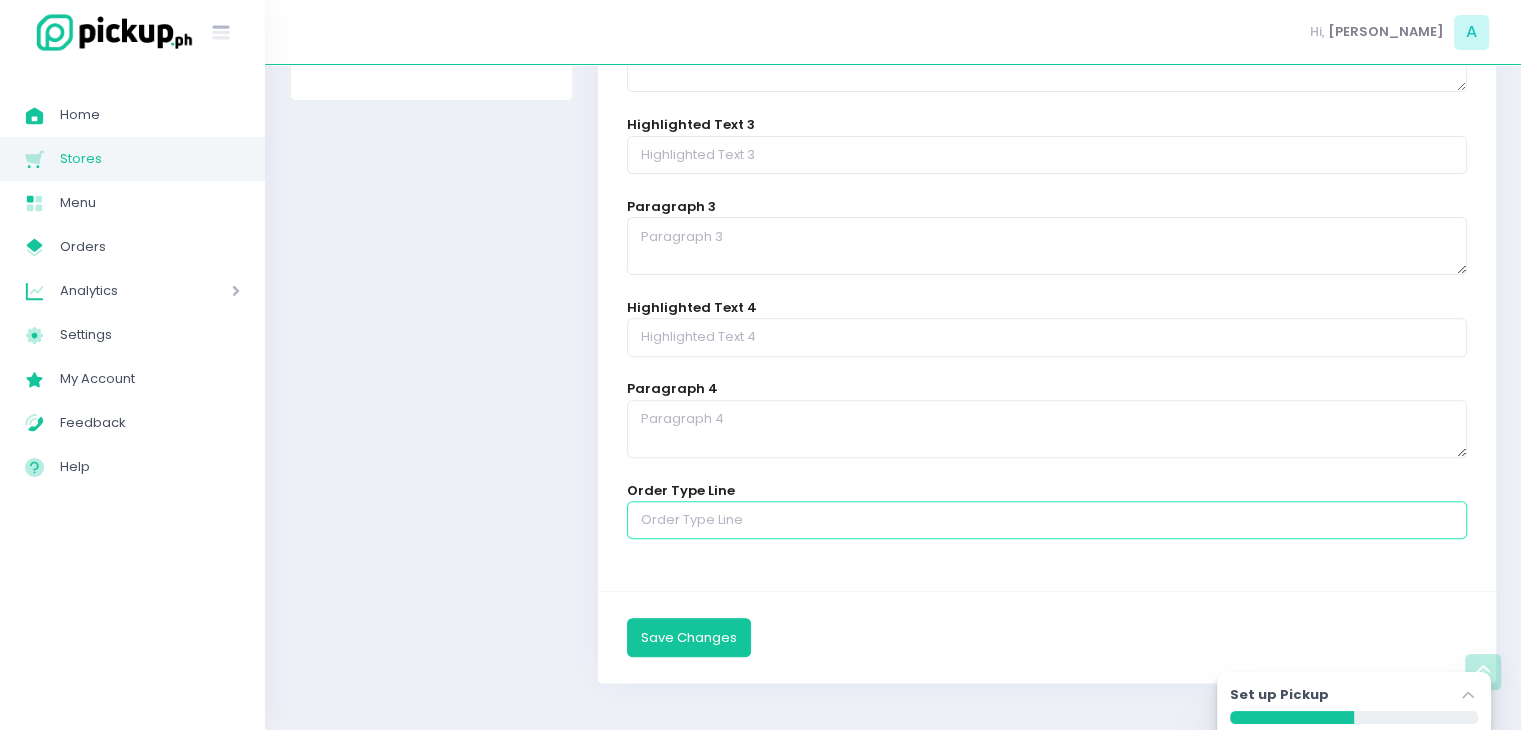 click at bounding box center [1047, 520] 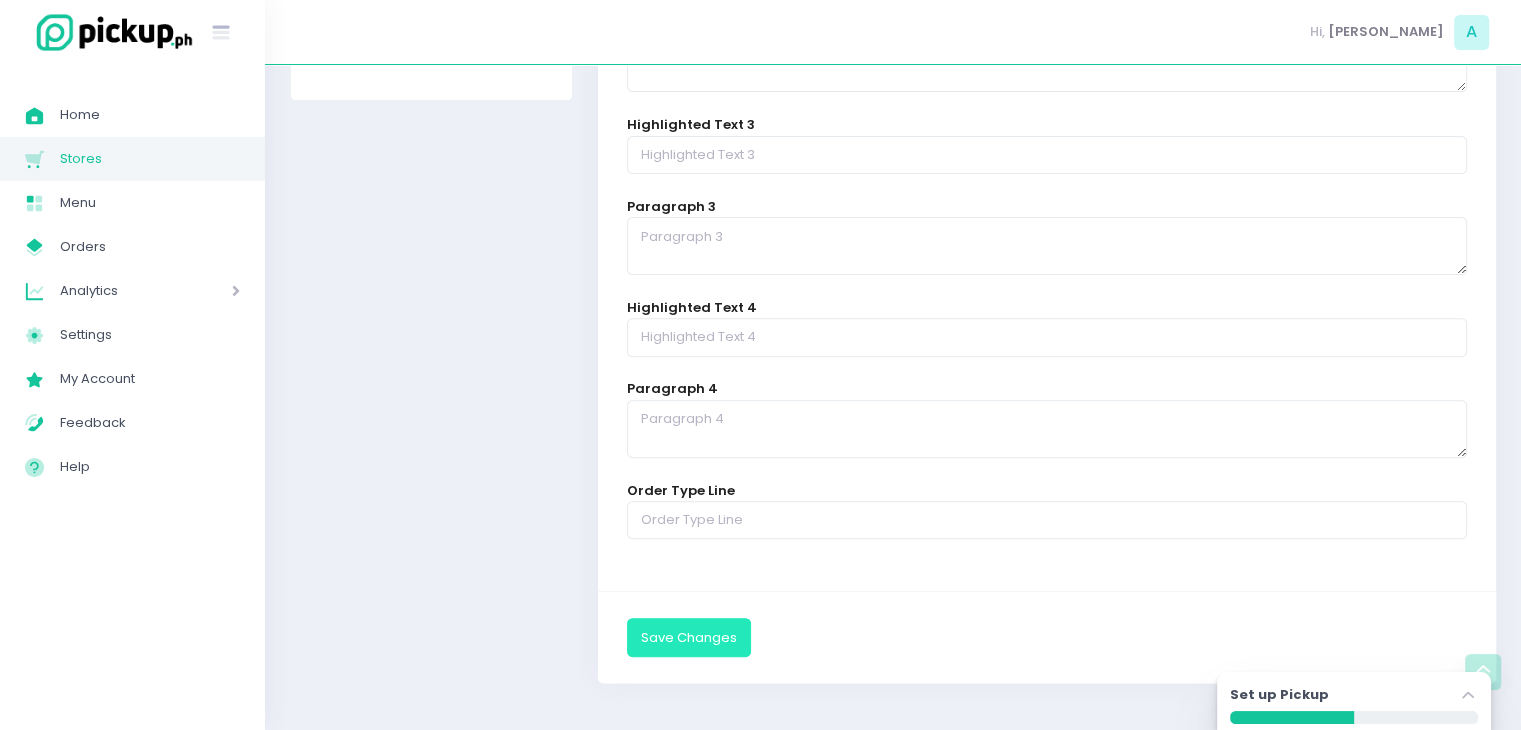 click on "Save Changes" at bounding box center [689, 637] 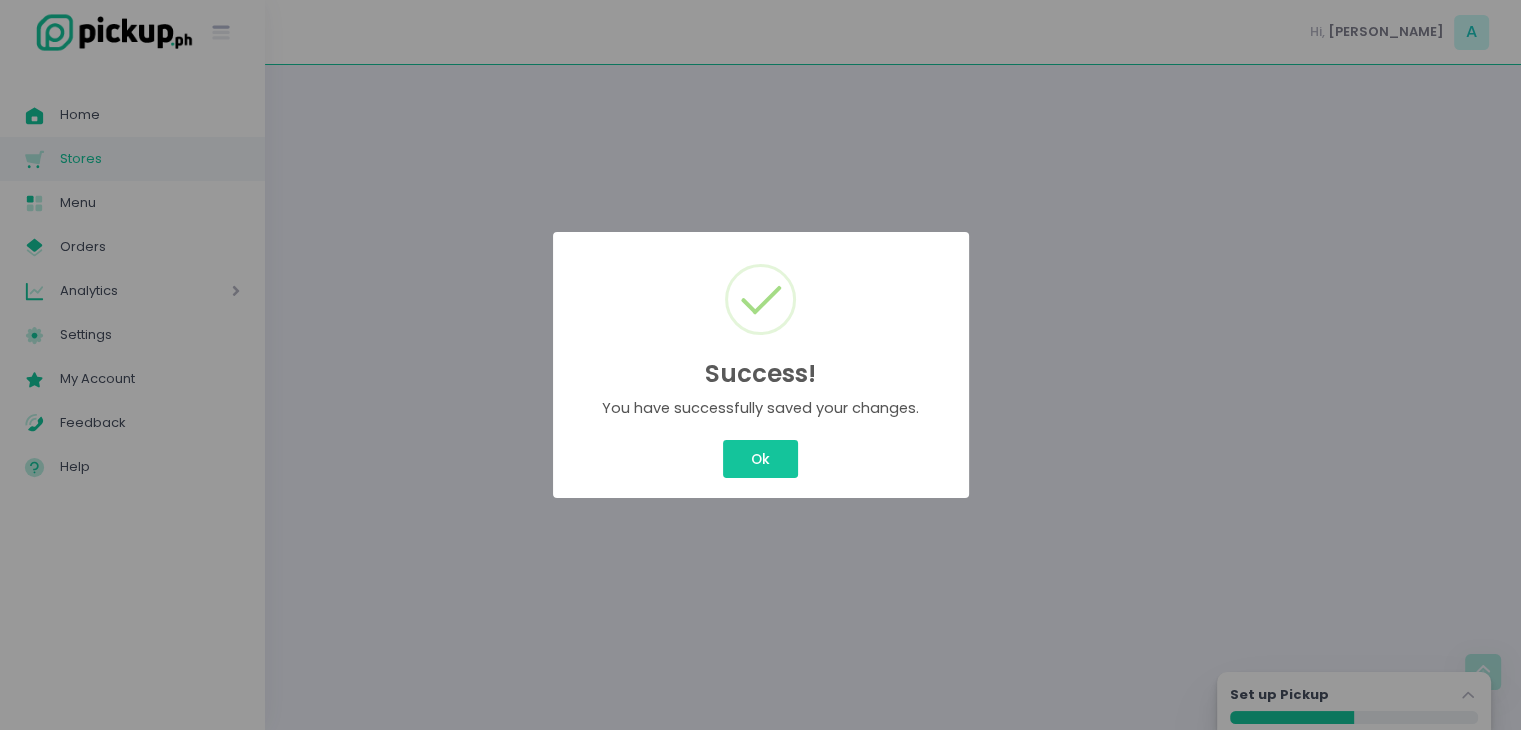 scroll, scrollTop: 0, scrollLeft: 0, axis: both 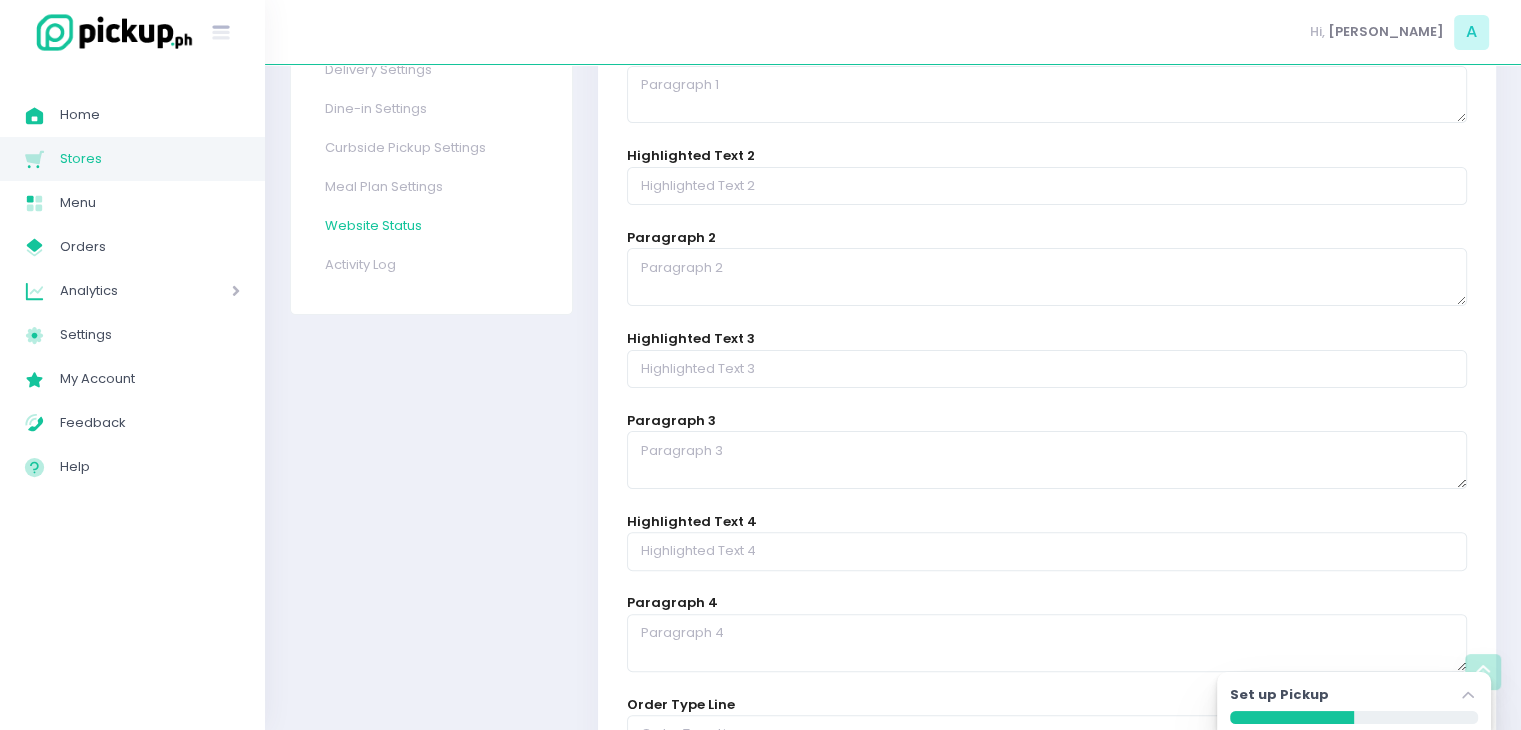 click on "Website Status" at bounding box center (430, 225) 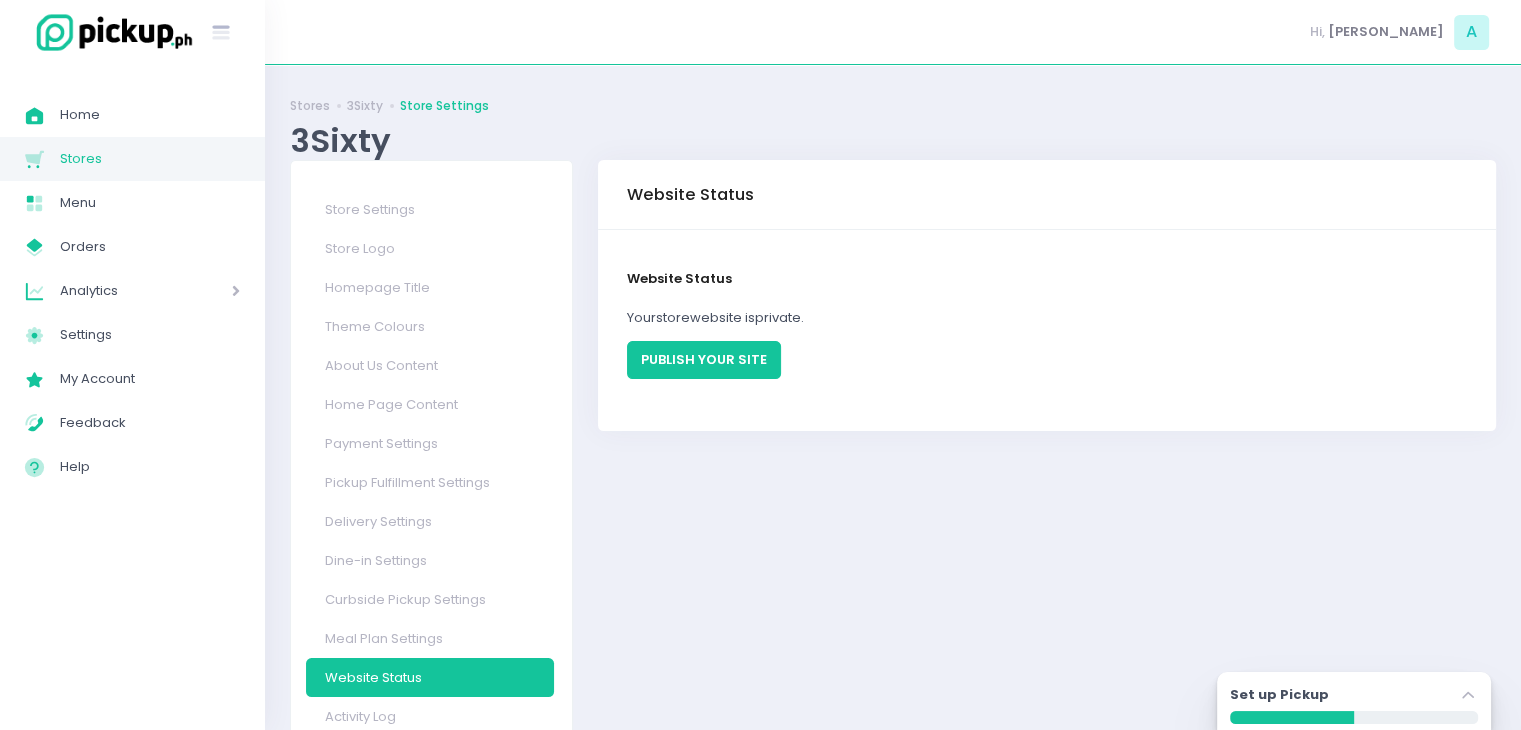 click on "PUBLISH YOUR SITE" at bounding box center (704, 360) 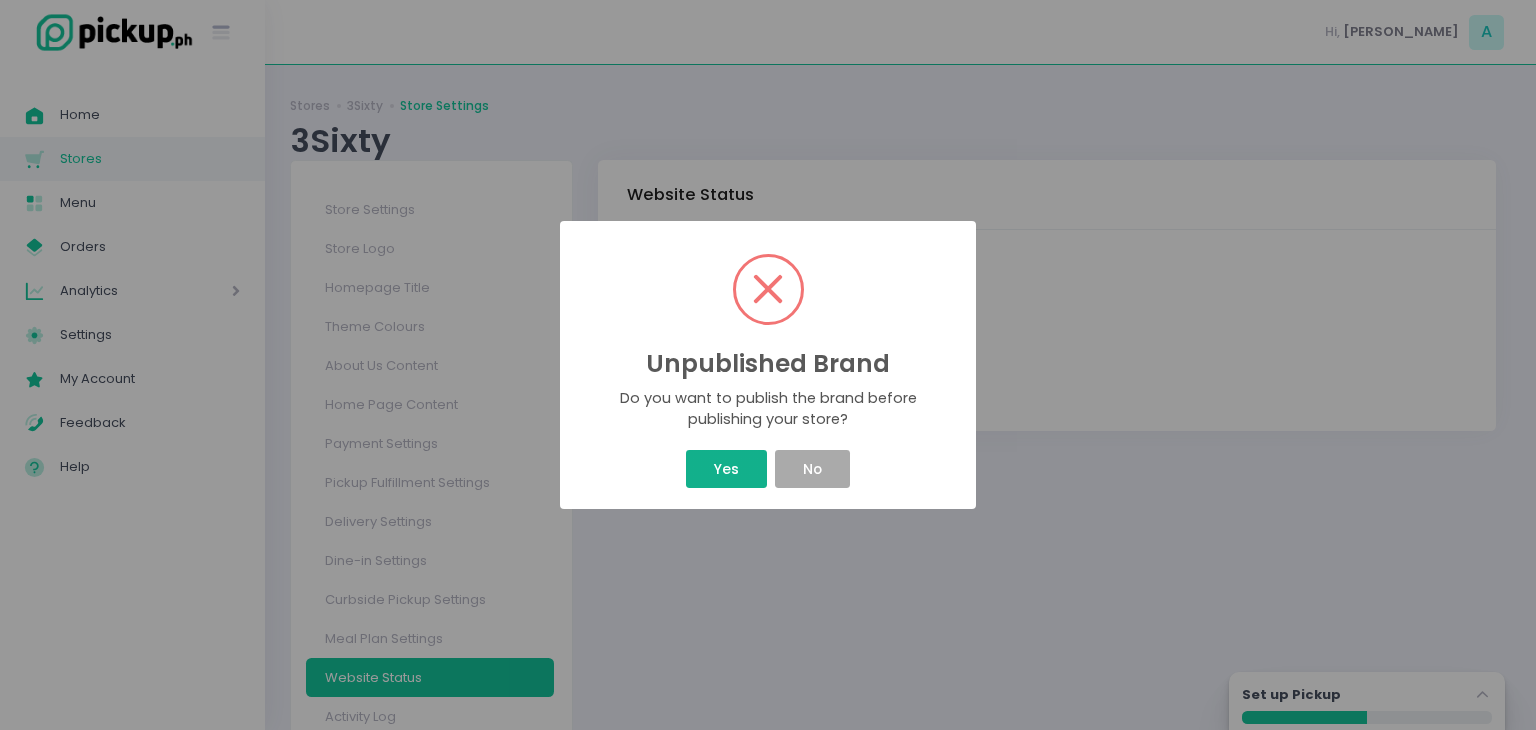 click on "Yes" at bounding box center [726, 469] 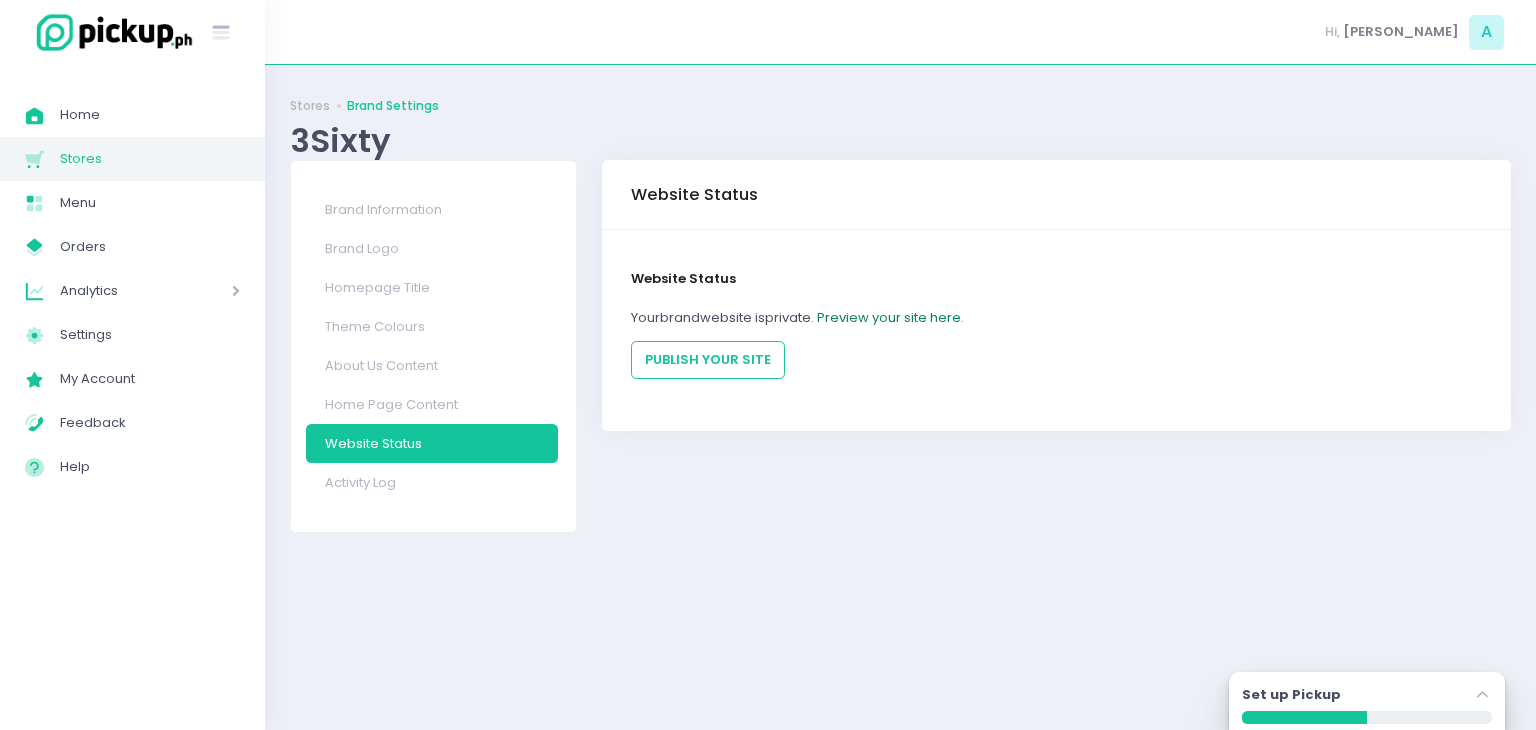 click on "Preview your site here." 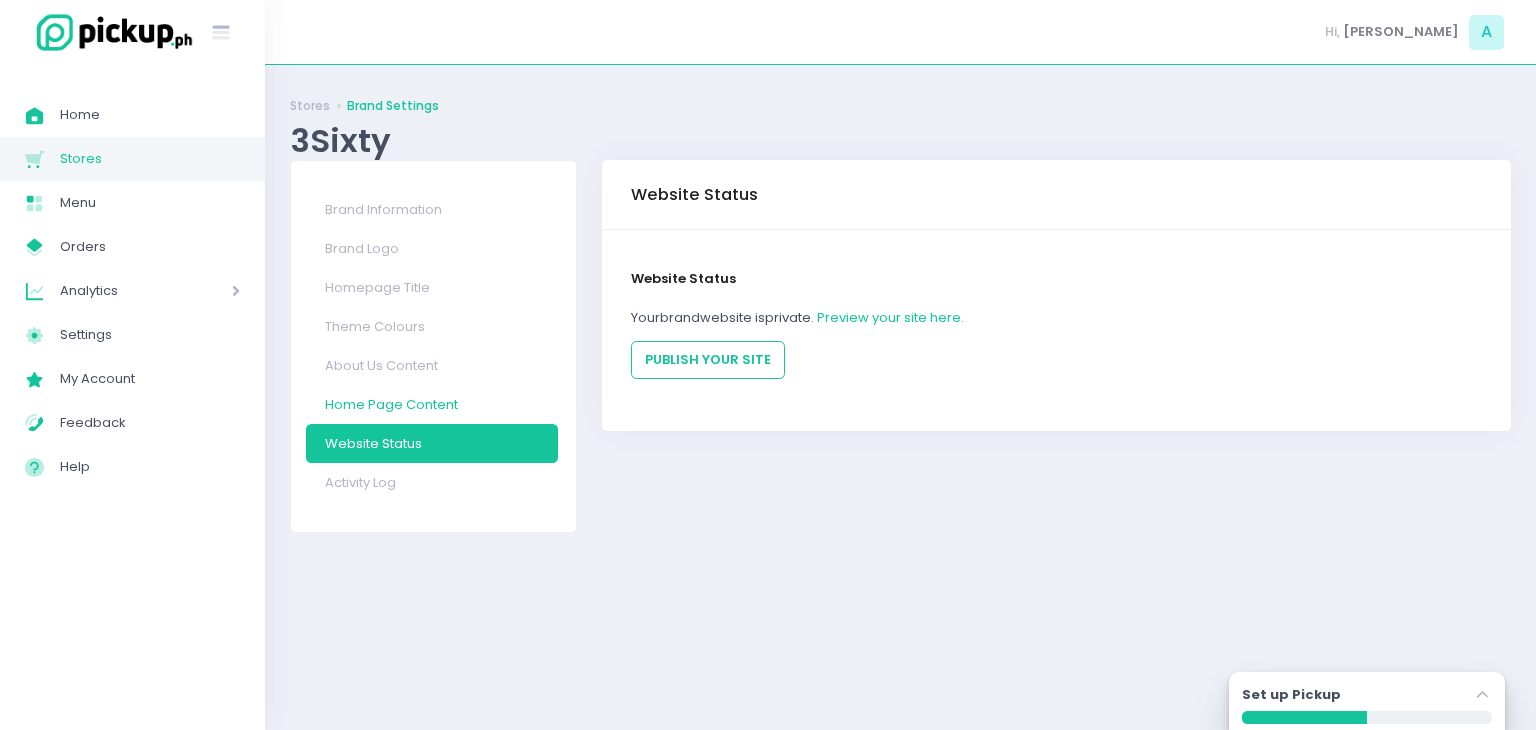 click on "Home Page Content" at bounding box center (432, 404) 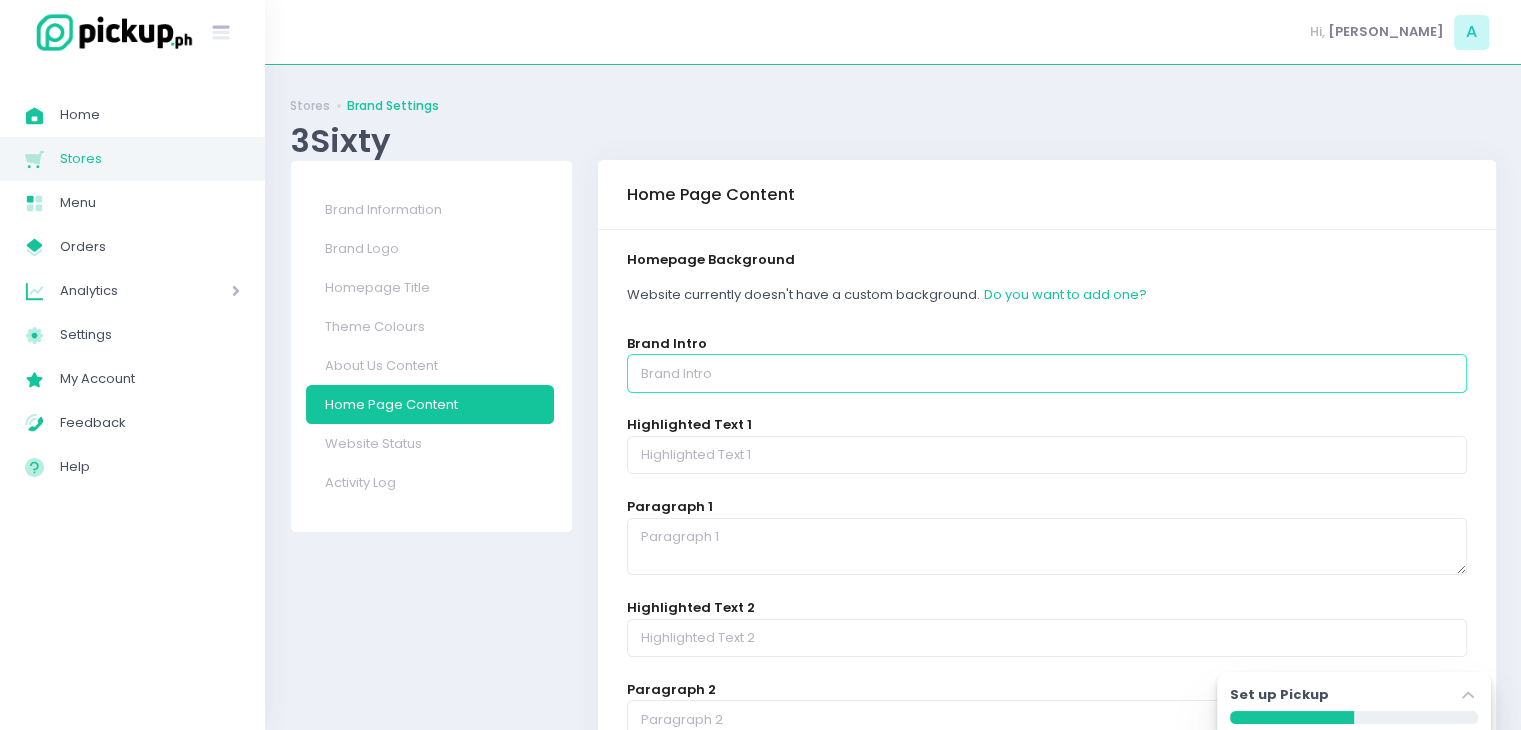 click at bounding box center [1047, 373] 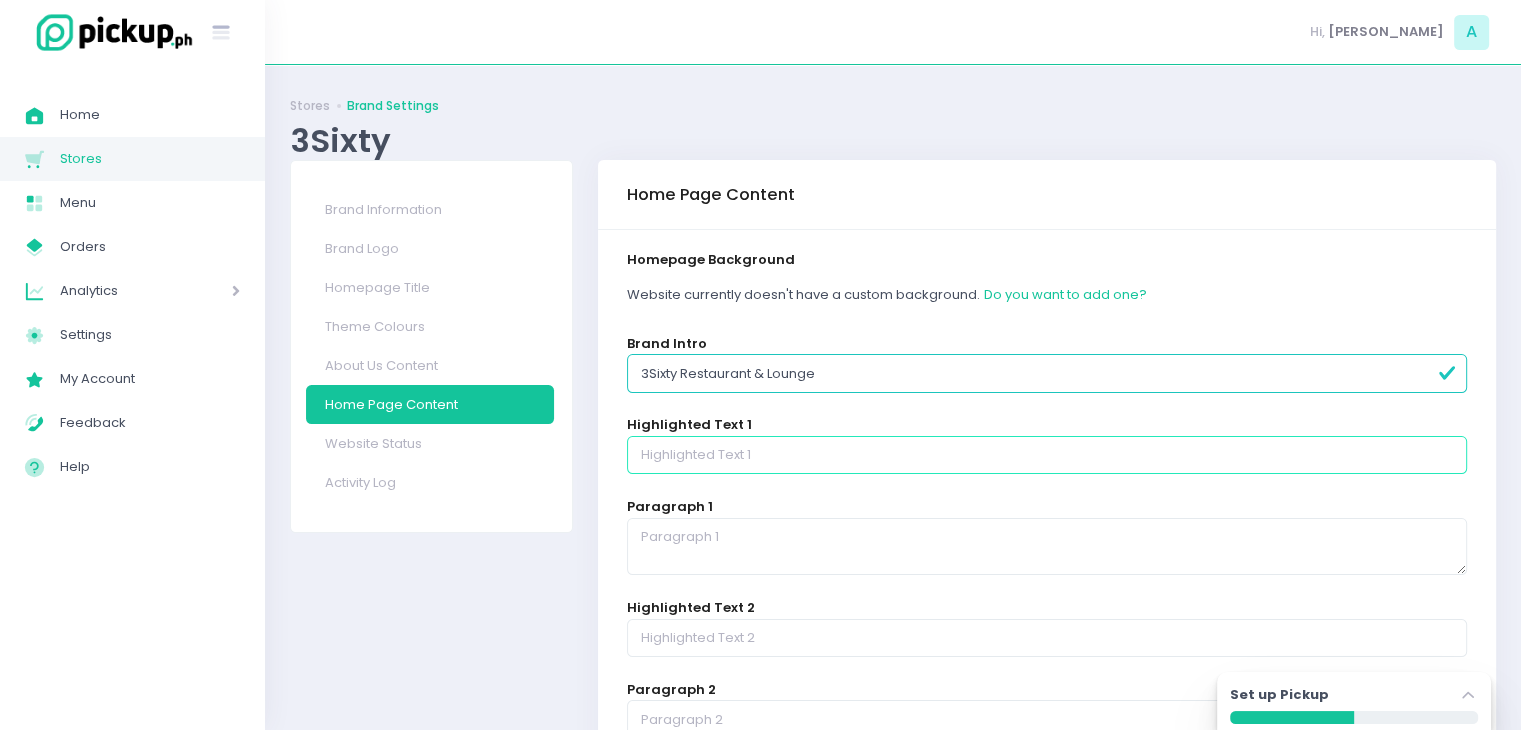 click at bounding box center [1047, 455] 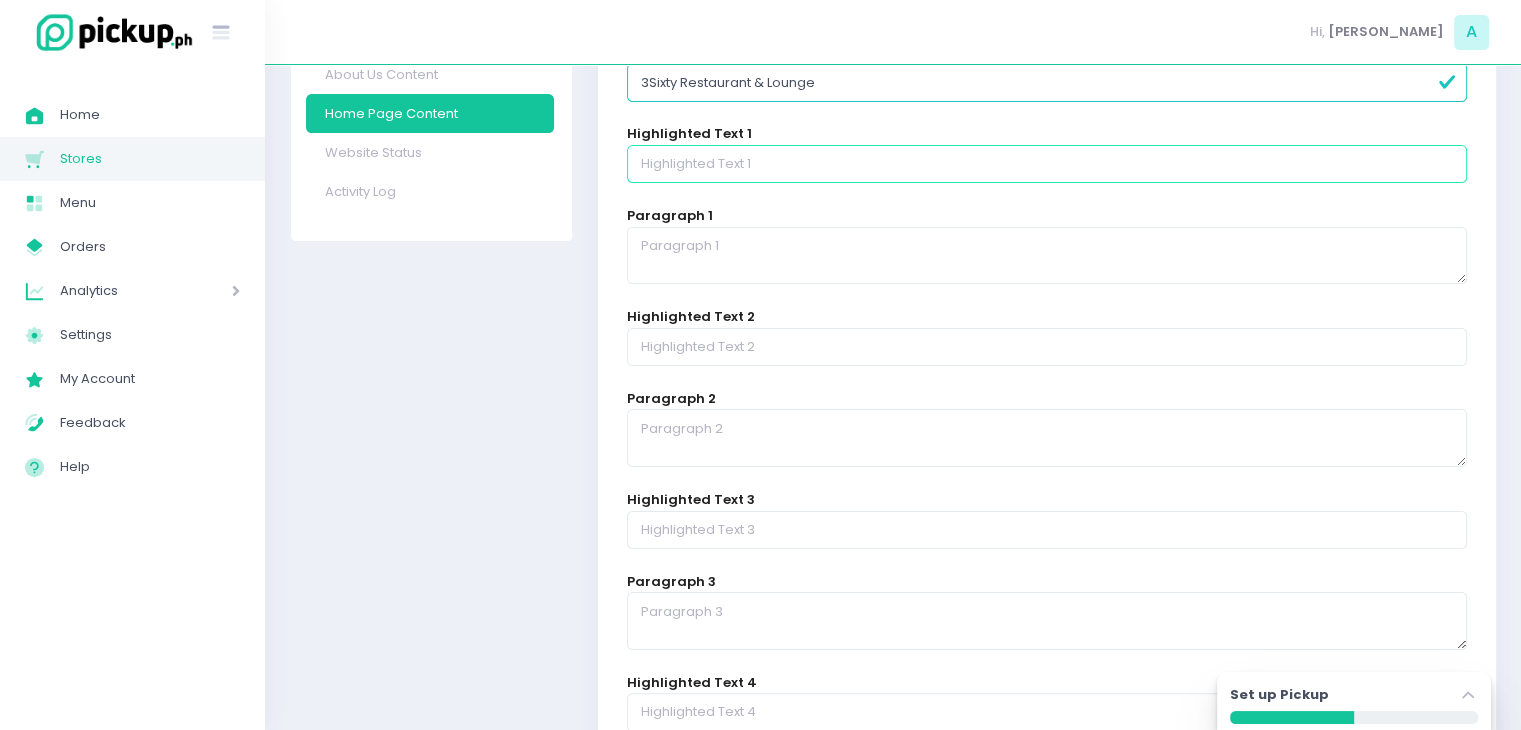 scroll, scrollTop: 292, scrollLeft: 0, axis: vertical 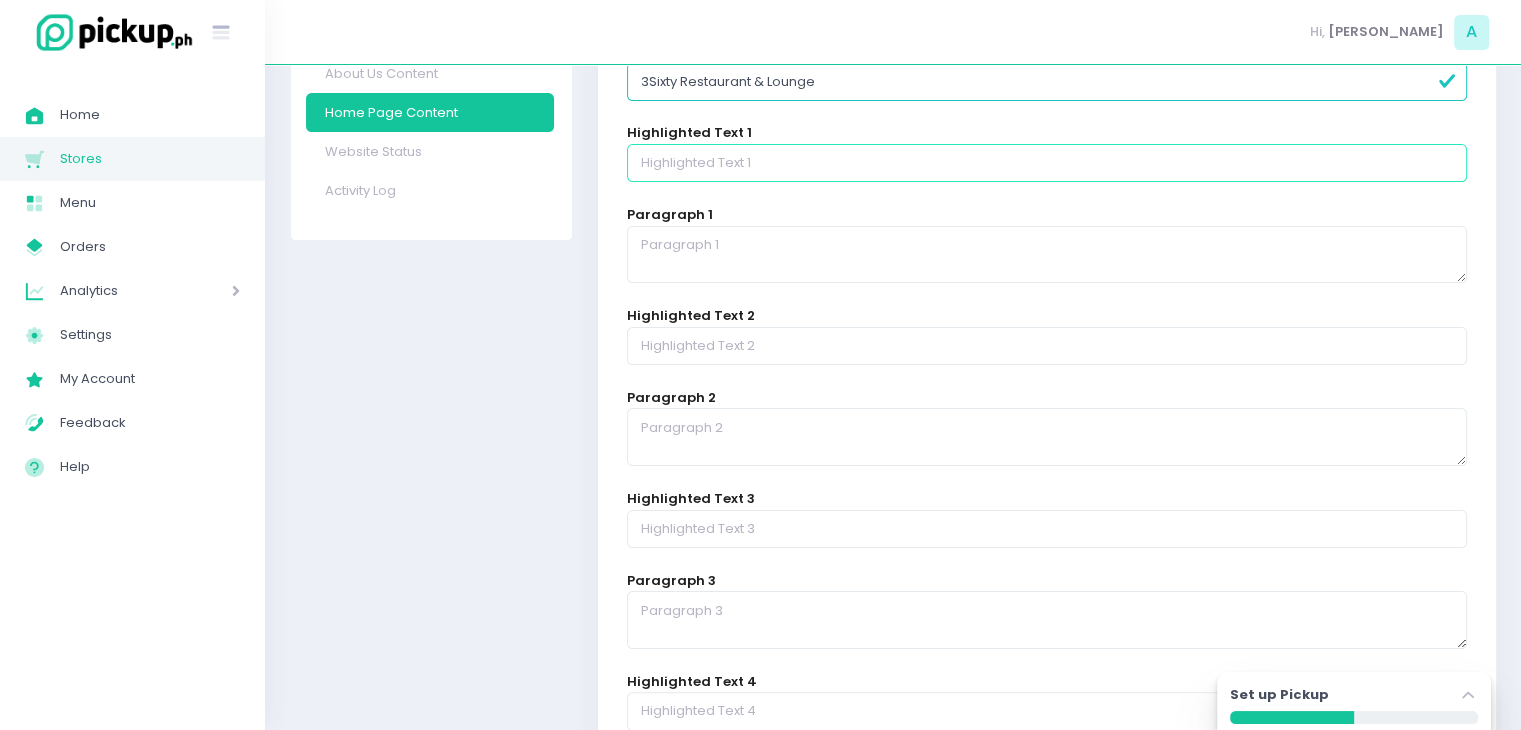 click at bounding box center [1047, 163] 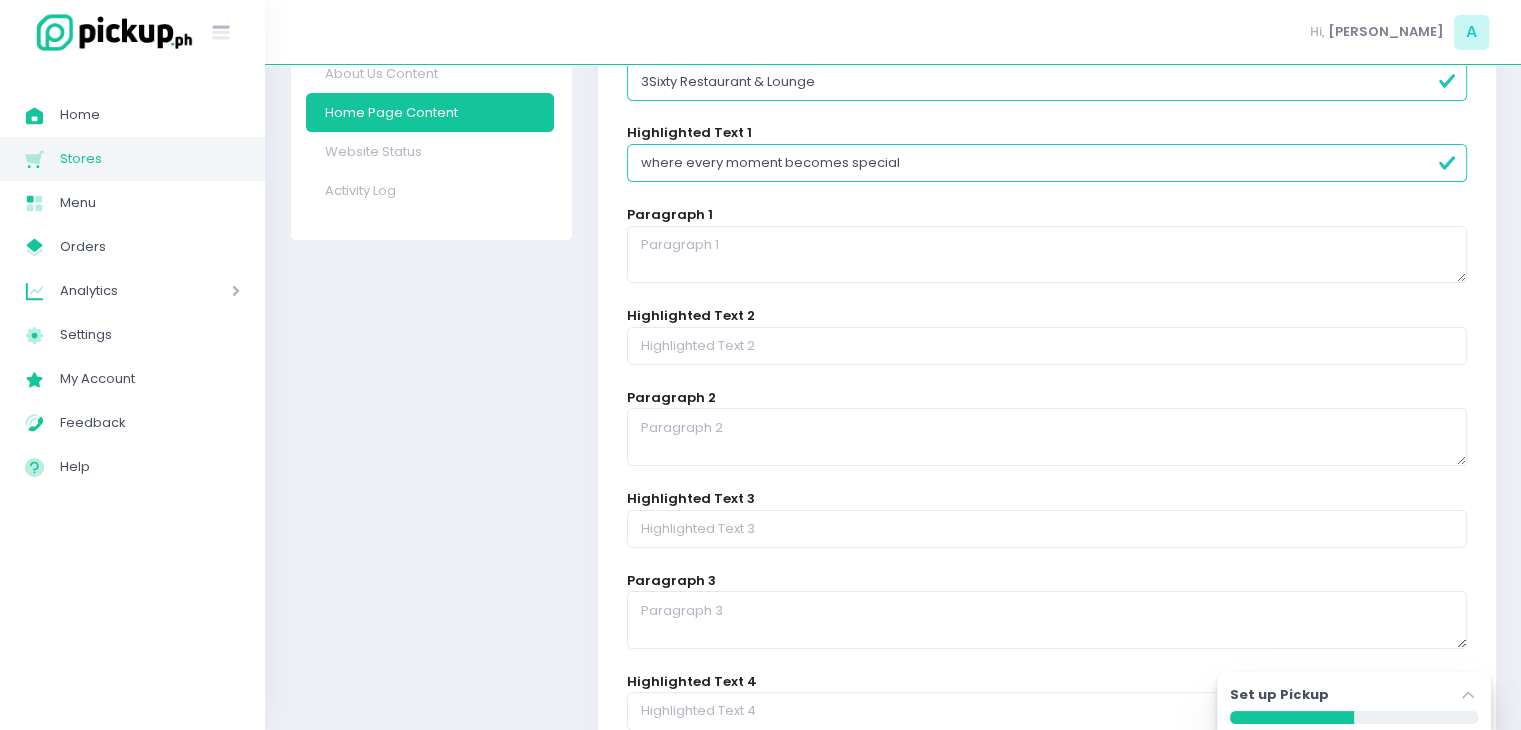 scroll, scrollTop: 666, scrollLeft: 0, axis: vertical 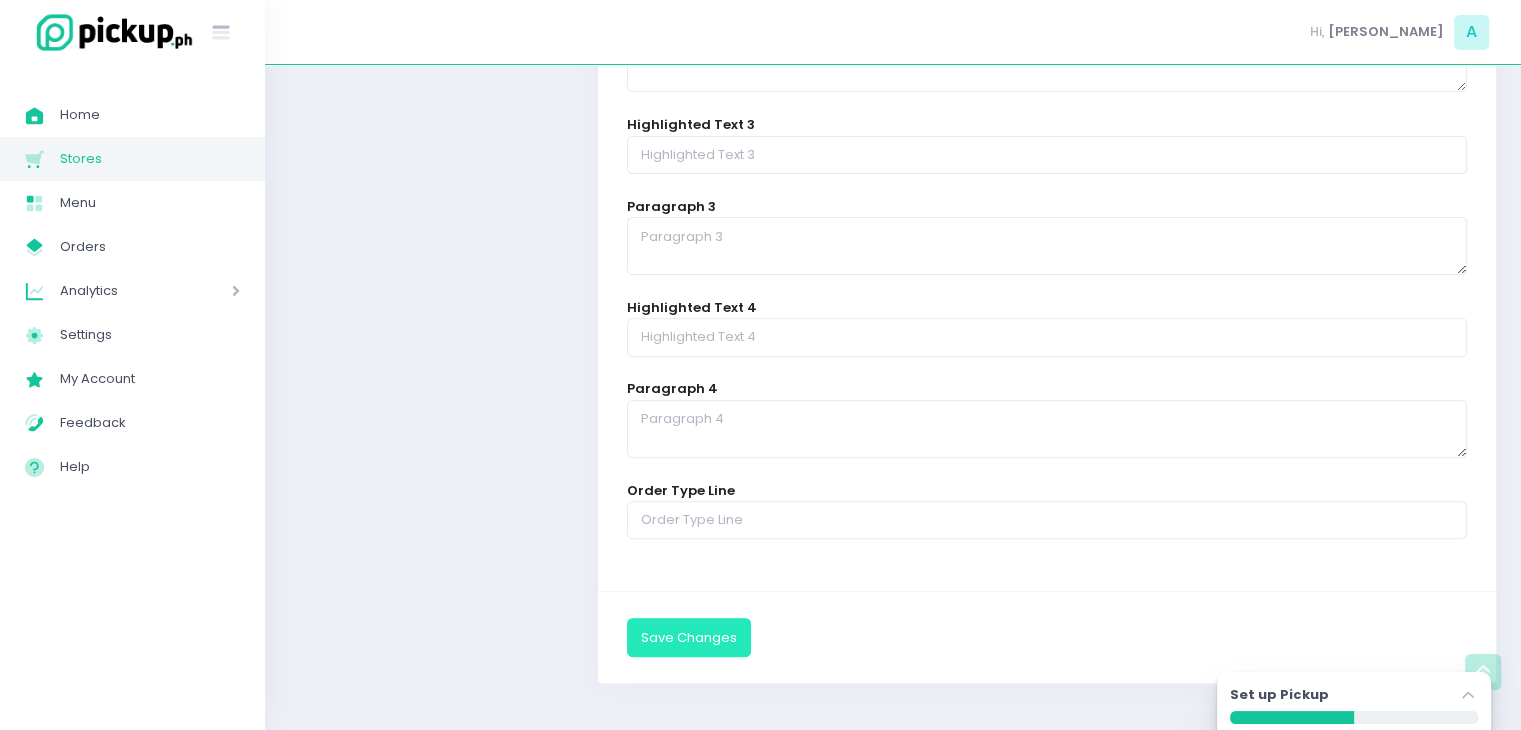 click on "Save Changes" at bounding box center [689, 637] 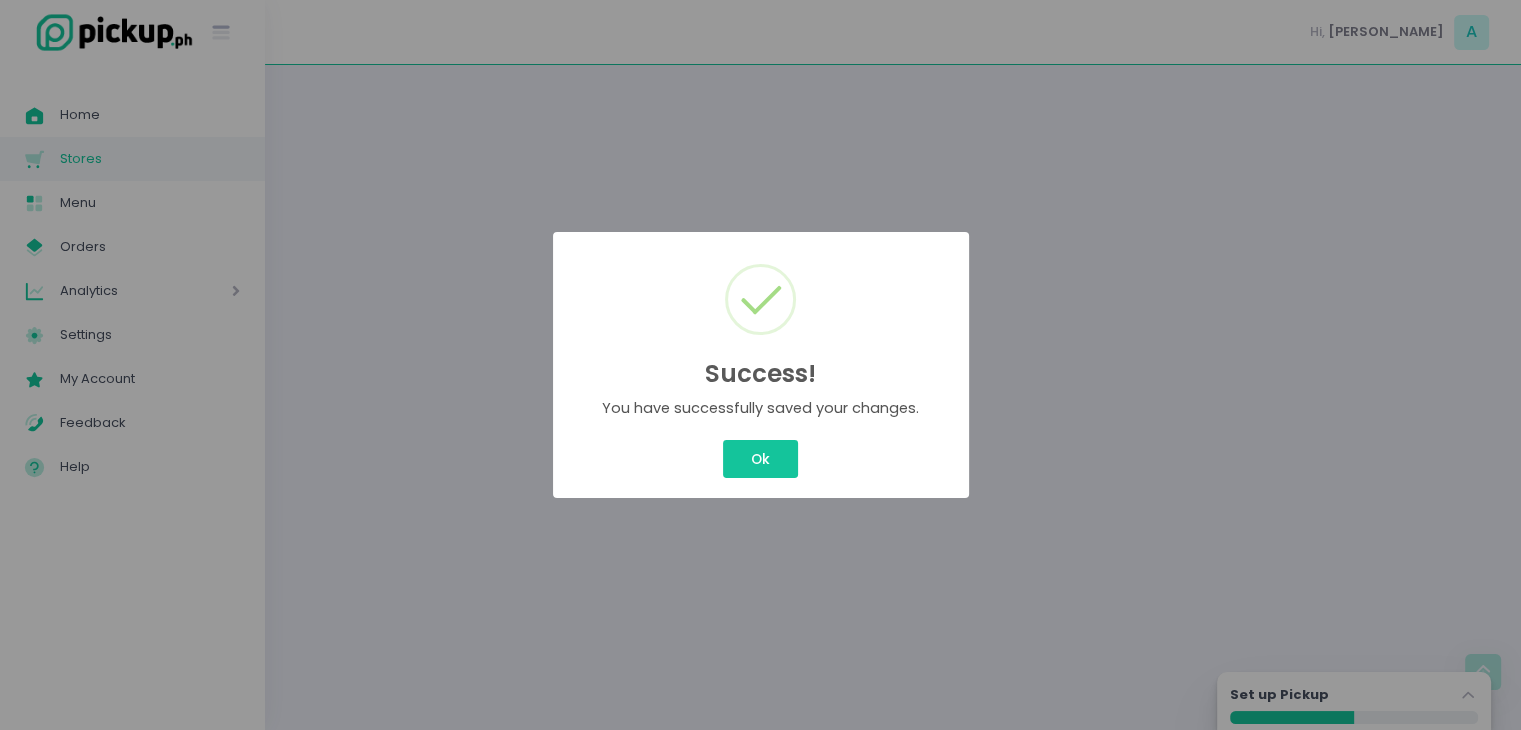 scroll, scrollTop: 0, scrollLeft: 0, axis: both 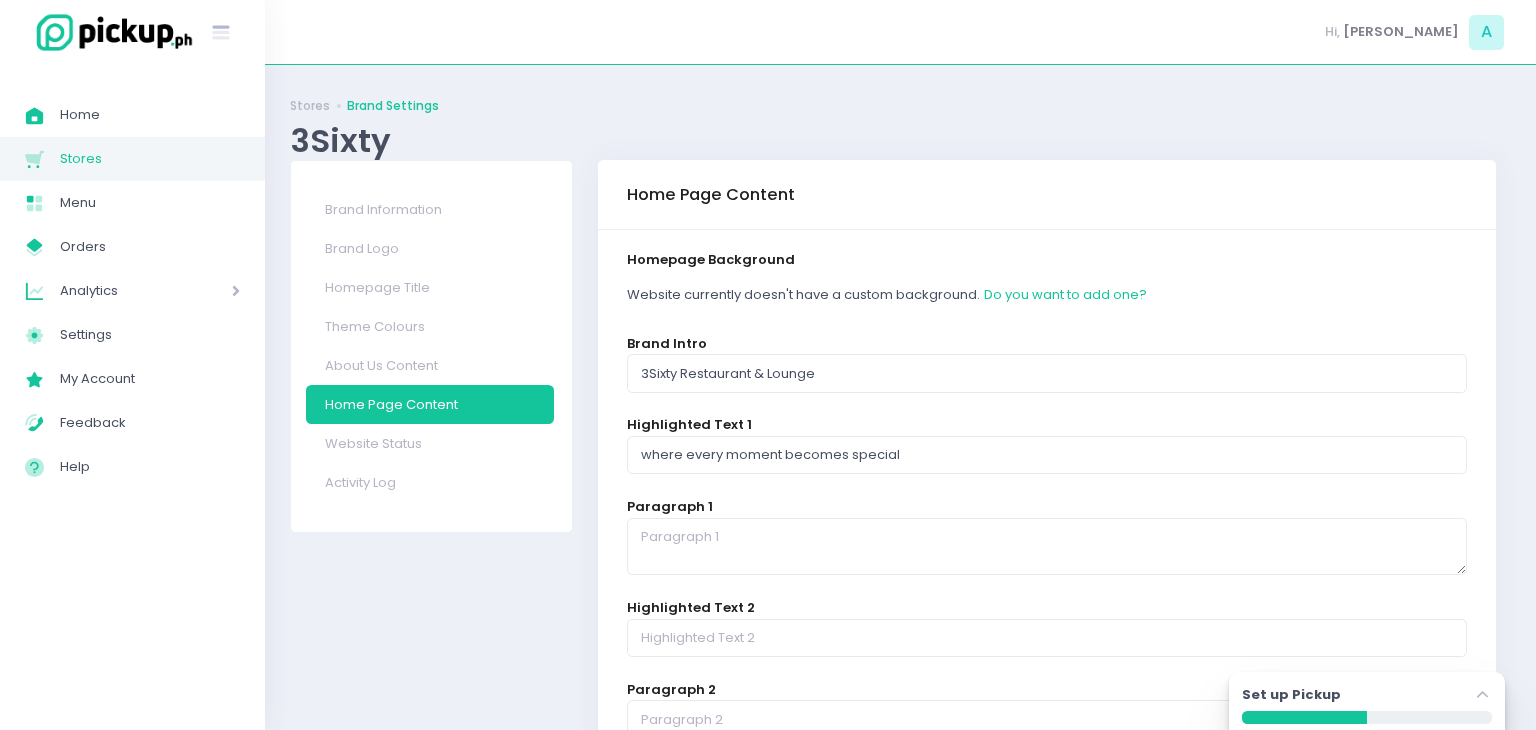 click on "Success! × You have successfully saved your changes. Ok Cancel" at bounding box center [768, 365] 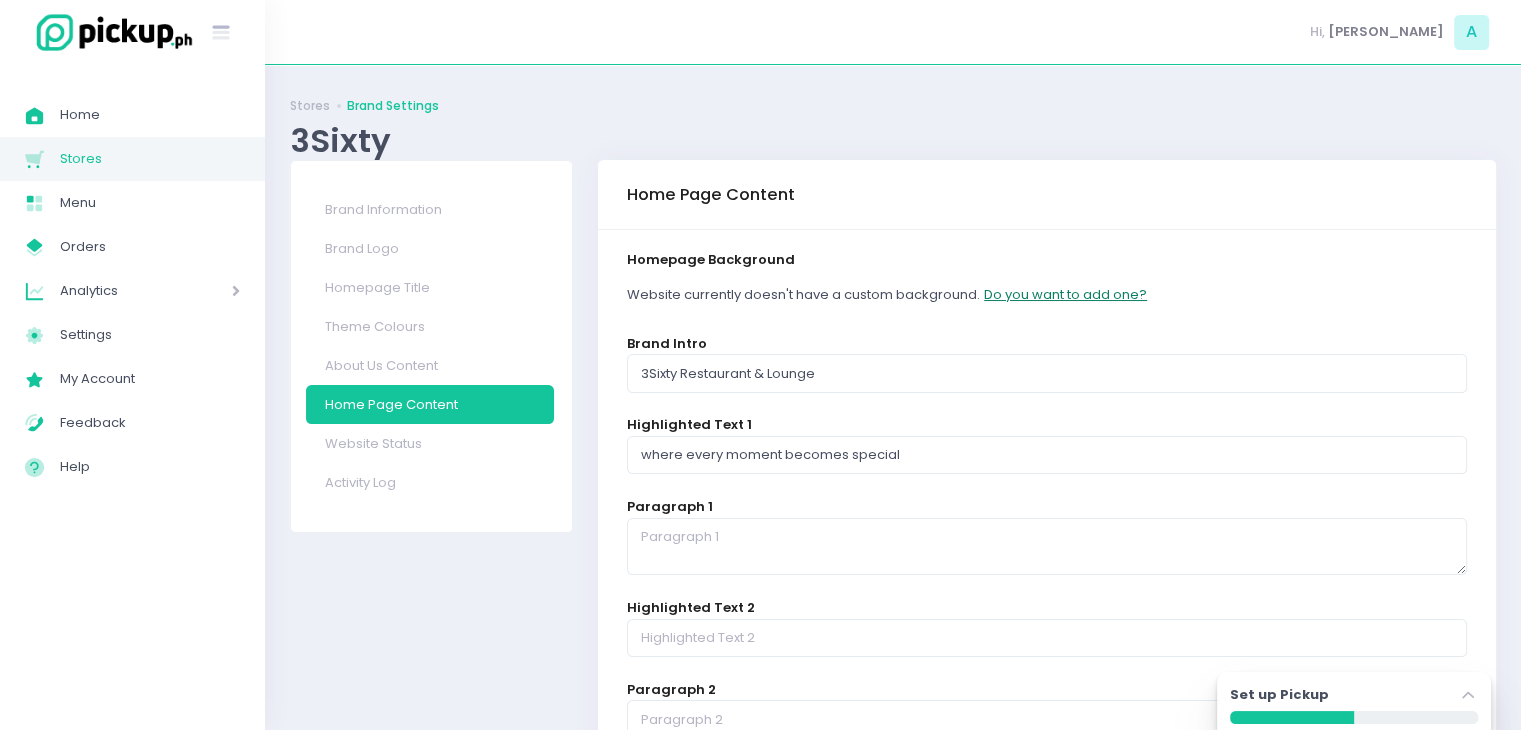 click on "Do you want to add one?" at bounding box center [1065, 295] 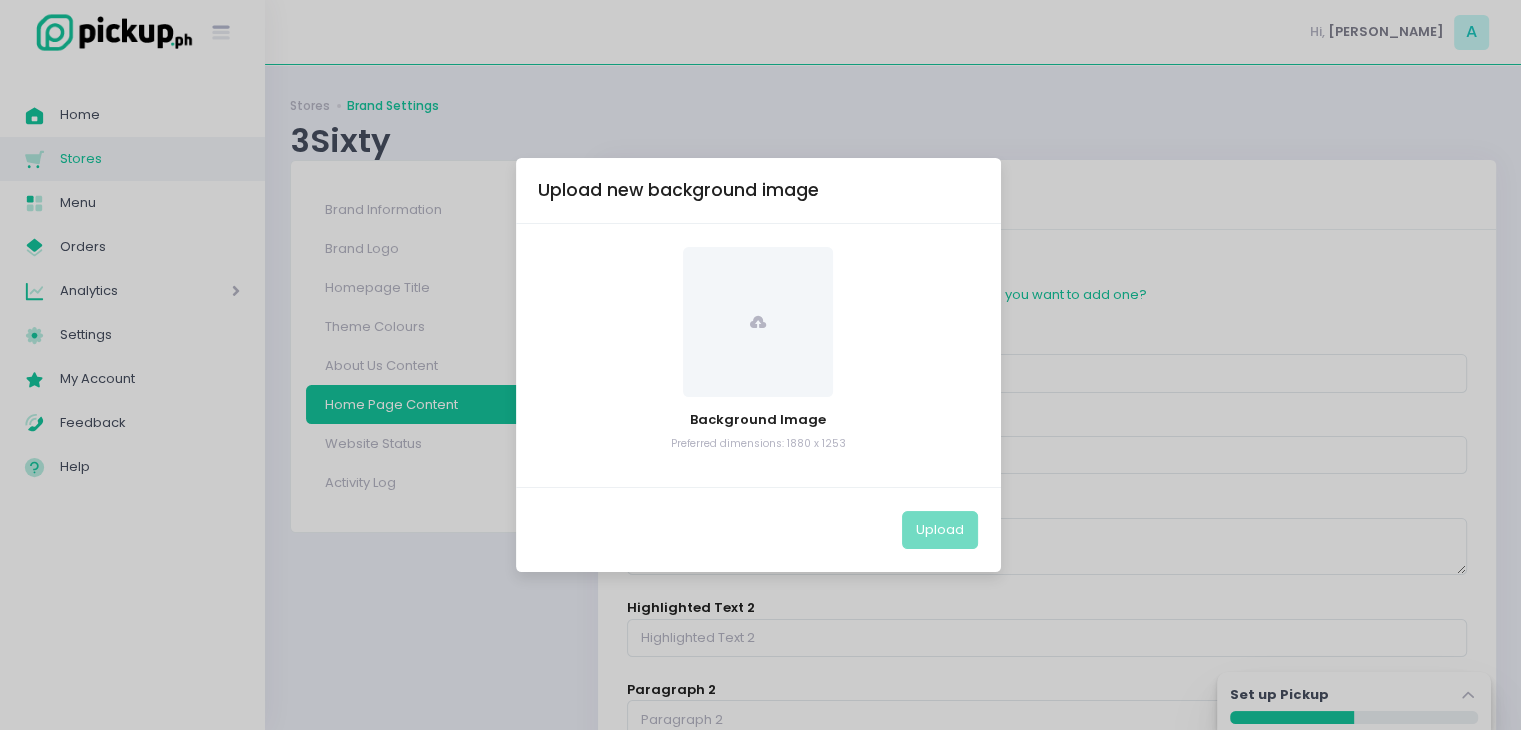 click on "Upload new background image  Background Image  Preferred dimensions: 1880 x 1253 Upload" at bounding box center (760, 365) 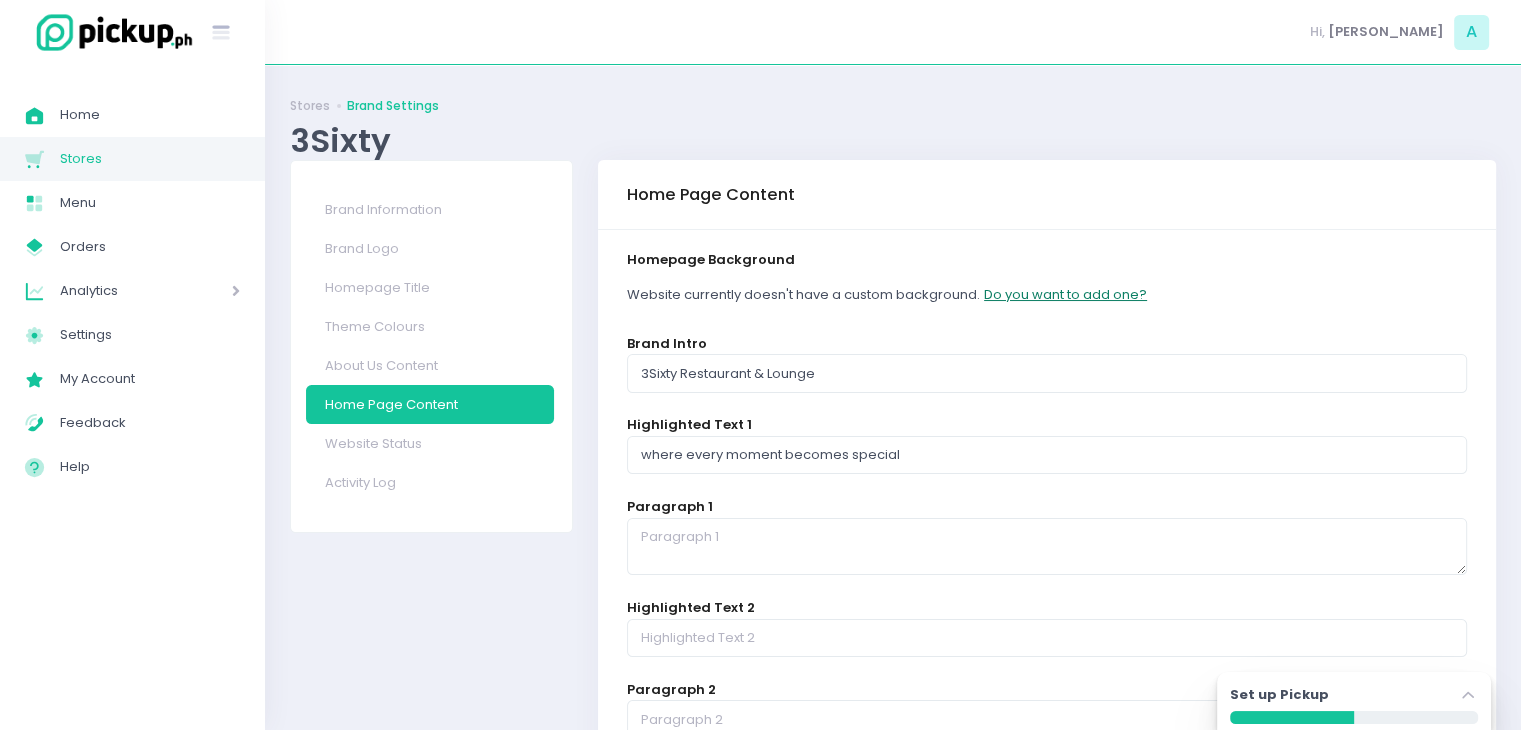 click on "Do you want to add one?" at bounding box center (1065, 295) 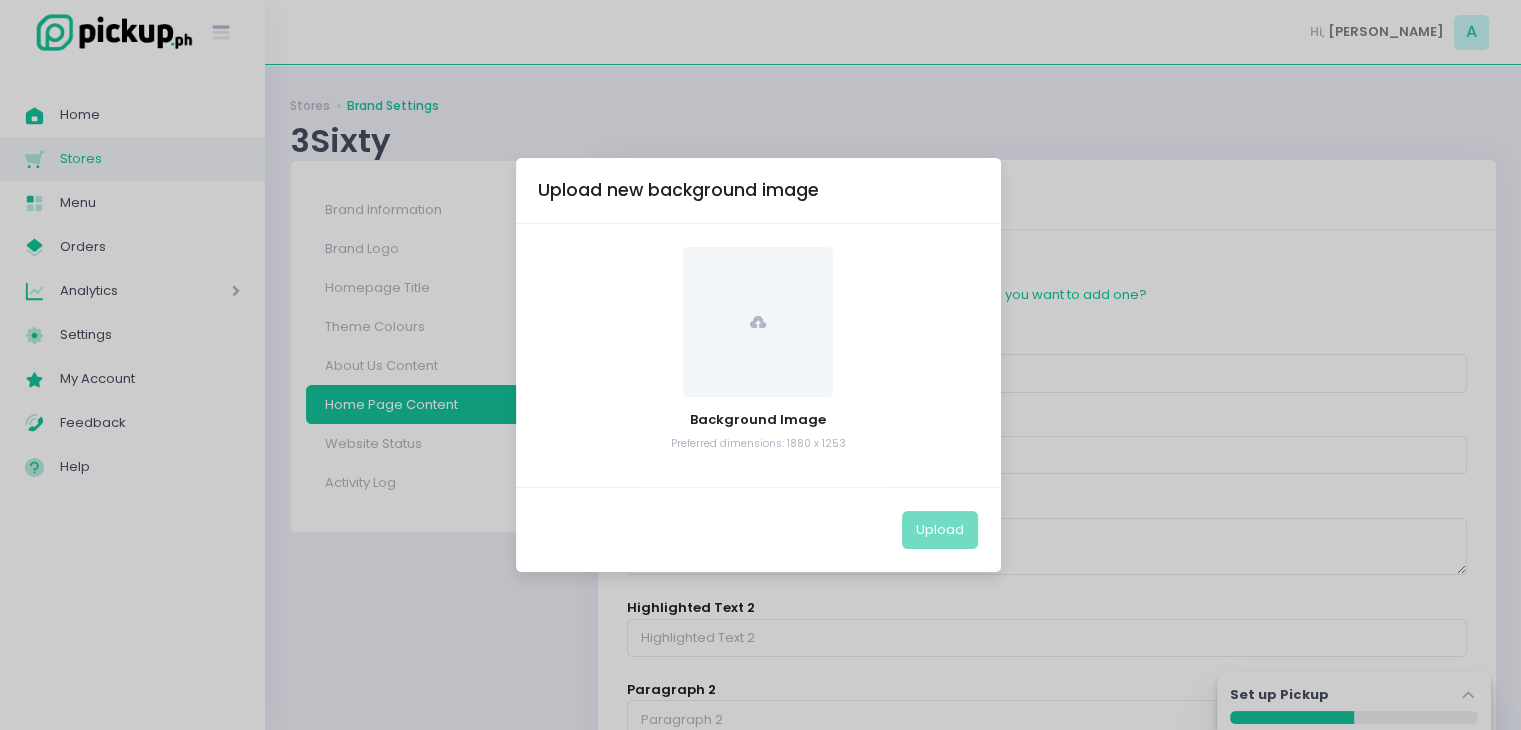 click at bounding box center (758, 322) 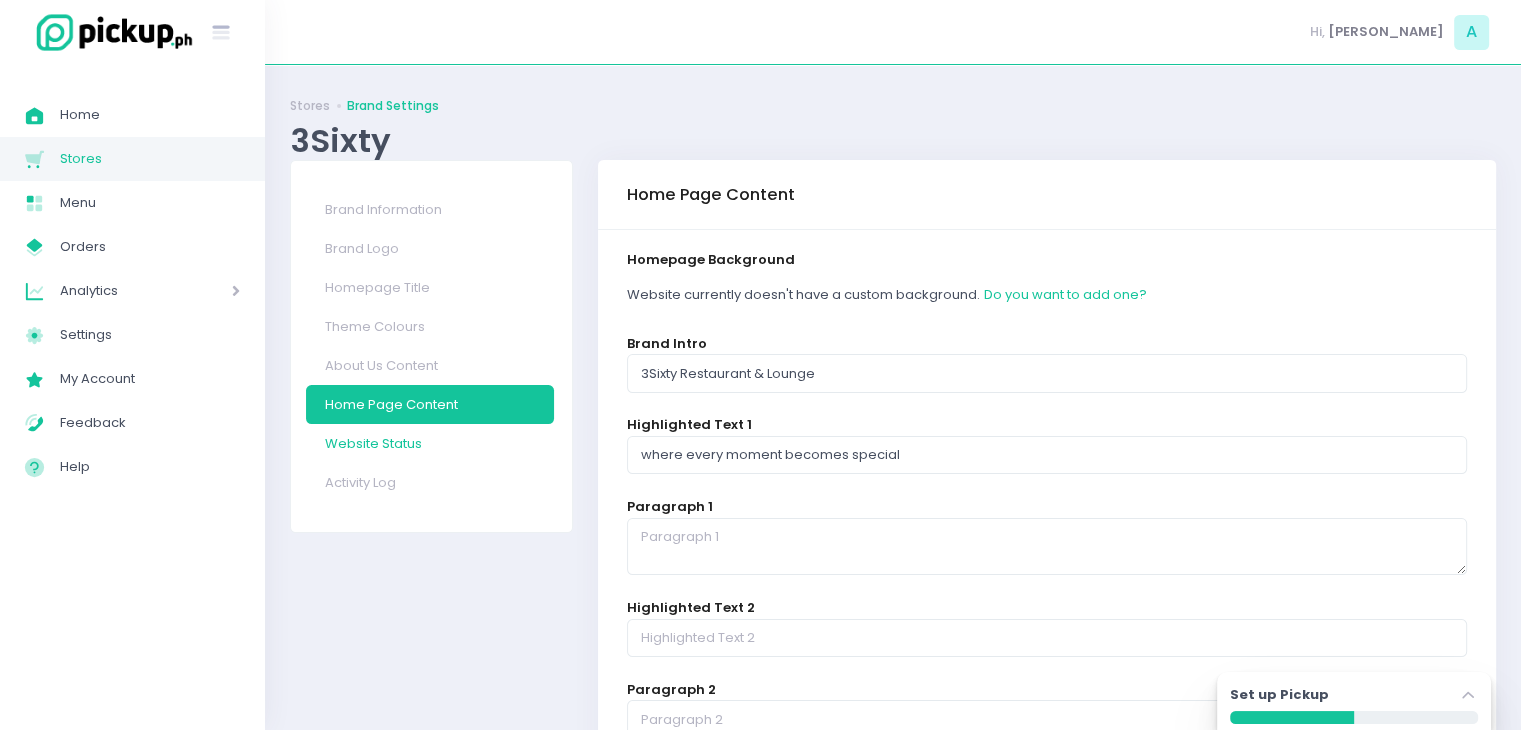 click on "Website Status" at bounding box center [430, 443] 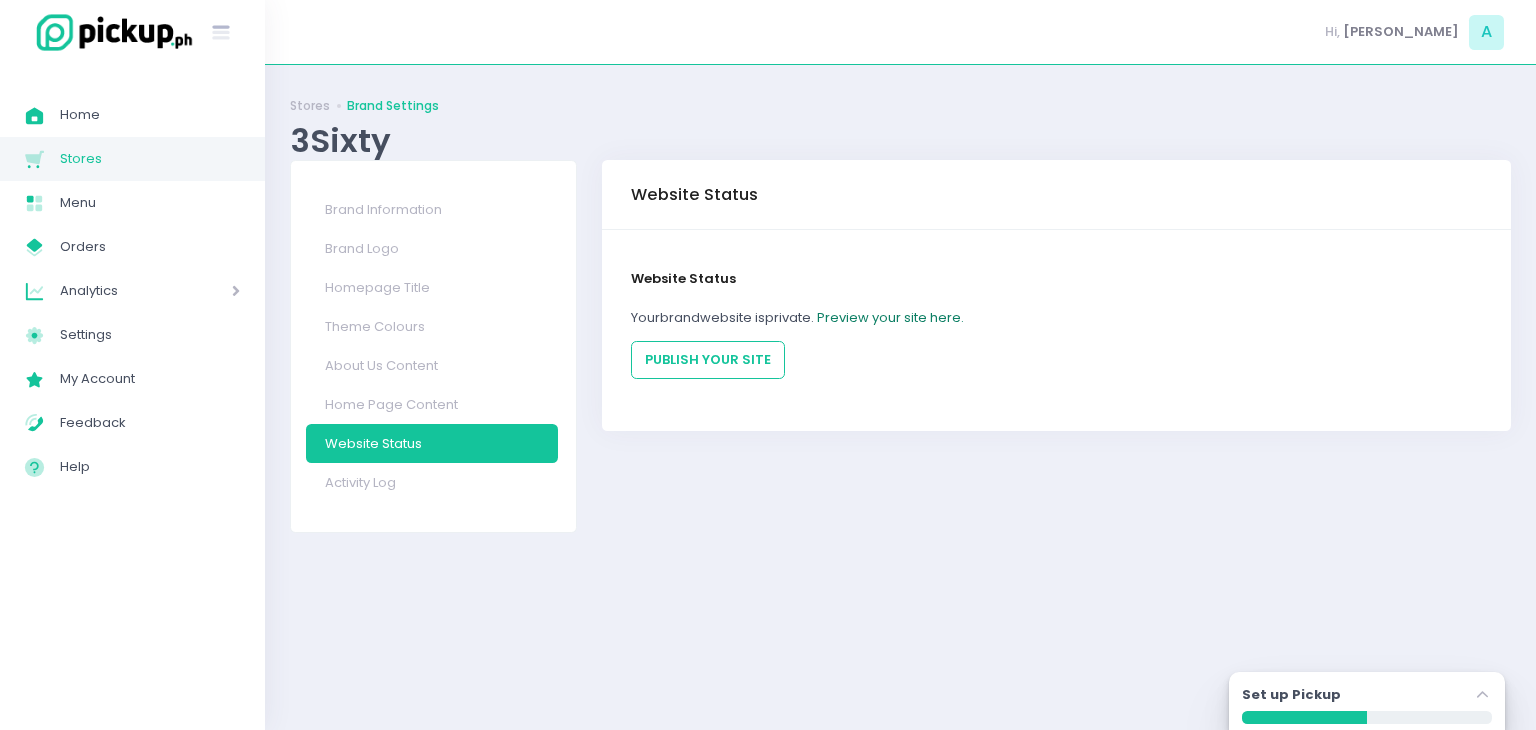 click on "Preview your site here." 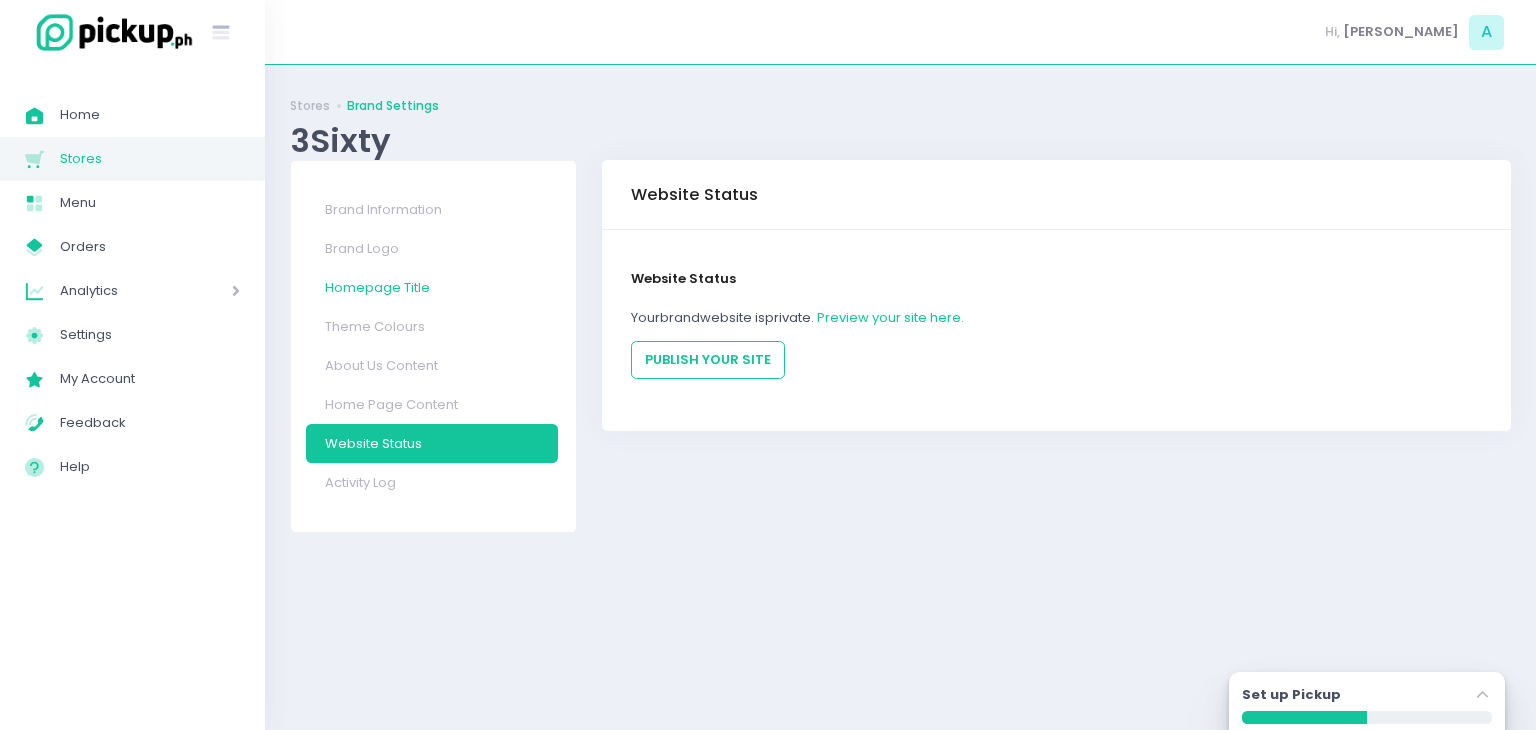 click on "Homepage Title" at bounding box center [432, 287] 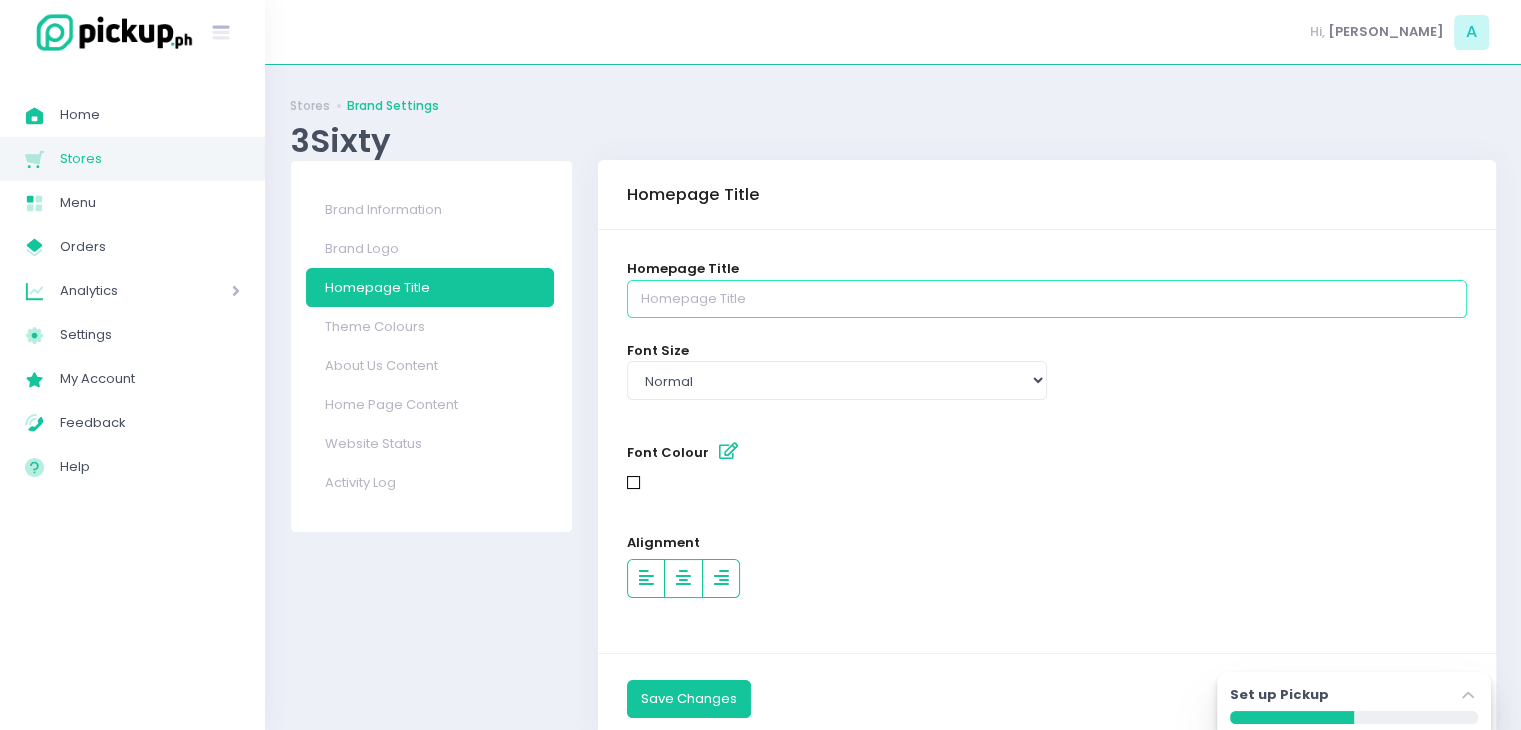 click at bounding box center [1047, 299] 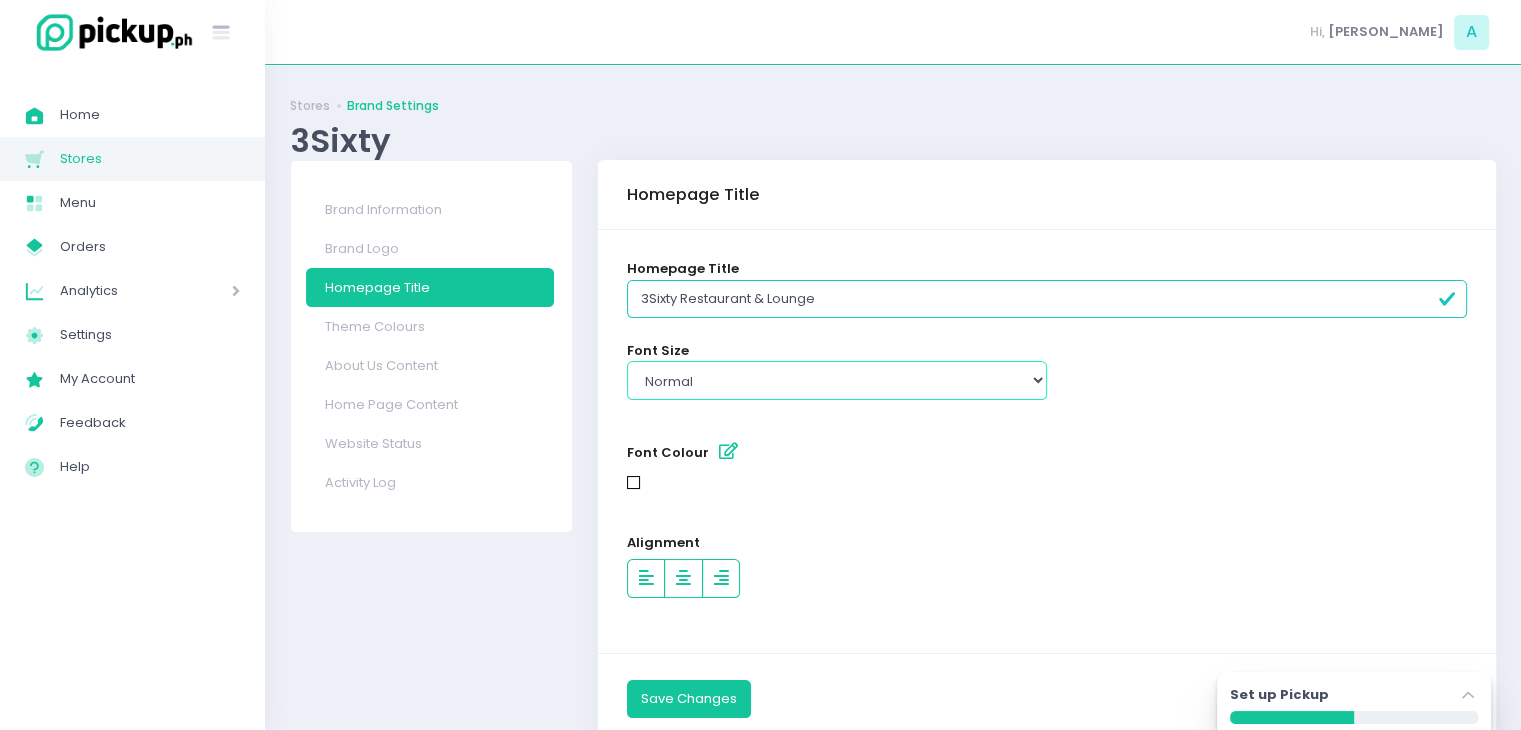 click on "Select type small normal large" at bounding box center (837, 380) 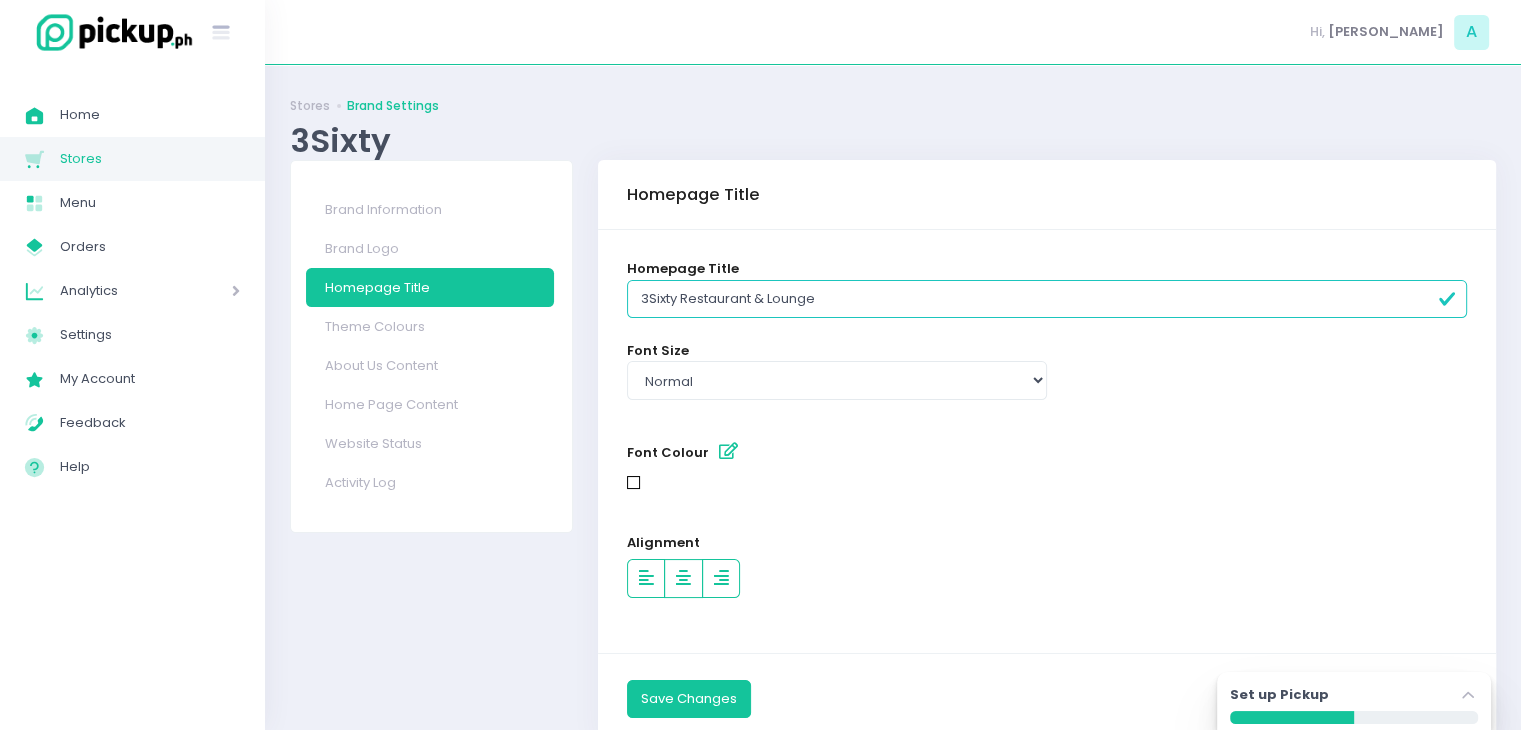 click at bounding box center [633, 482] 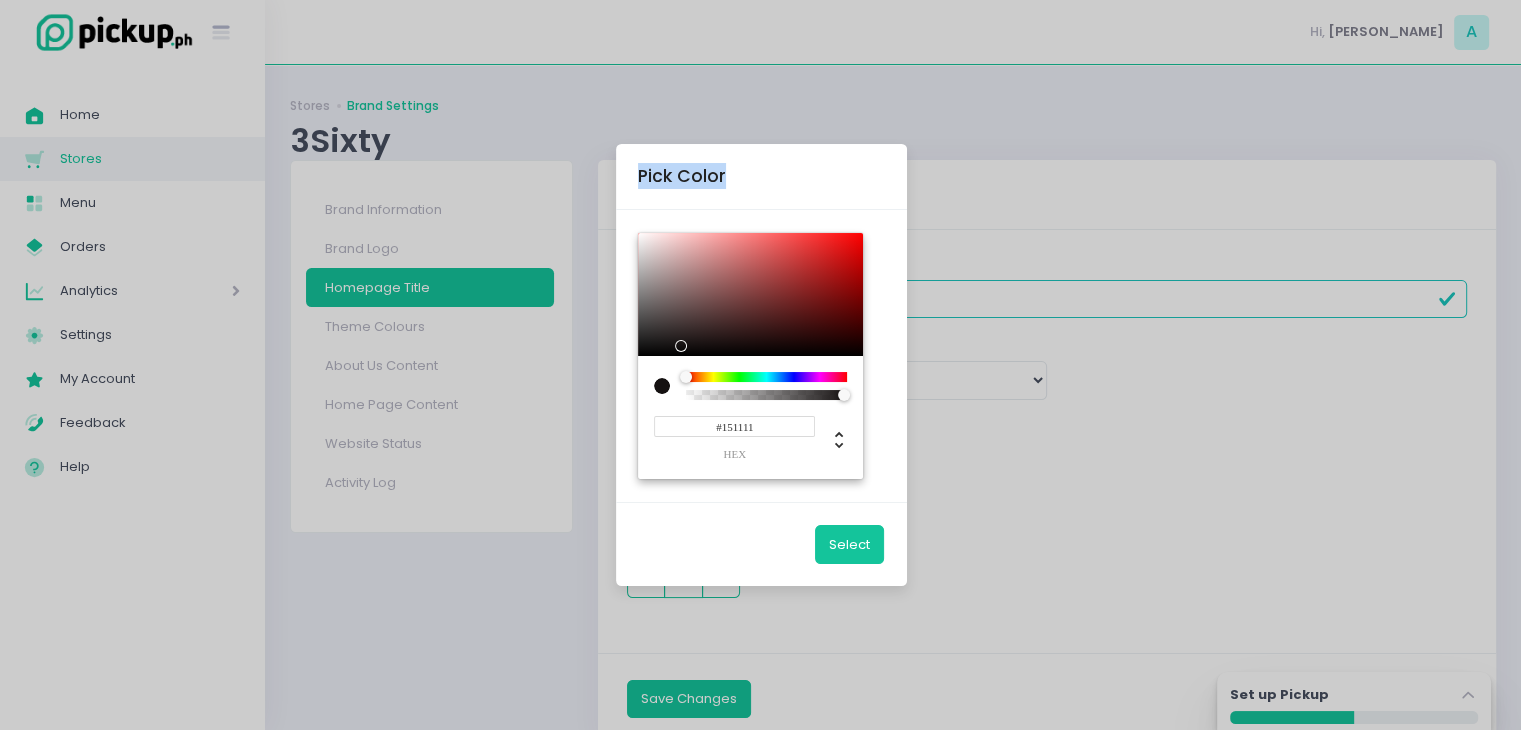 drag, startPoint x: 683, startPoint y: 346, endPoint x: 614, endPoint y: 373, distance: 74.094536 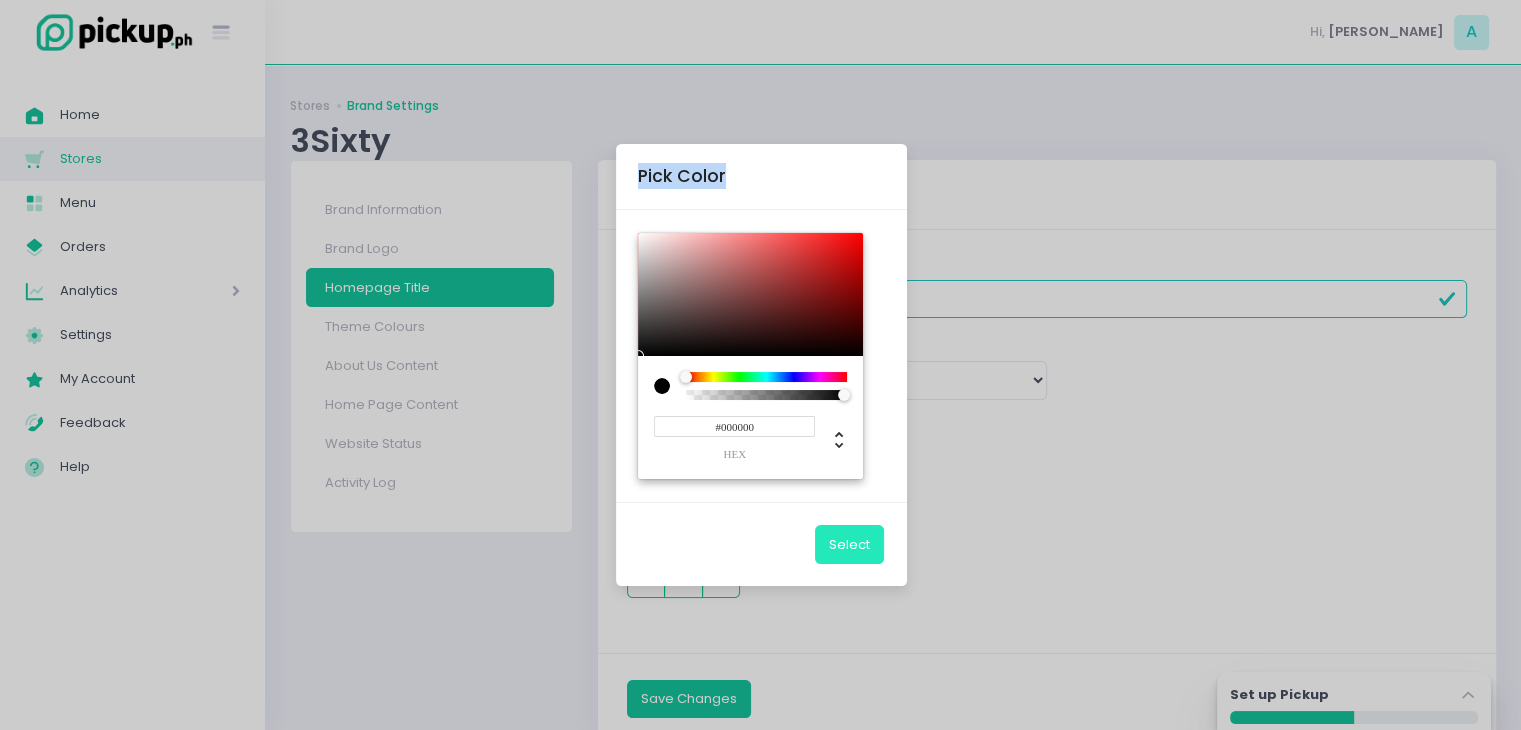 click on "Select" at bounding box center [849, 544] 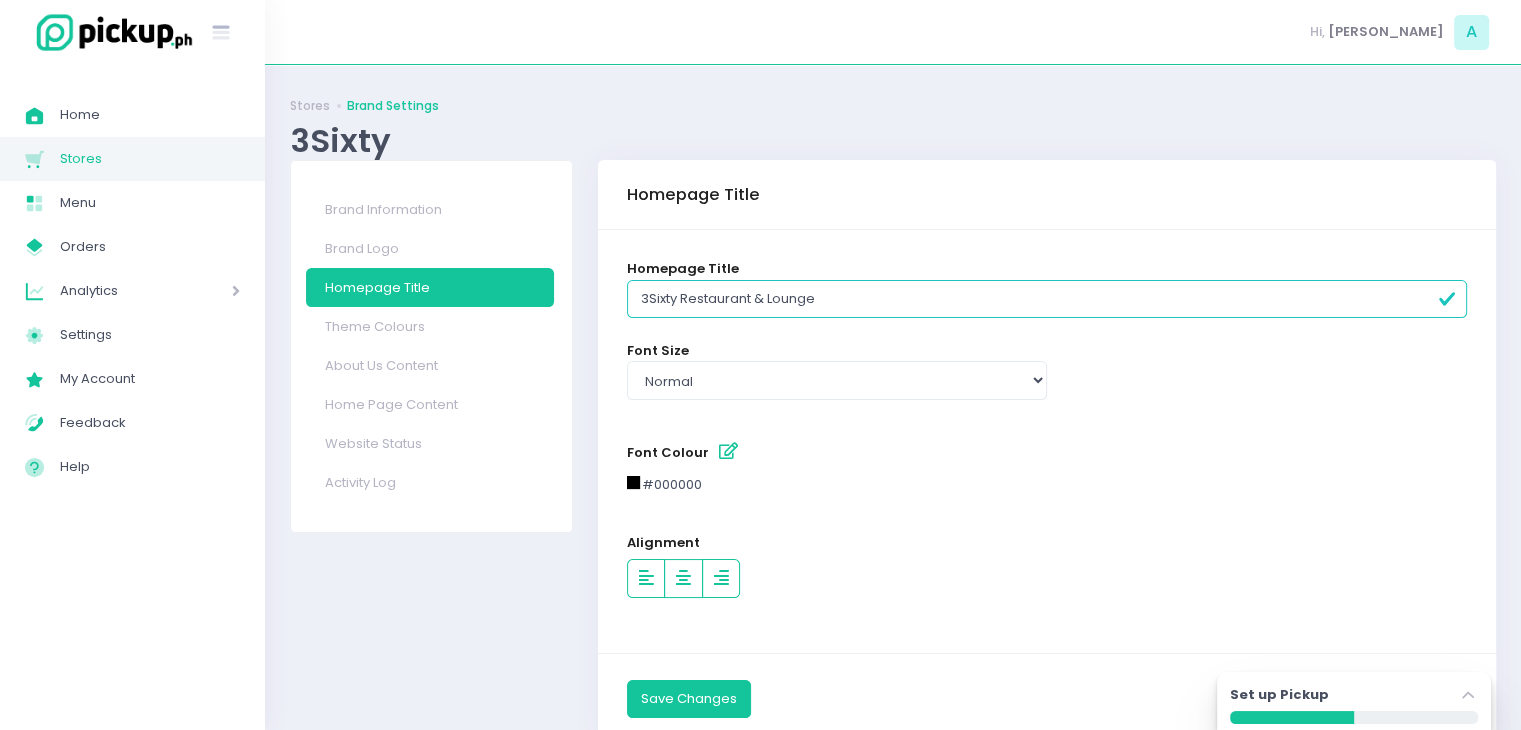 scroll, scrollTop: 64, scrollLeft: 0, axis: vertical 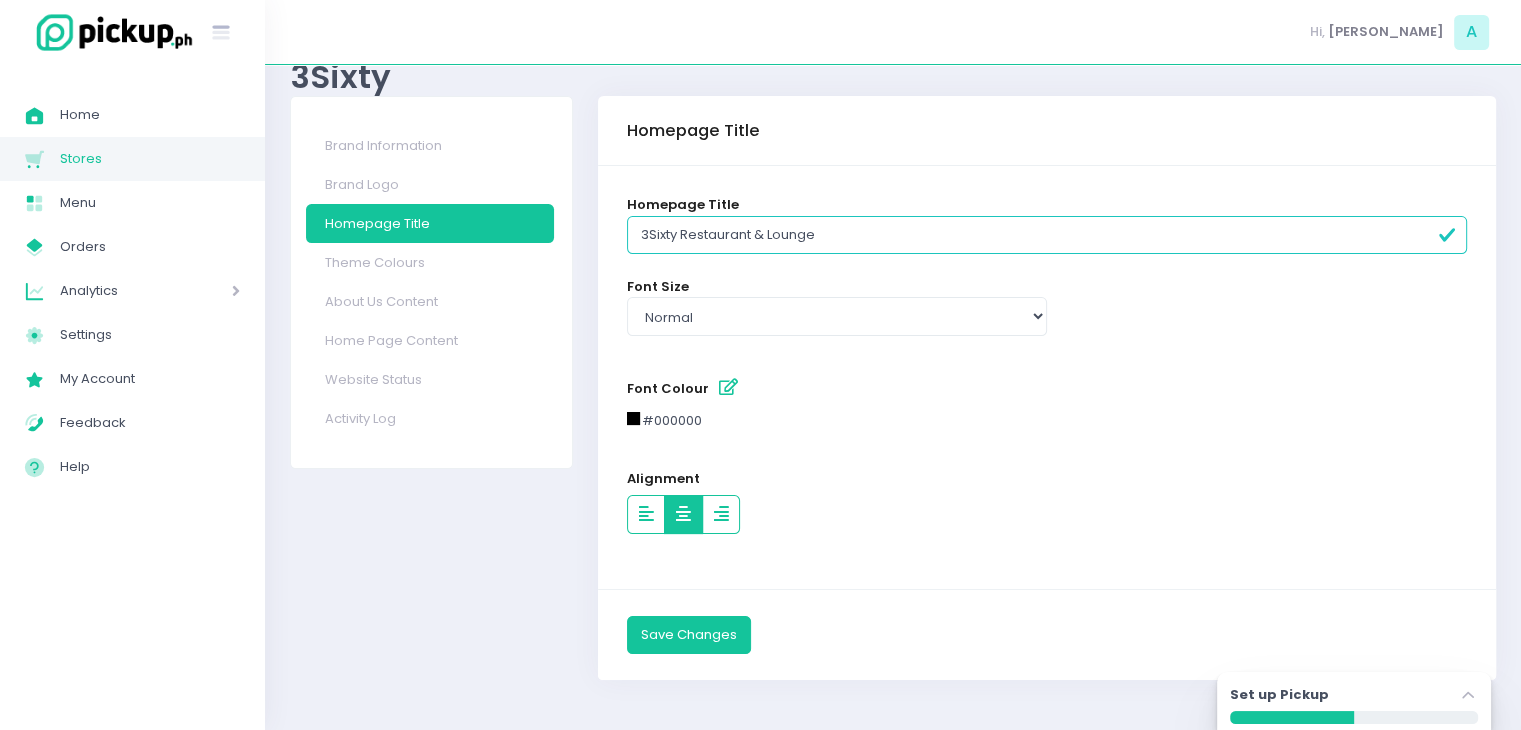 click at bounding box center [683, 514] 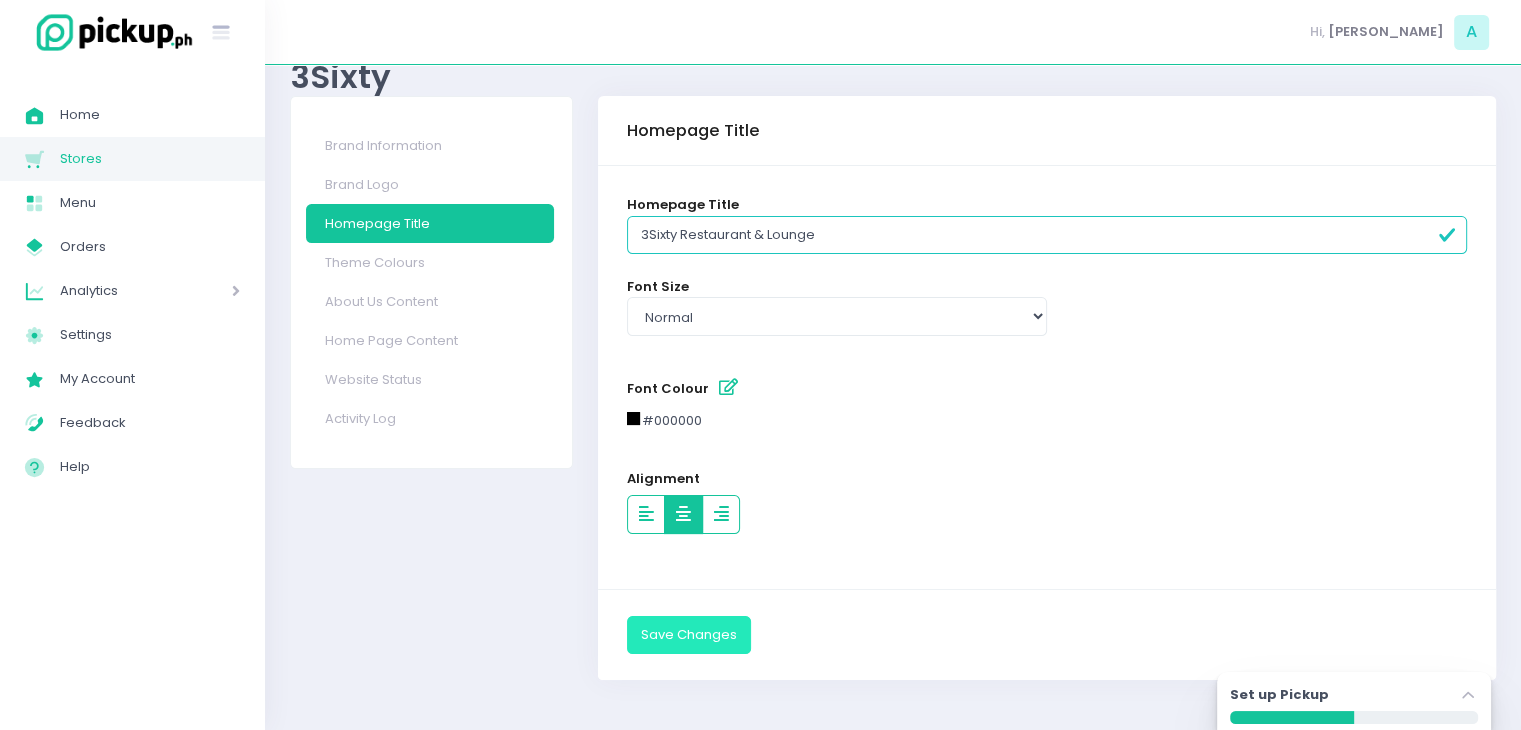 click on "Save Changes" at bounding box center (689, 635) 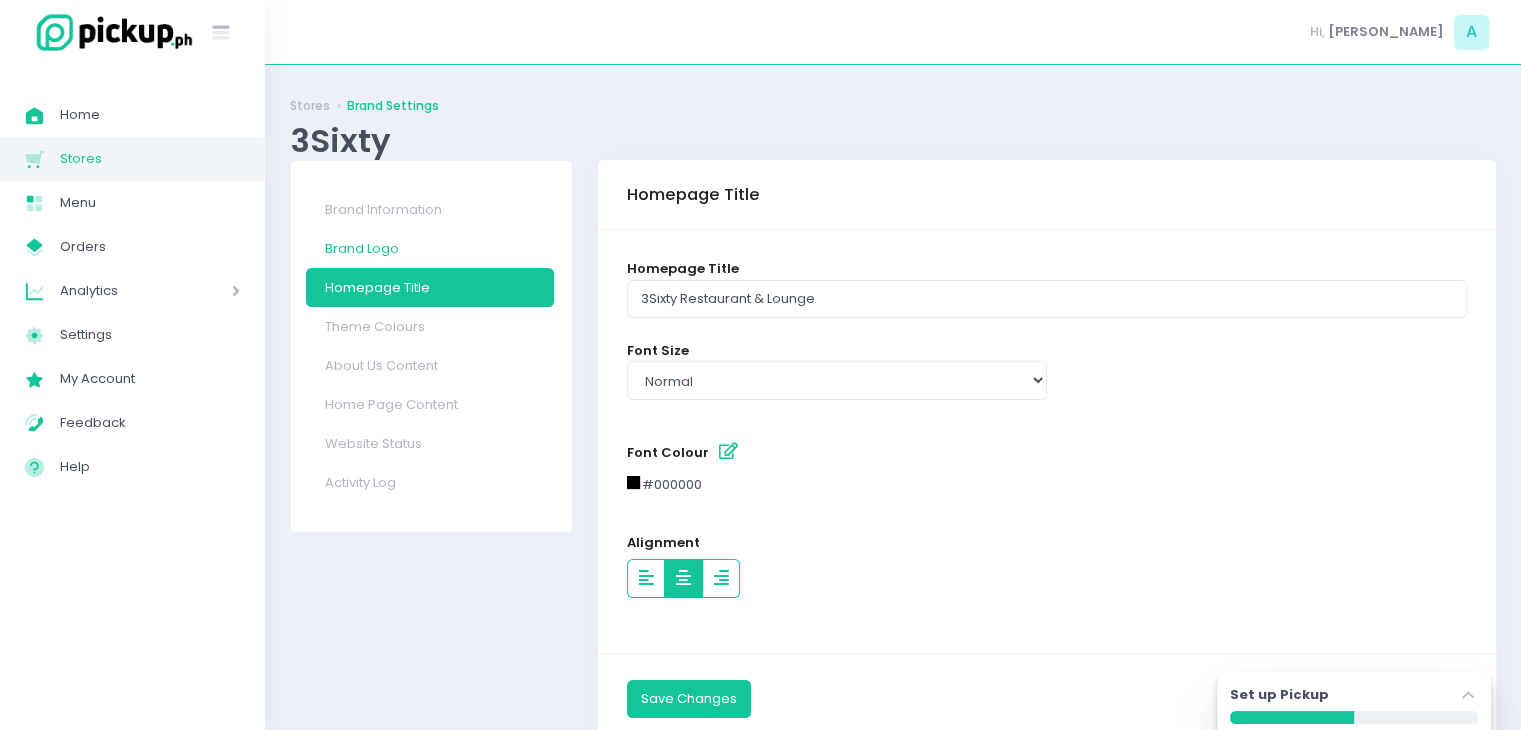 click on "Brand Logo" at bounding box center (430, 248) 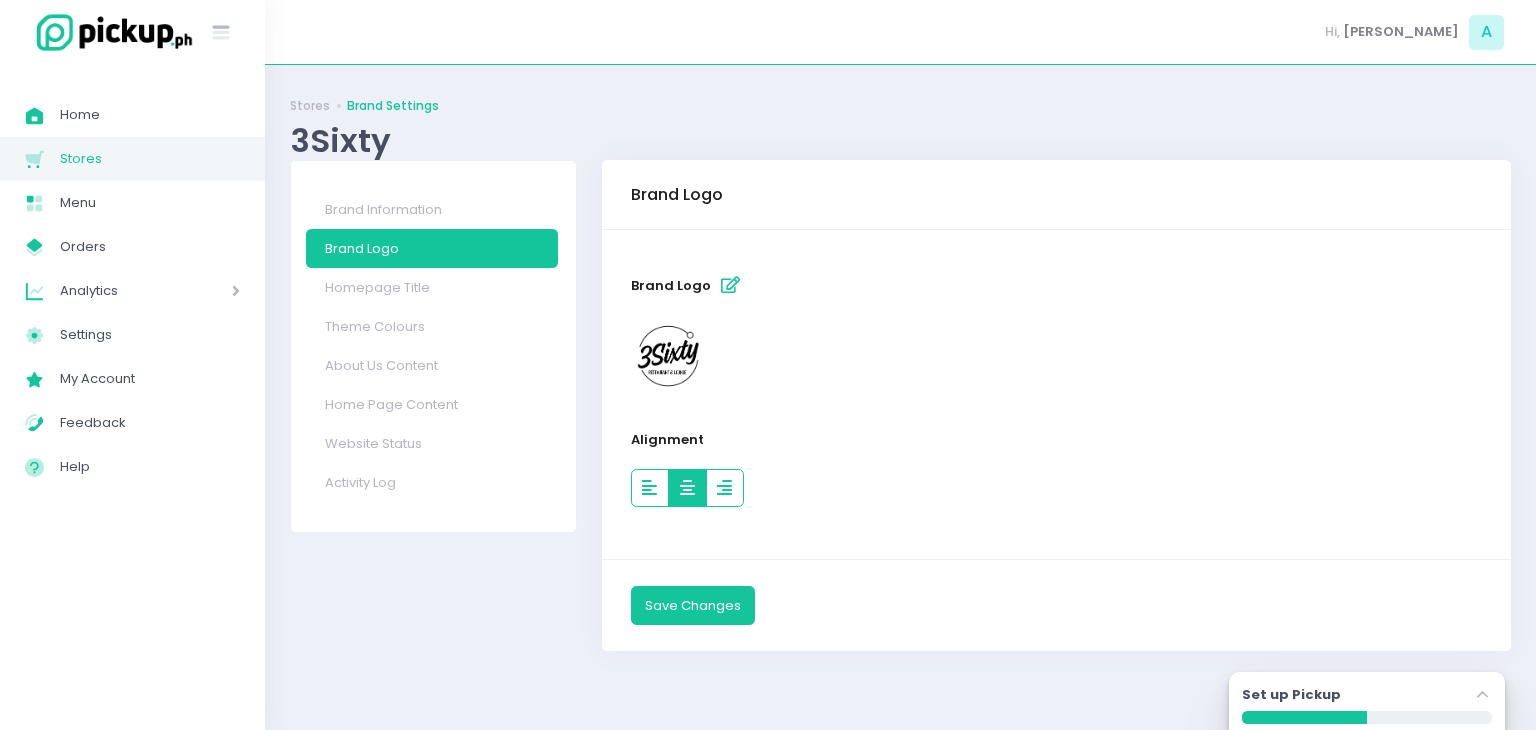 click at bounding box center (687, 488) 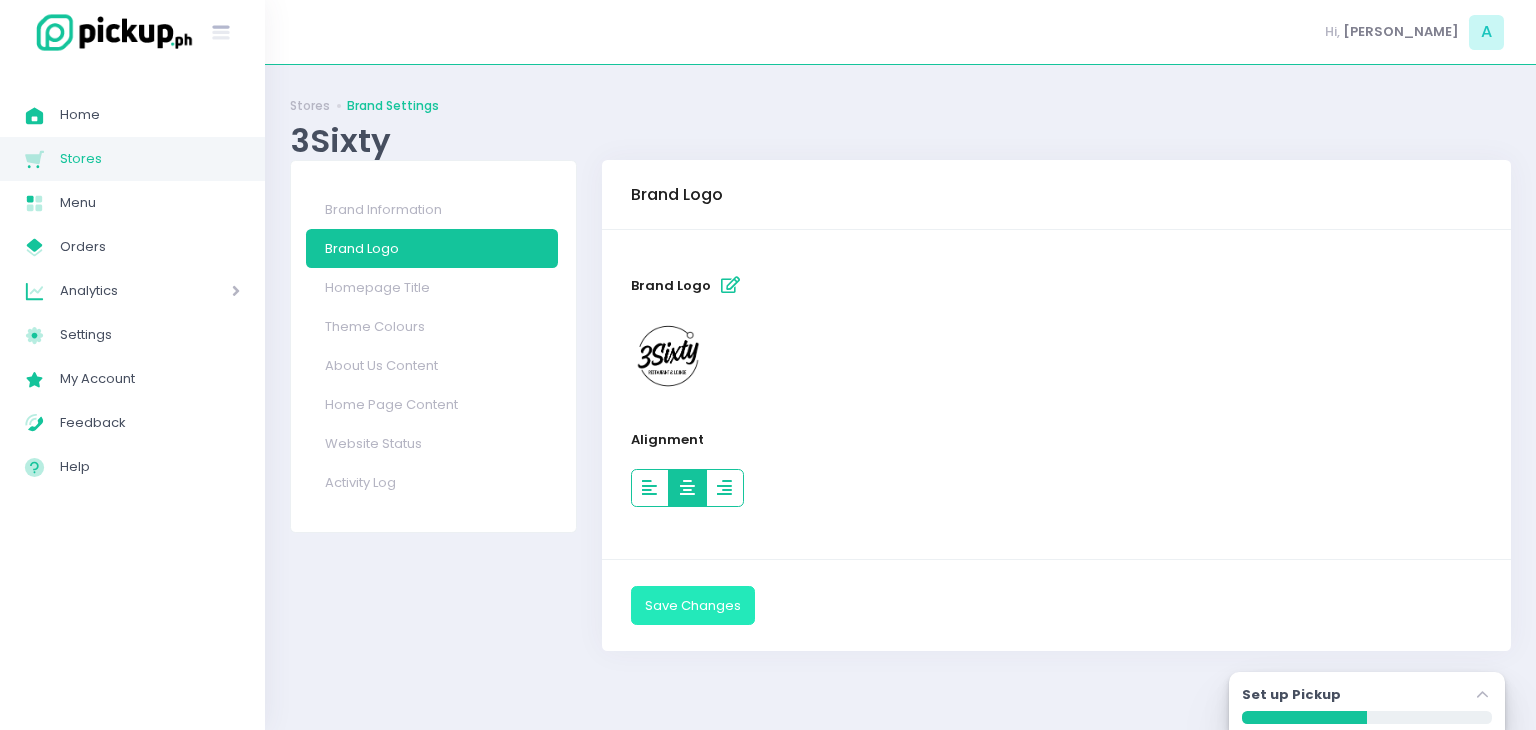 click on "Save Changes" at bounding box center [693, 605] 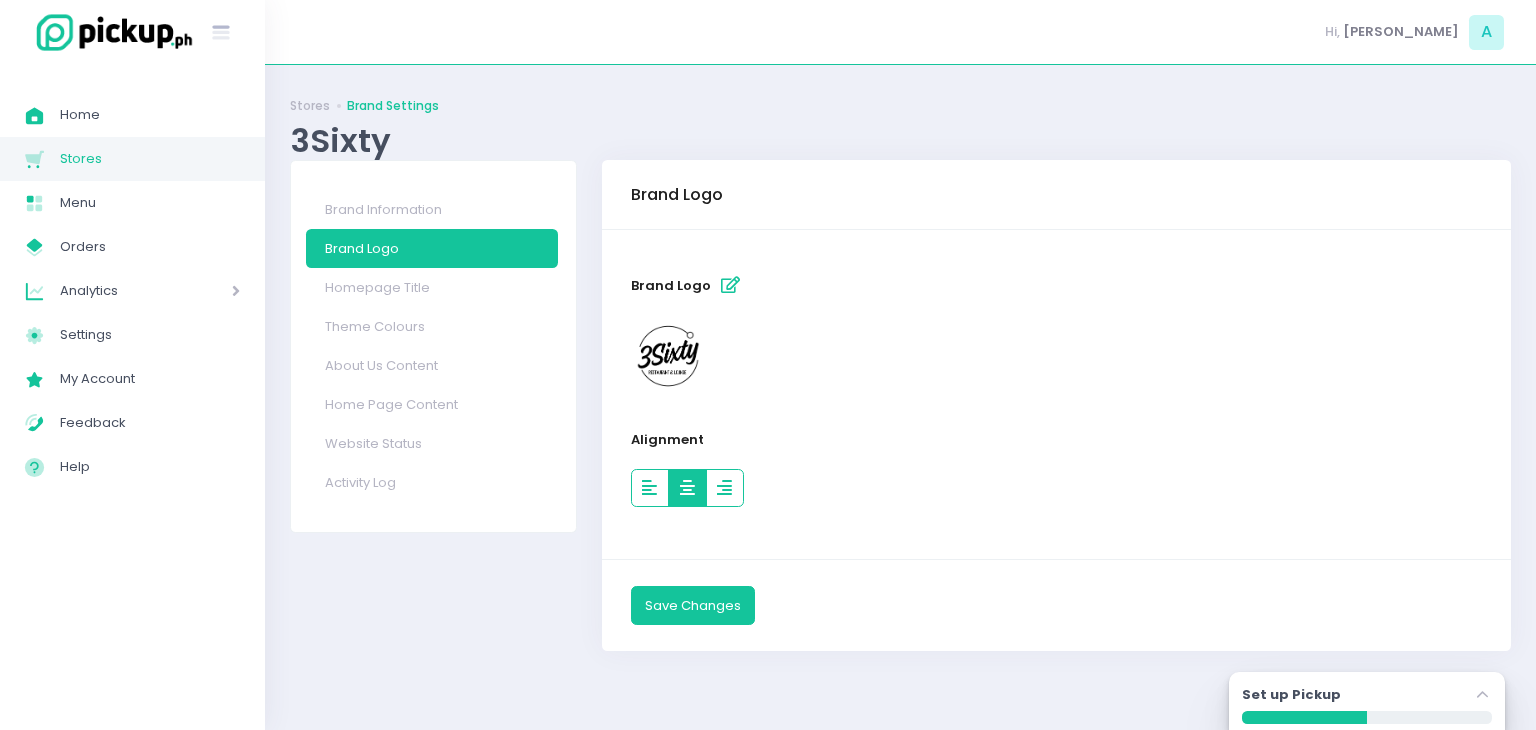click on "Success! × You have successfully saved your changes. Ok Cancel" at bounding box center (768, 365) 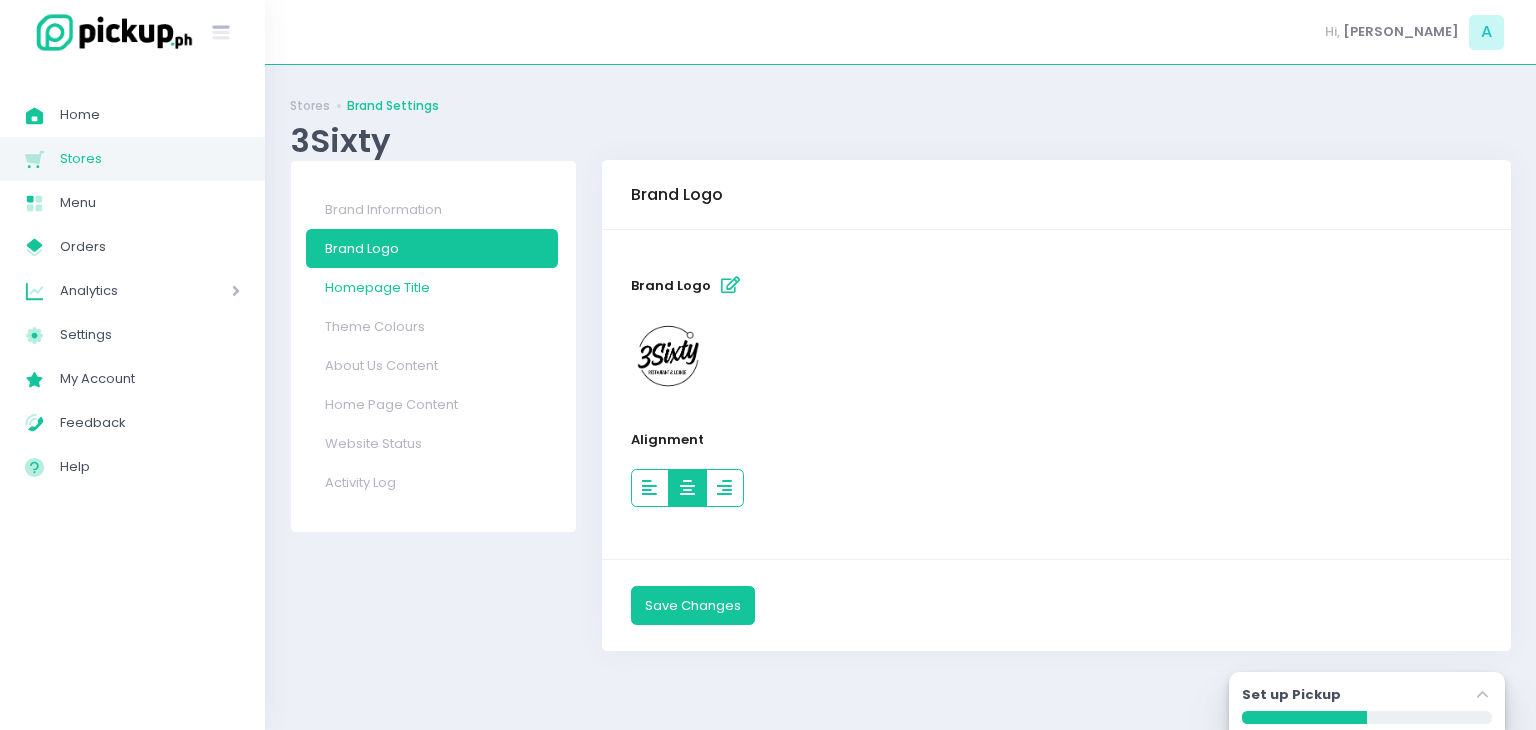 click on "Homepage Title" at bounding box center [432, 287] 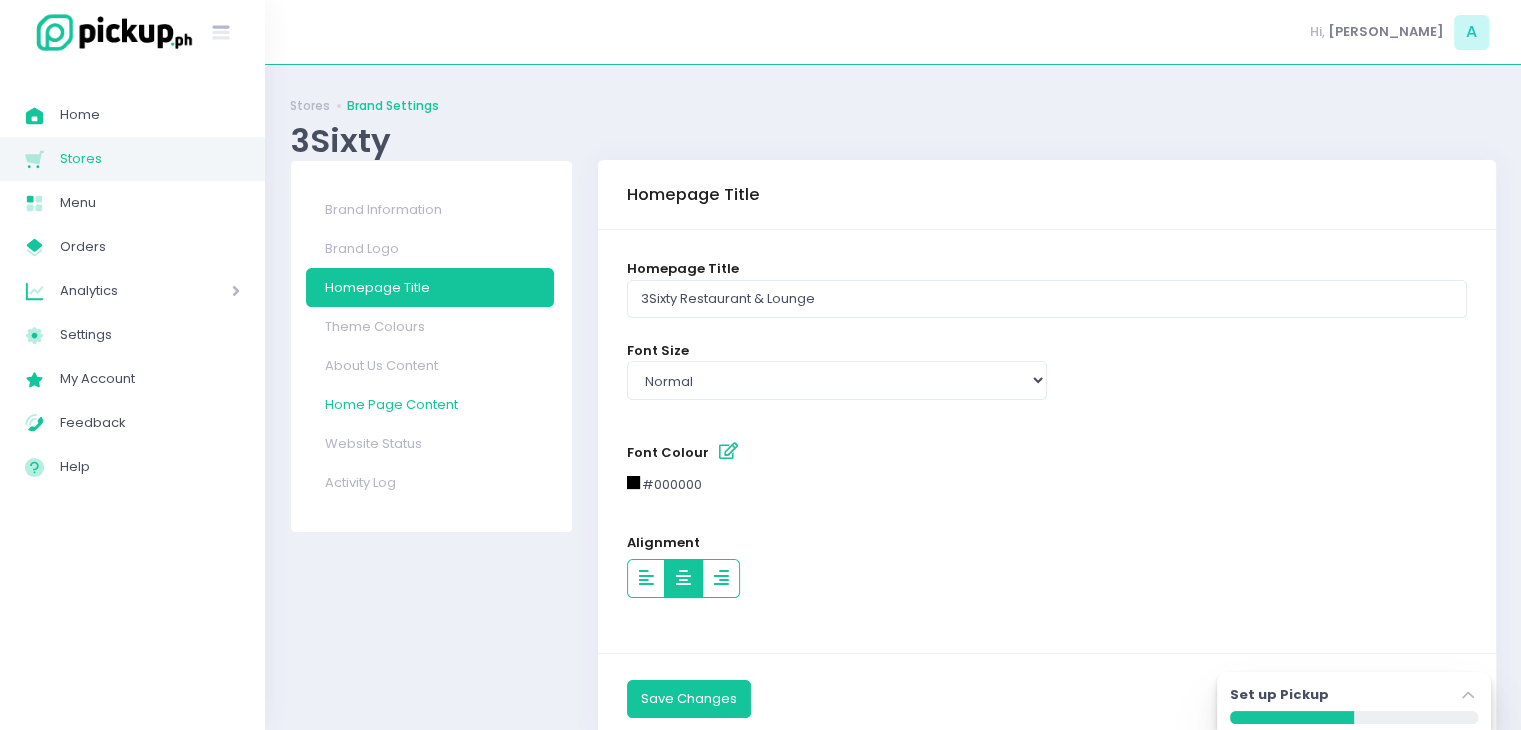click on "Home Page Content" at bounding box center (430, 404) 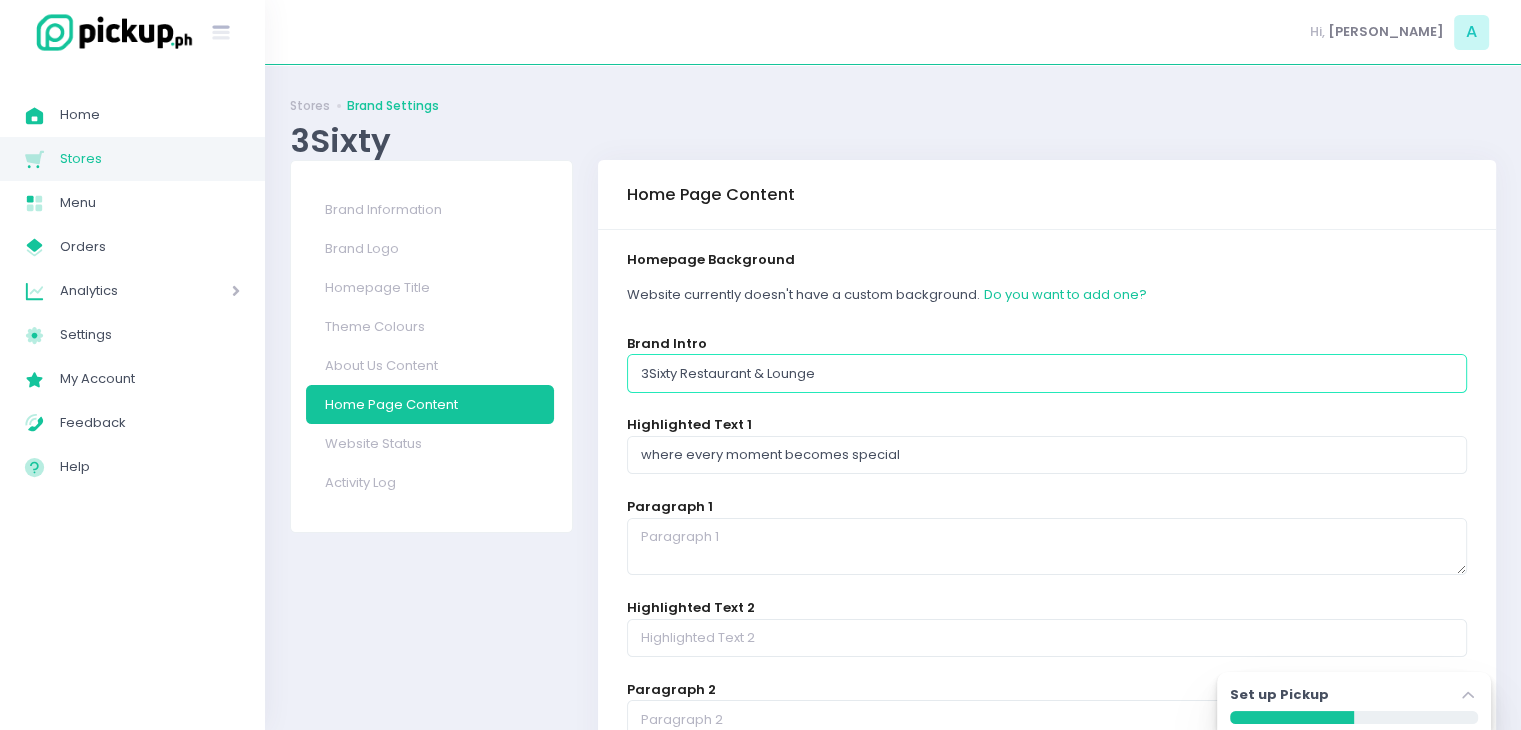 click on "3Sixty Restaurant & Lounge" at bounding box center (1047, 373) 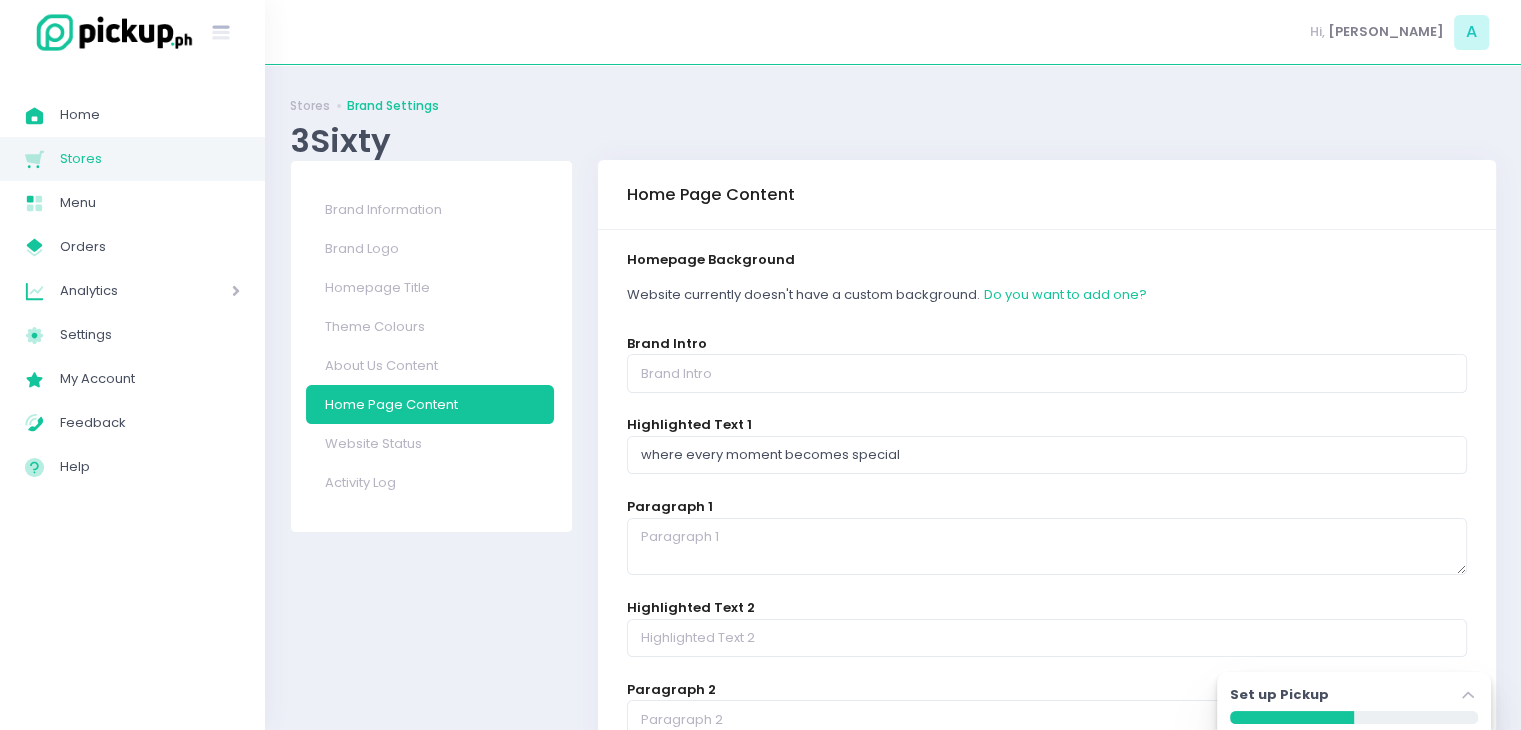 click on "homepage background   Website currently doesn't have a custom background.     Do you want to add one?   Brand Intro       Highlighted Text 1     where every moment becomes special   Paragraph 1       Highlighted Text 2       Paragraph 2       Highlighted Text 3       Paragraph 3       Highlighted Text 4       Paragraph 4       Order Type Line" at bounding box center [1047, 743] 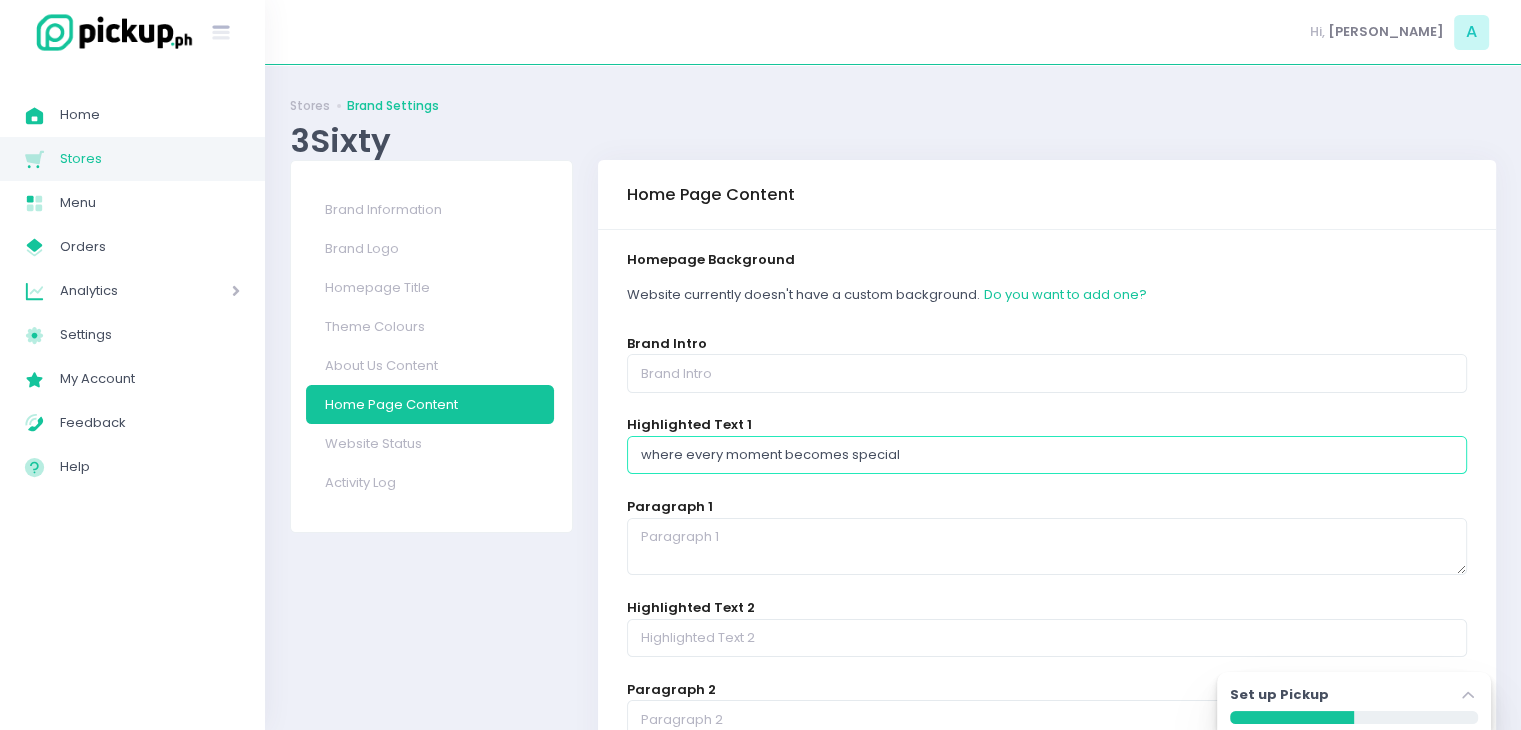 click on "where every moment becomes special" at bounding box center (1047, 455) 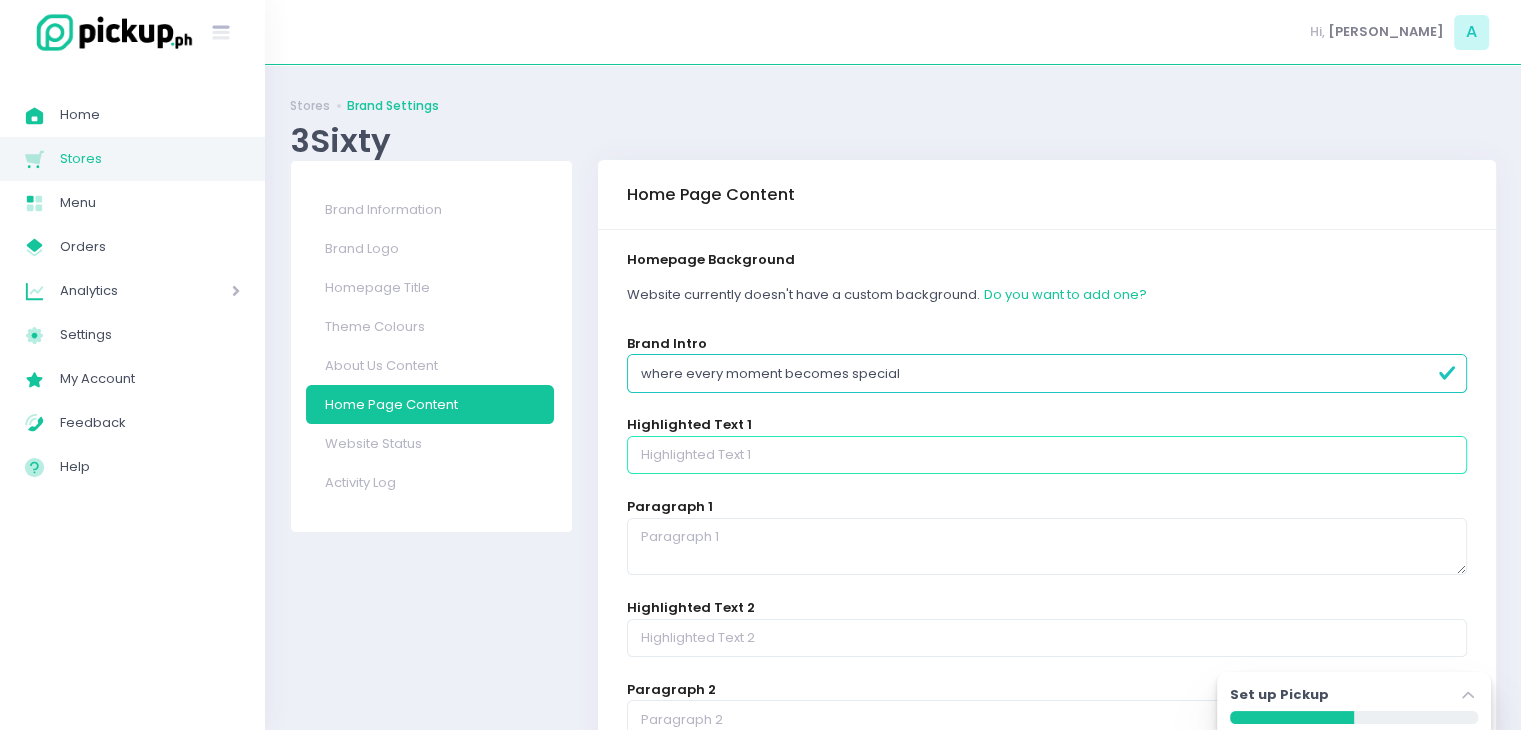 click at bounding box center [1047, 455] 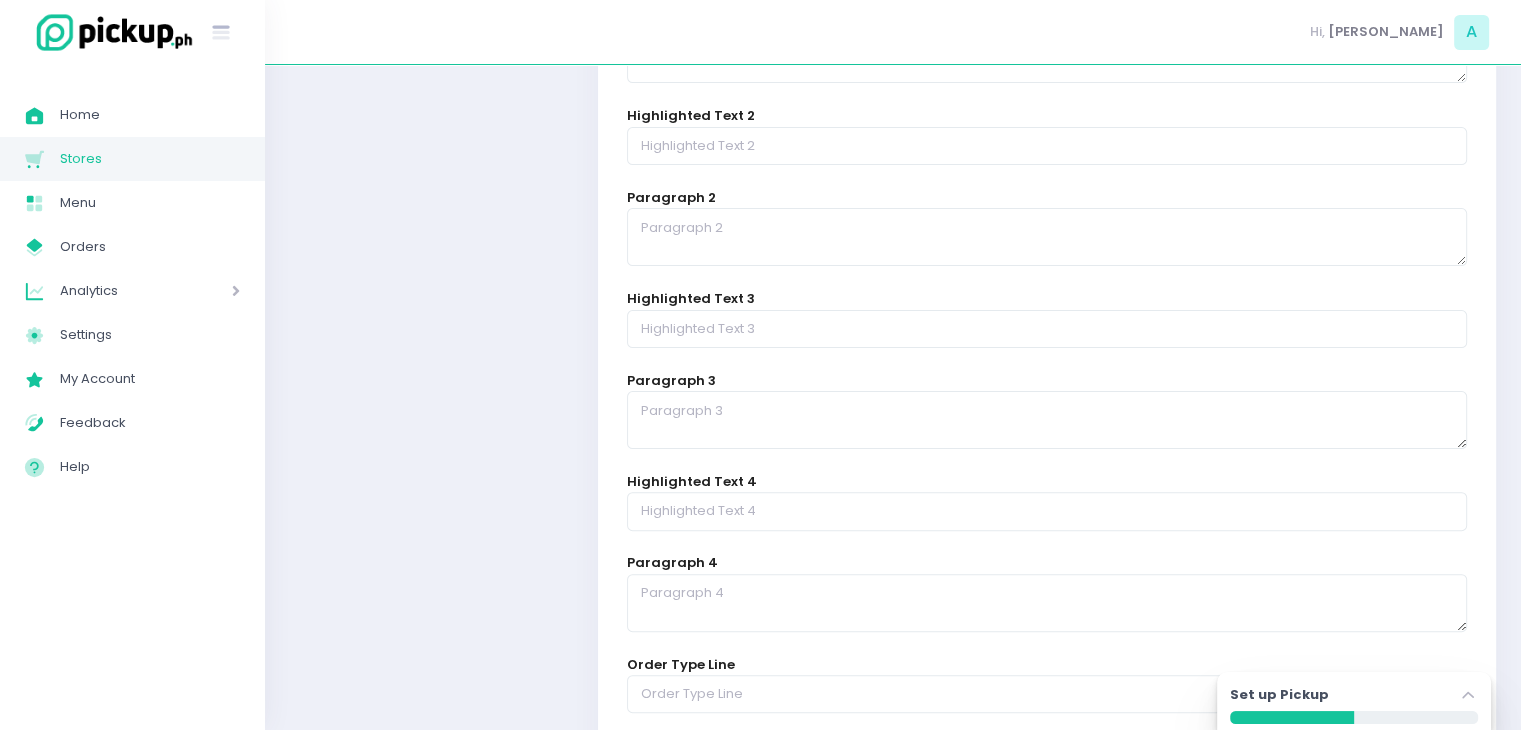 scroll, scrollTop: 628, scrollLeft: 0, axis: vertical 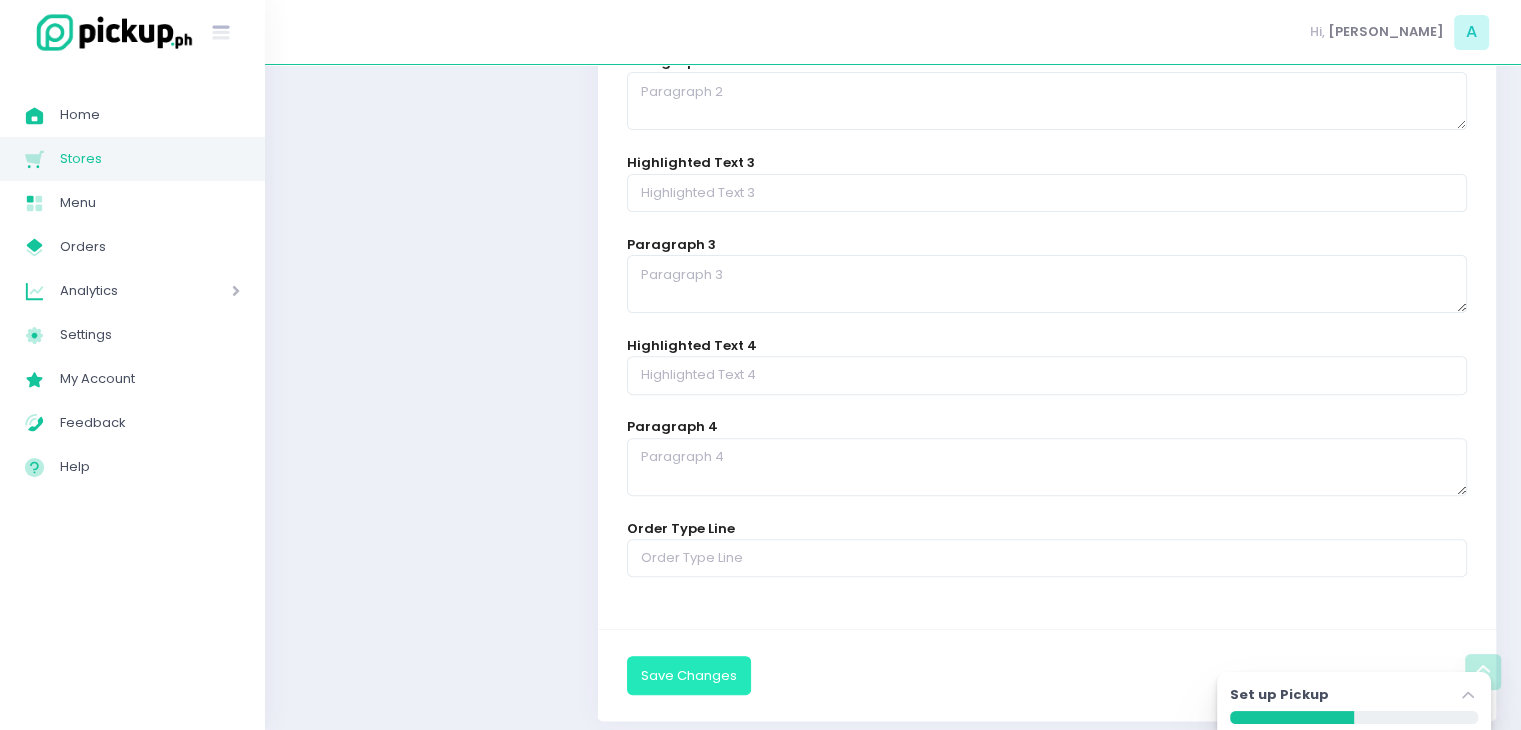 click on "Save Changes" at bounding box center [689, 675] 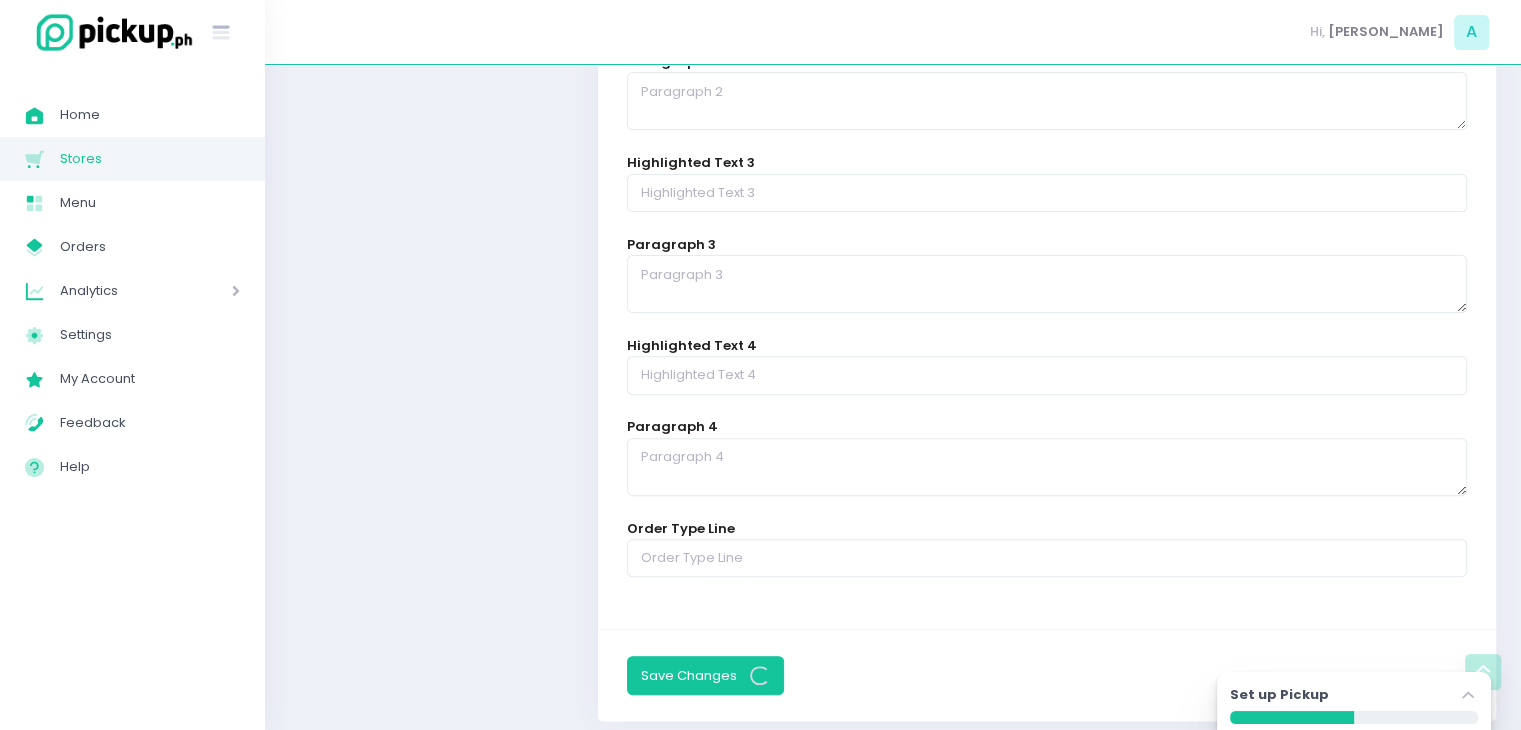scroll, scrollTop: 0, scrollLeft: 0, axis: both 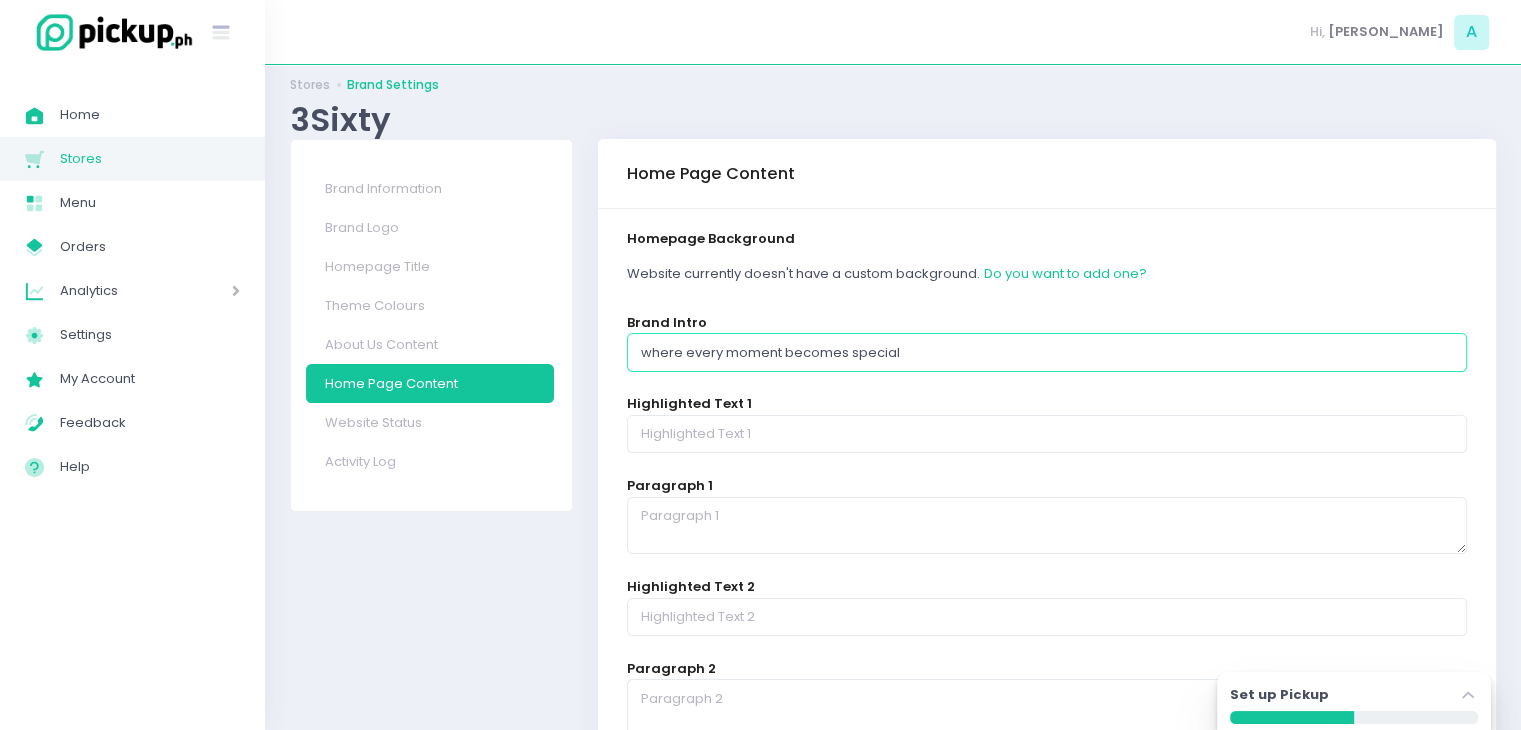 click on "where every moment becomes special" at bounding box center (1047, 352) 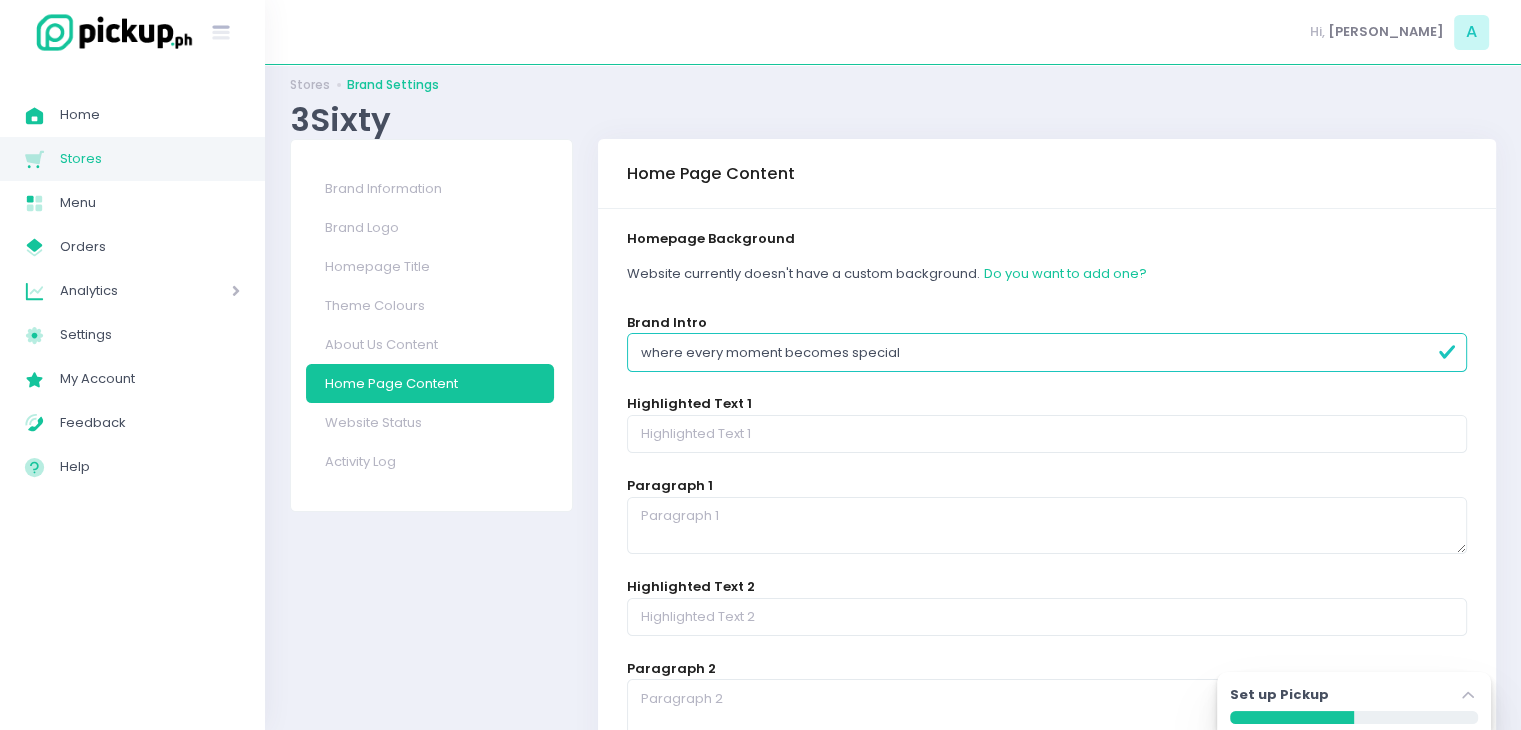 click on "Brand Intro     where every moment becomes special" at bounding box center [1047, 342] 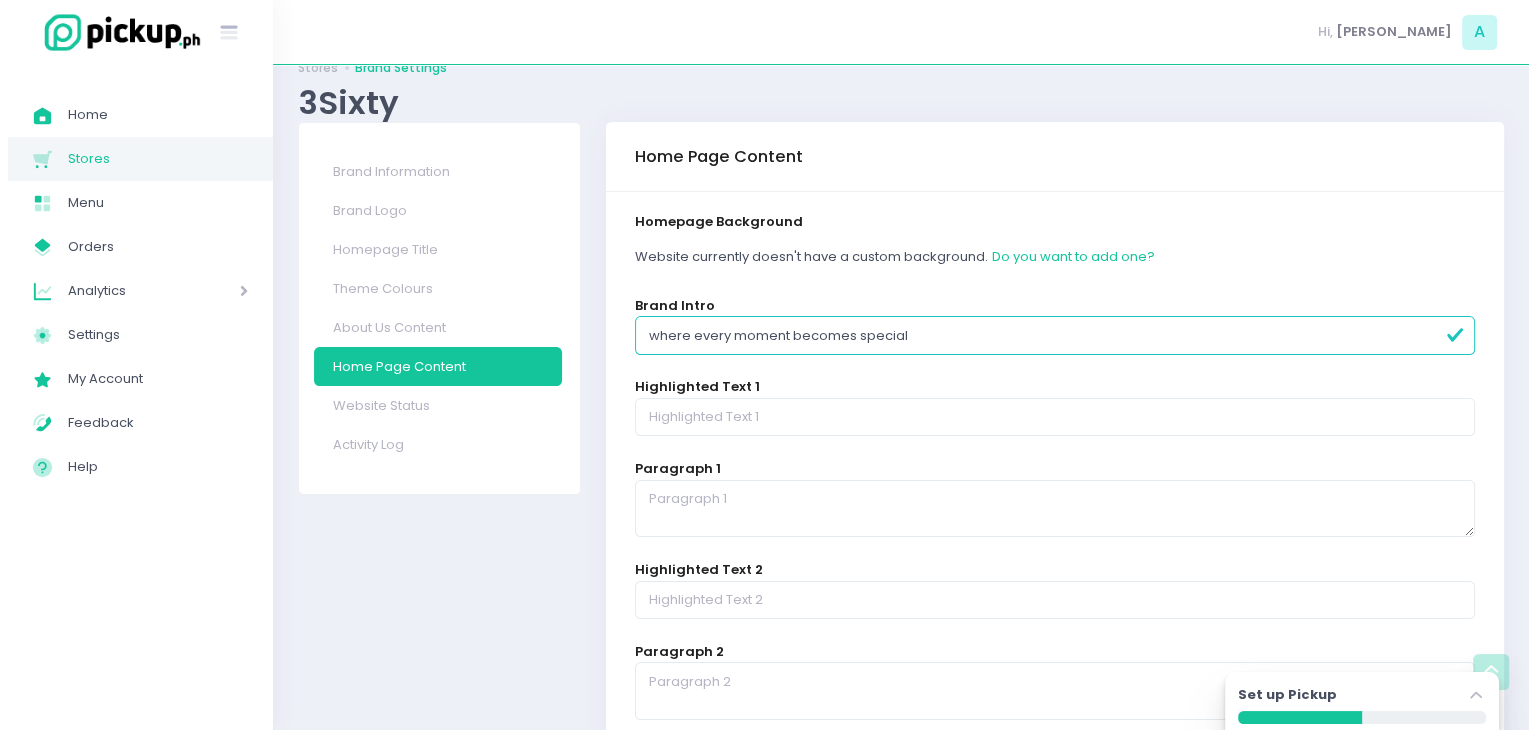 scroll, scrollTop: 0, scrollLeft: 0, axis: both 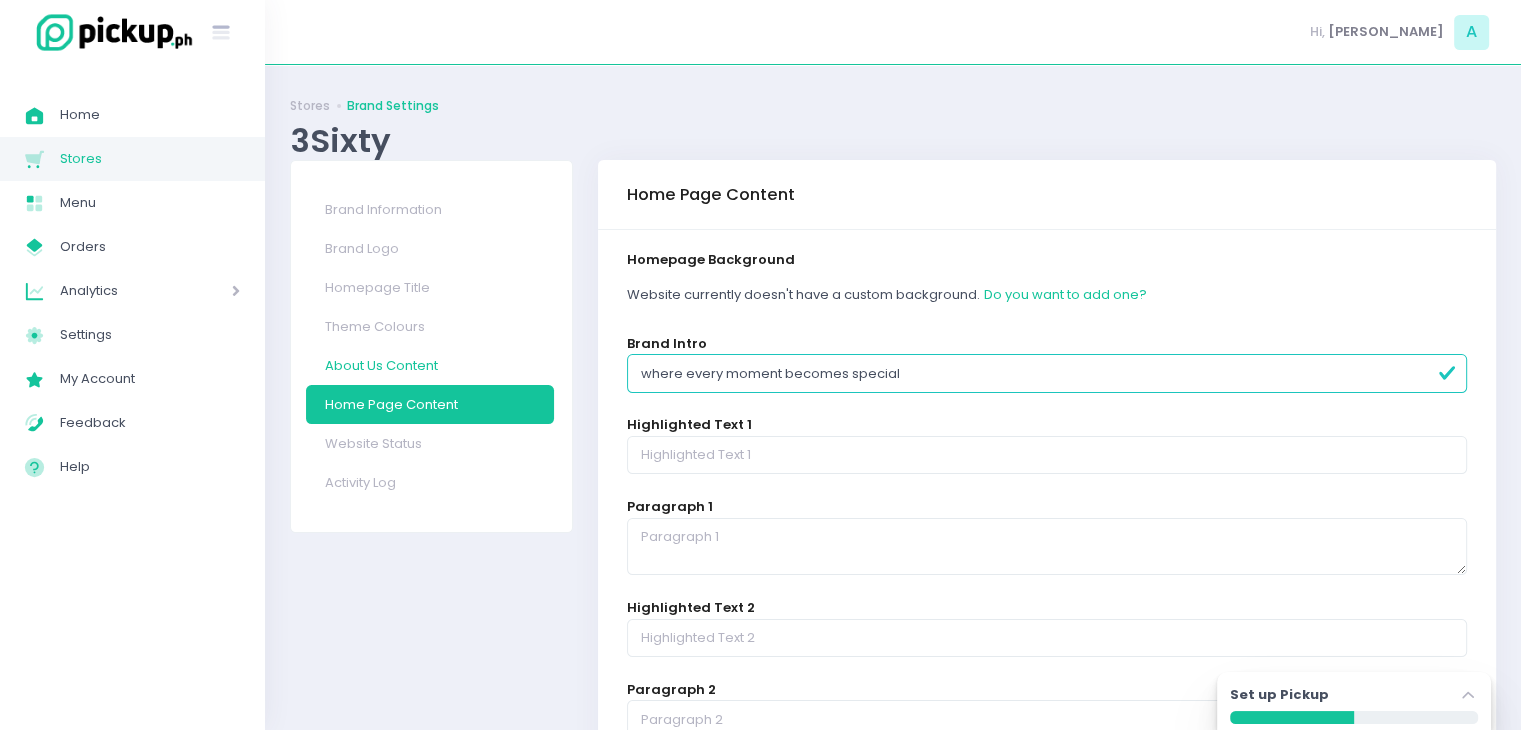click on "About Us Content" at bounding box center [430, 365] 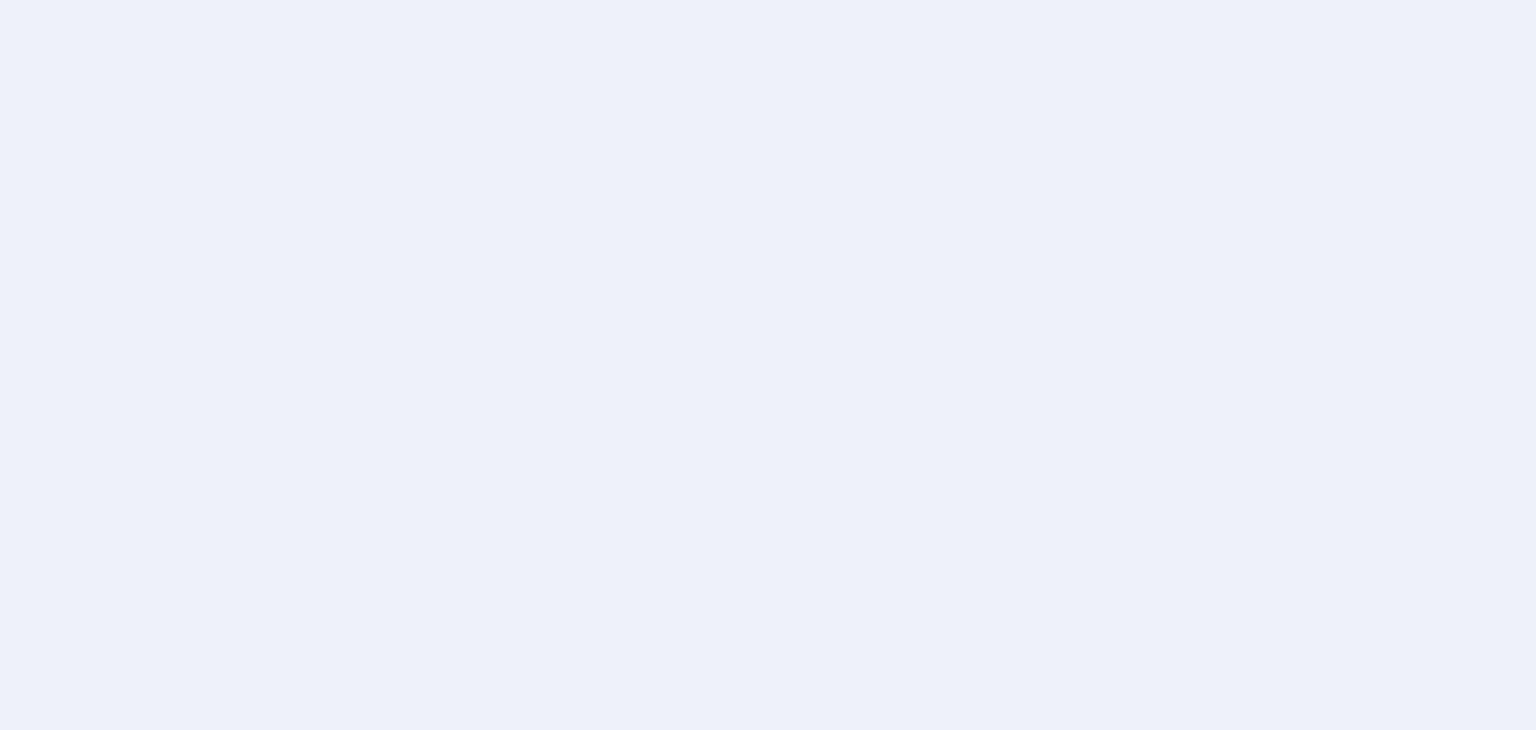 scroll, scrollTop: 0, scrollLeft: 0, axis: both 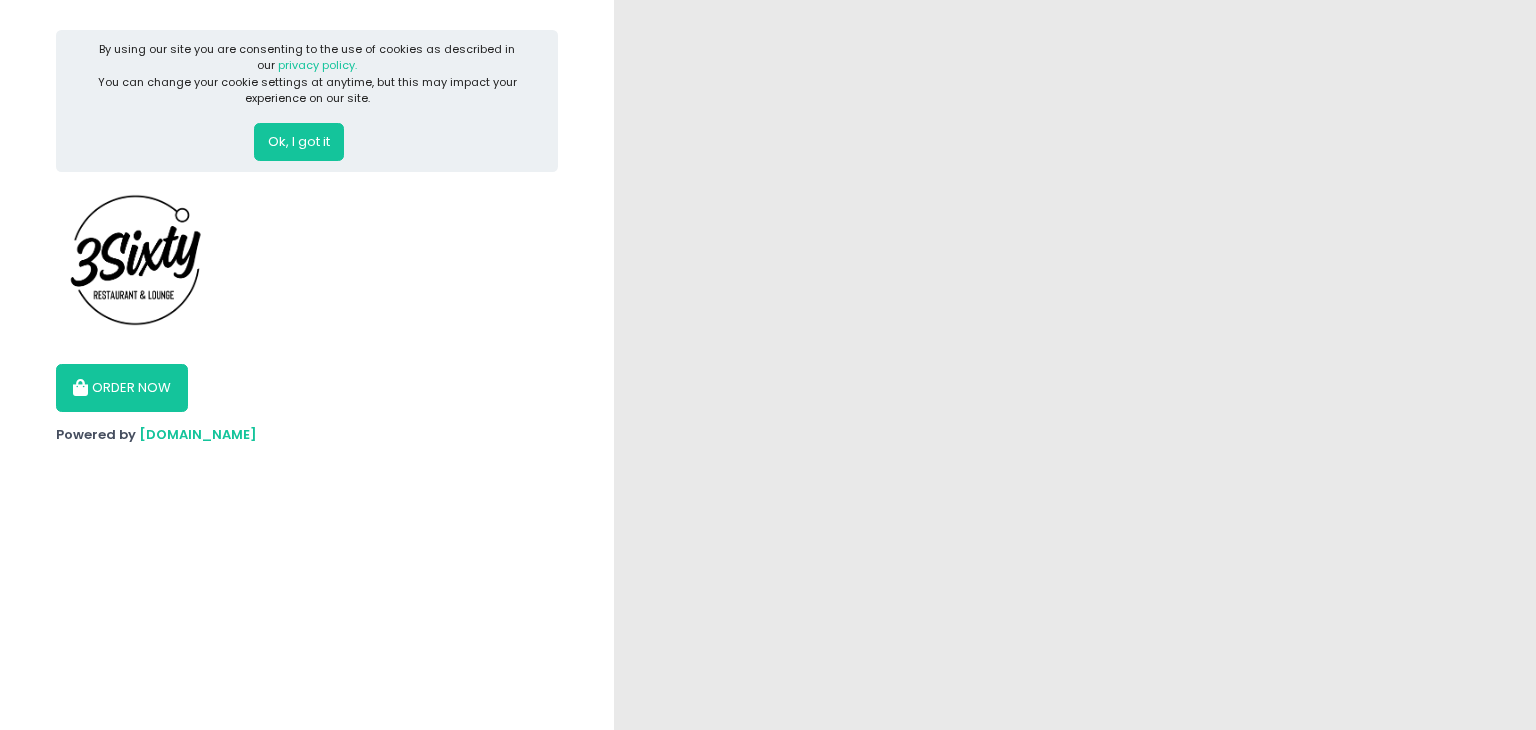 click on "Ok, I got it" at bounding box center [299, 142] 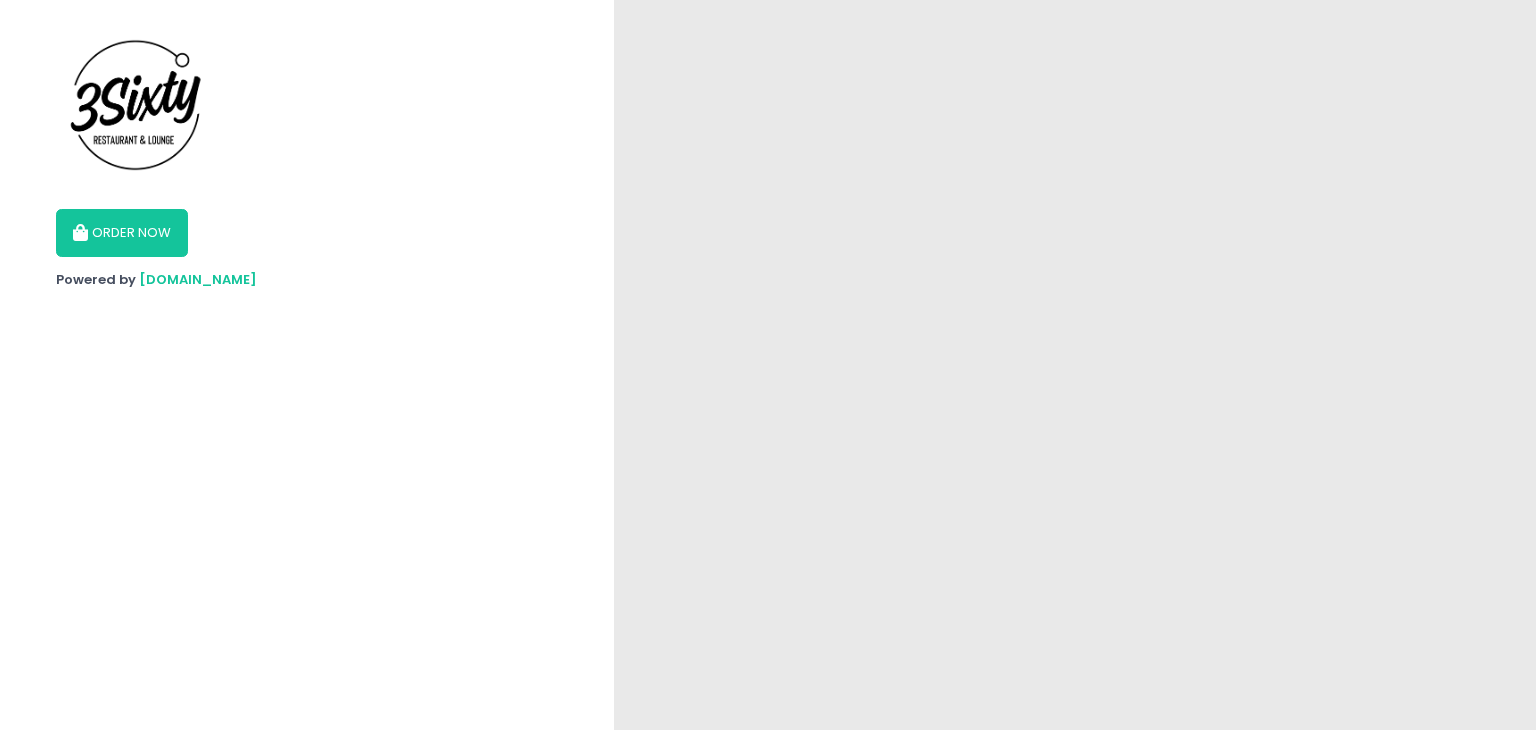 click on "ORDER NOW" at bounding box center (122, 233) 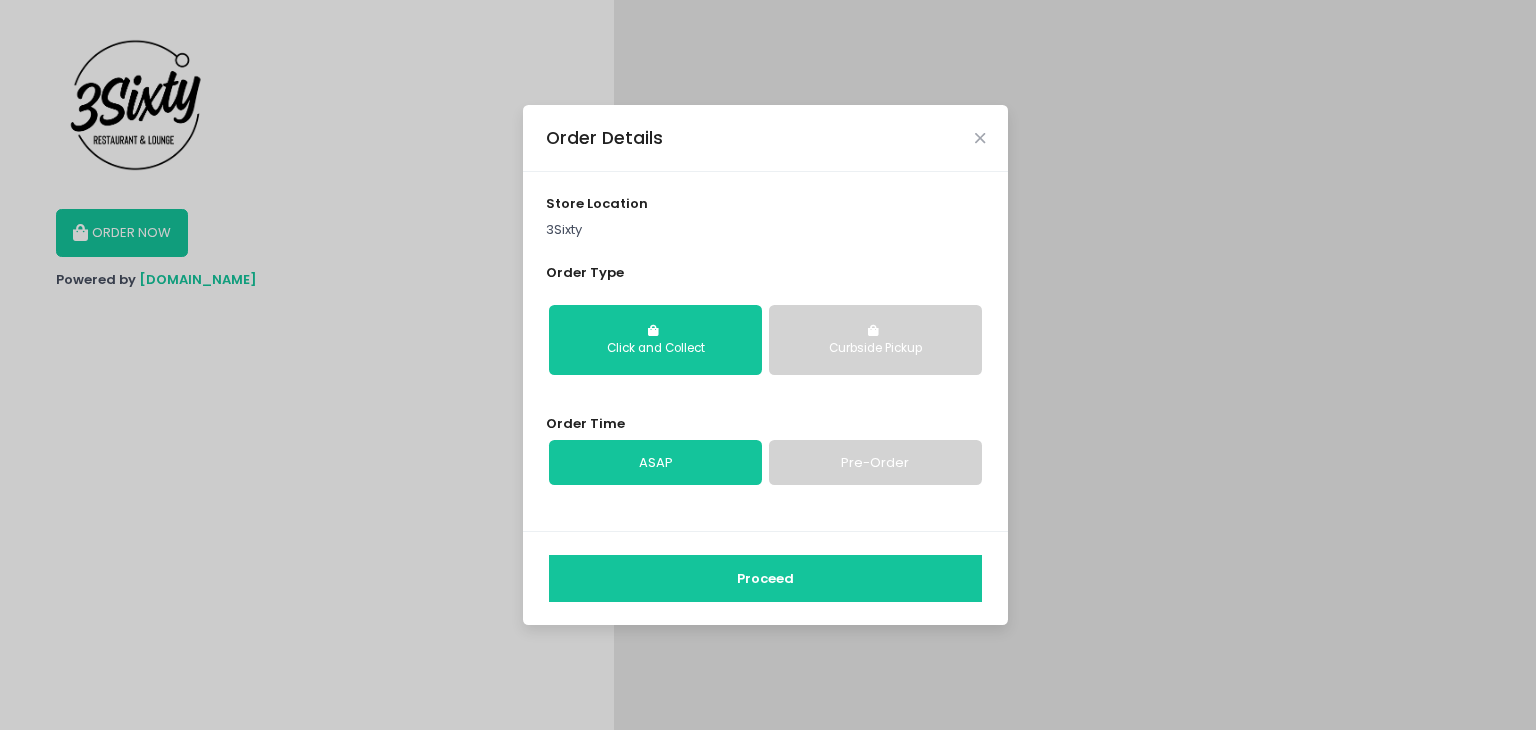 click on "Curbside Pickup" at bounding box center [875, 349] 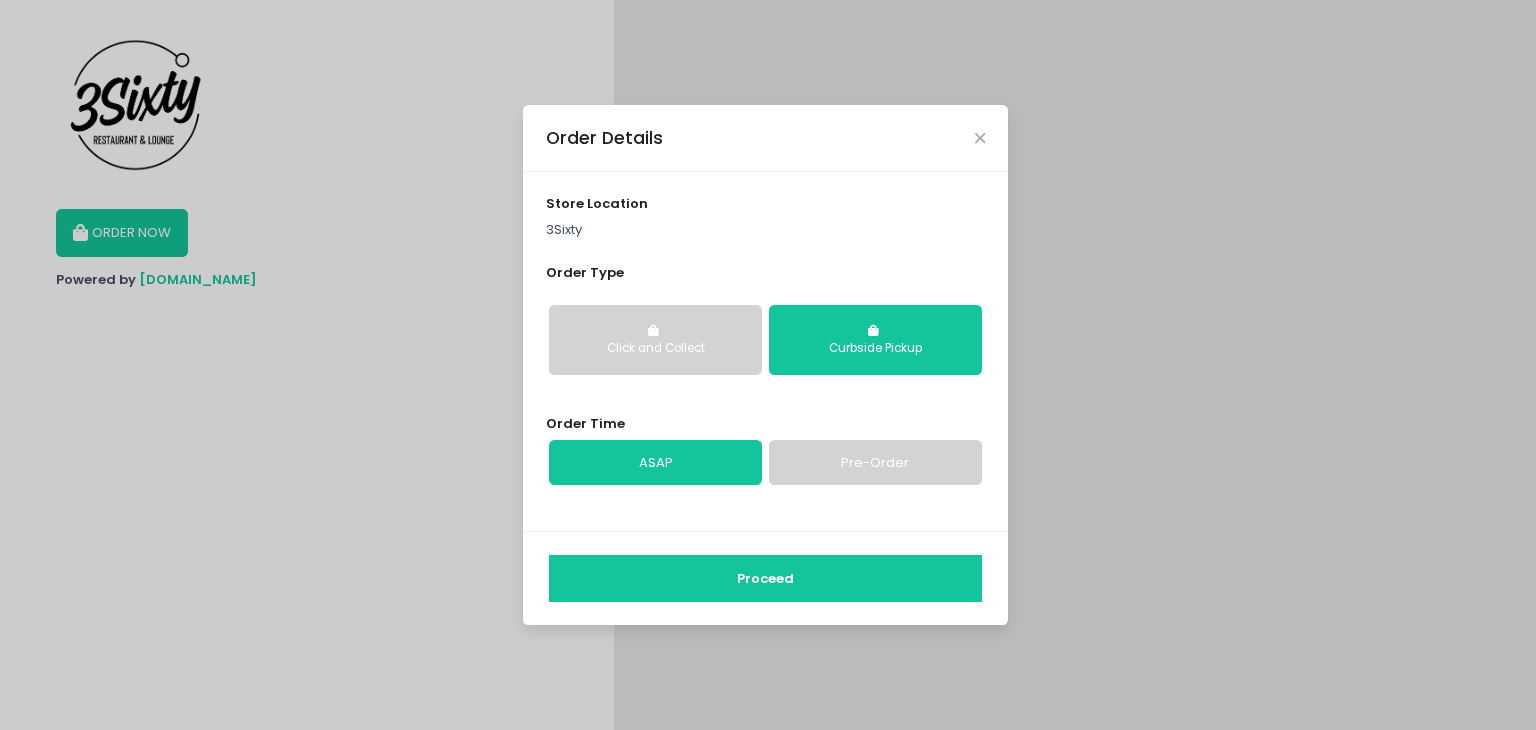 click on "Proceed" at bounding box center (765, 579) 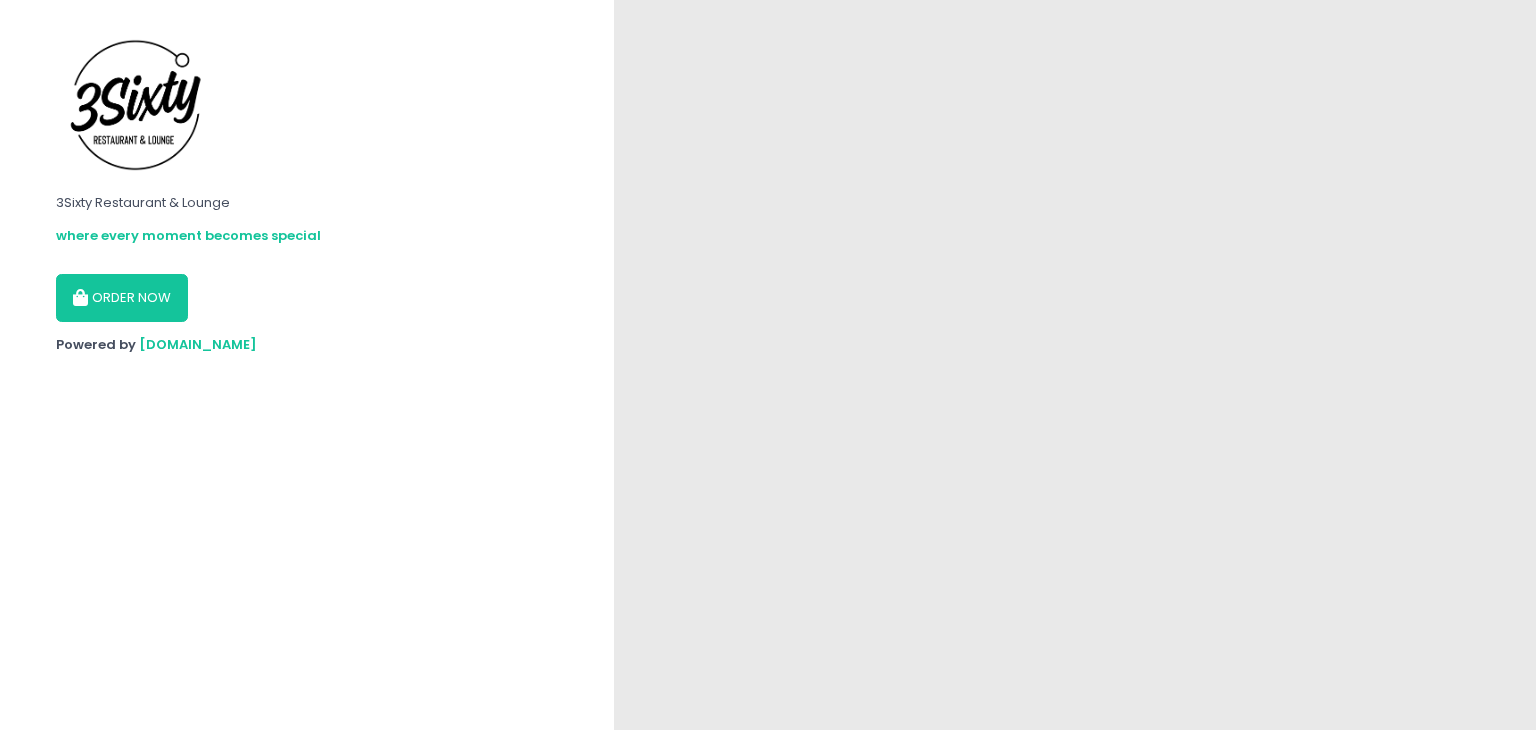 scroll, scrollTop: 0, scrollLeft: 0, axis: both 